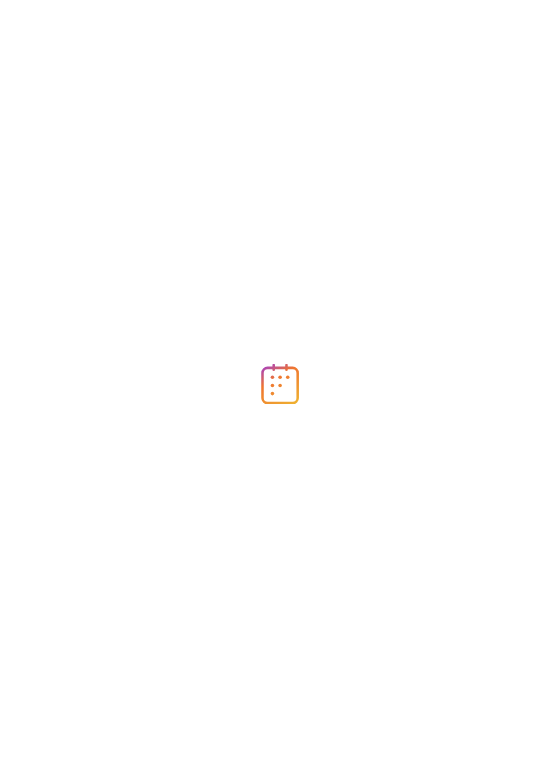 scroll, scrollTop: 0, scrollLeft: 0, axis: both 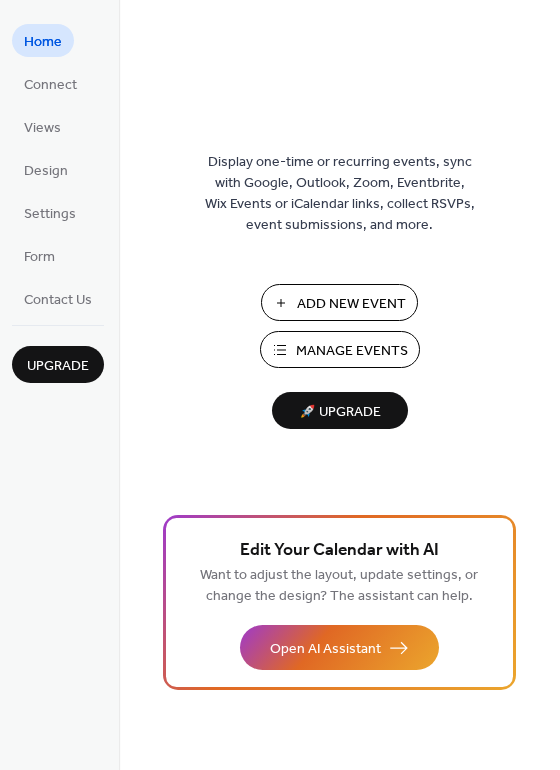 click on "Add New Event" at bounding box center [351, 304] 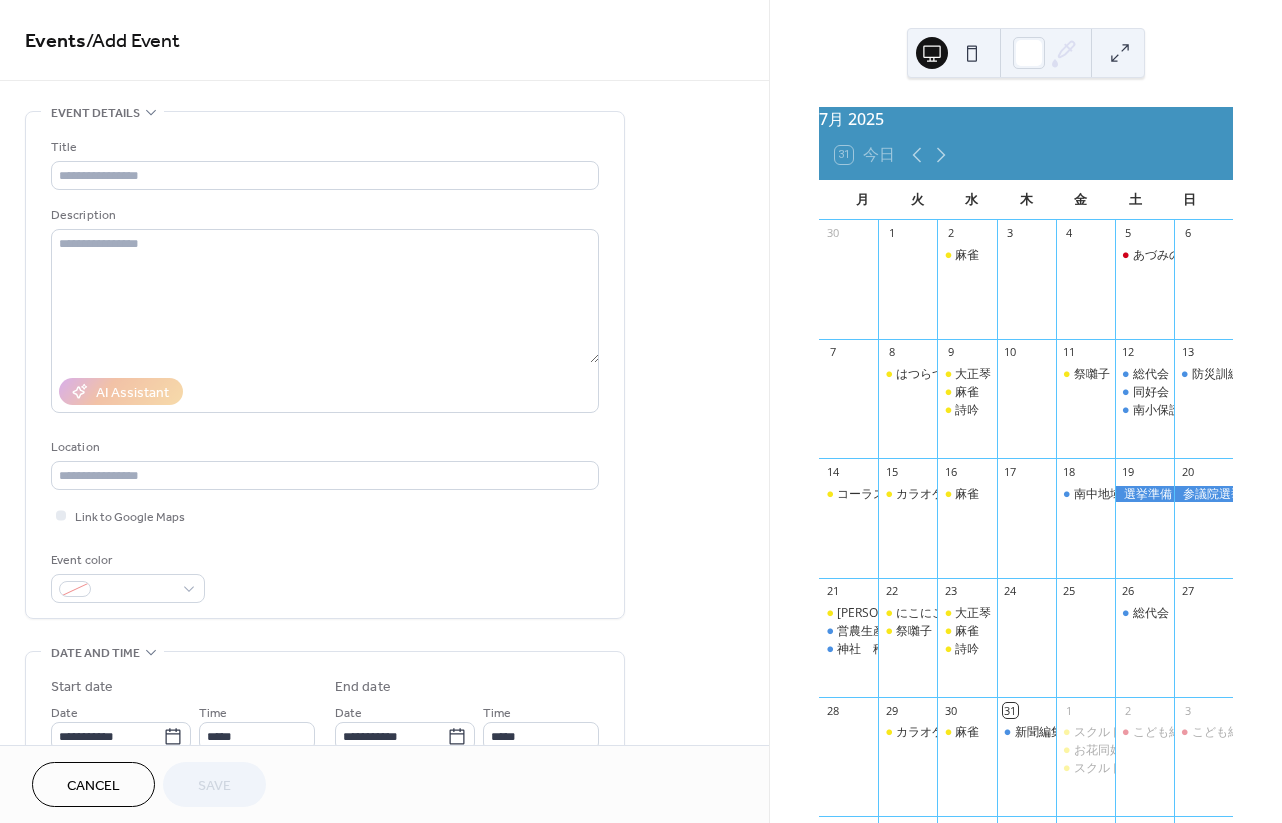 scroll, scrollTop: 0, scrollLeft: 0, axis: both 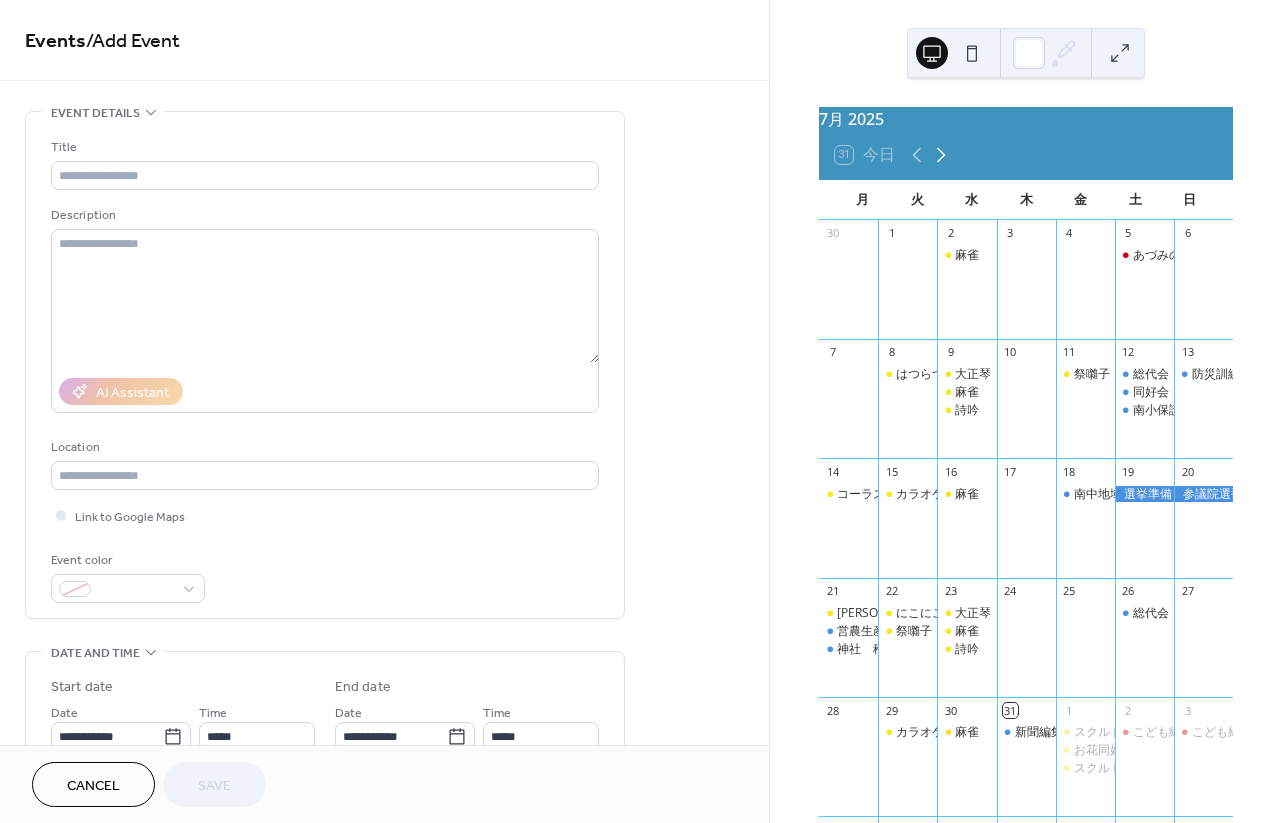 click 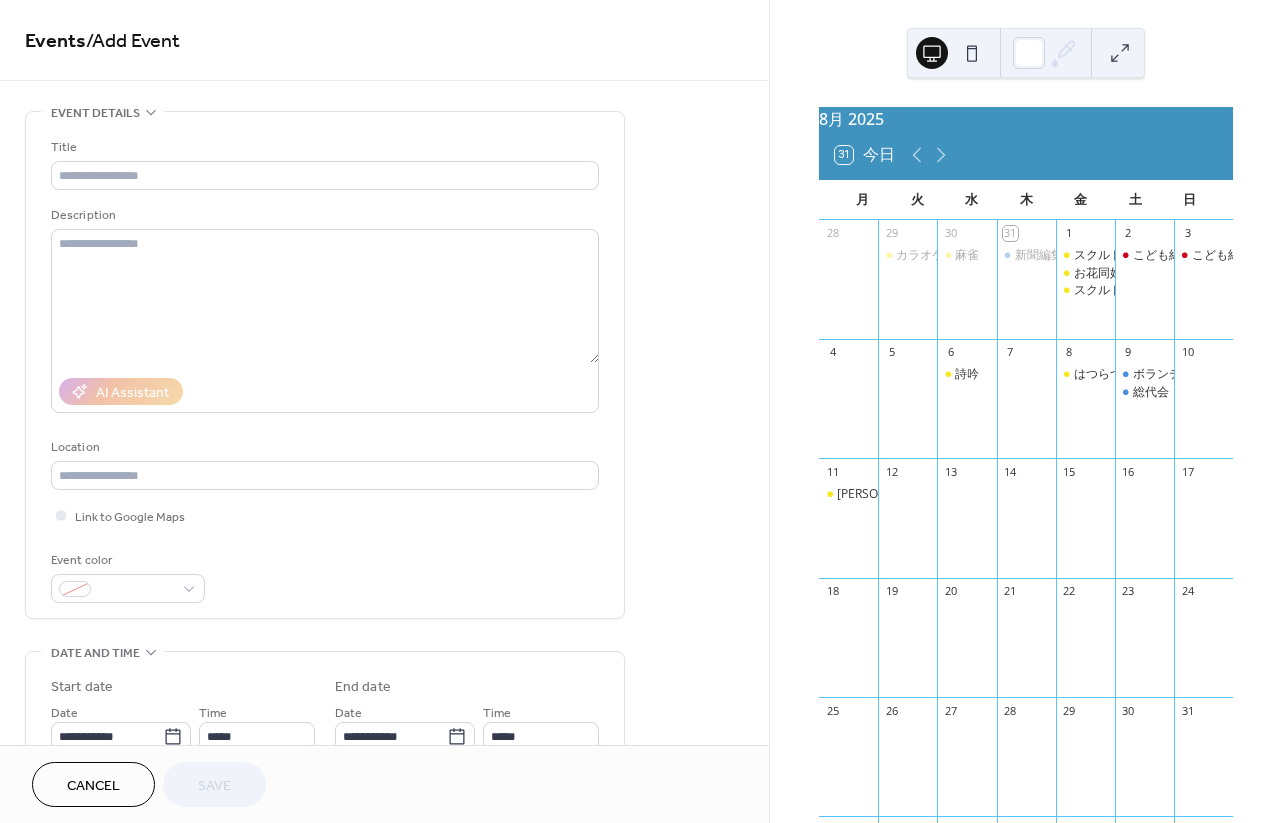click at bounding box center [848, 408] 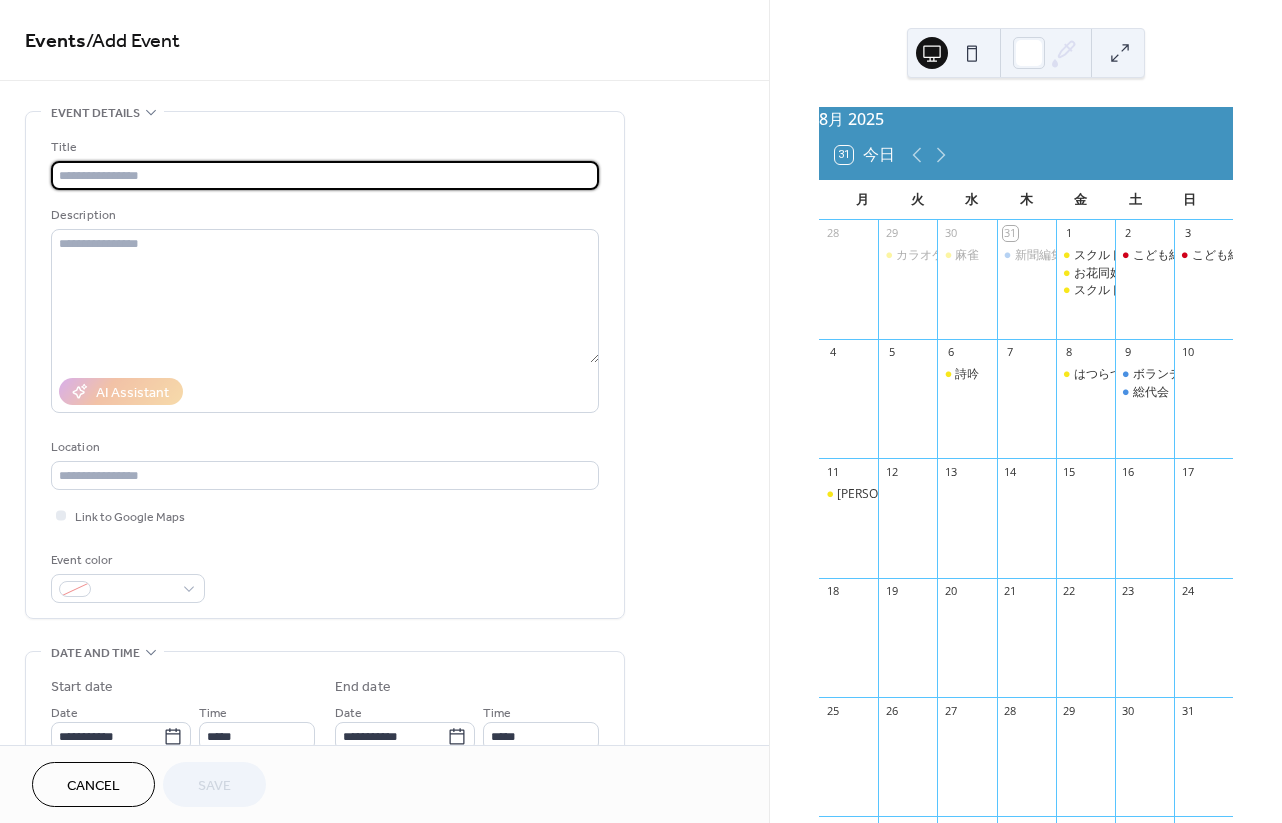 click at bounding box center [325, 175] 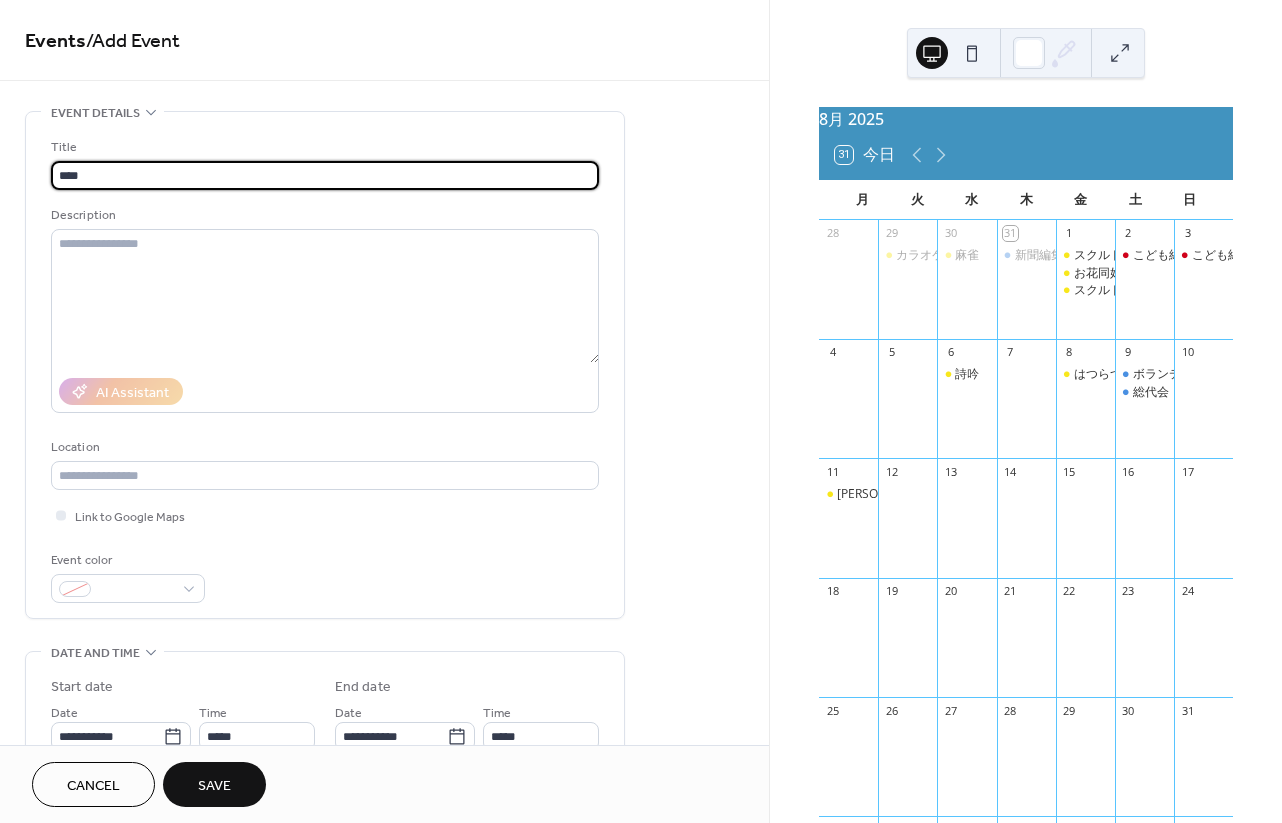 type on "****" 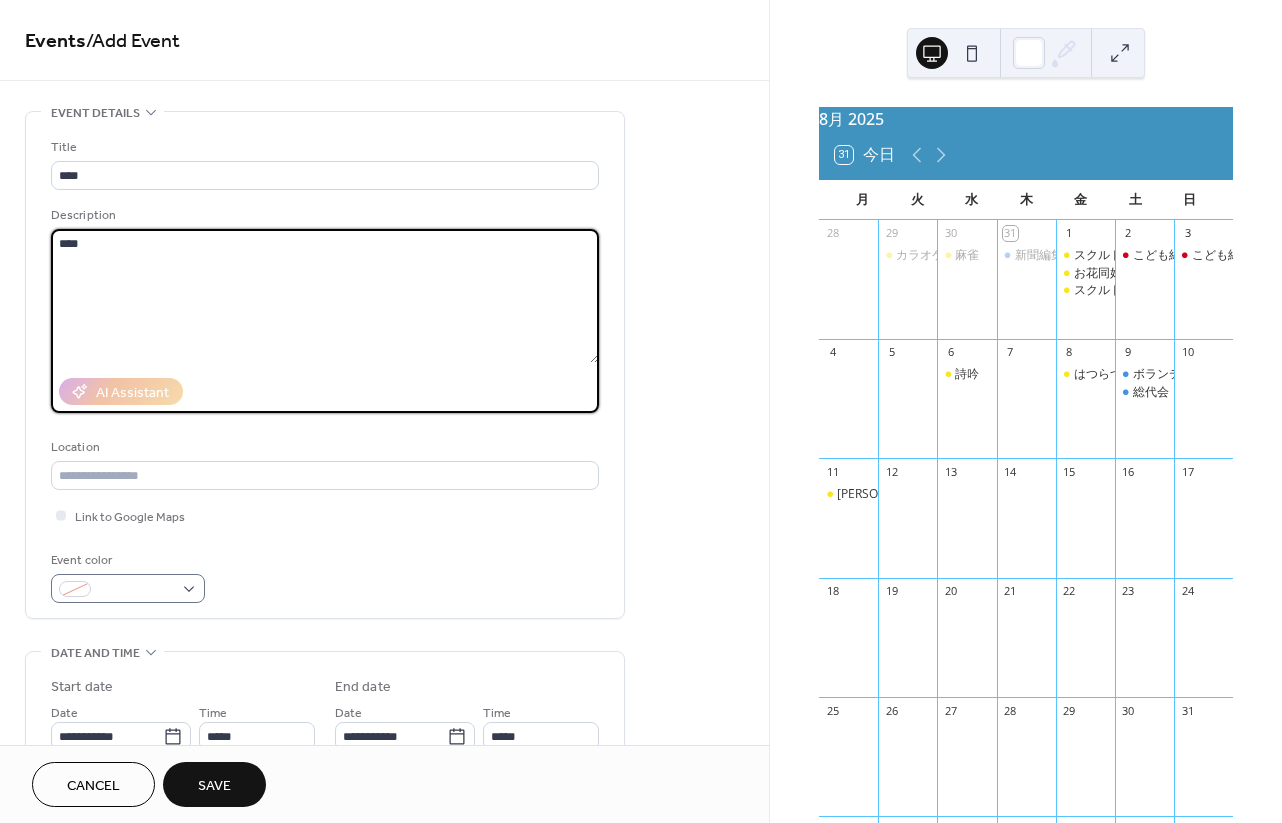 type on "****" 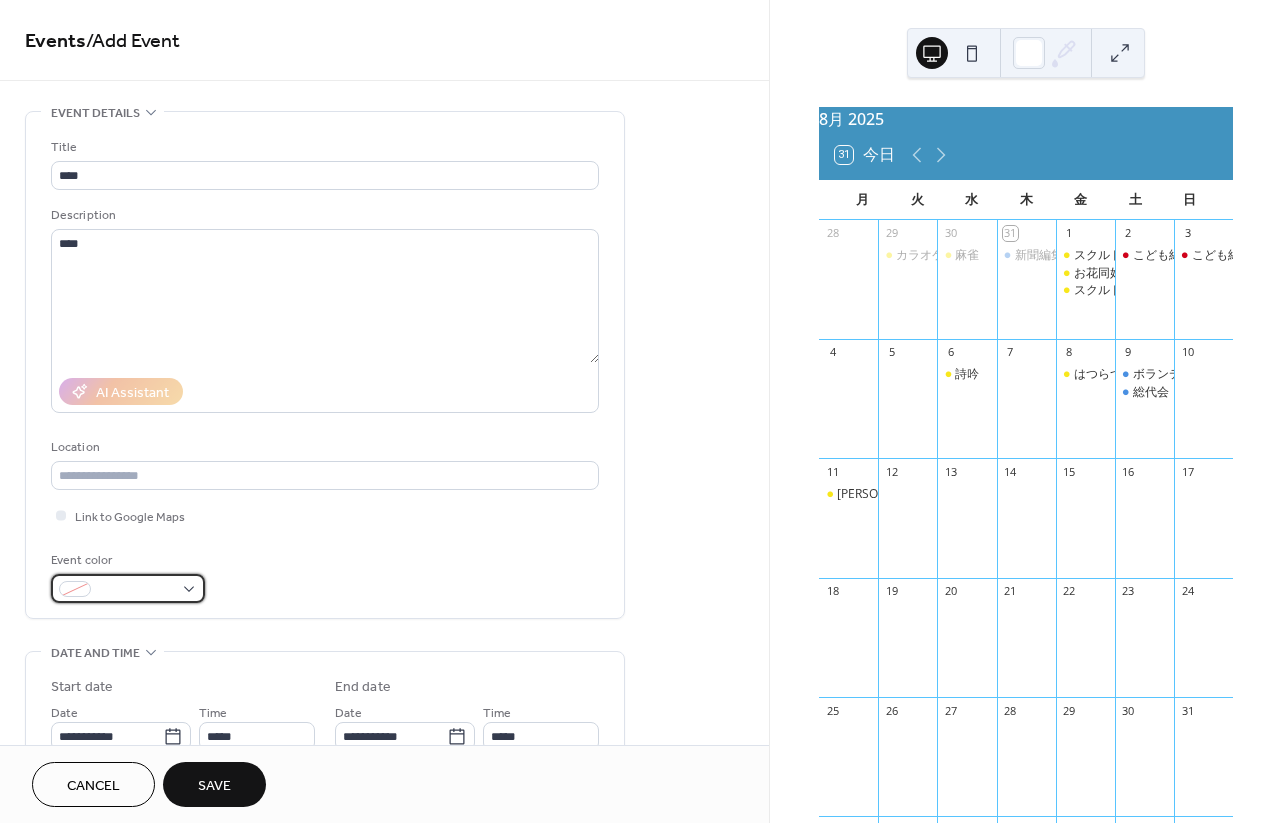click at bounding box center [128, 588] 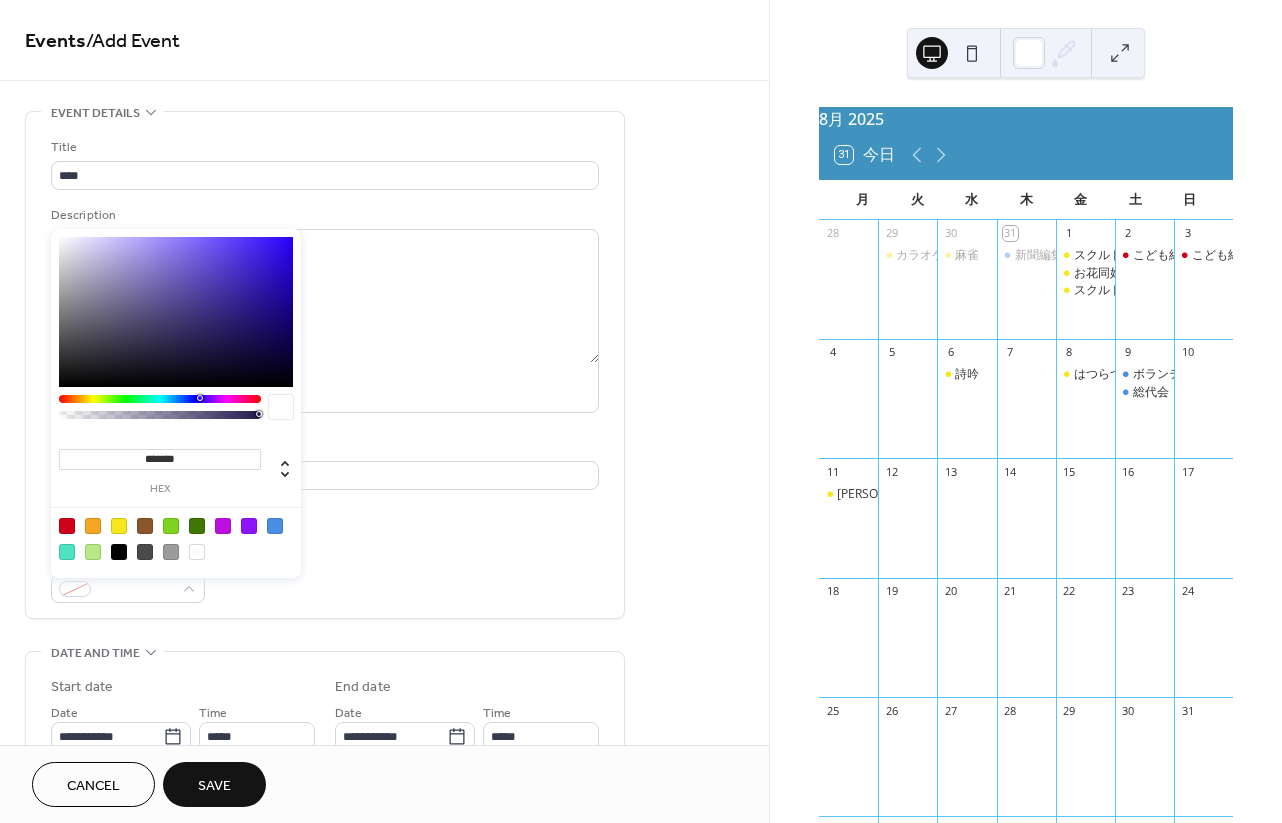 click at bounding box center (119, 526) 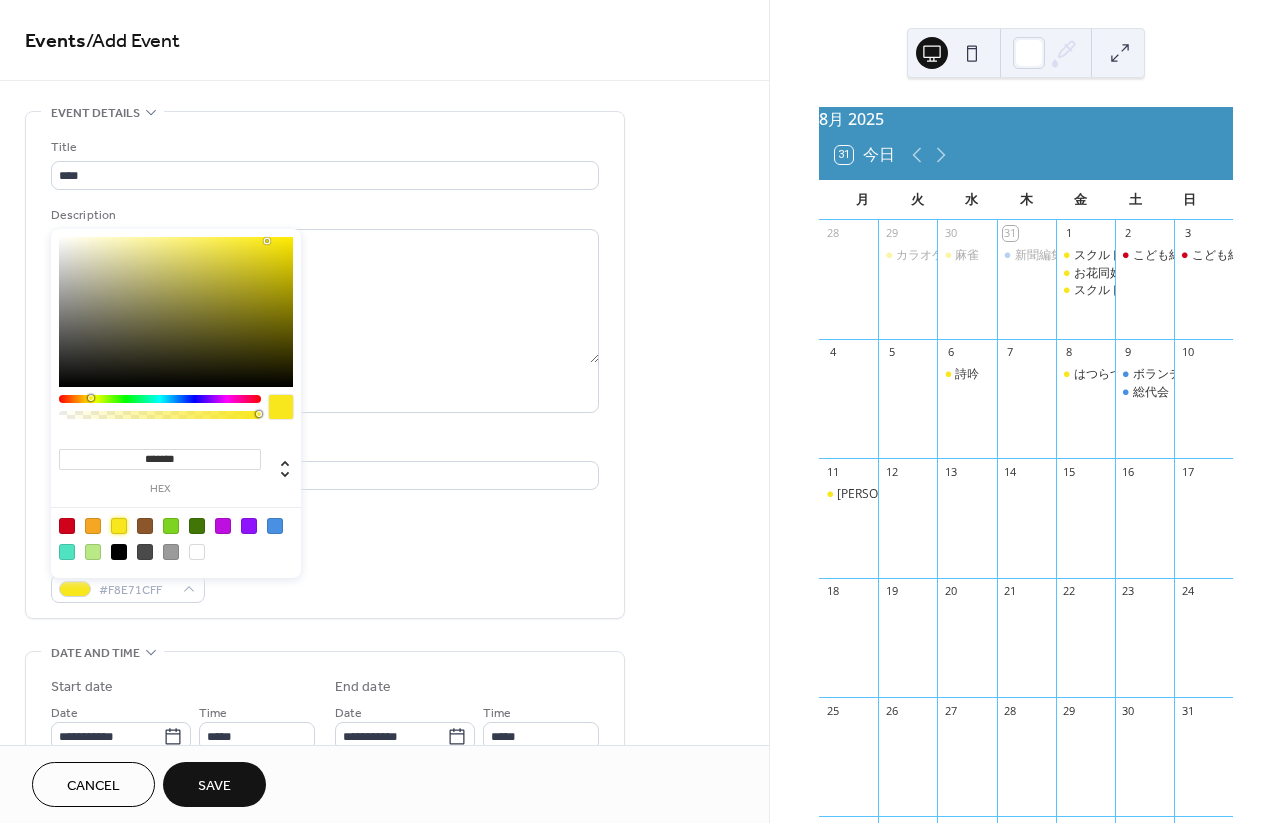 type on "*******" 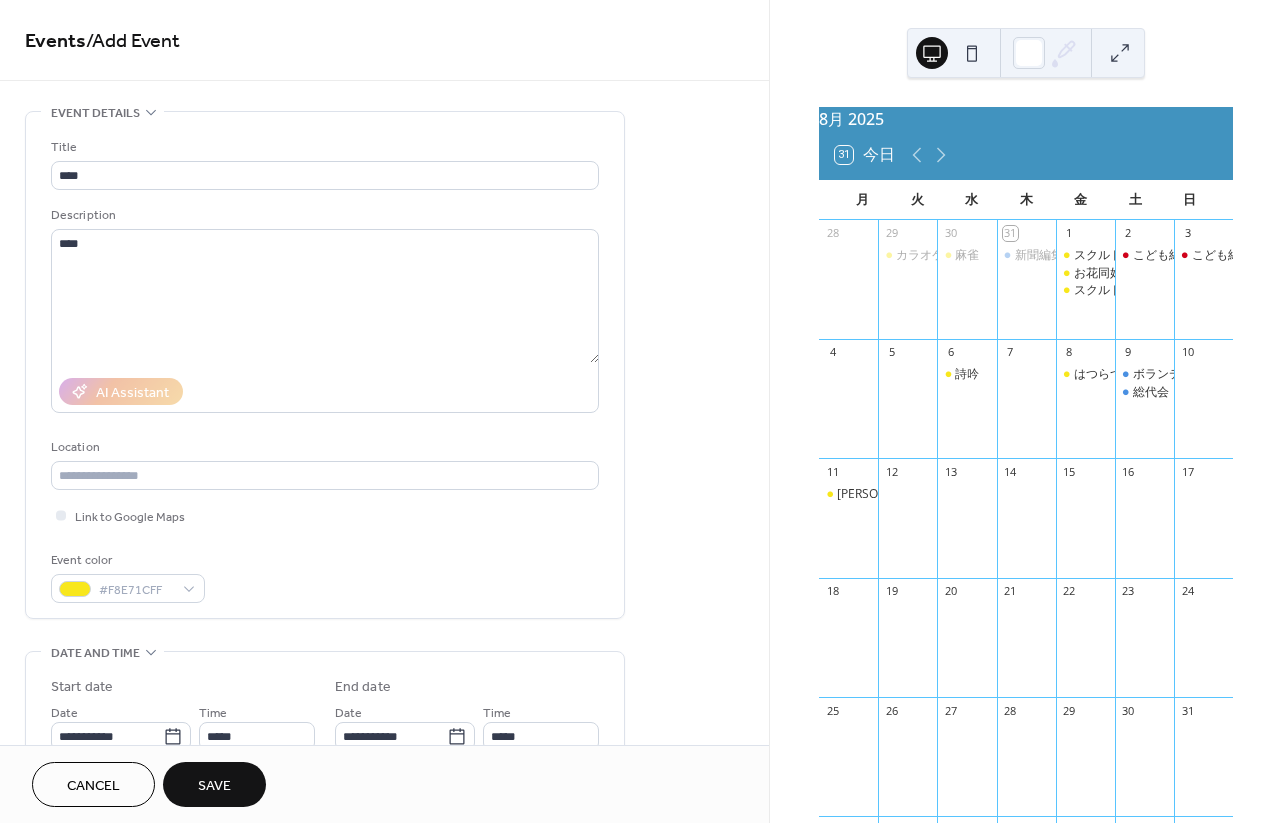 click on "Event color #F8E71CFF" at bounding box center (325, 576) 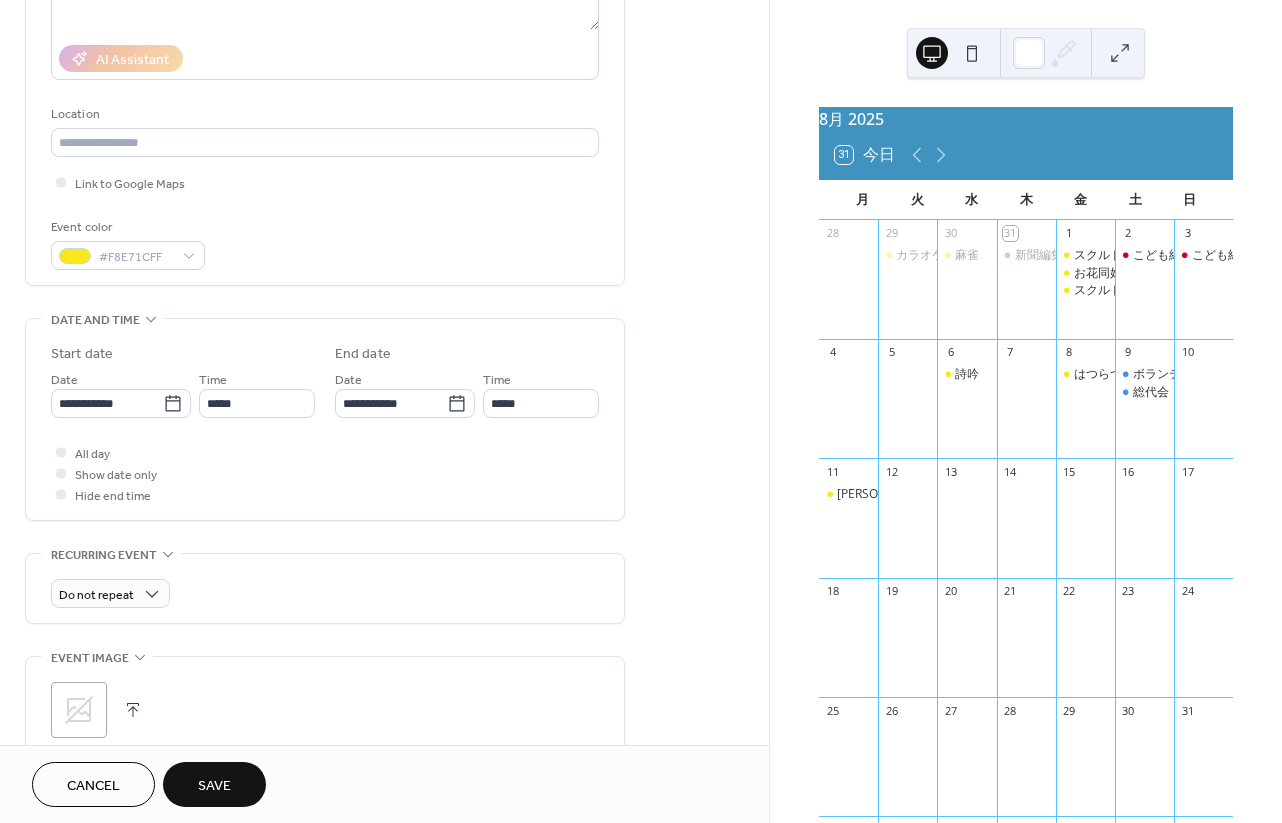 scroll, scrollTop: 349, scrollLeft: 0, axis: vertical 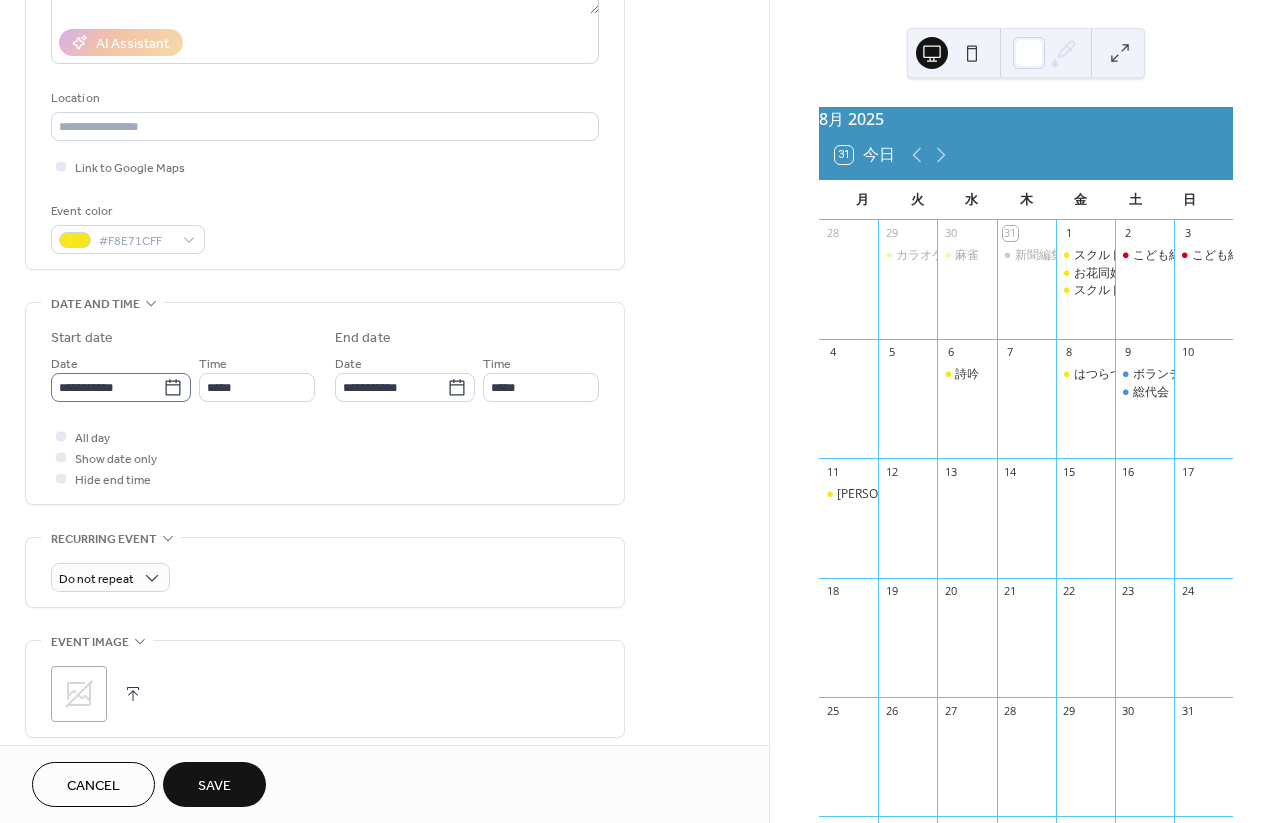 click 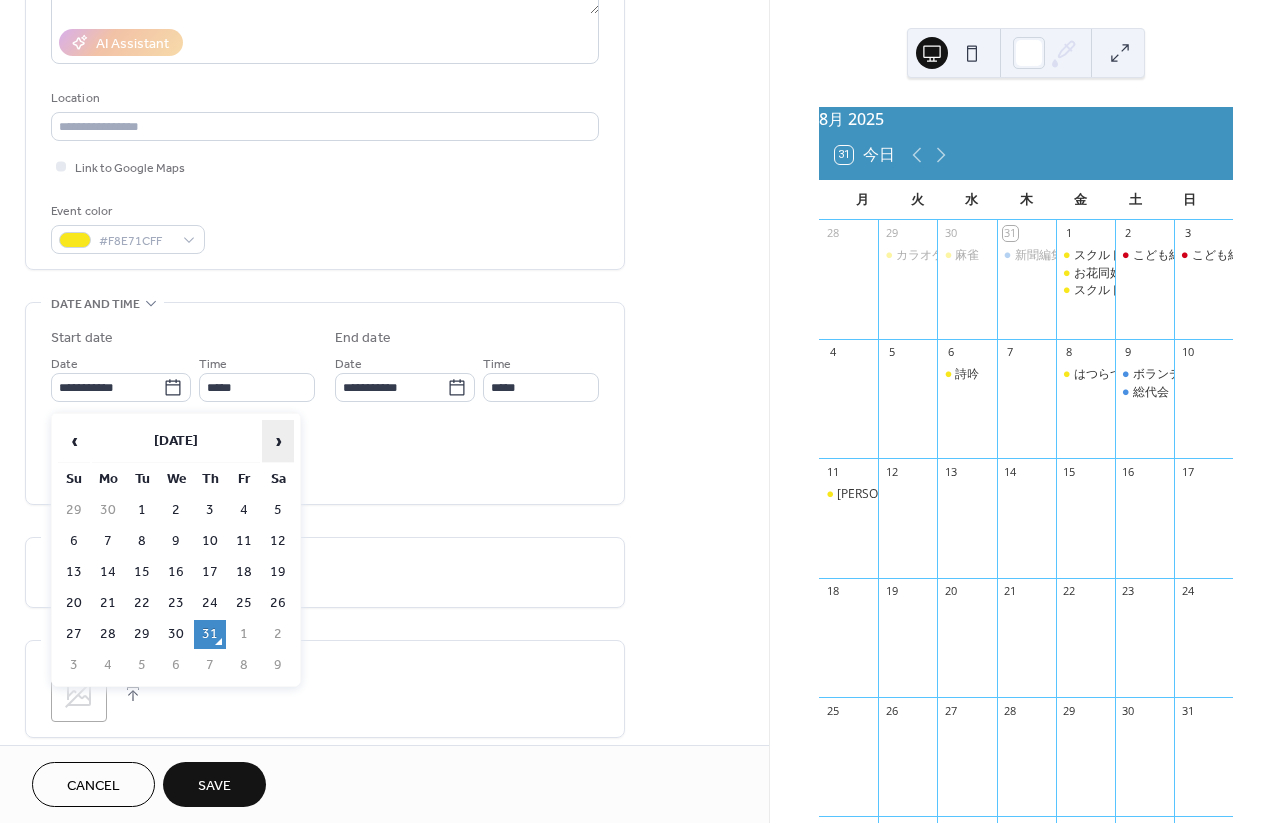 click on "›" at bounding box center [278, 441] 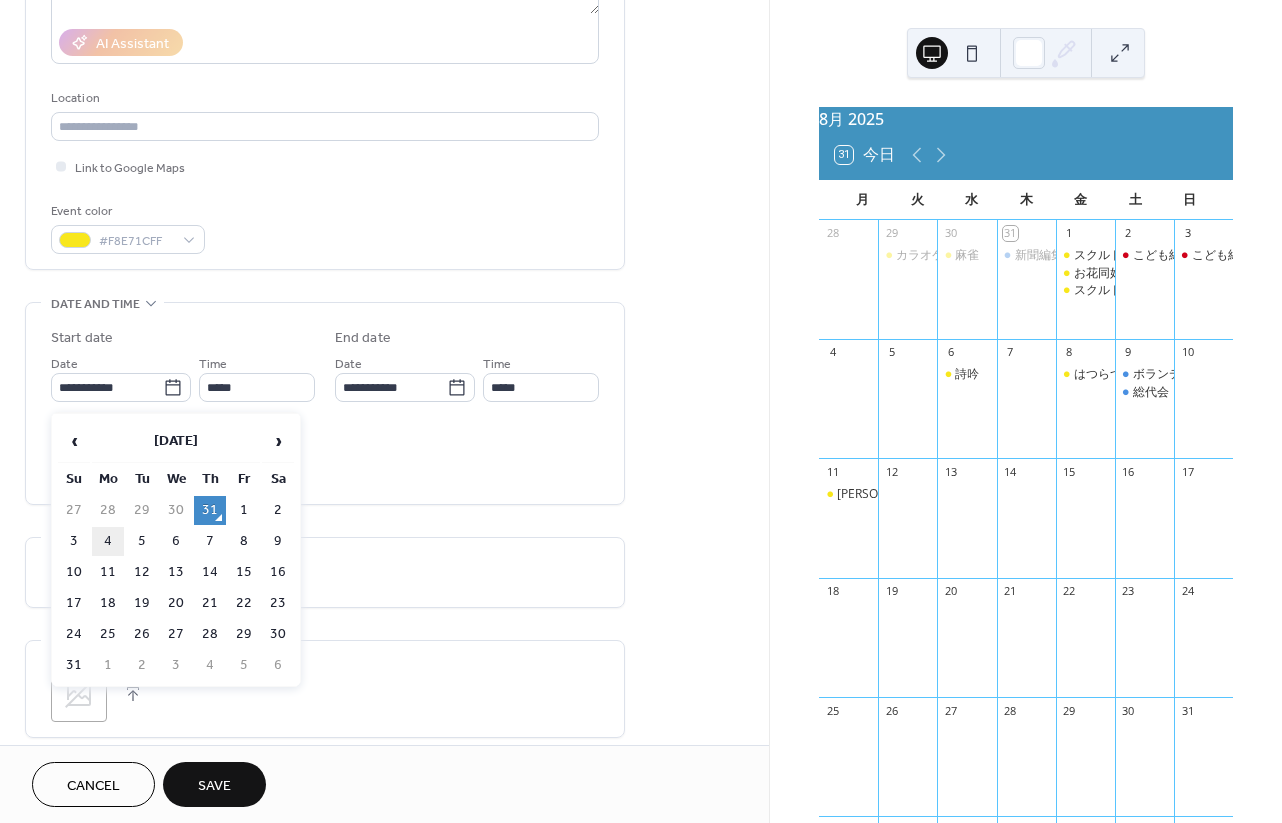 click on "4" at bounding box center [108, 541] 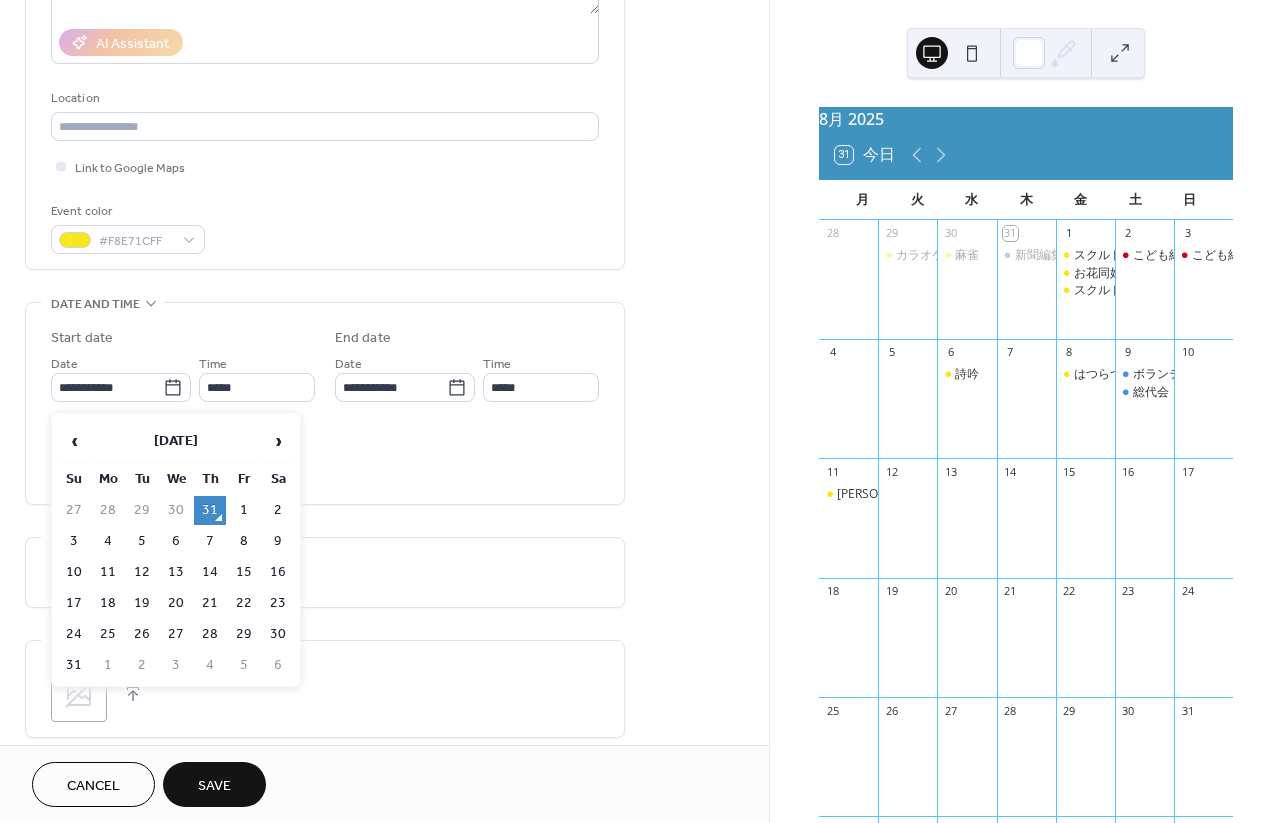 type on "**********" 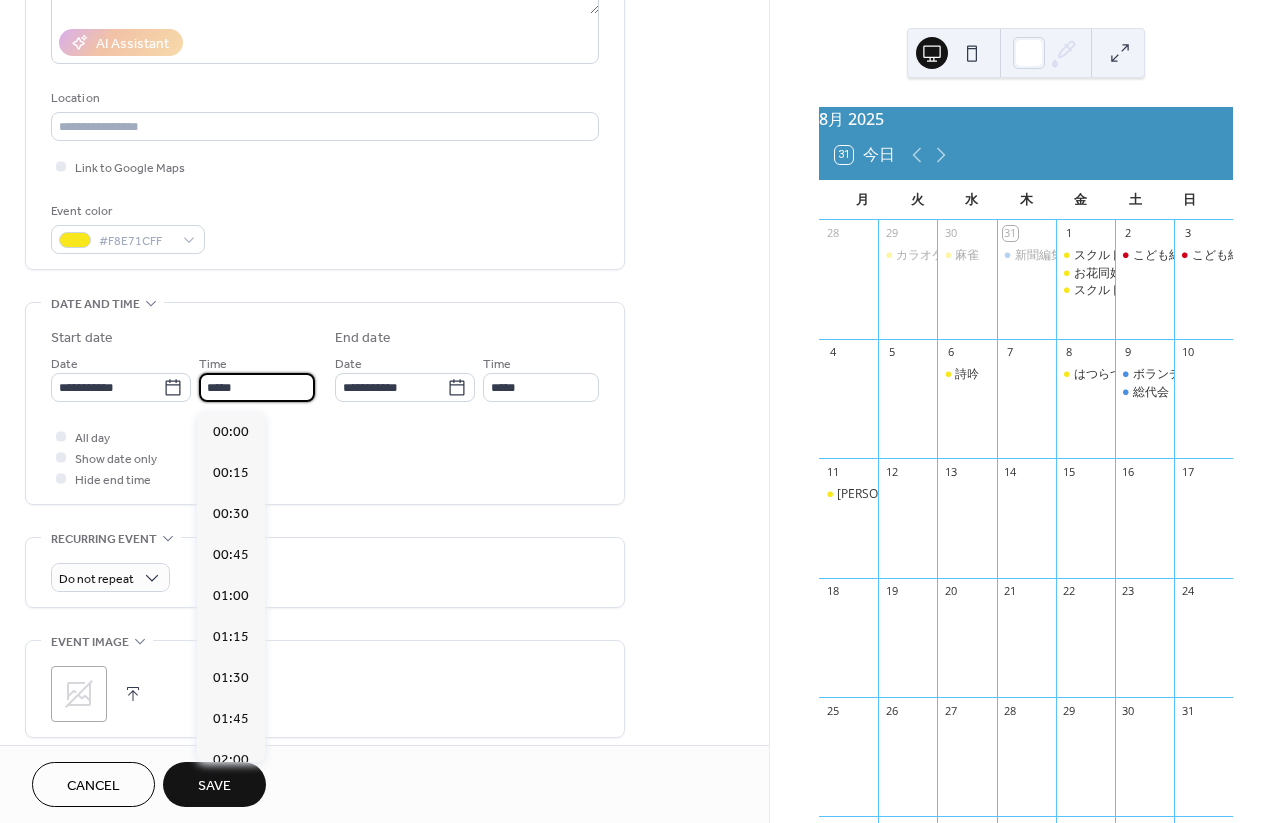 scroll, scrollTop: 1968, scrollLeft: 0, axis: vertical 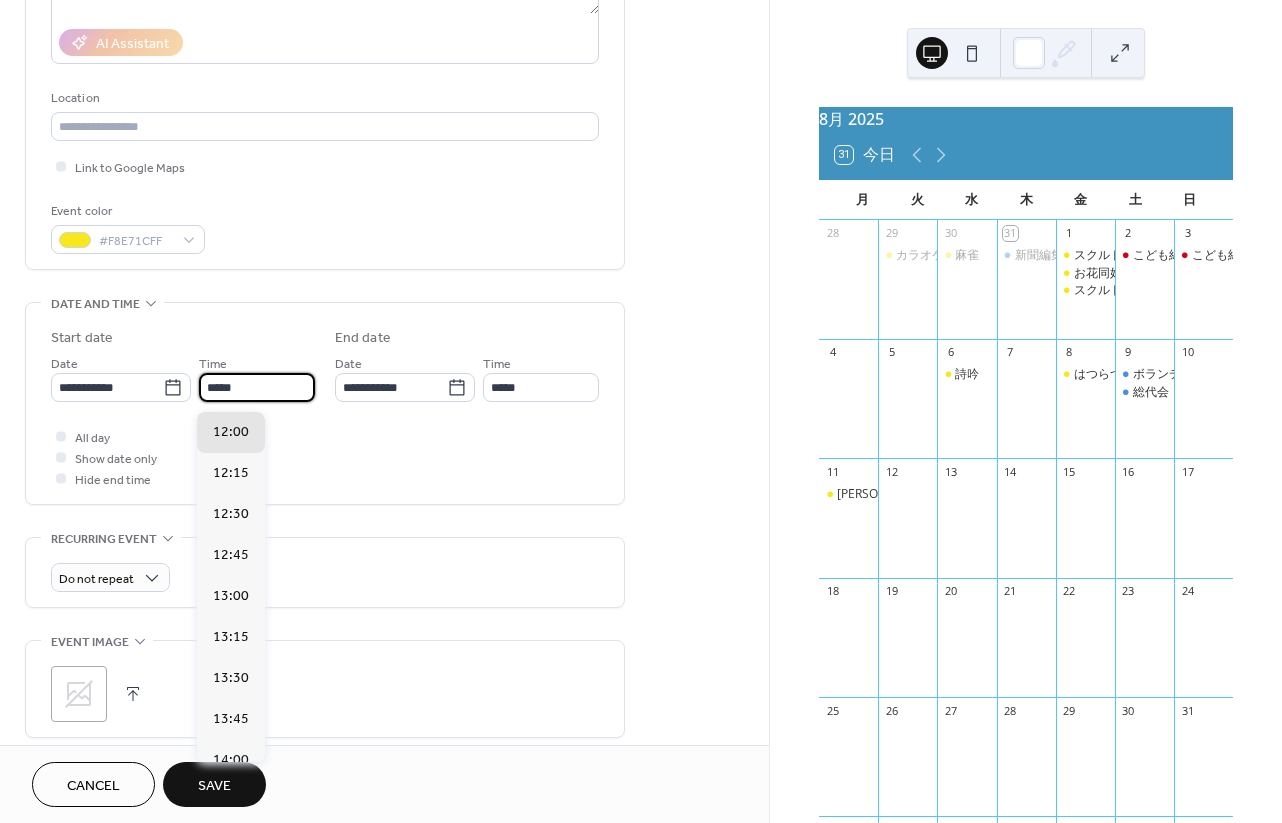 click on "*****" at bounding box center [257, 387] 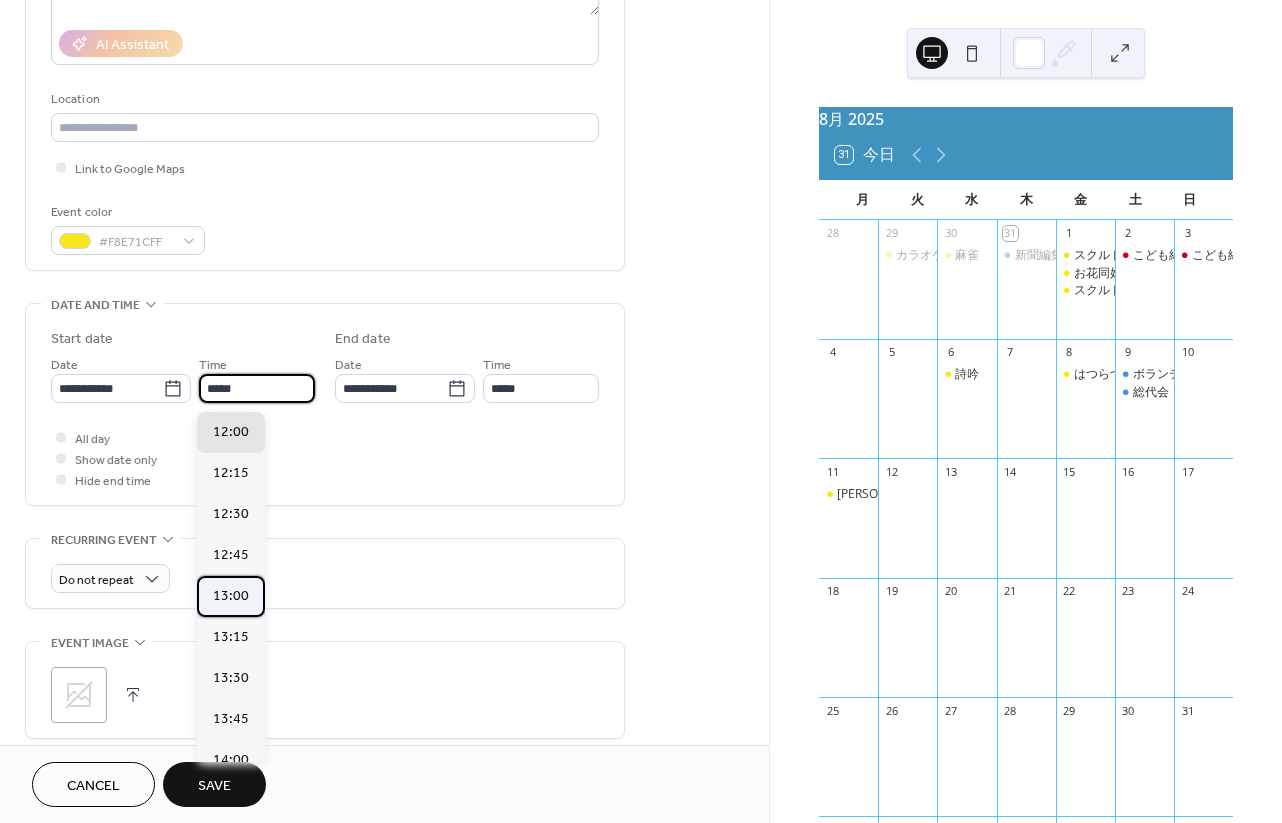 click on "13:00" at bounding box center (231, 596) 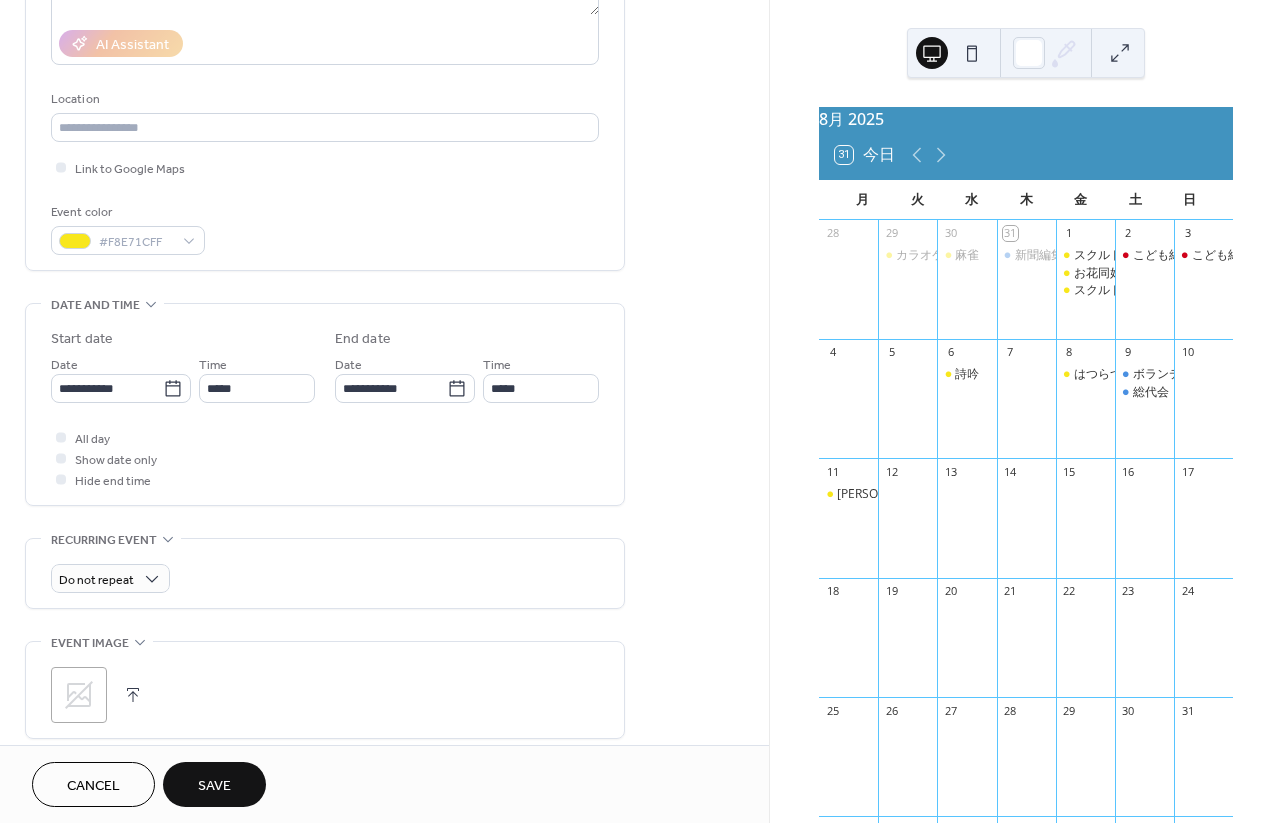 type on "*****" 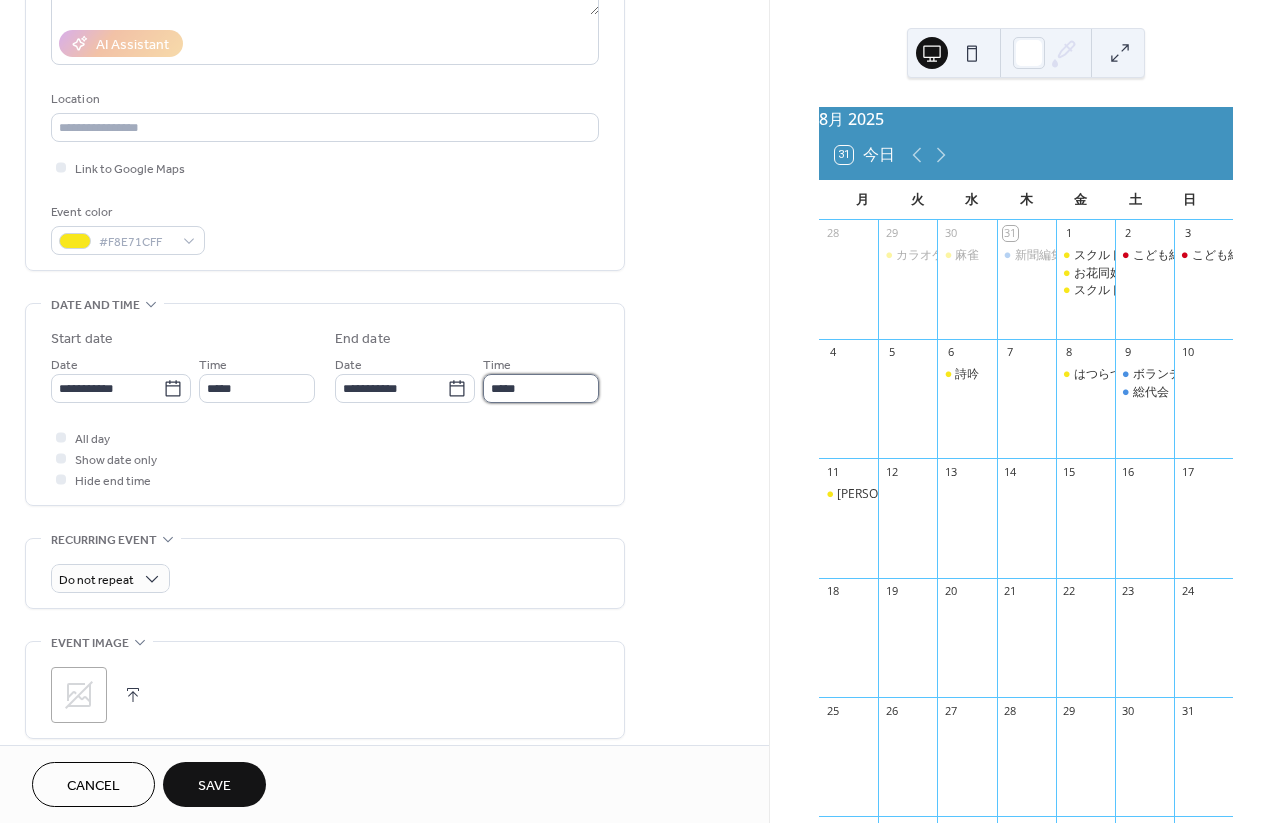 click on "*****" at bounding box center (541, 388) 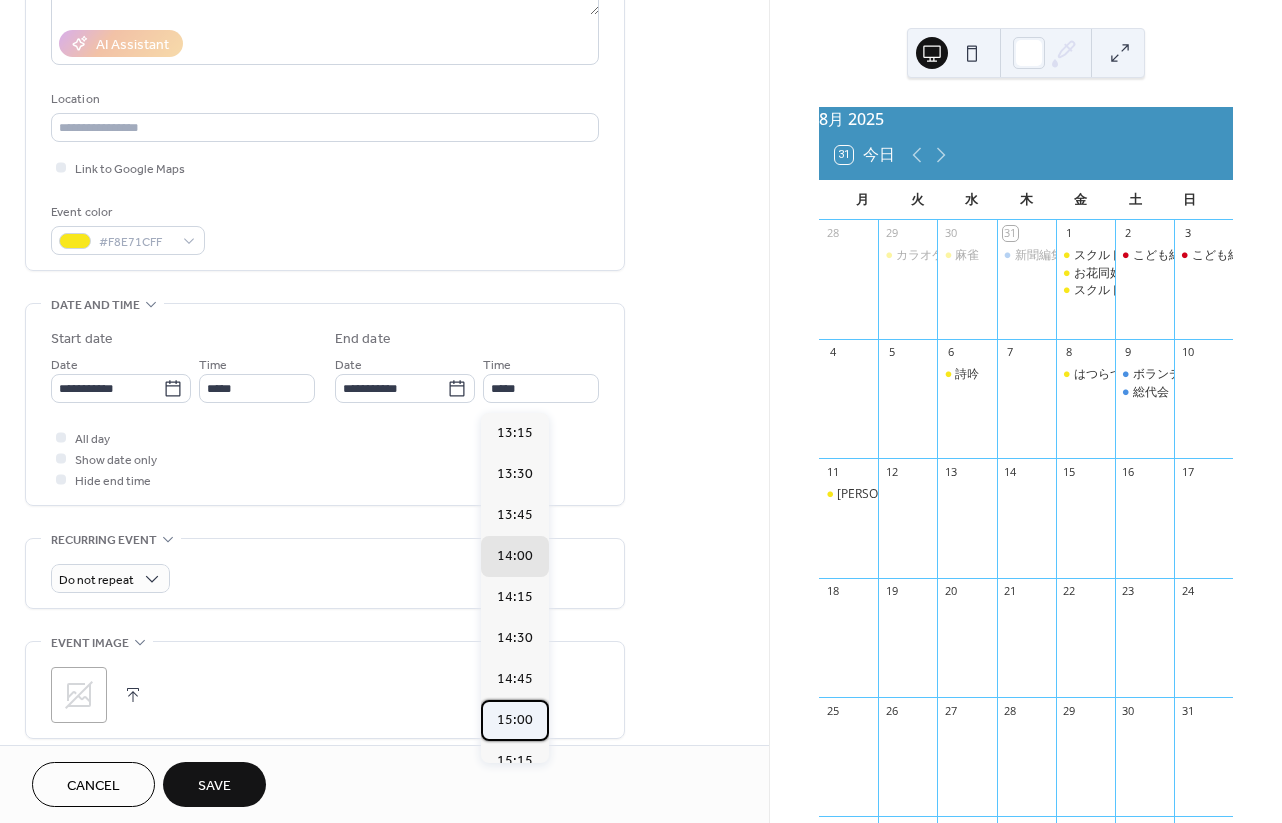 click on "15:00" at bounding box center (515, 720) 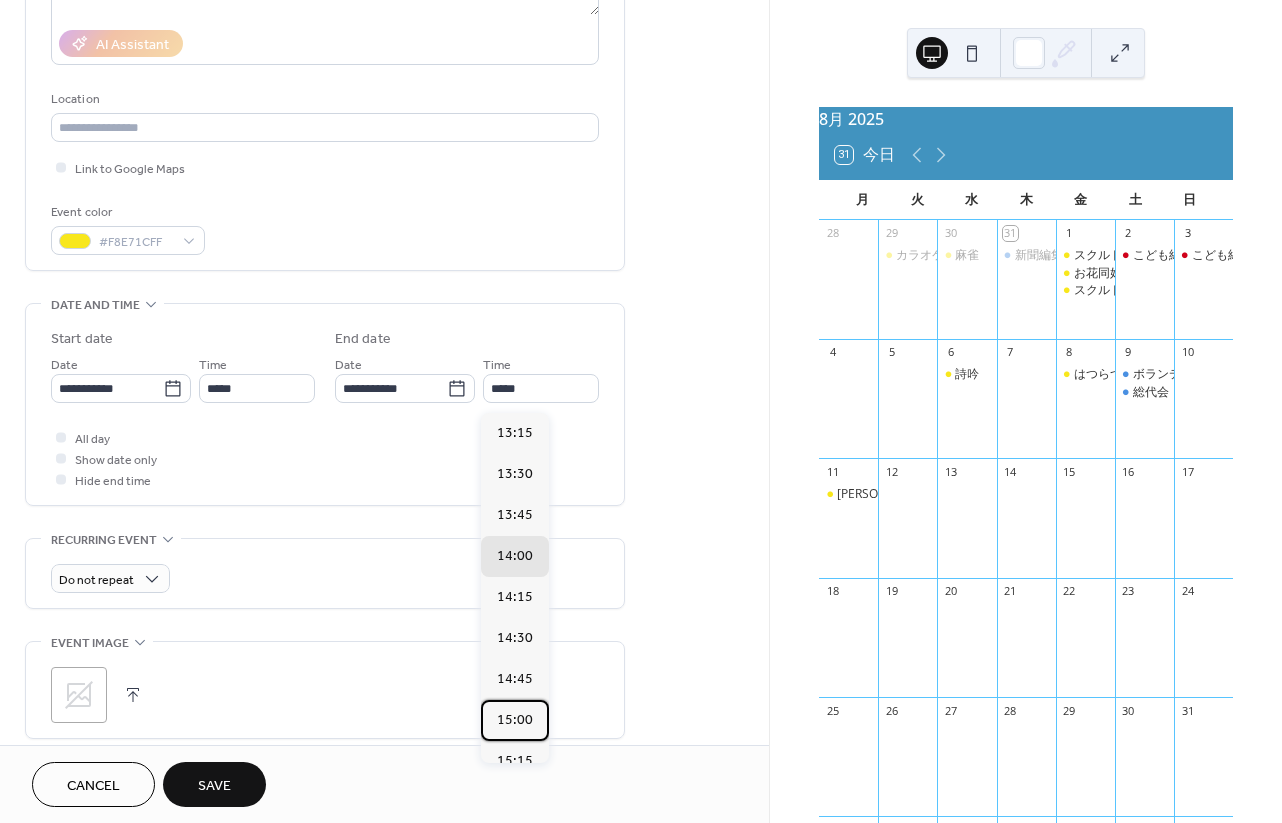 type on "*****" 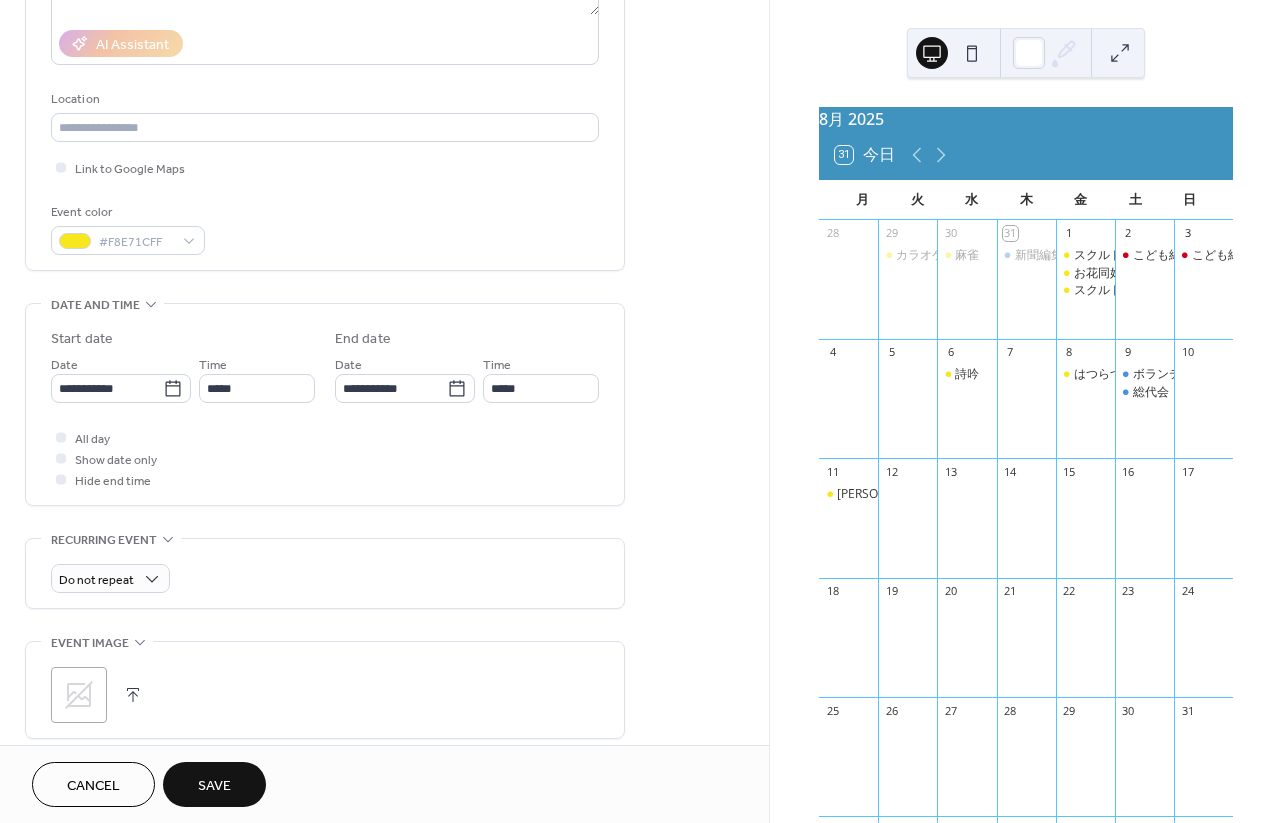 click on "**********" at bounding box center (384, 372) 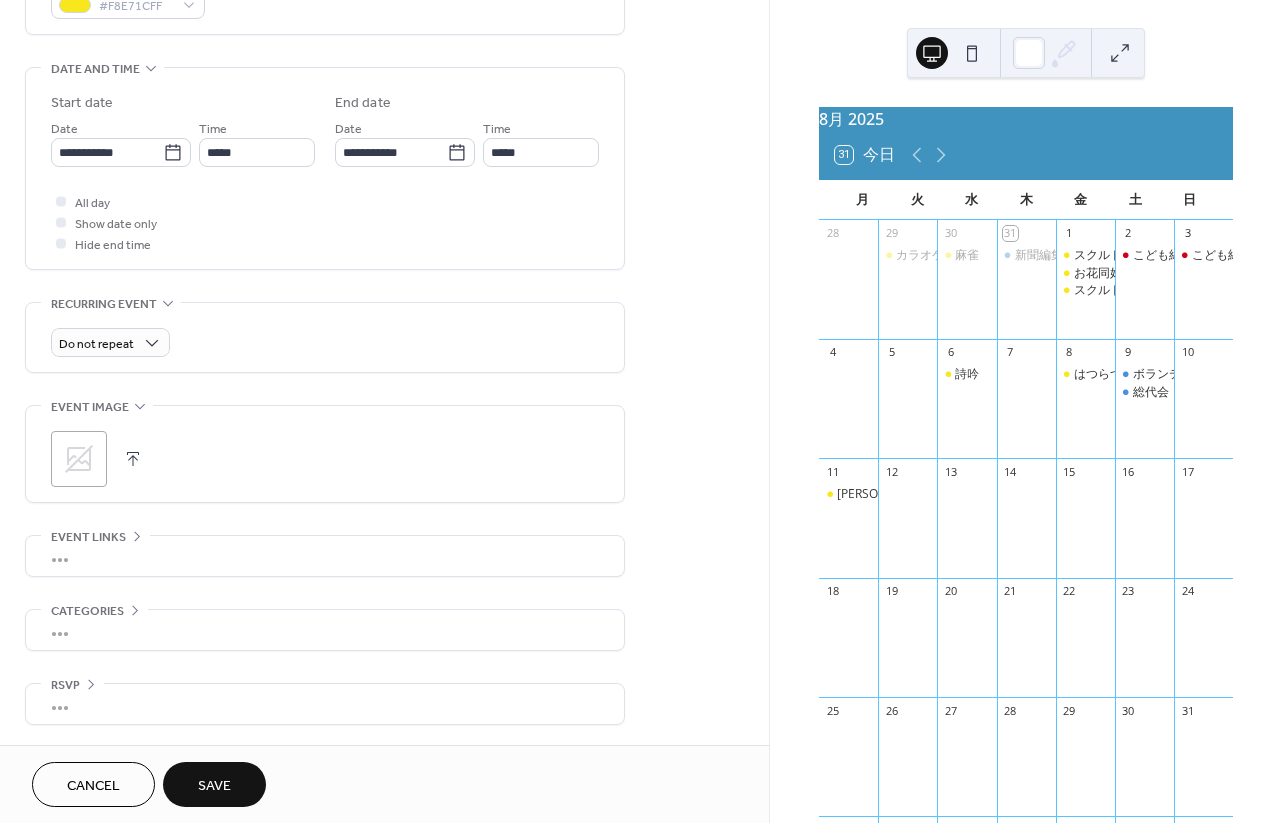 scroll, scrollTop: 590, scrollLeft: 0, axis: vertical 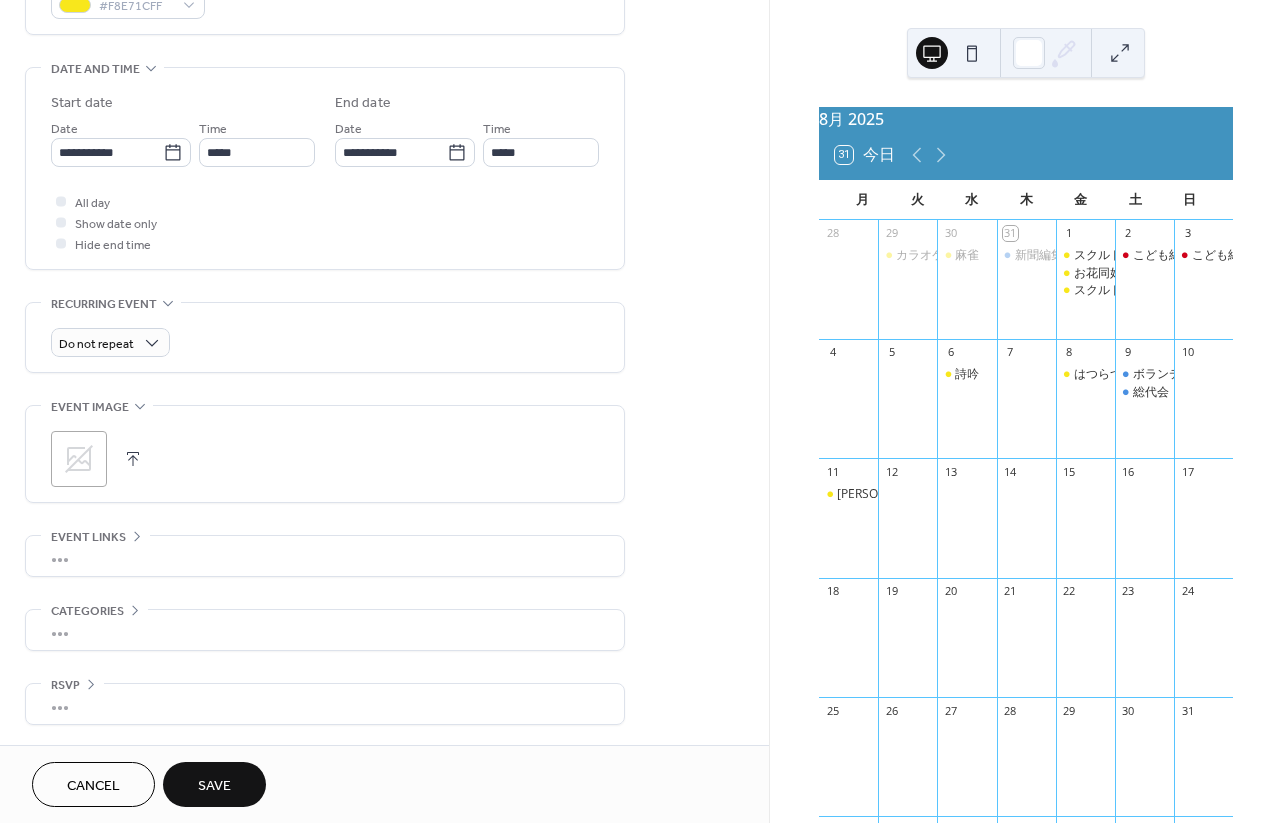 click on "Save" at bounding box center [214, 786] 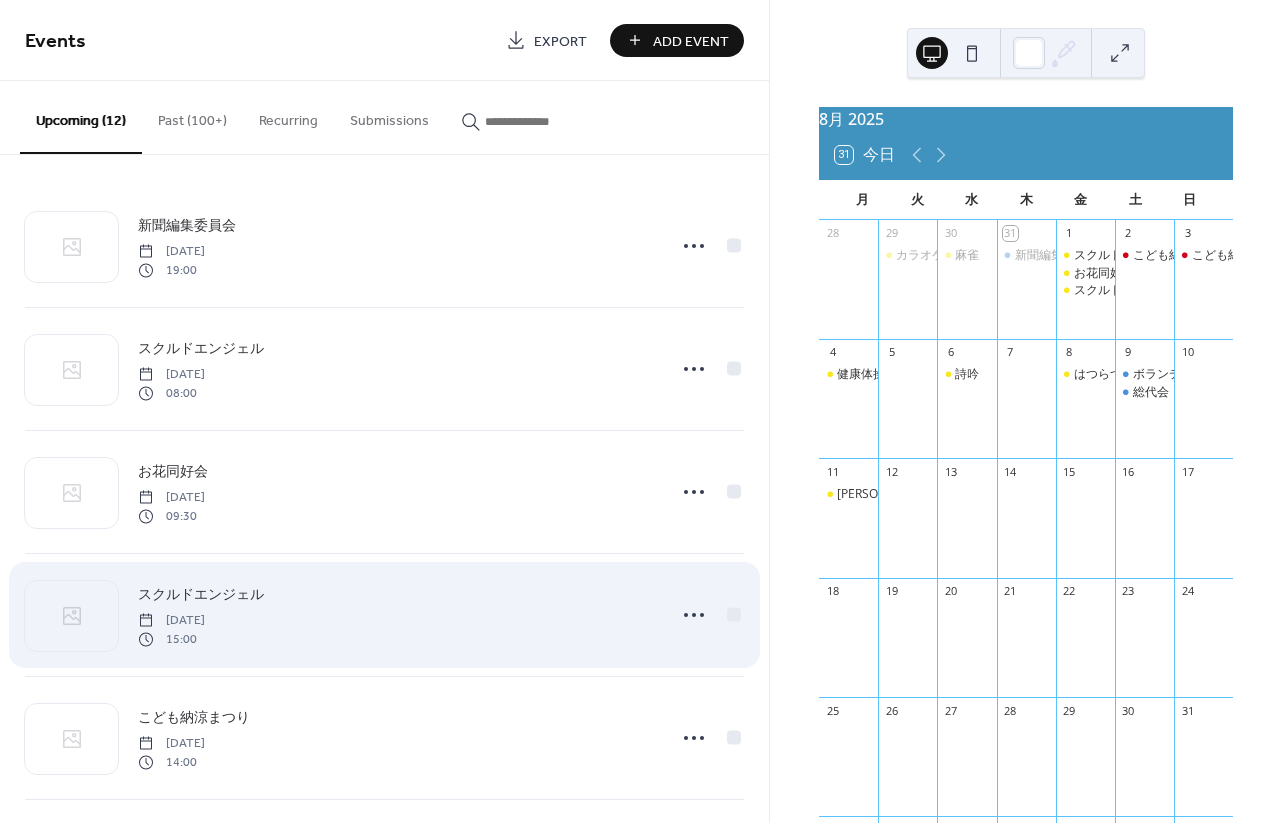 scroll, scrollTop: 0, scrollLeft: 0, axis: both 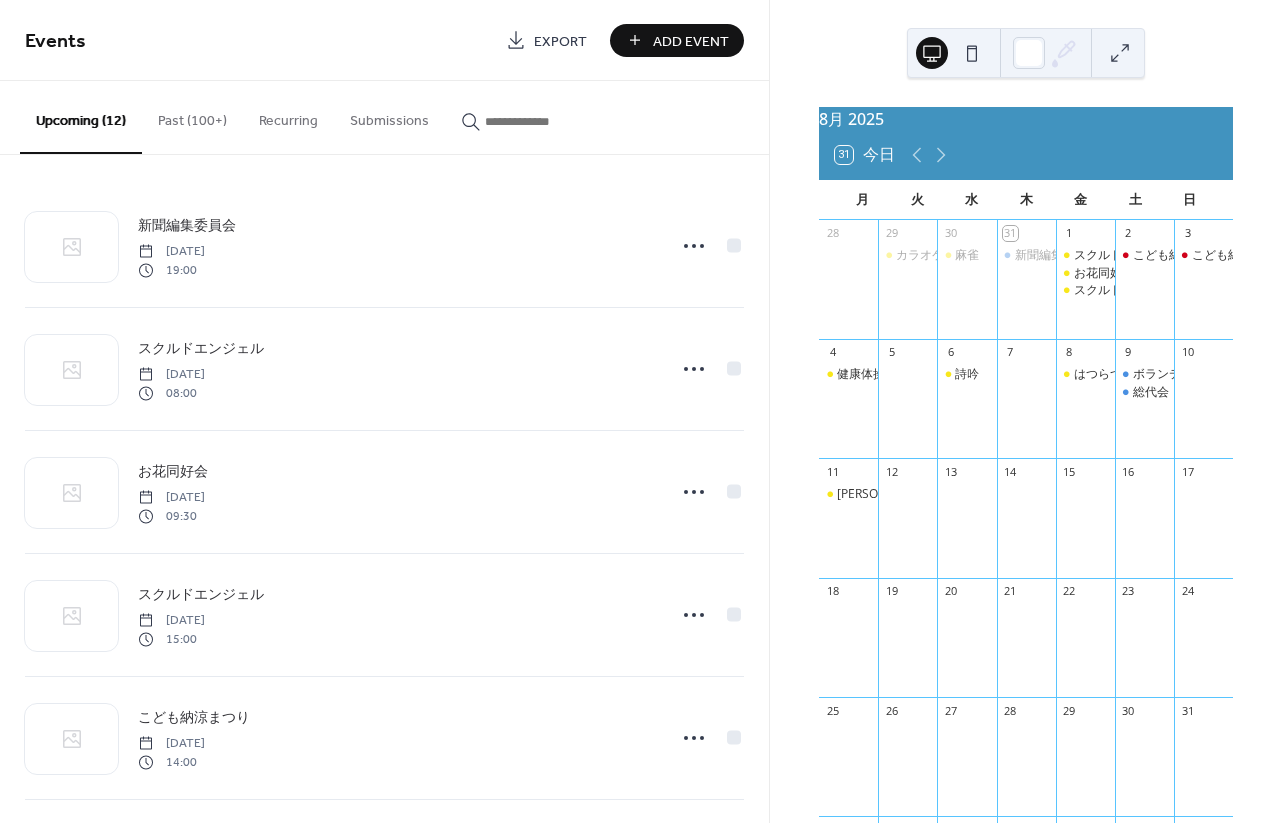 click on "Add Event" at bounding box center (691, 41) 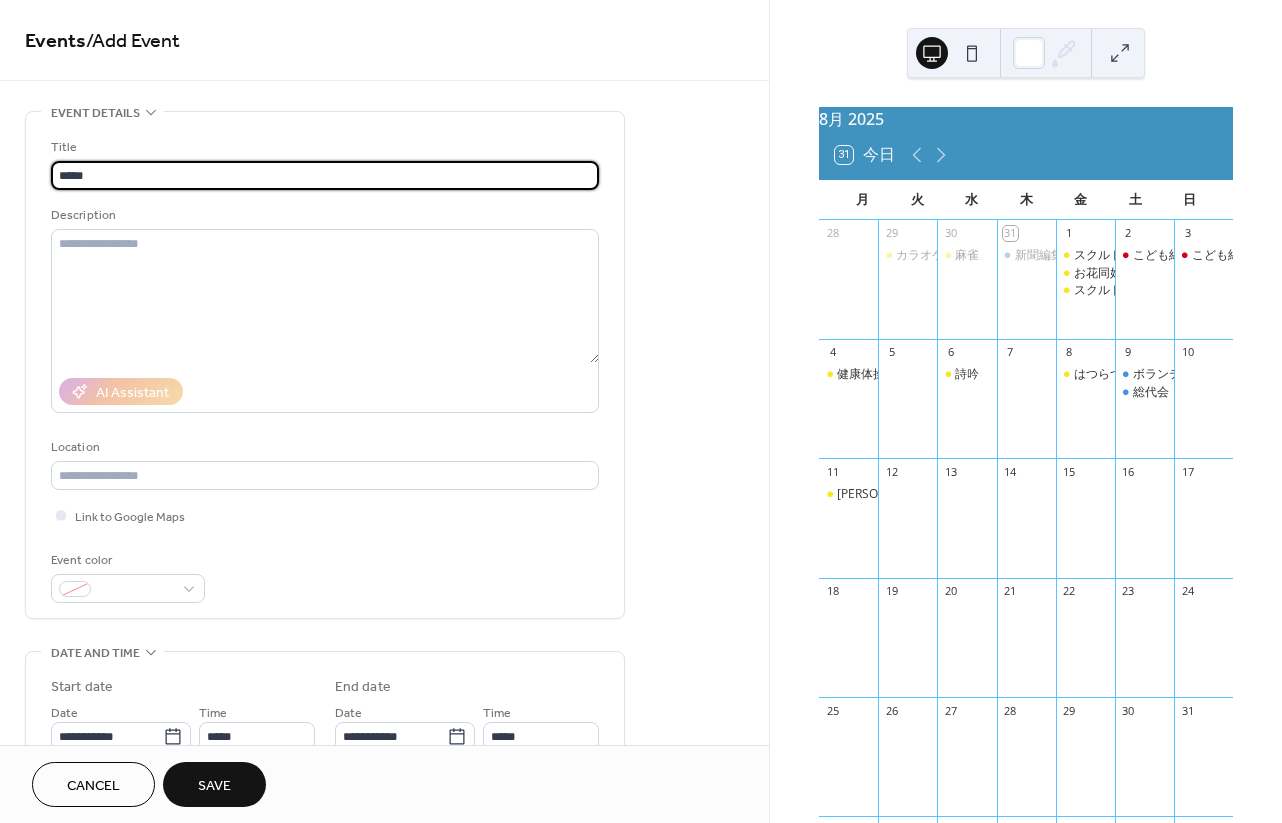 type on "*****" 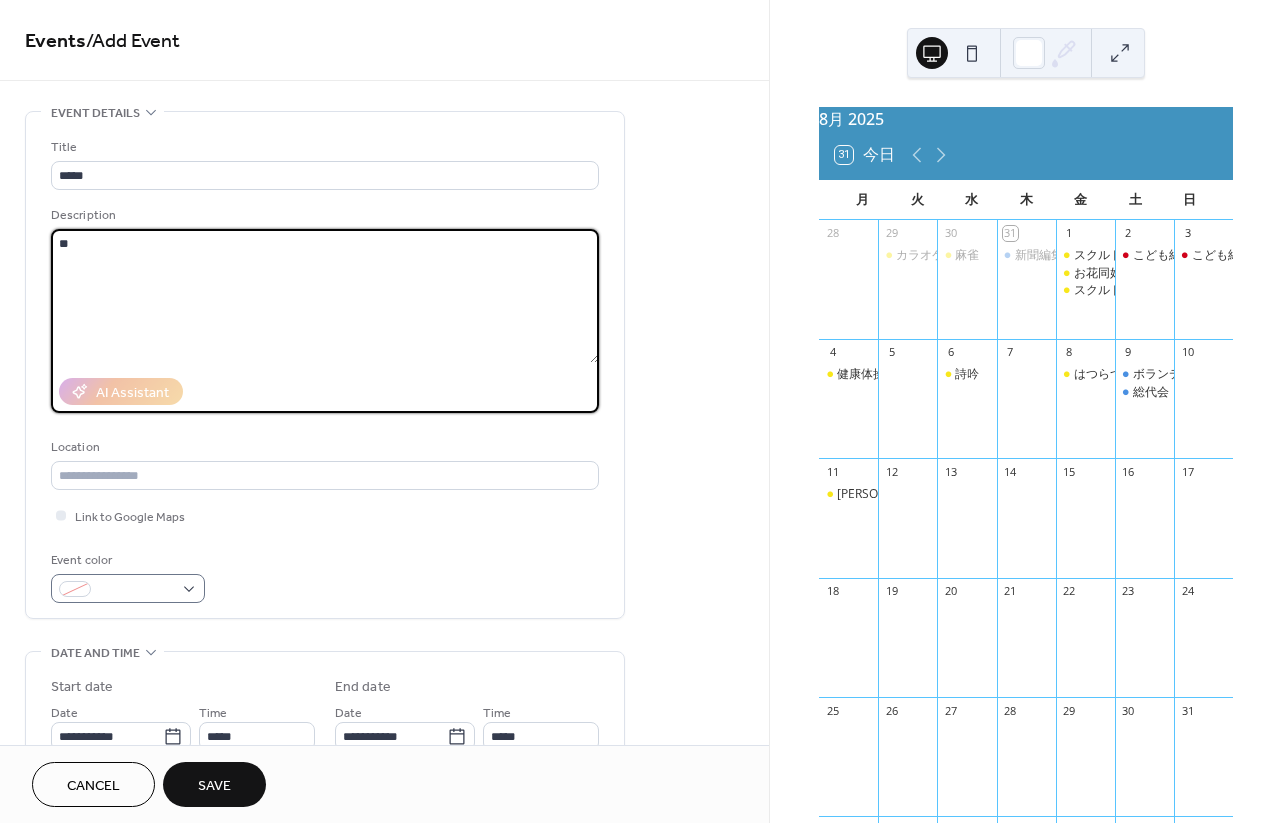type on "**" 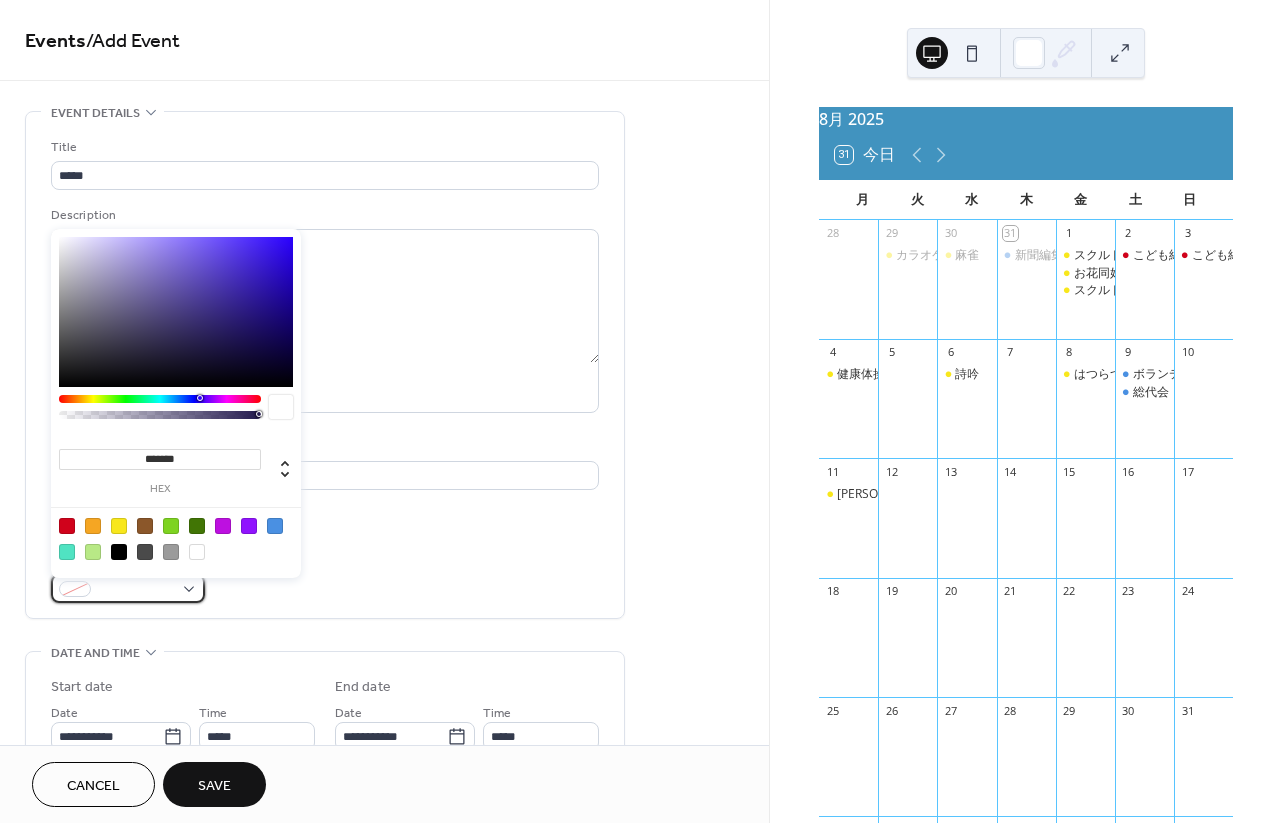 click at bounding box center [128, 588] 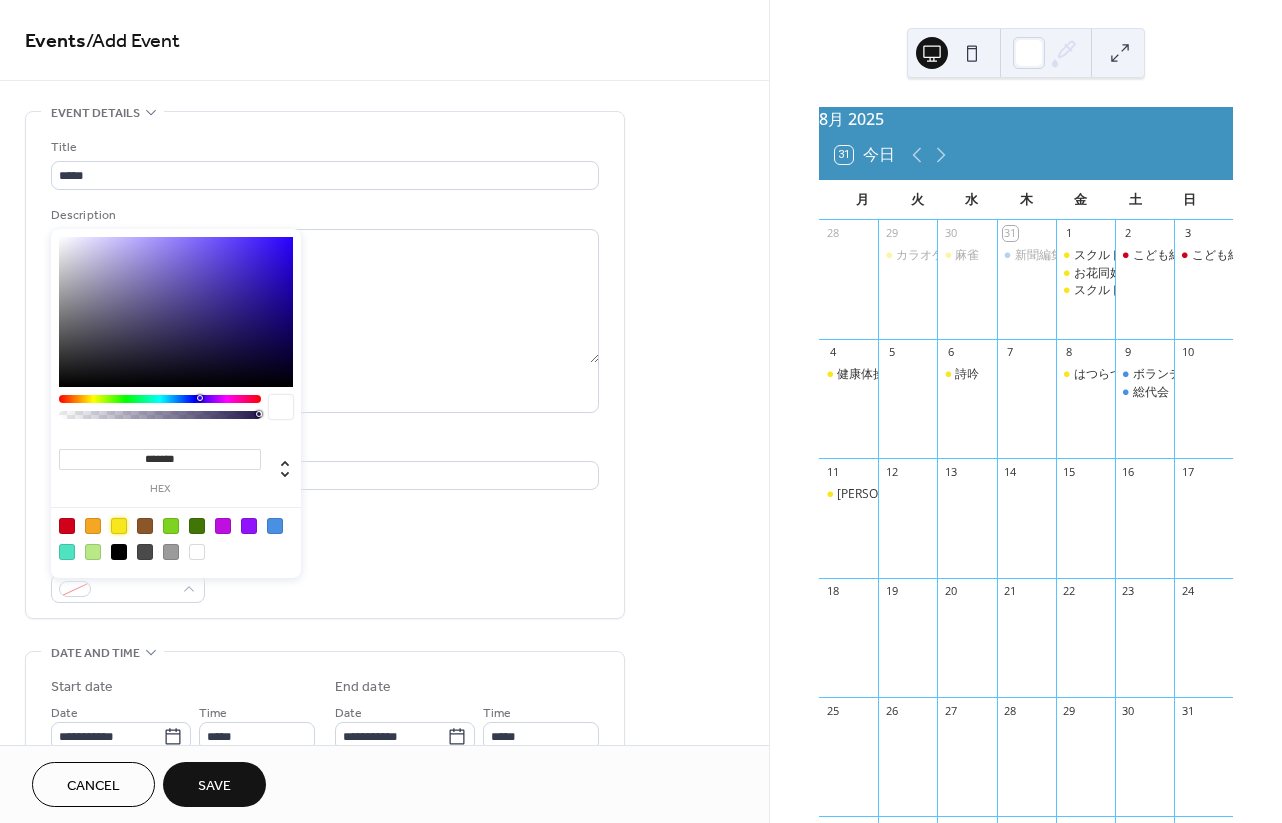 click at bounding box center (119, 526) 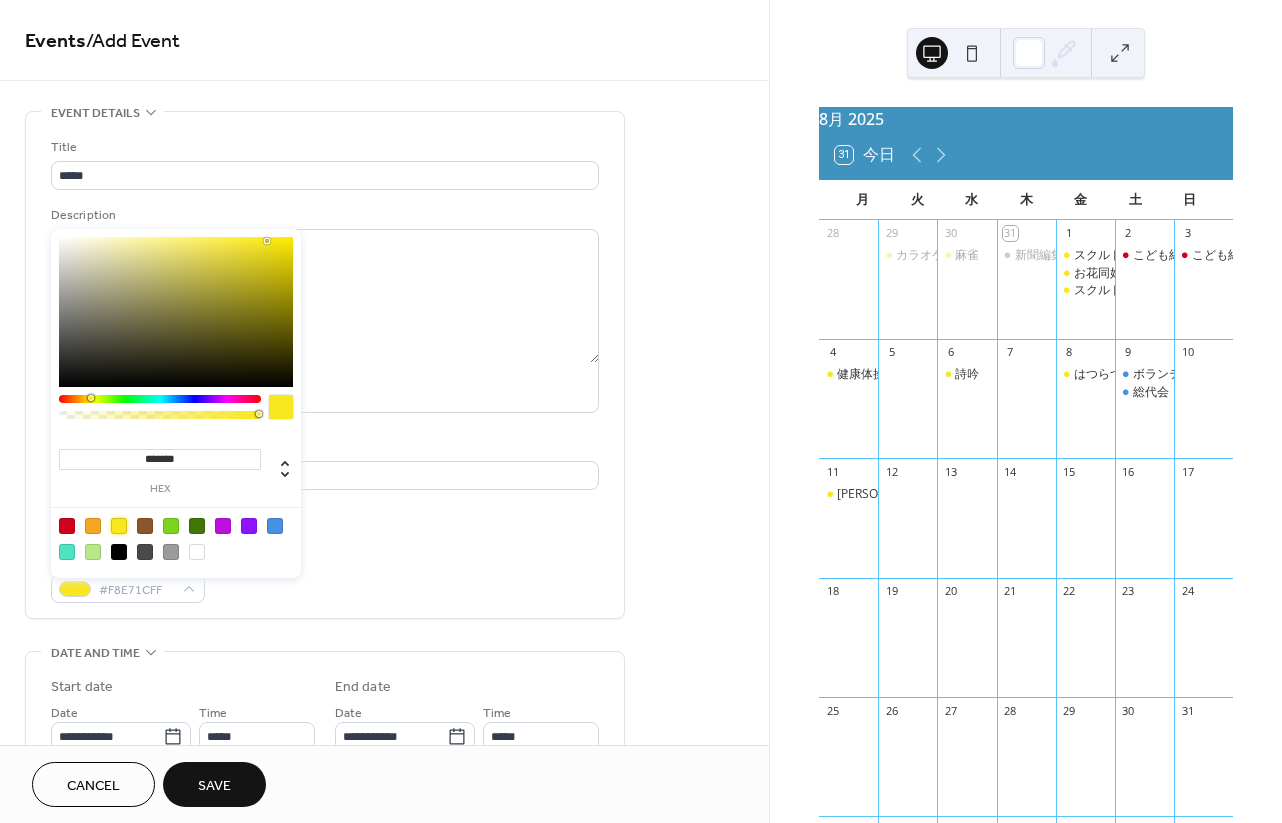 click on "Event color #F8E71CFF" at bounding box center (325, 576) 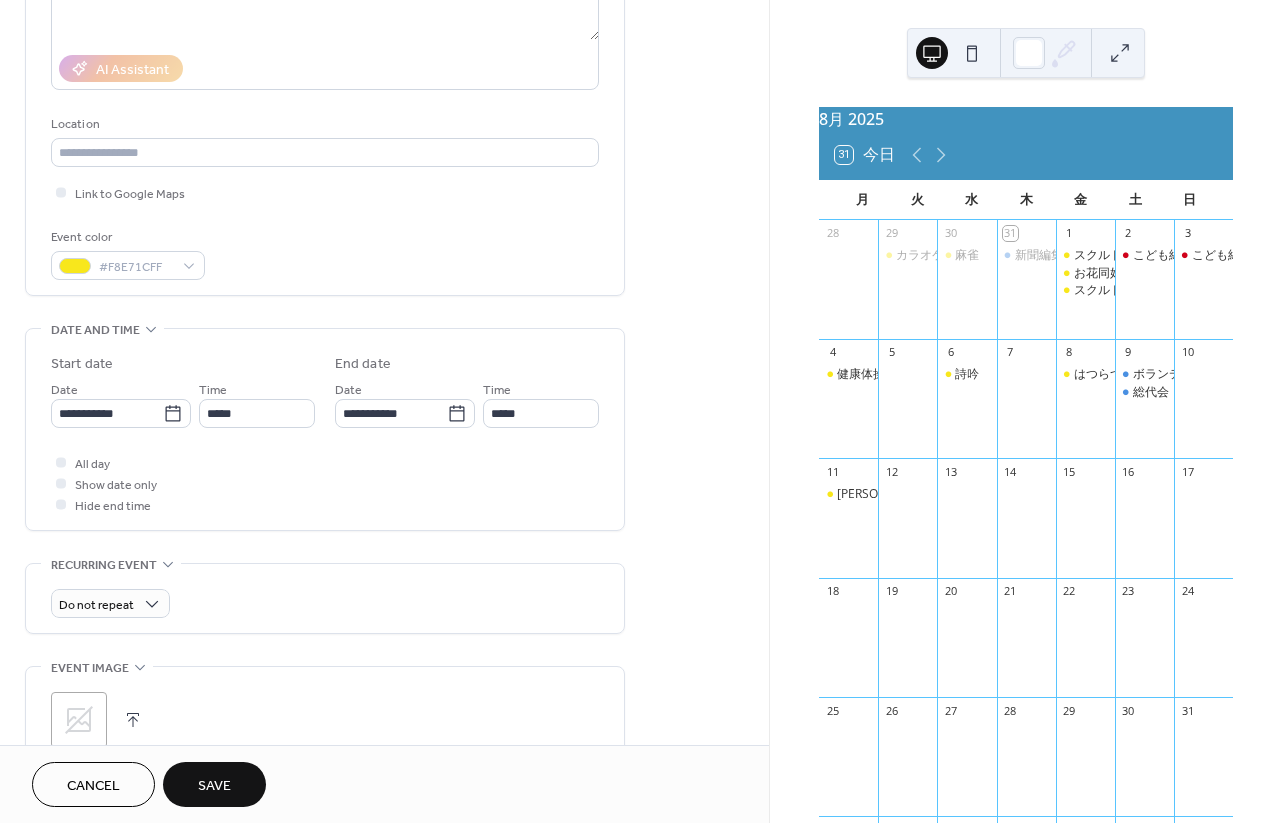 scroll, scrollTop: 313, scrollLeft: 0, axis: vertical 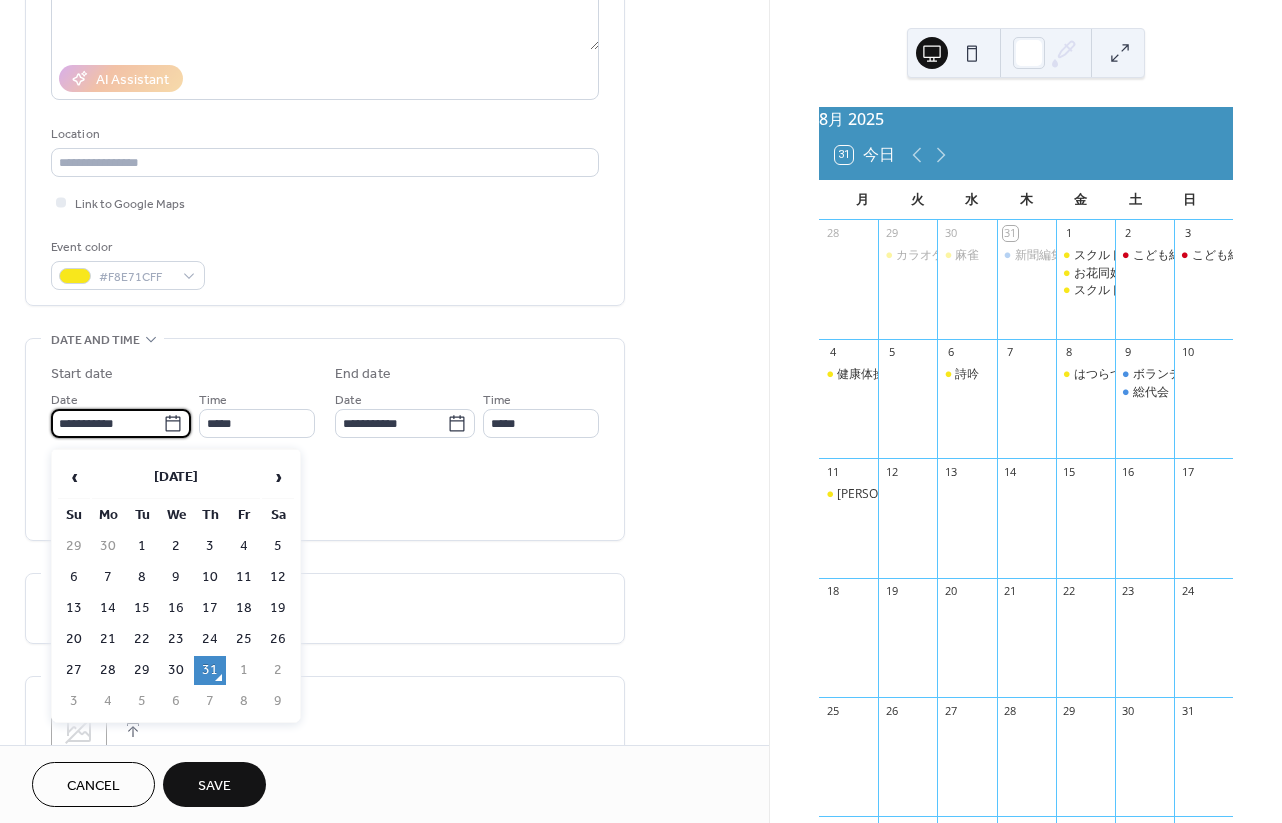 click on "**********" at bounding box center (107, 423) 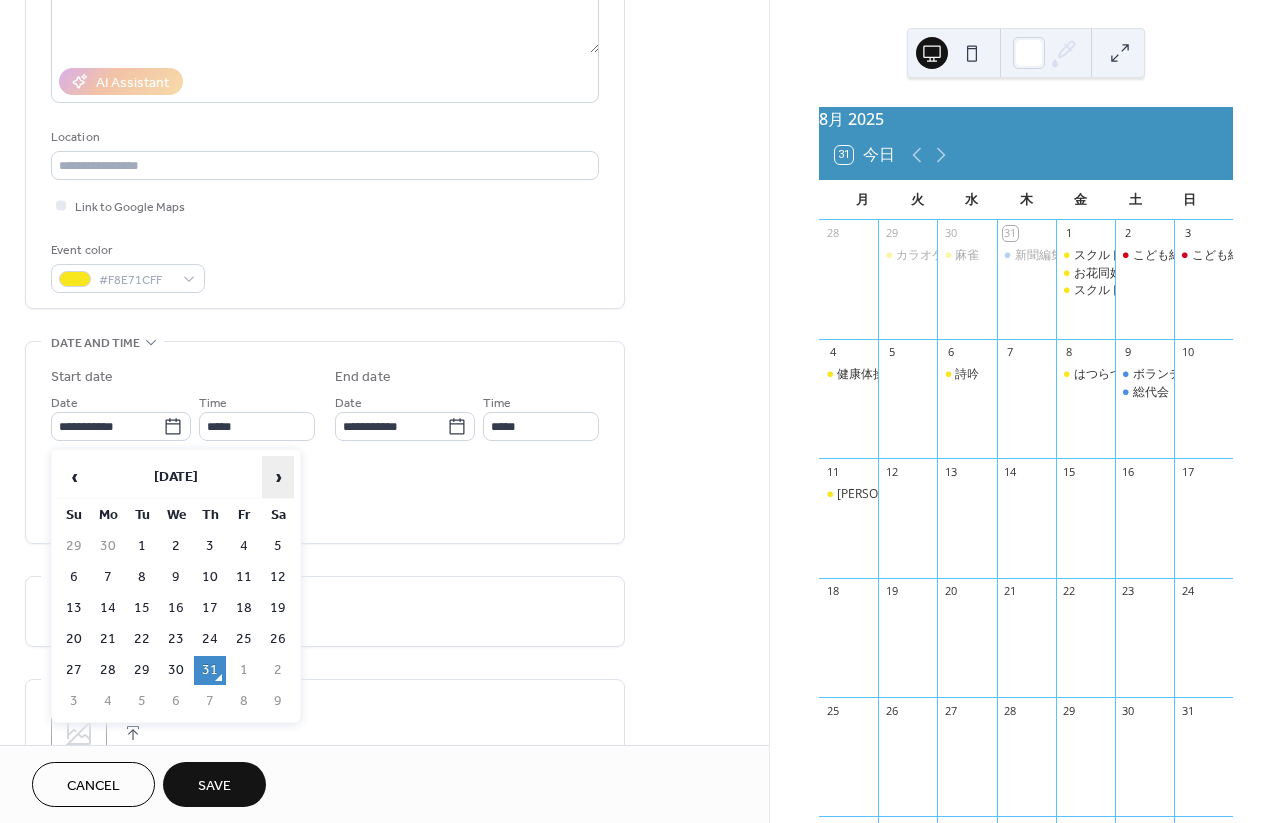 click on "›" at bounding box center (278, 477) 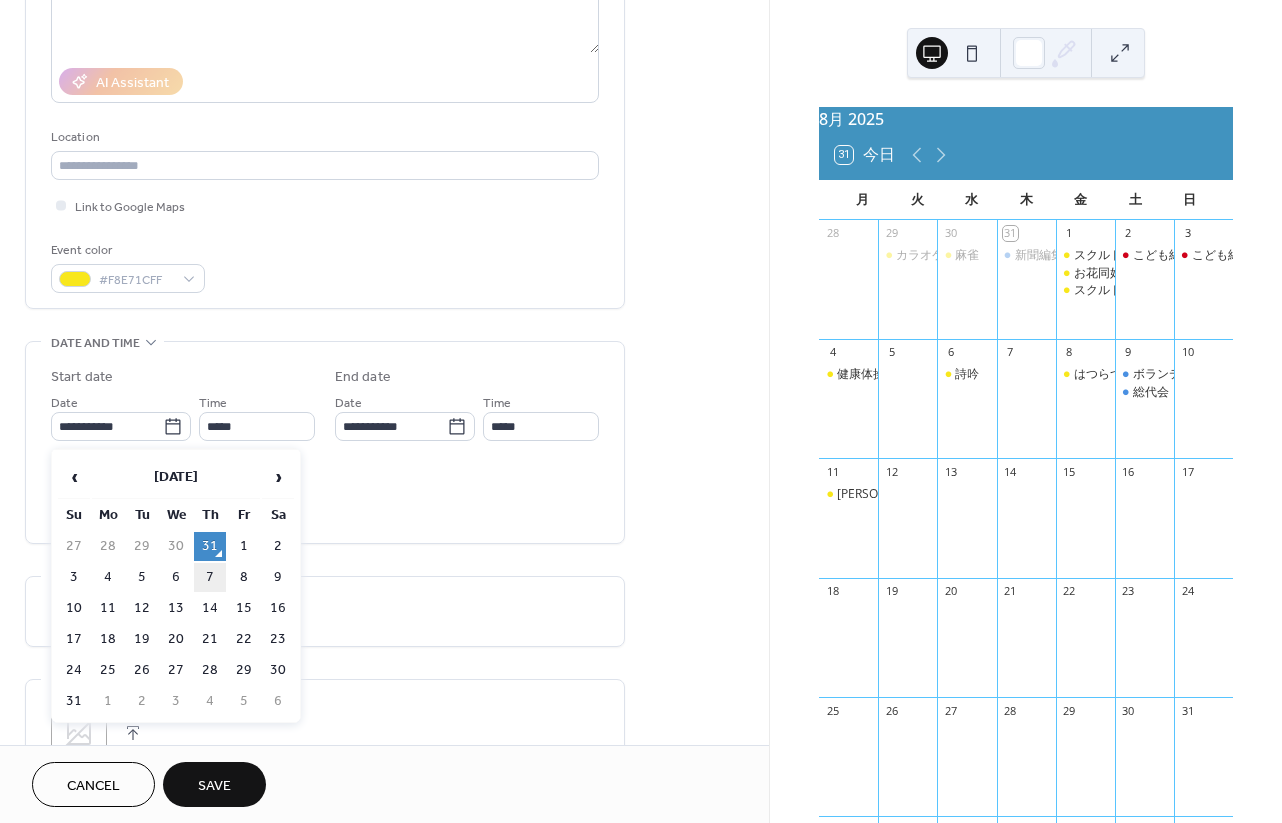 click on "7" at bounding box center [210, 577] 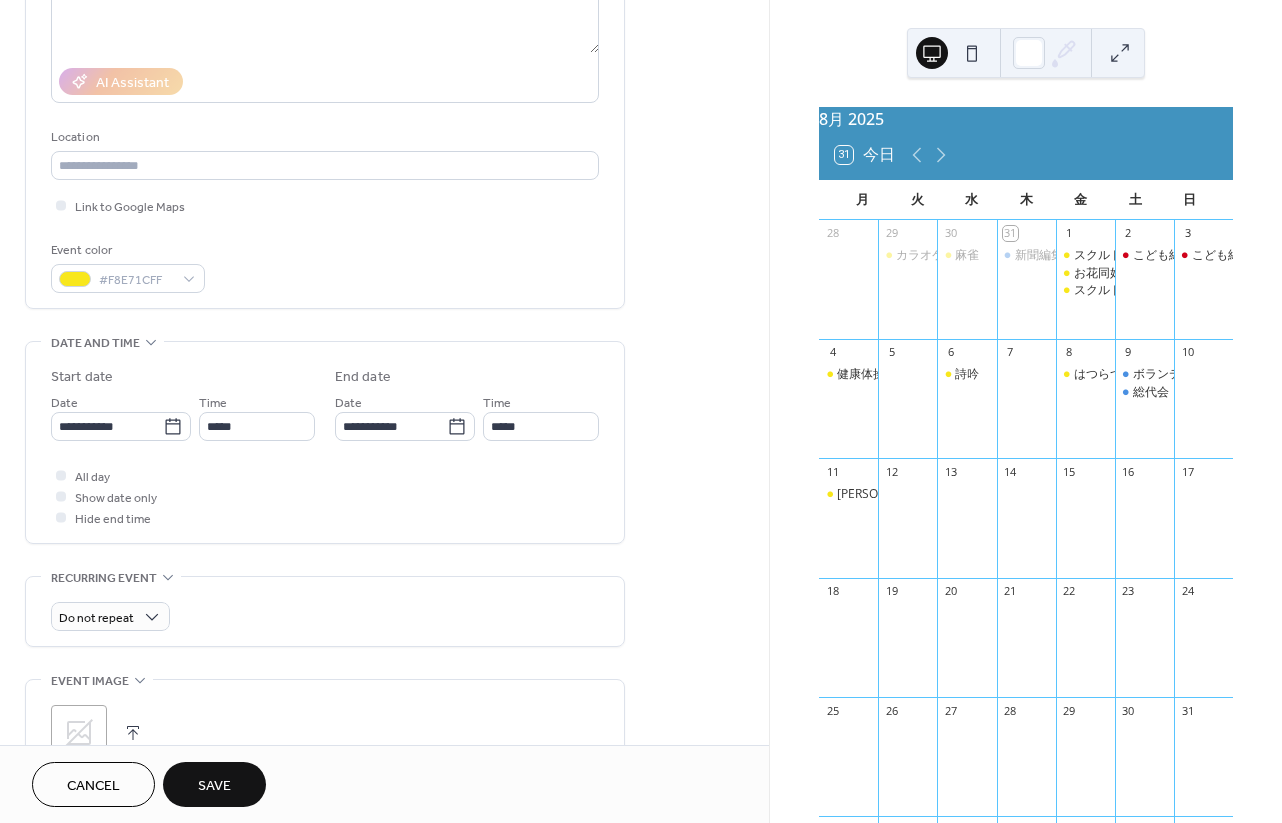 type on "**********" 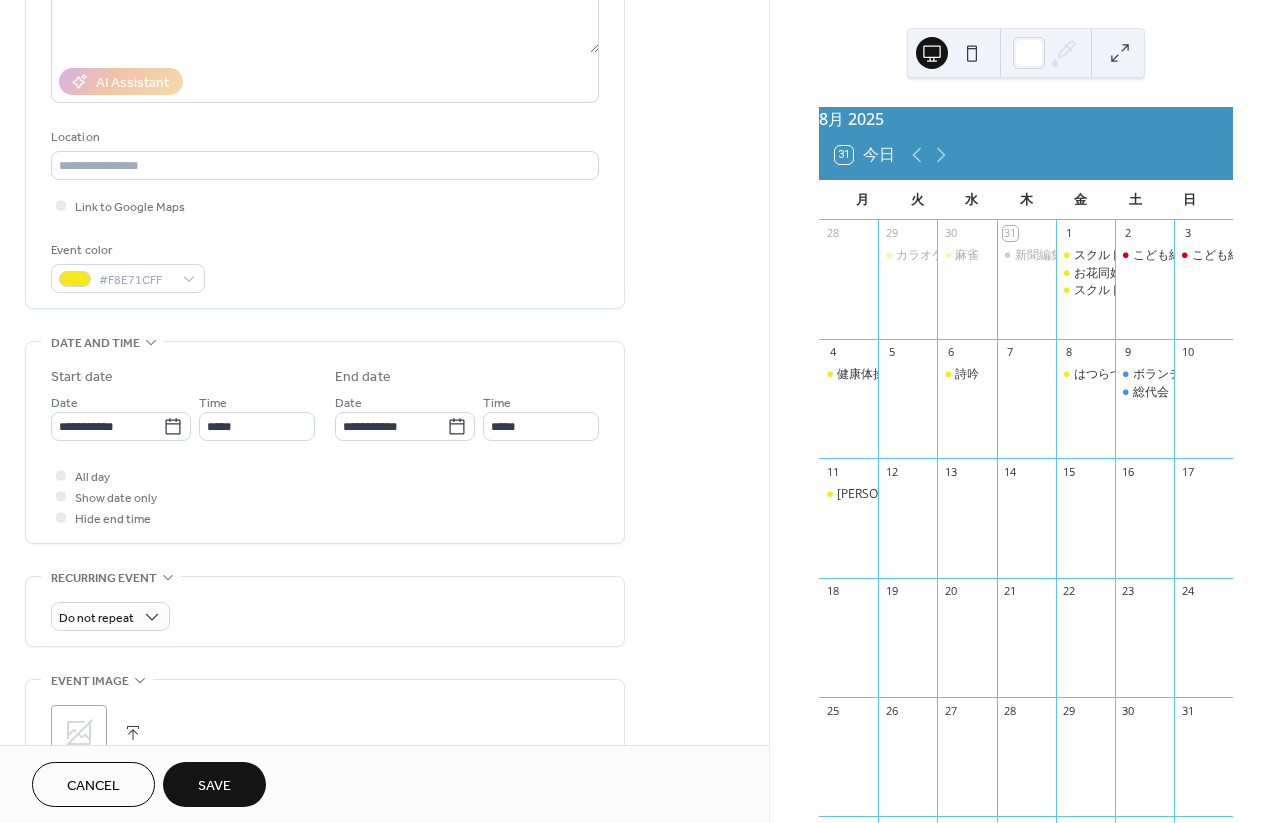 type on "**********" 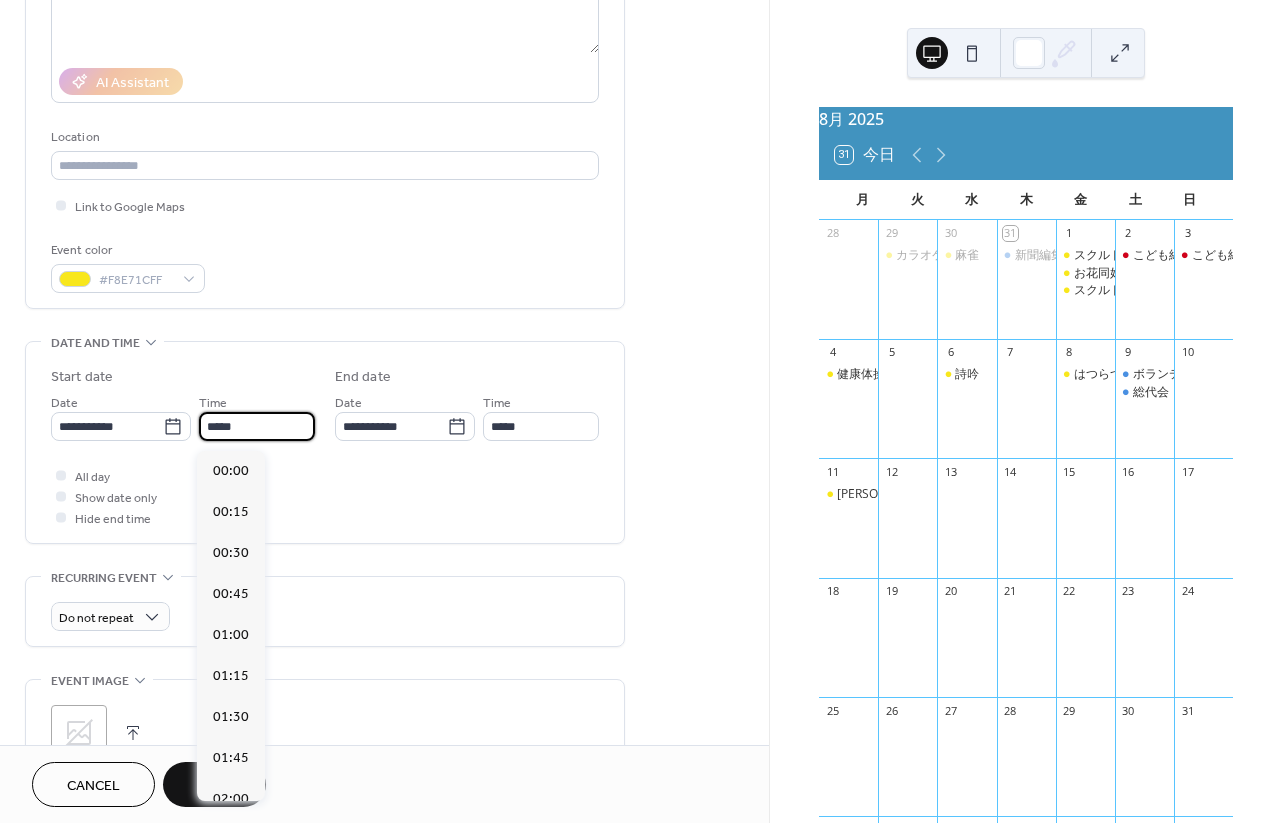 click on "*****" at bounding box center [257, 426] 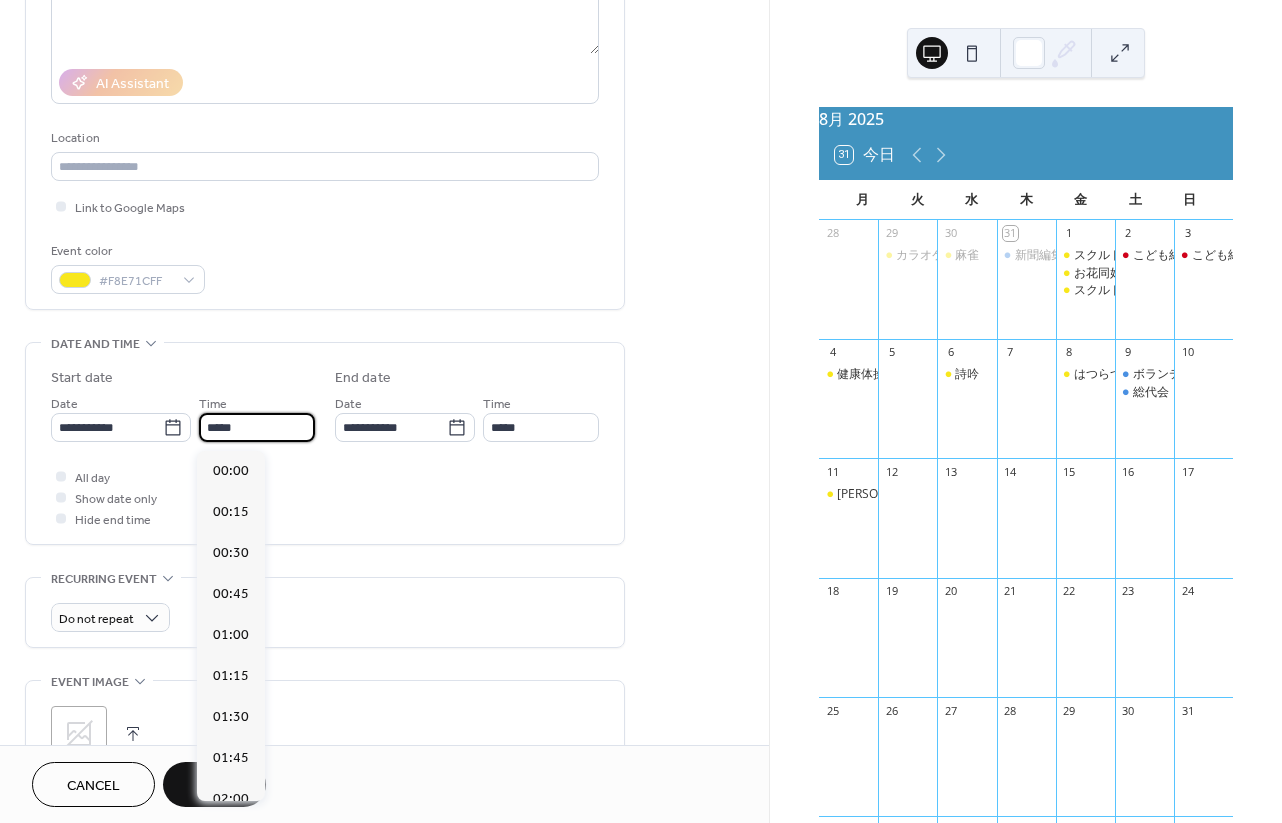 scroll, scrollTop: 1968, scrollLeft: 0, axis: vertical 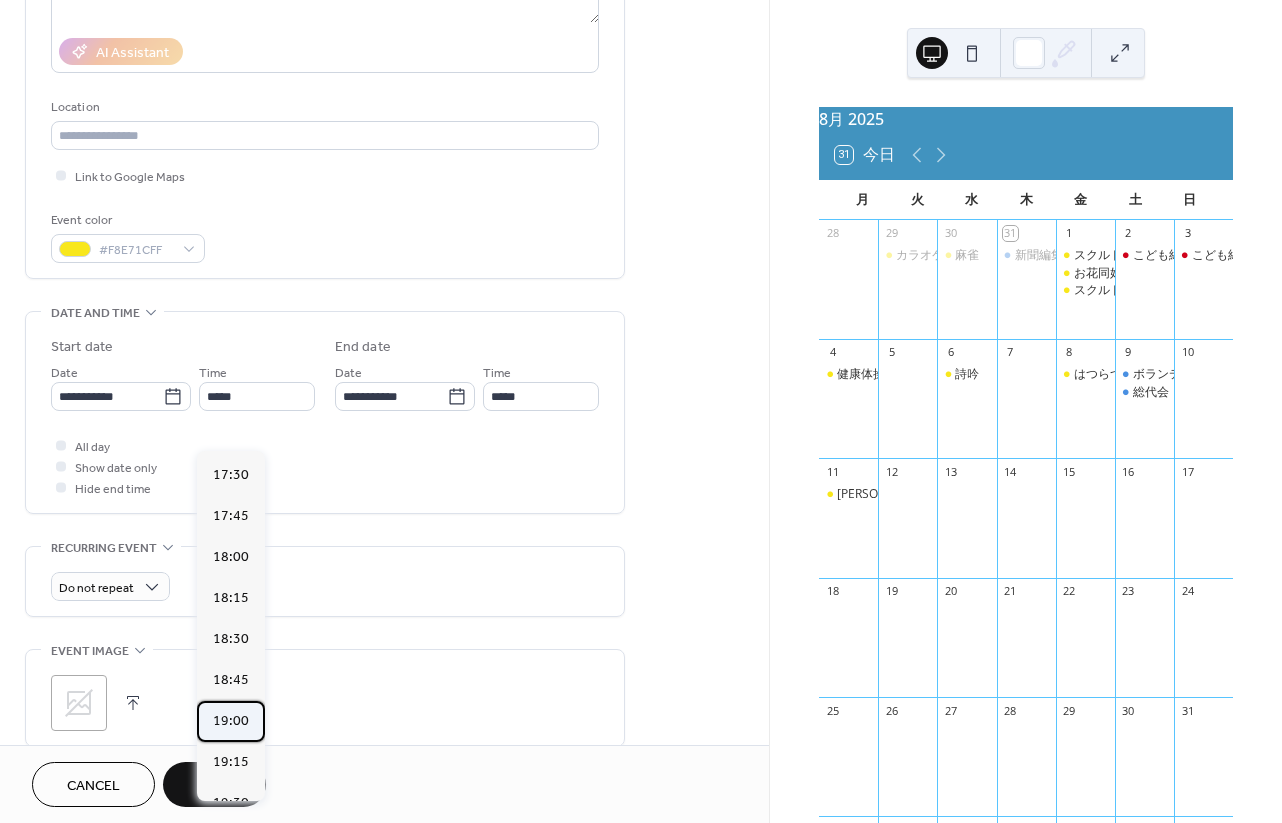 click on "19:00" at bounding box center (231, 721) 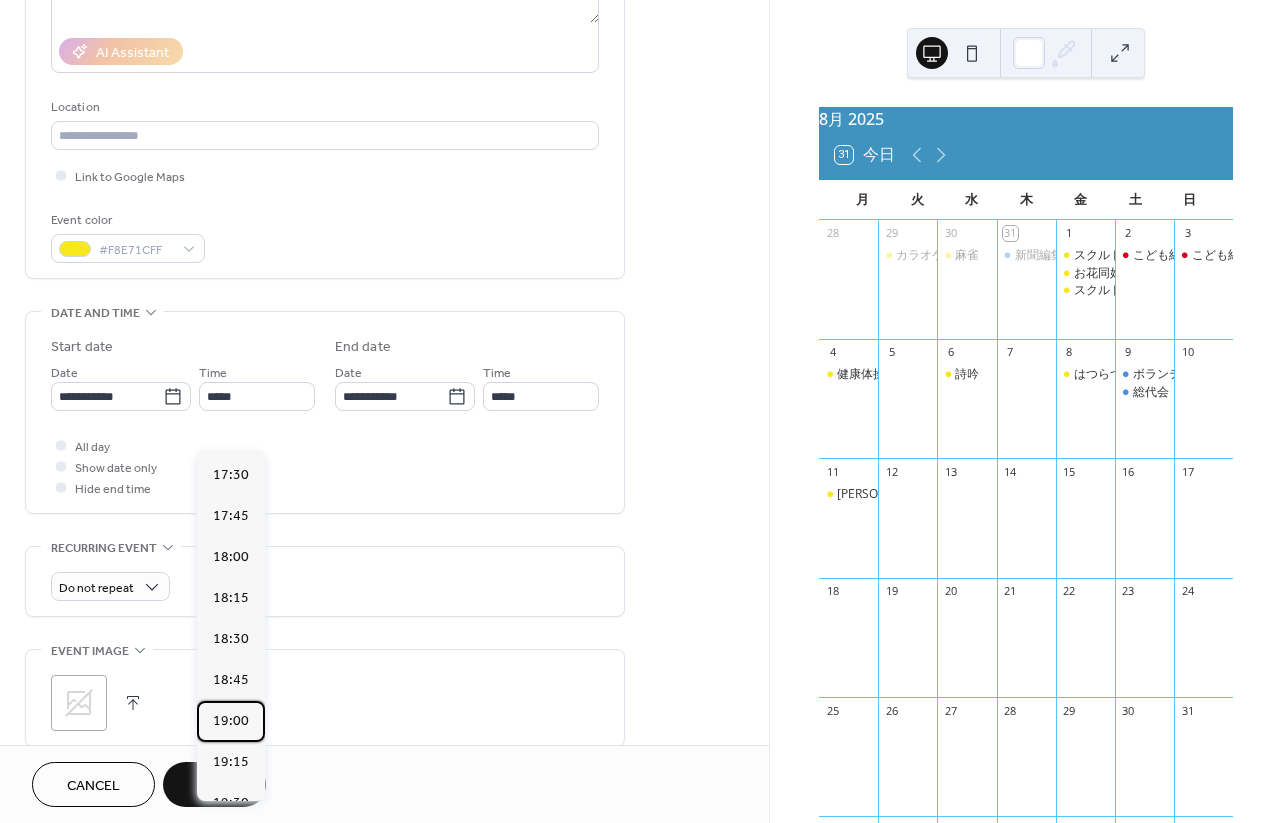 type on "*****" 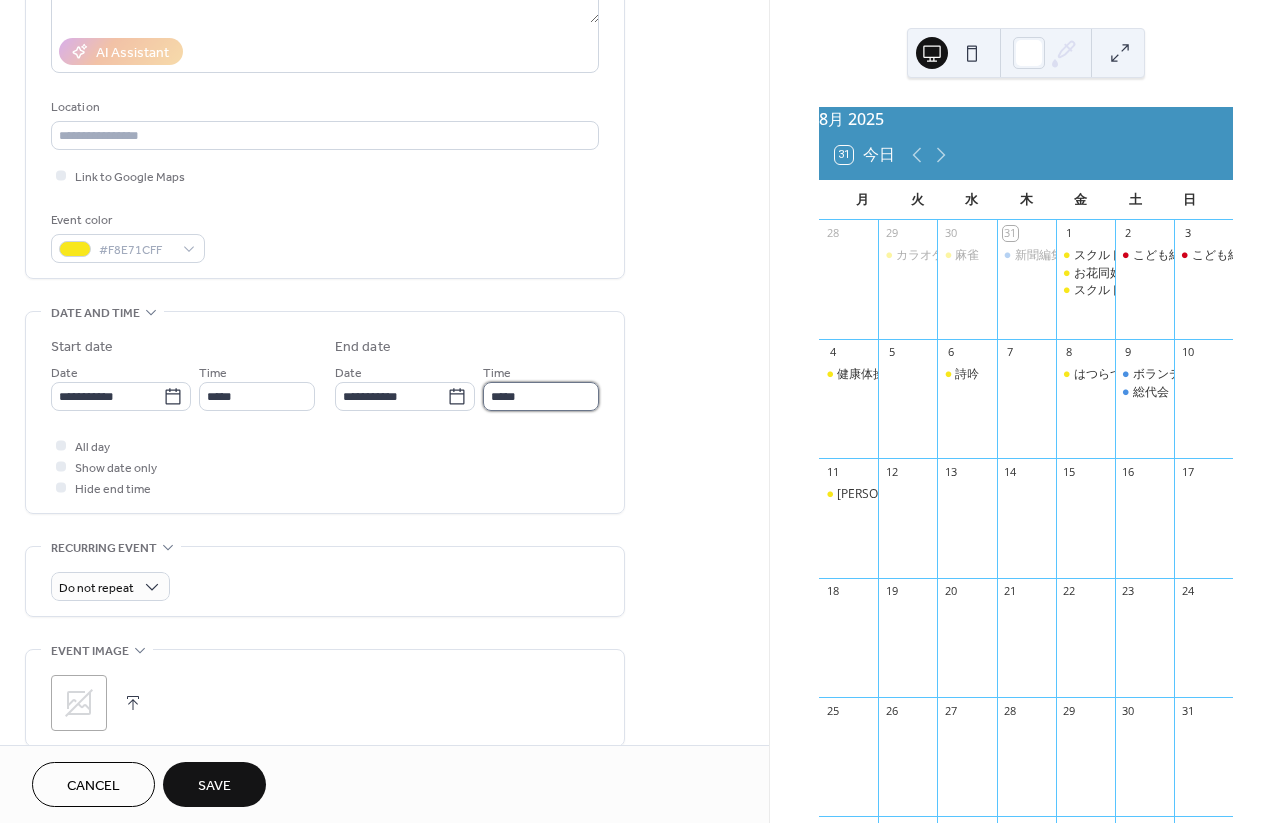 click on "*****" at bounding box center (541, 396) 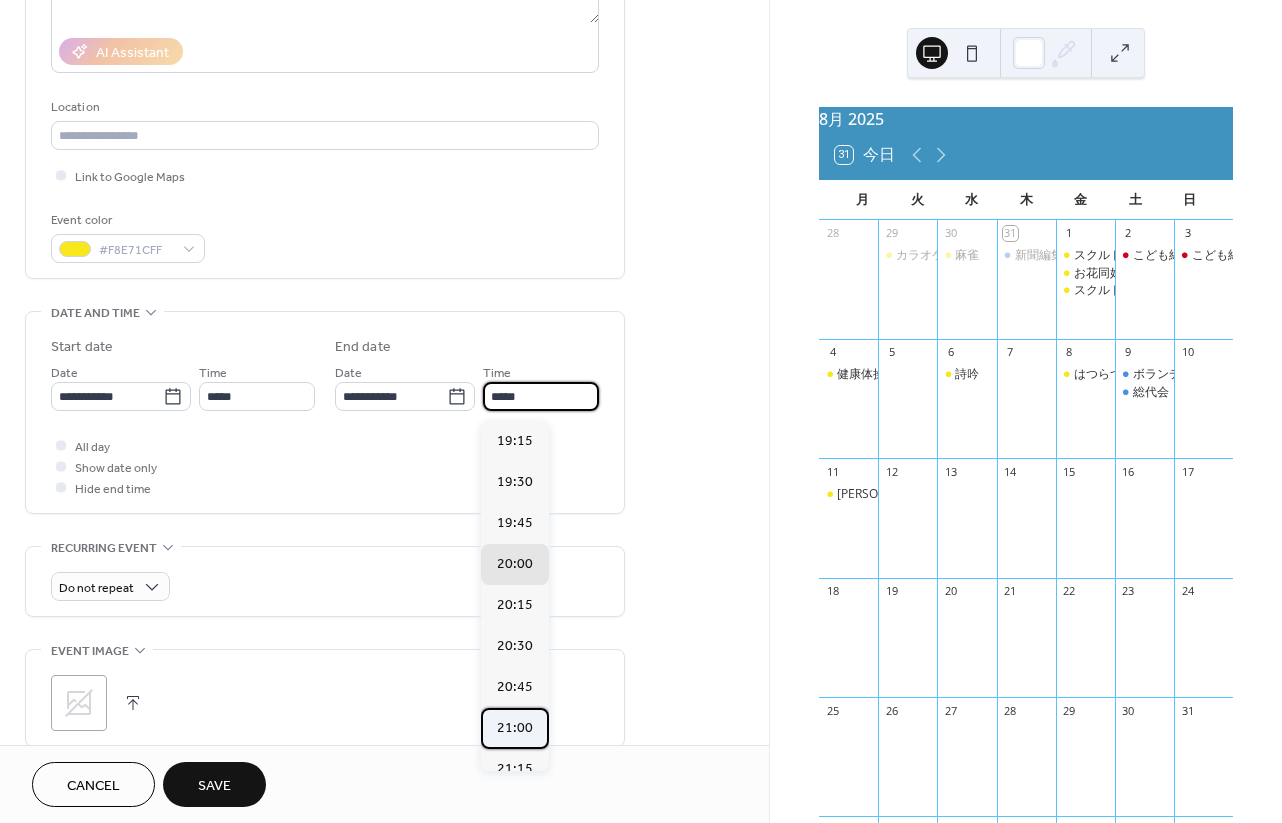 click on "21:00" at bounding box center [515, 728] 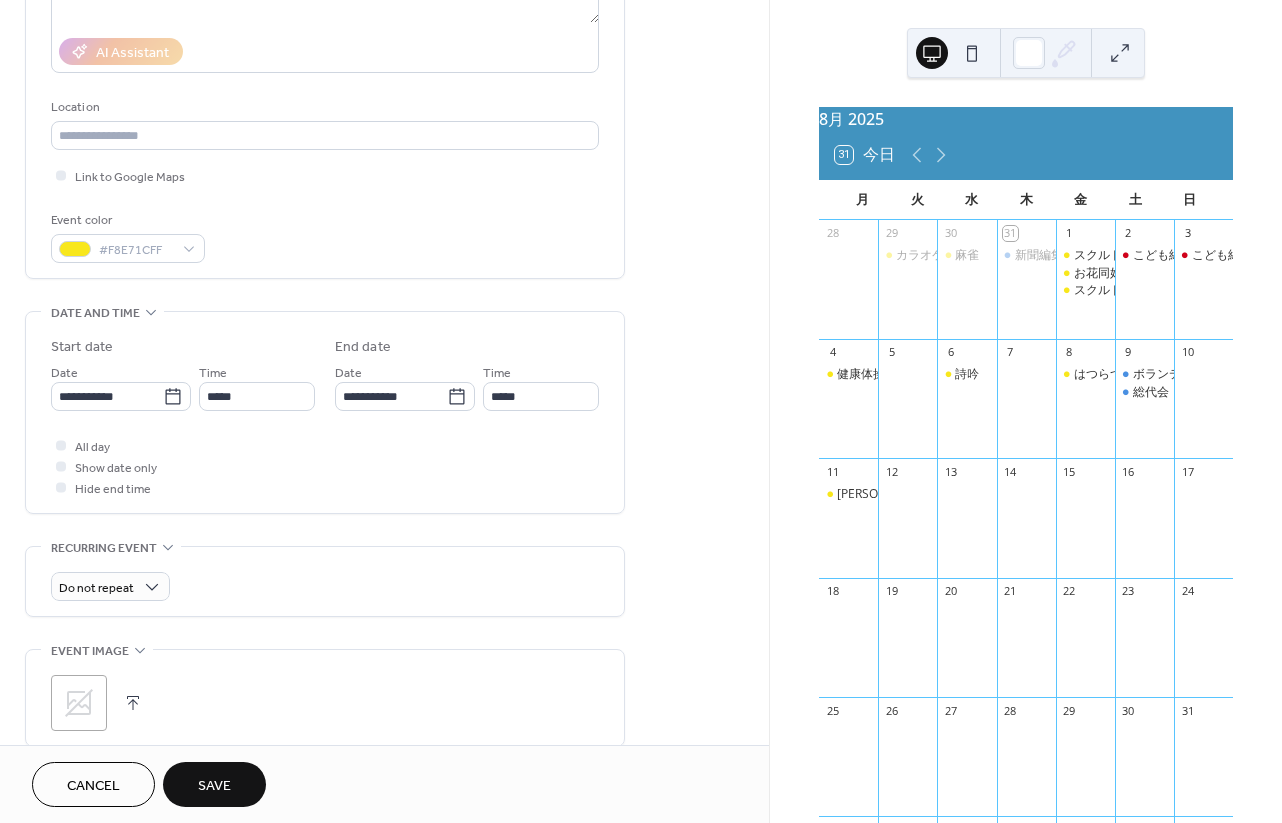 type on "*****" 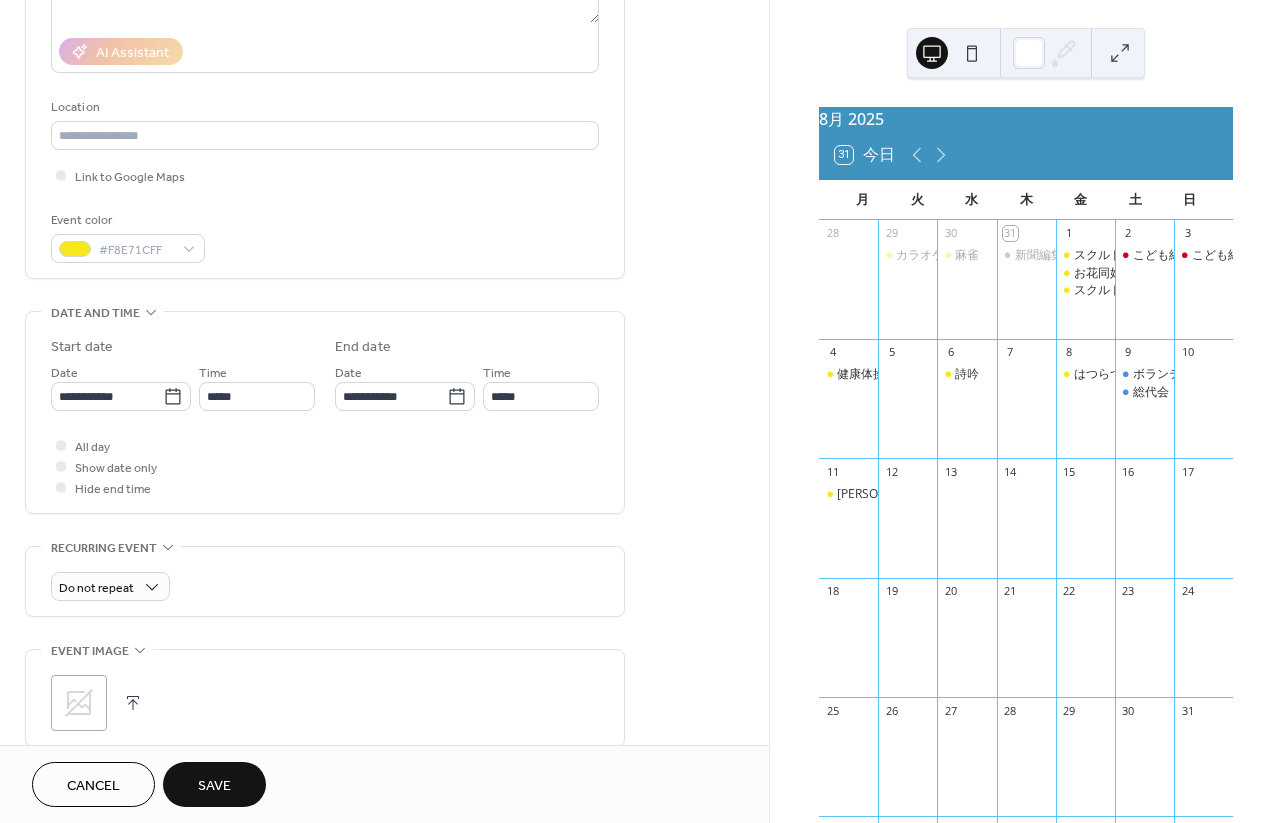 click on "Save" at bounding box center (214, 784) 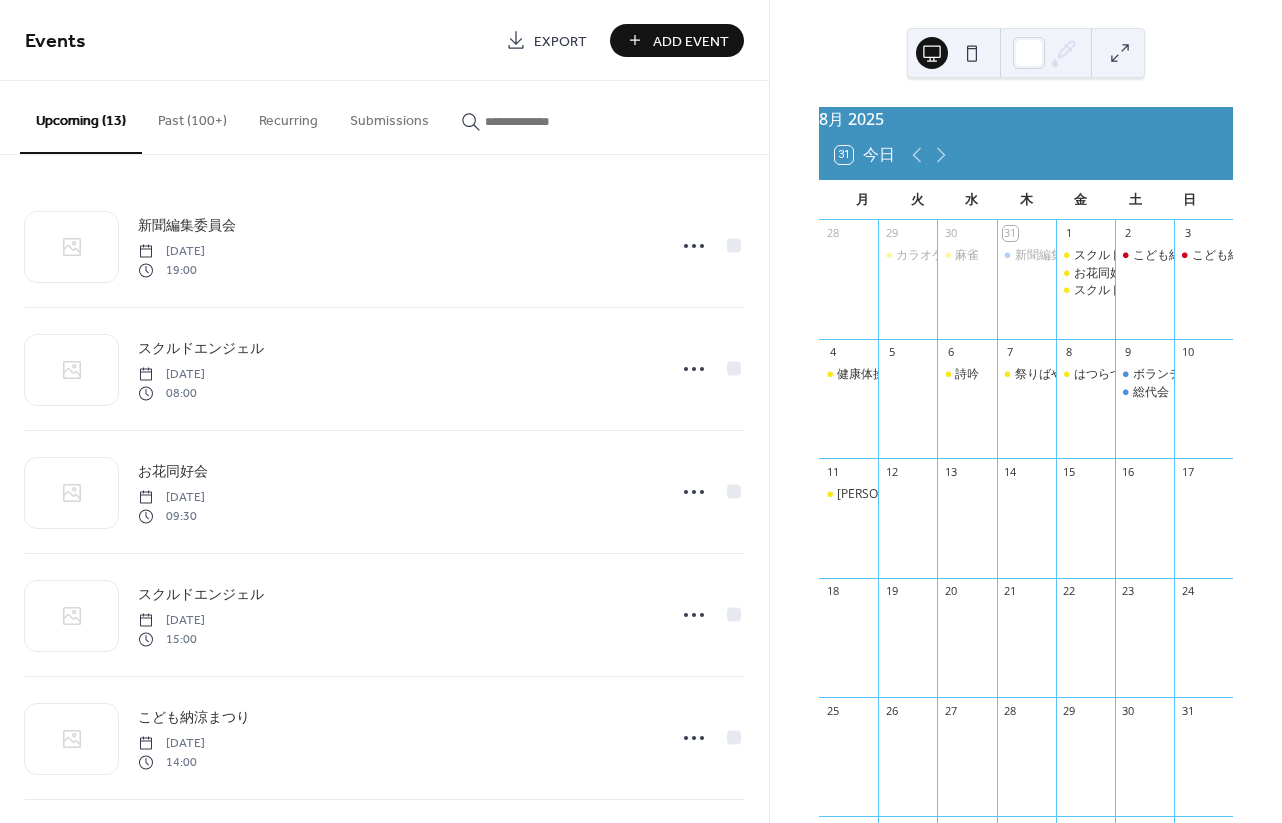 click on "Add Event" at bounding box center [691, 41] 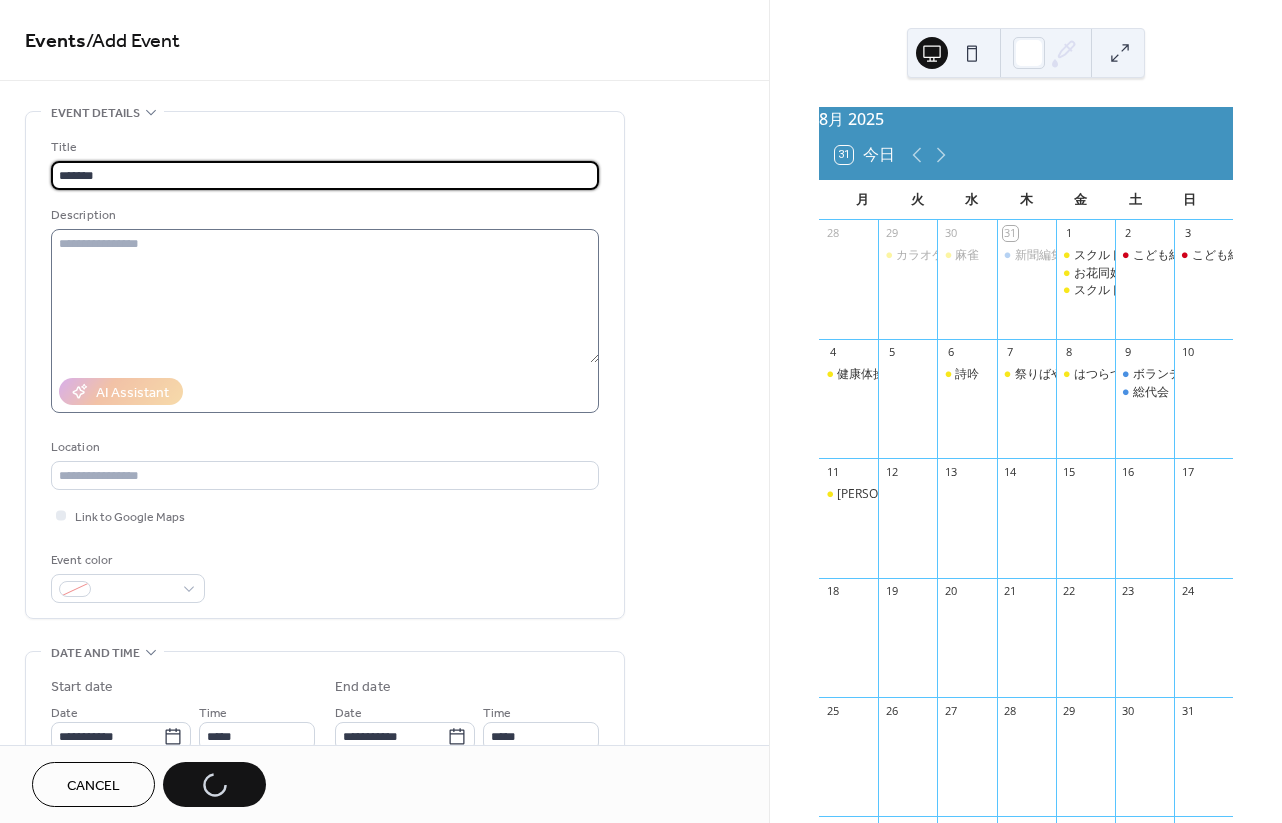 type on "*******" 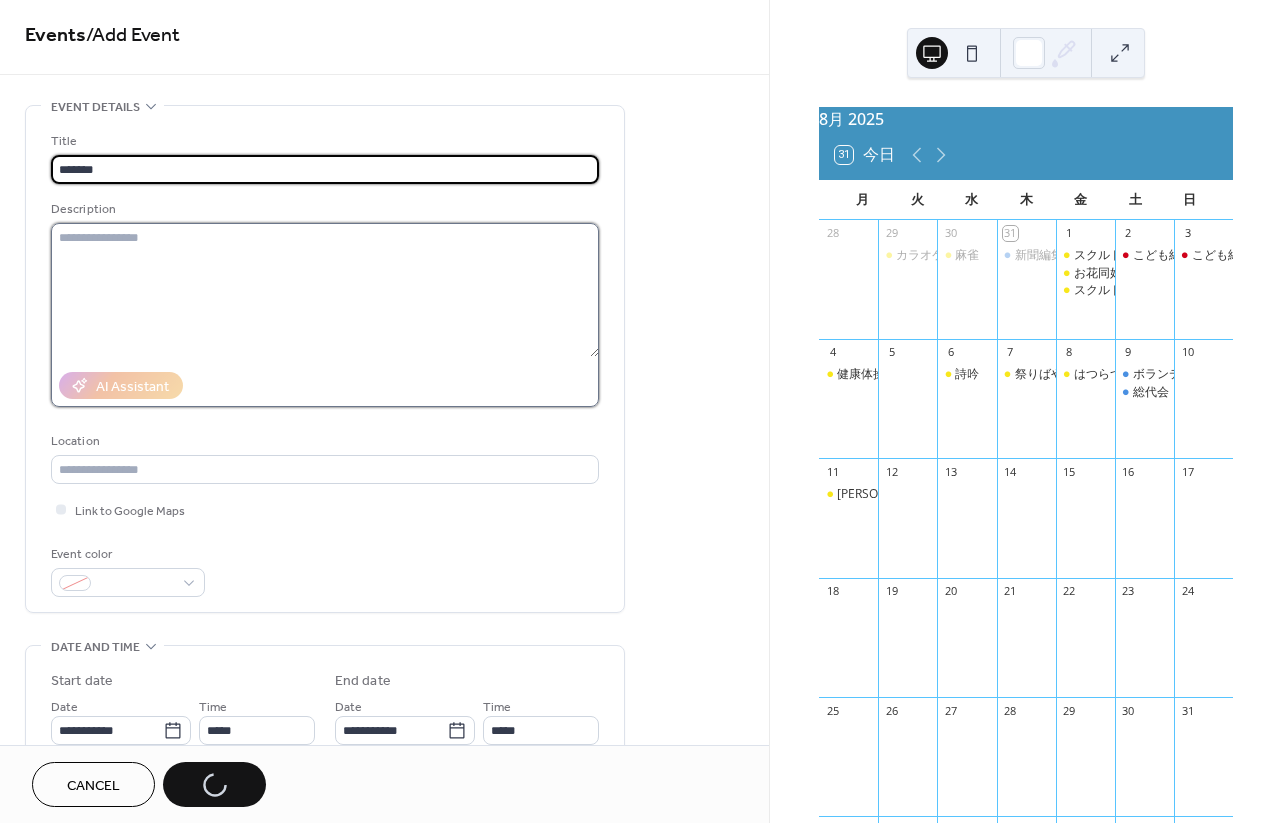 click at bounding box center [325, 290] 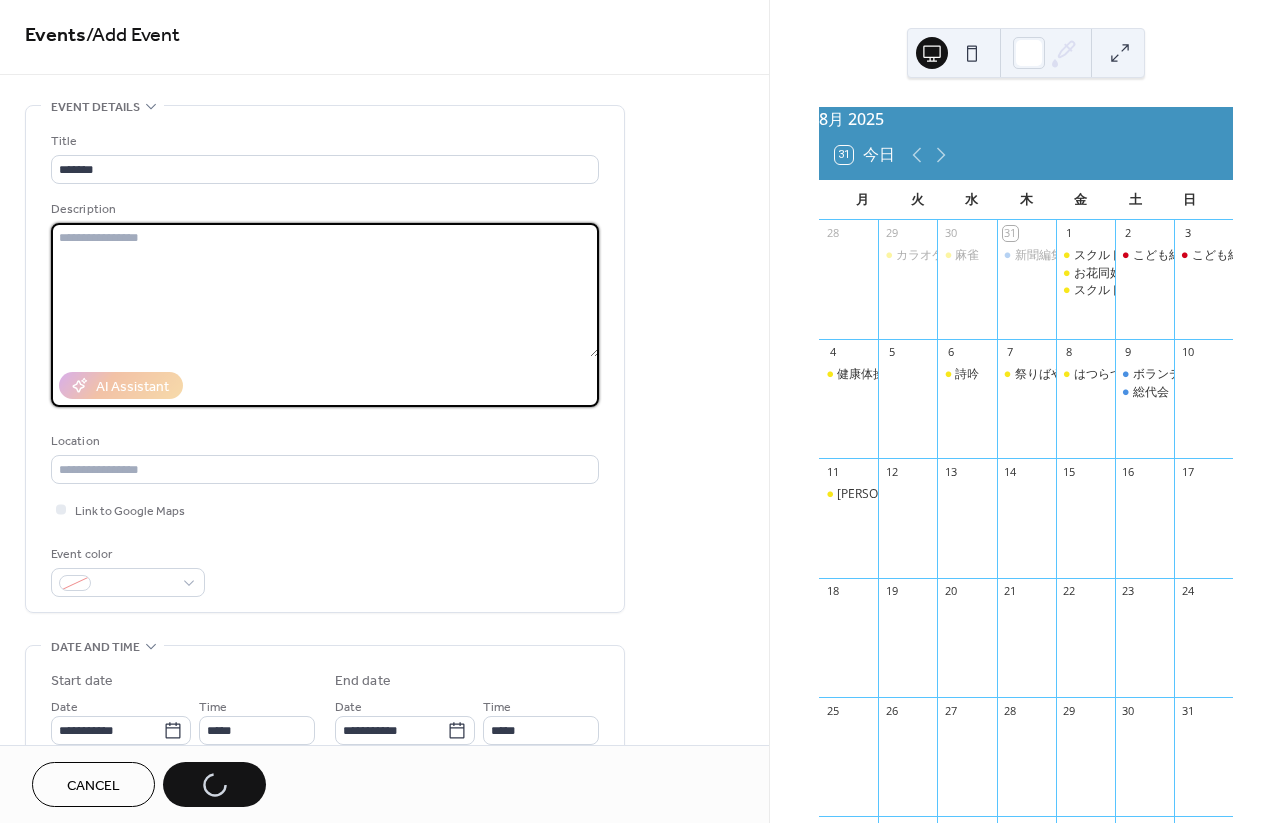 scroll, scrollTop: 5, scrollLeft: 0, axis: vertical 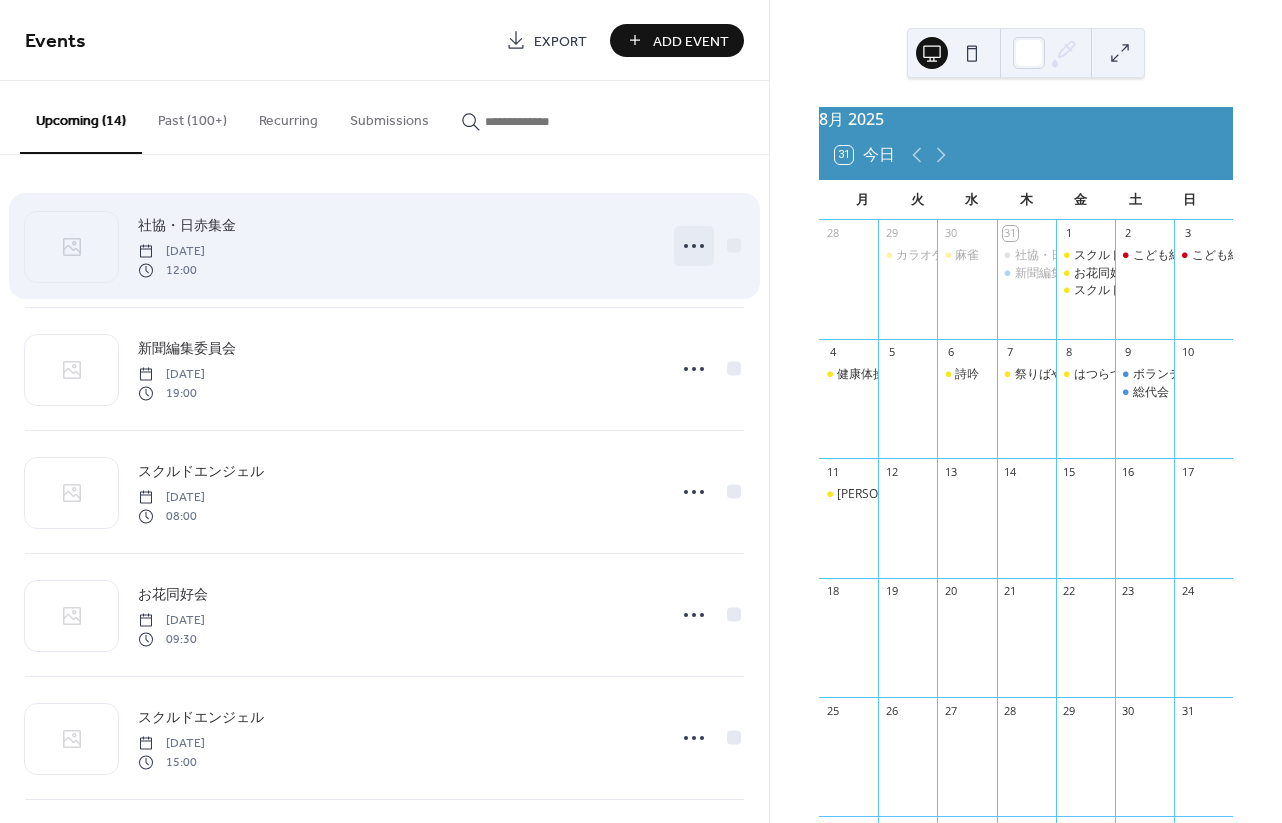click 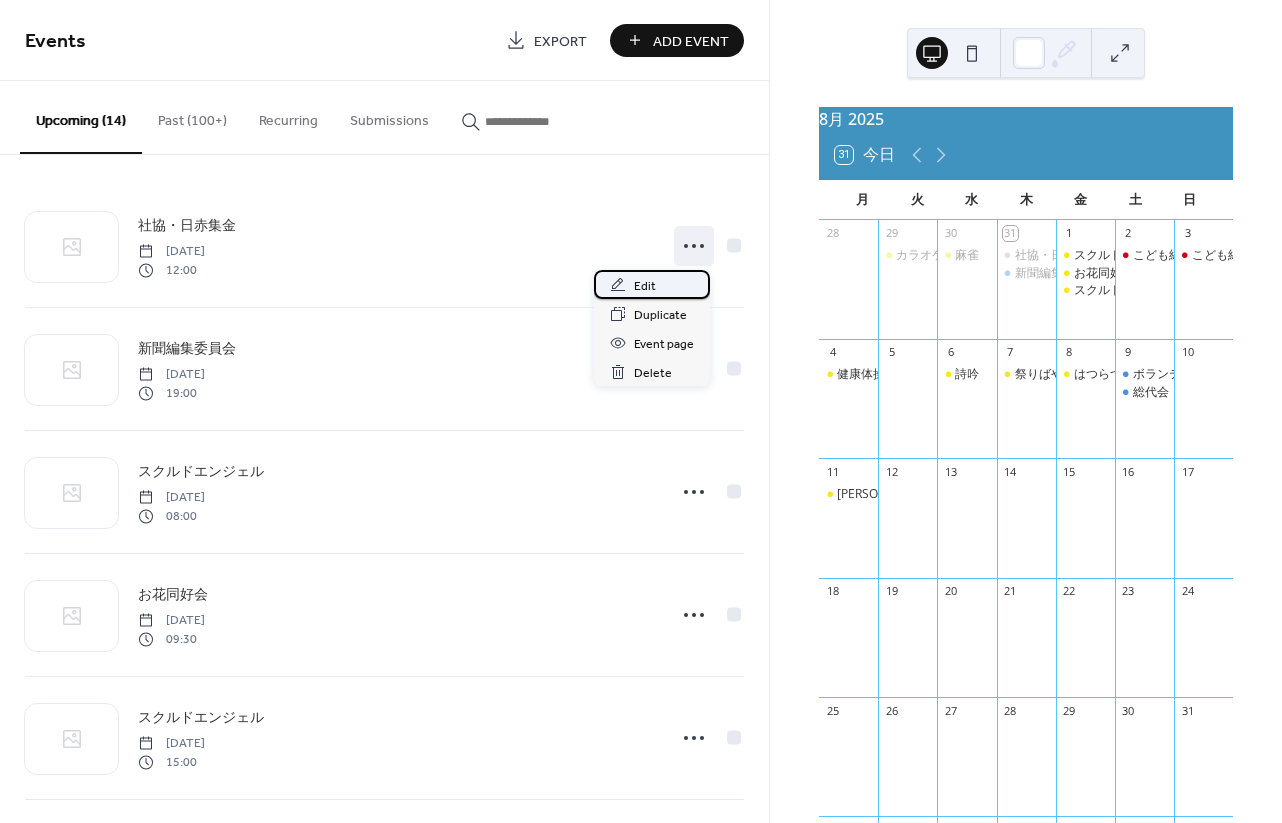 click on "Edit" at bounding box center (645, 286) 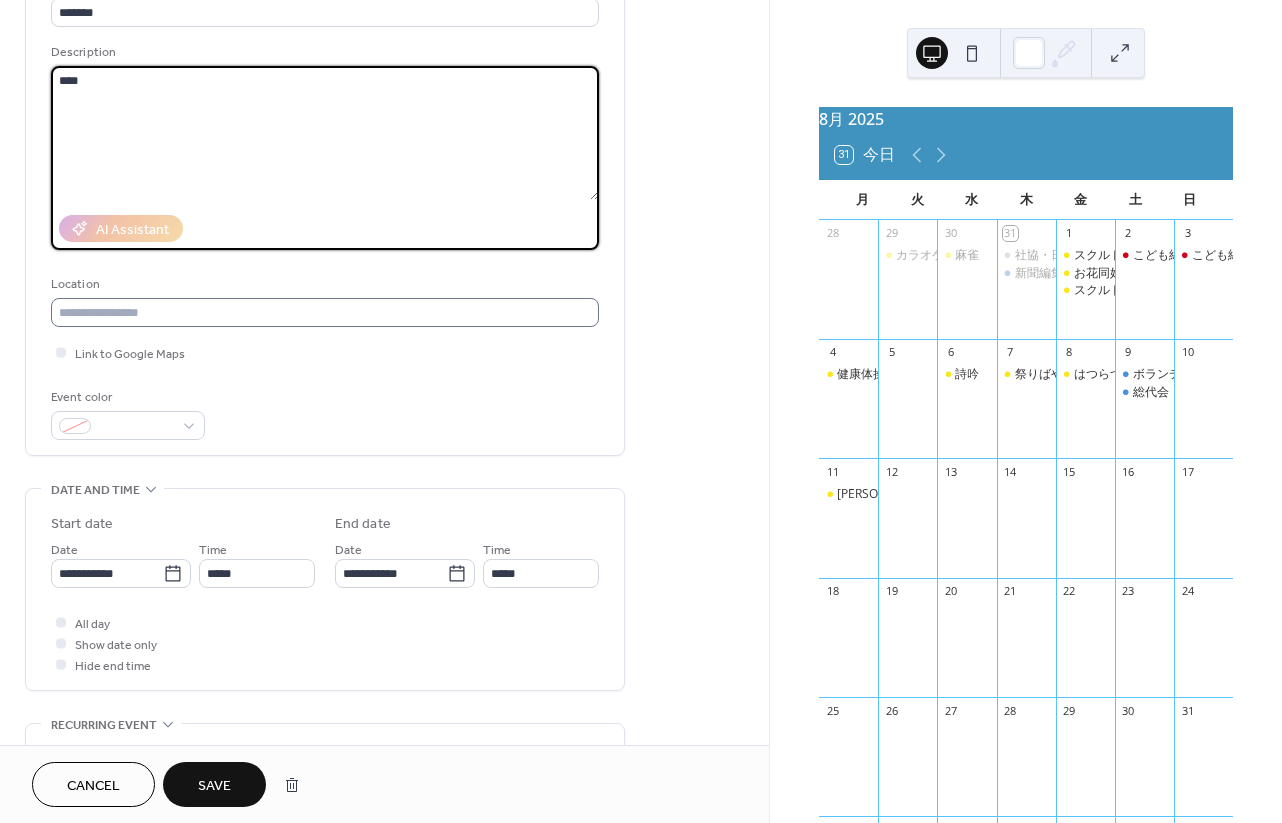 scroll, scrollTop: 329, scrollLeft: 0, axis: vertical 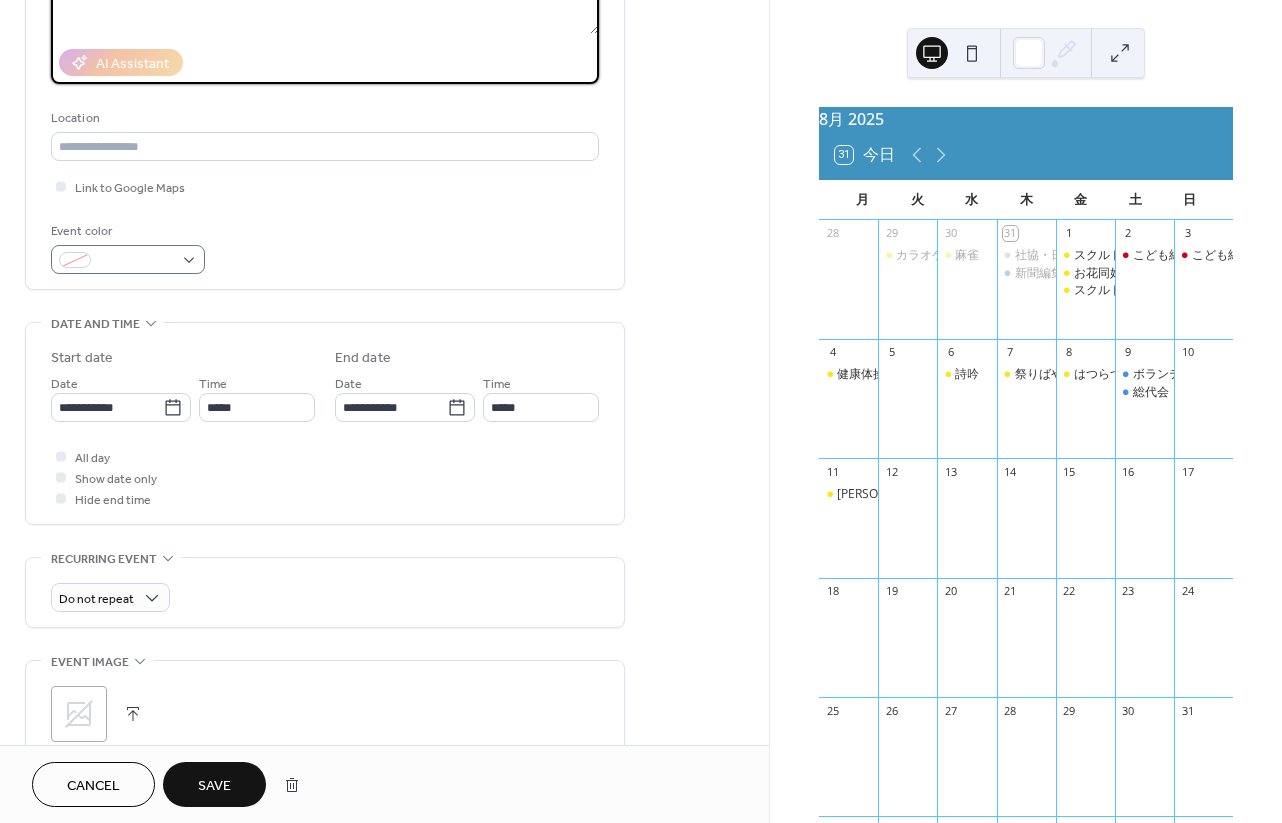 type on "****" 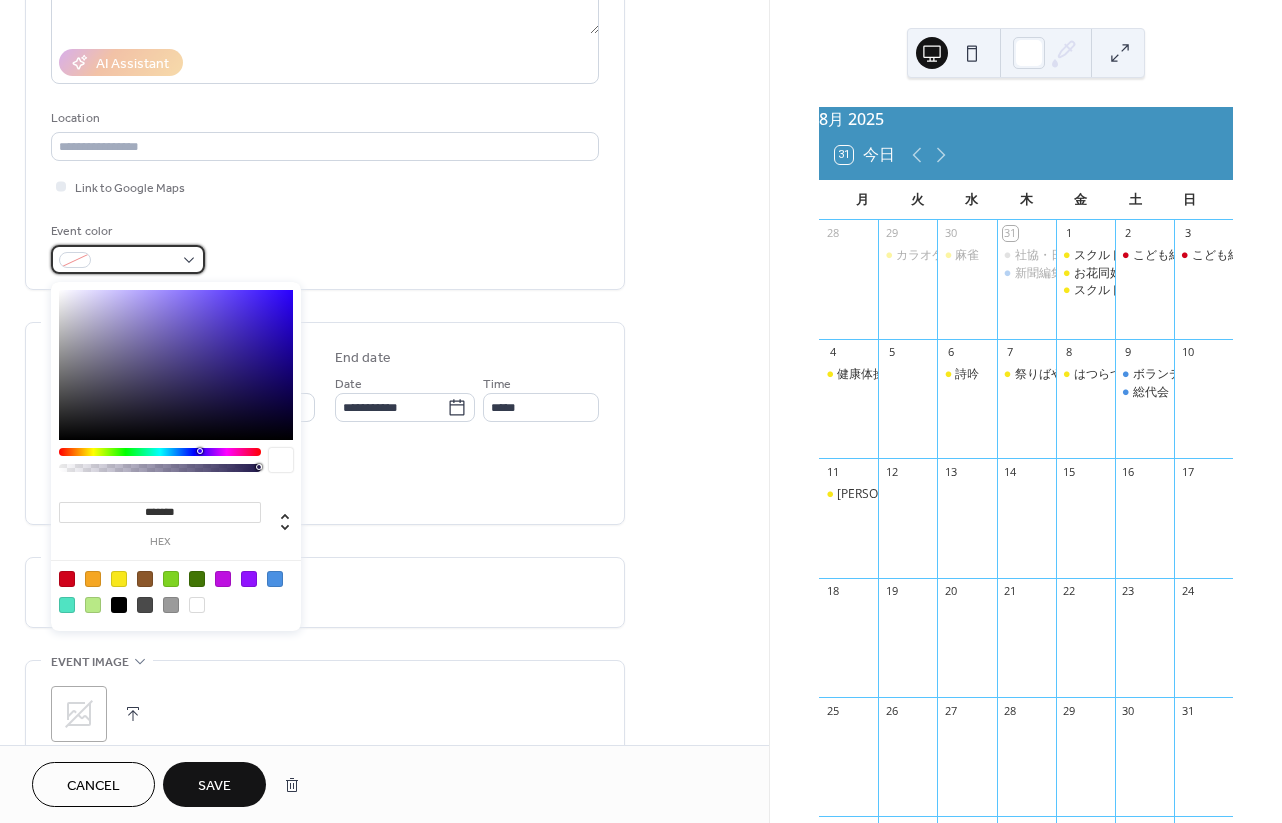 click at bounding box center (128, 259) 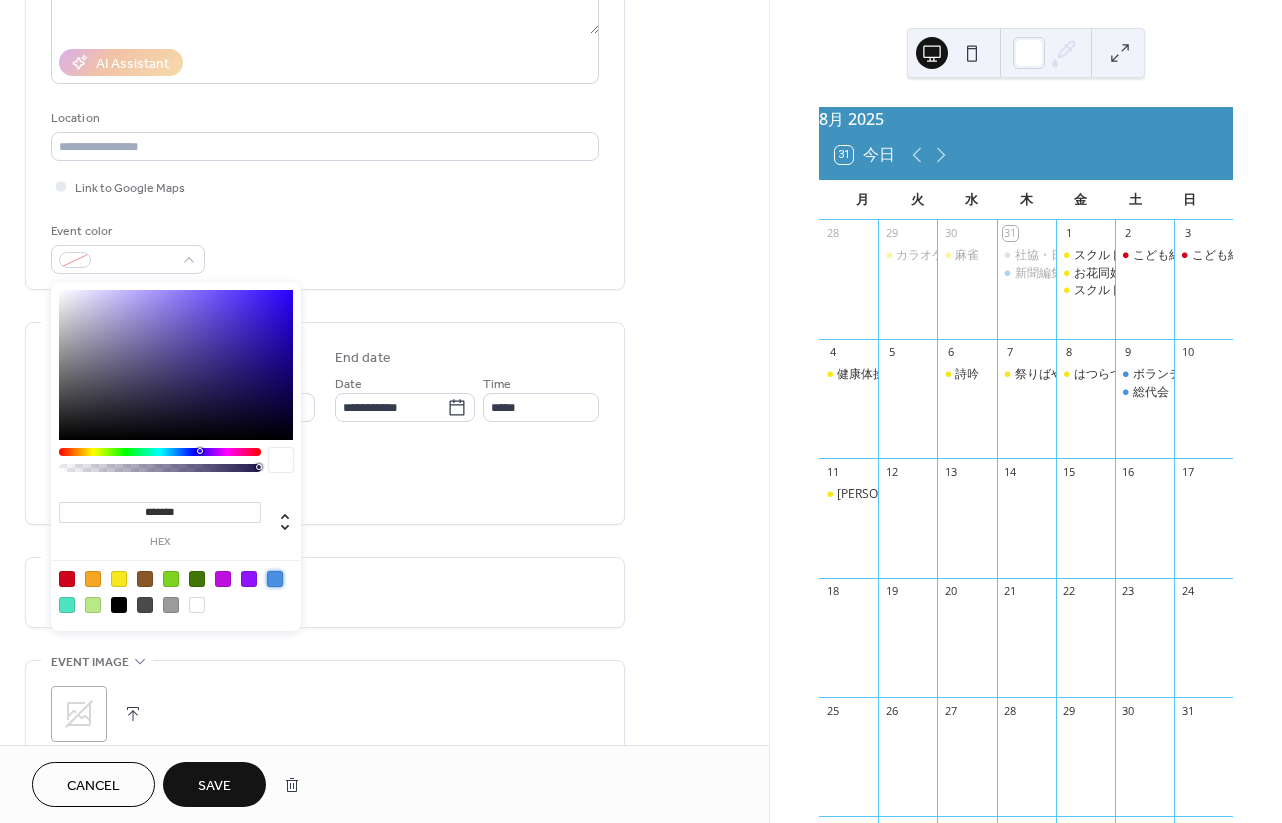click at bounding box center [275, 579] 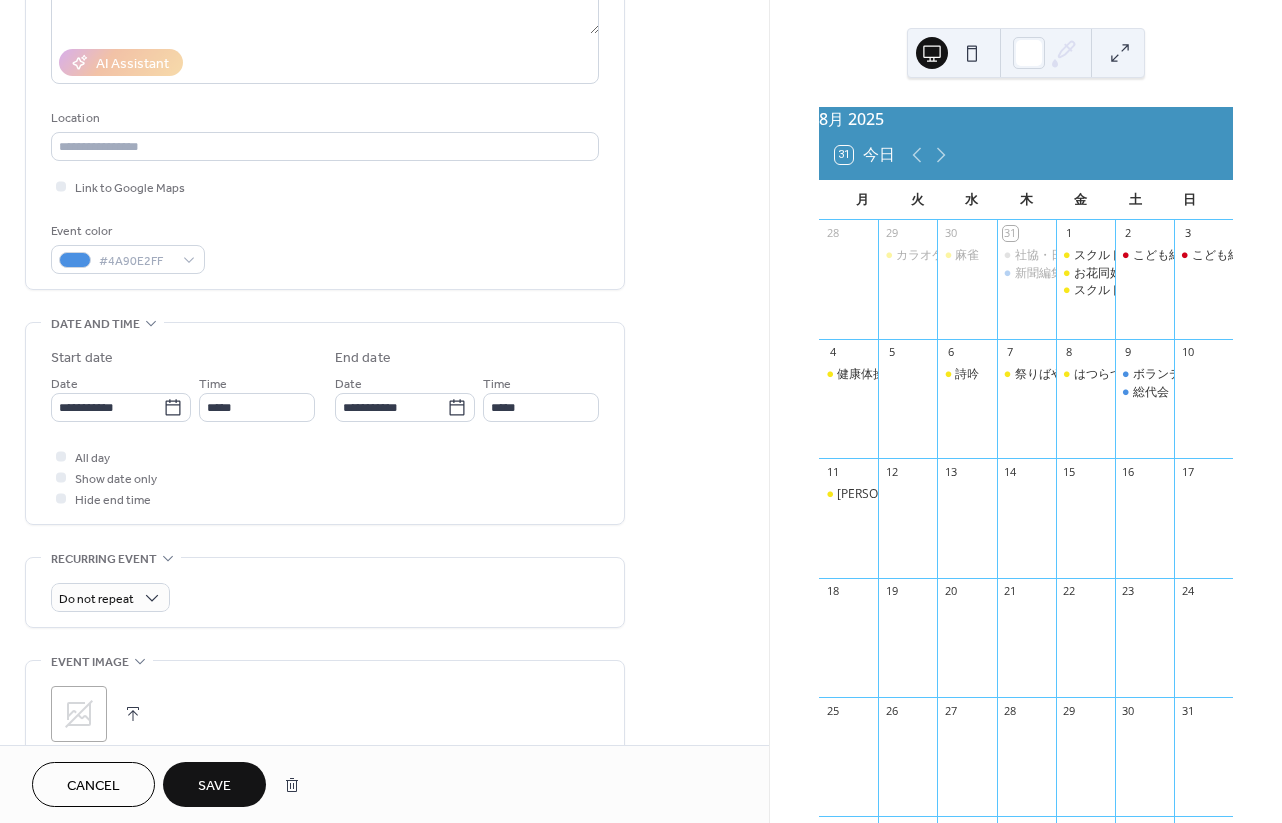 drag, startPoint x: 419, startPoint y: 518, endPoint x: 361, endPoint y: 501, distance: 60.440052 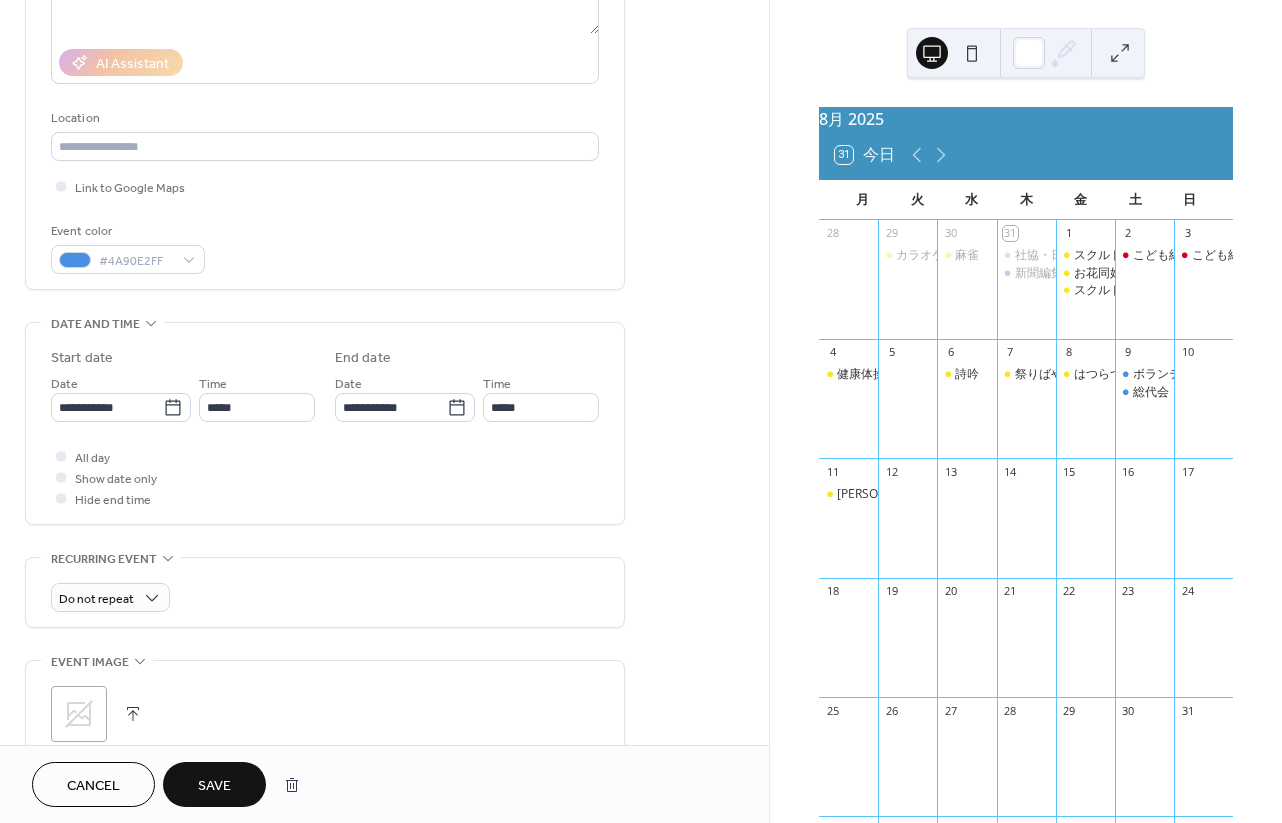 click on "**********" at bounding box center (325, 423) 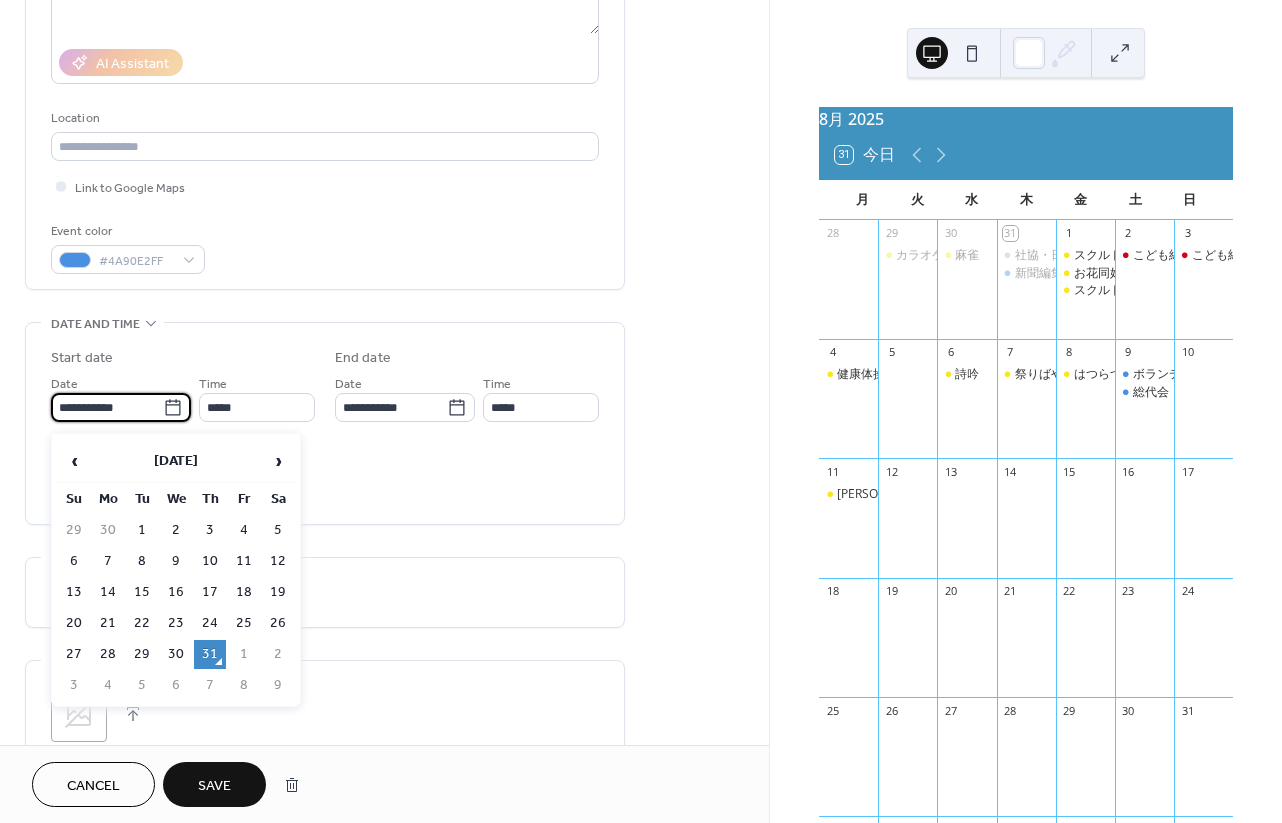 click on "**********" at bounding box center [107, 407] 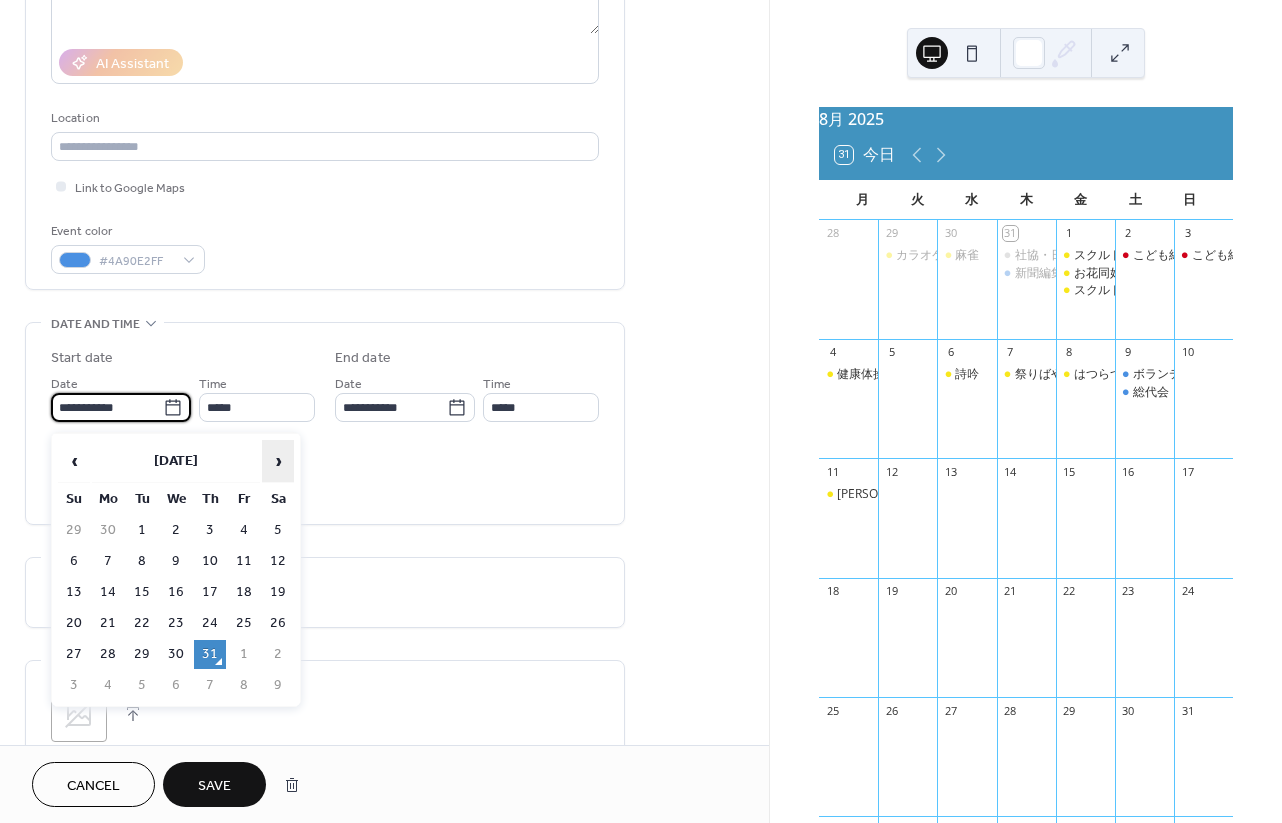 click on "›" at bounding box center [278, 461] 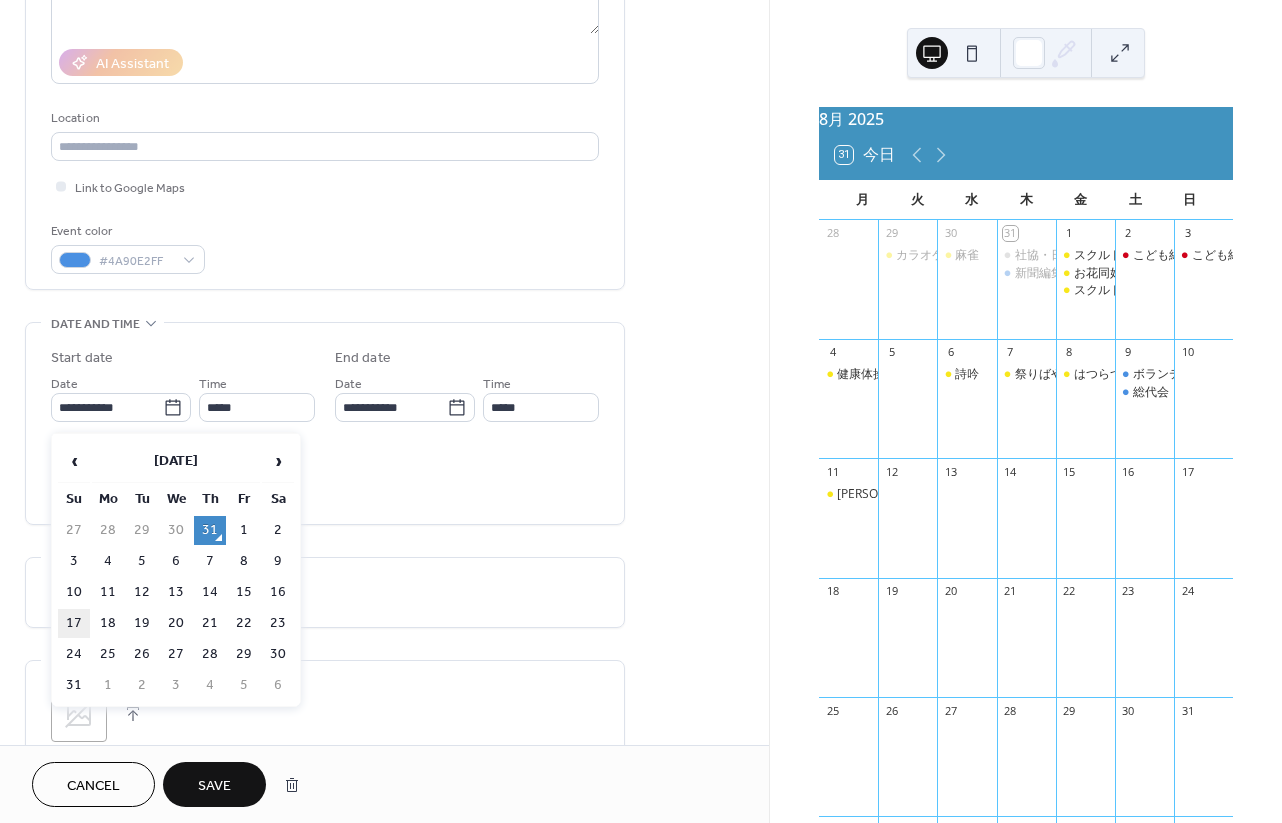 click on "17" at bounding box center (74, 623) 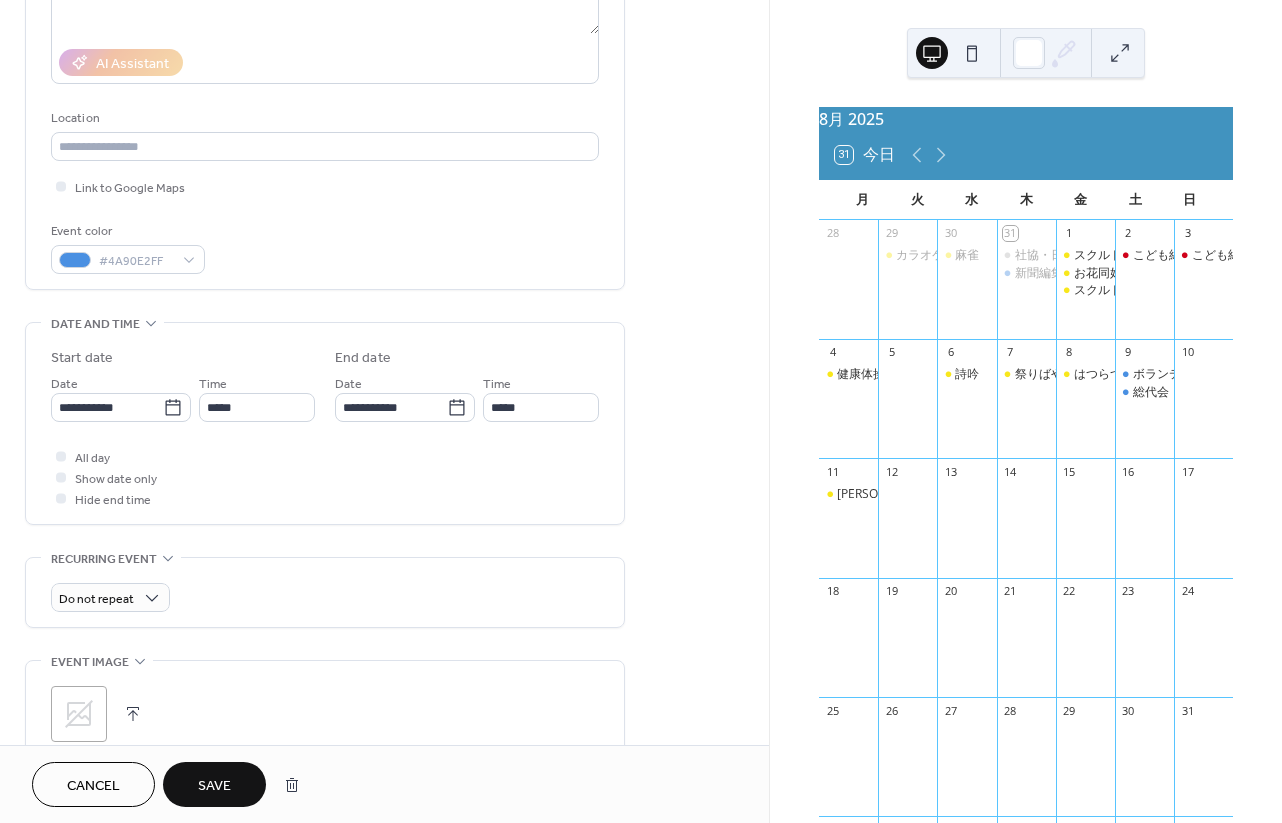 type on "**********" 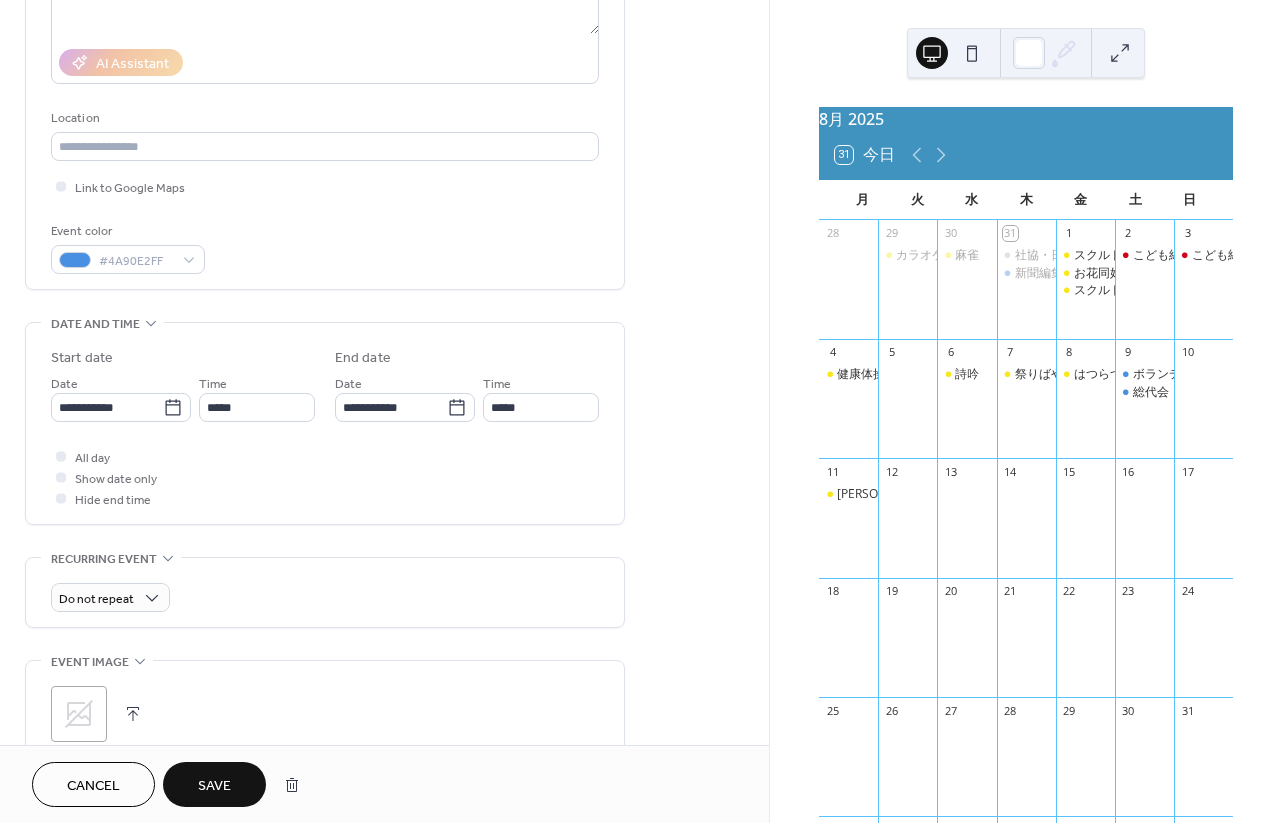type on "**********" 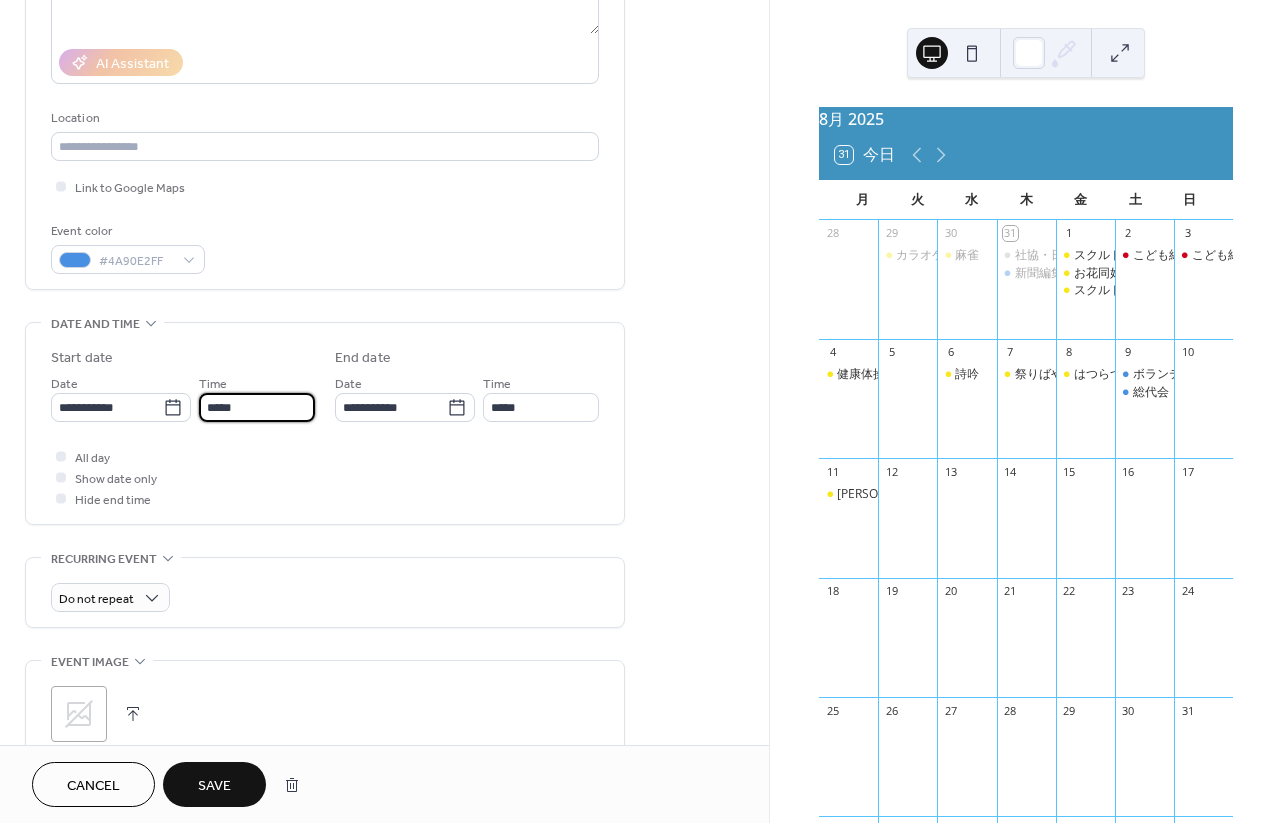 click on "*****" at bounding box center [257, 407] 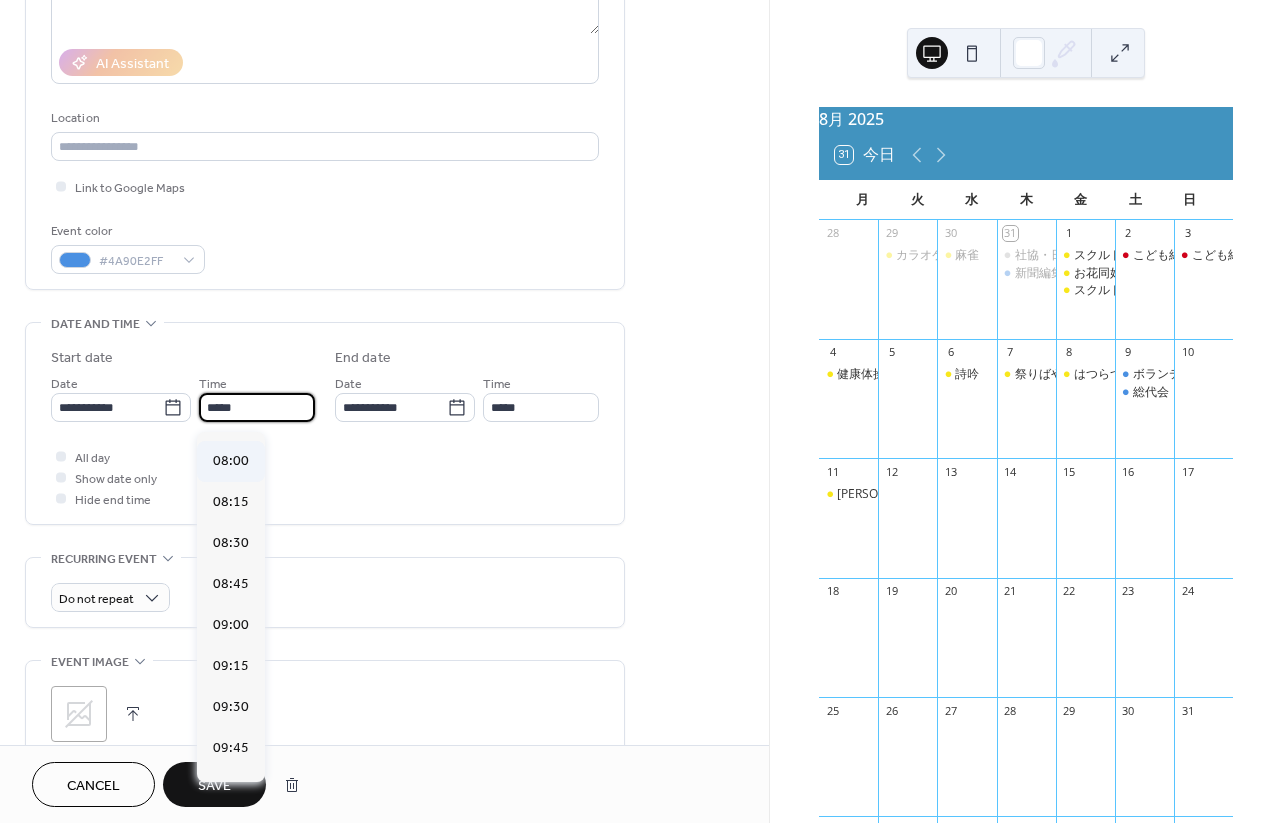 scroll, scrollTop: 1307, scrollLeft: 0, axis: vertical 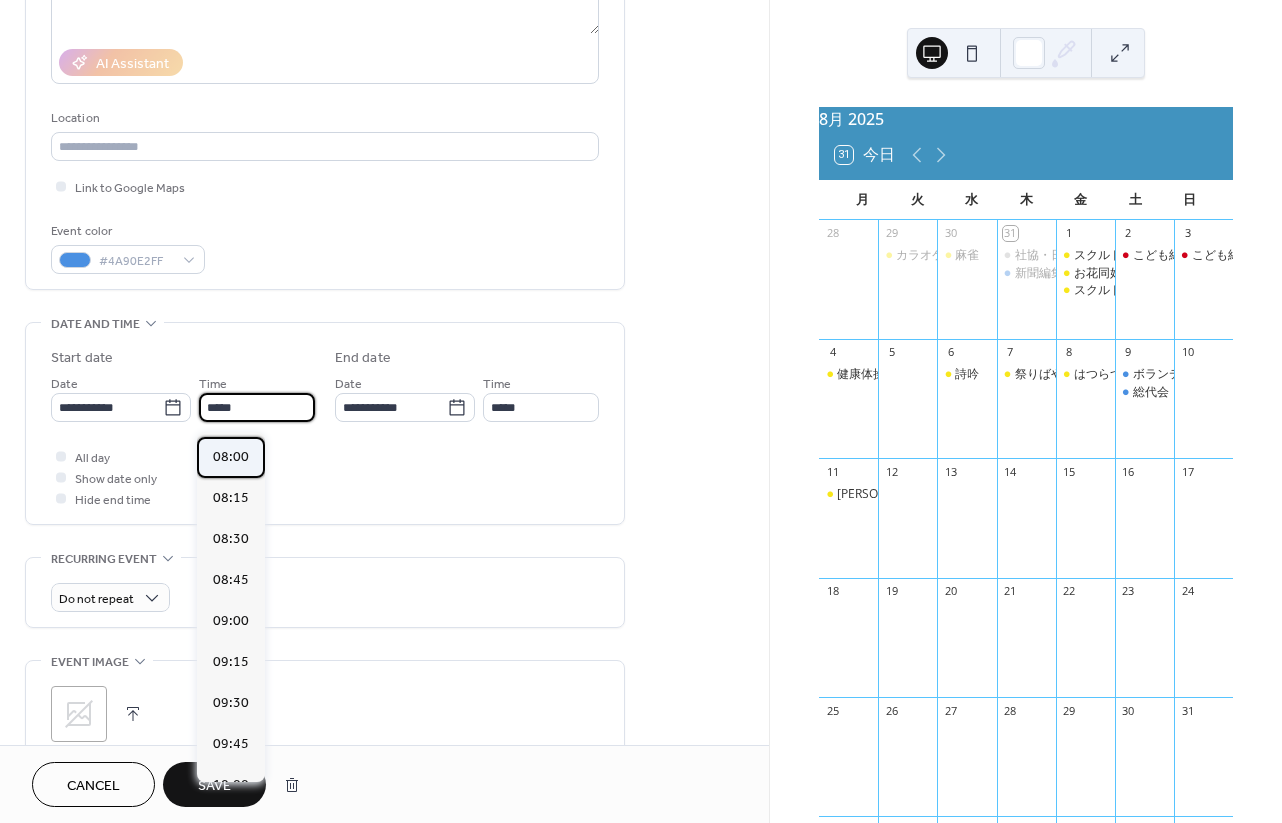 click on "08:00" at bounding box center (231, 457) 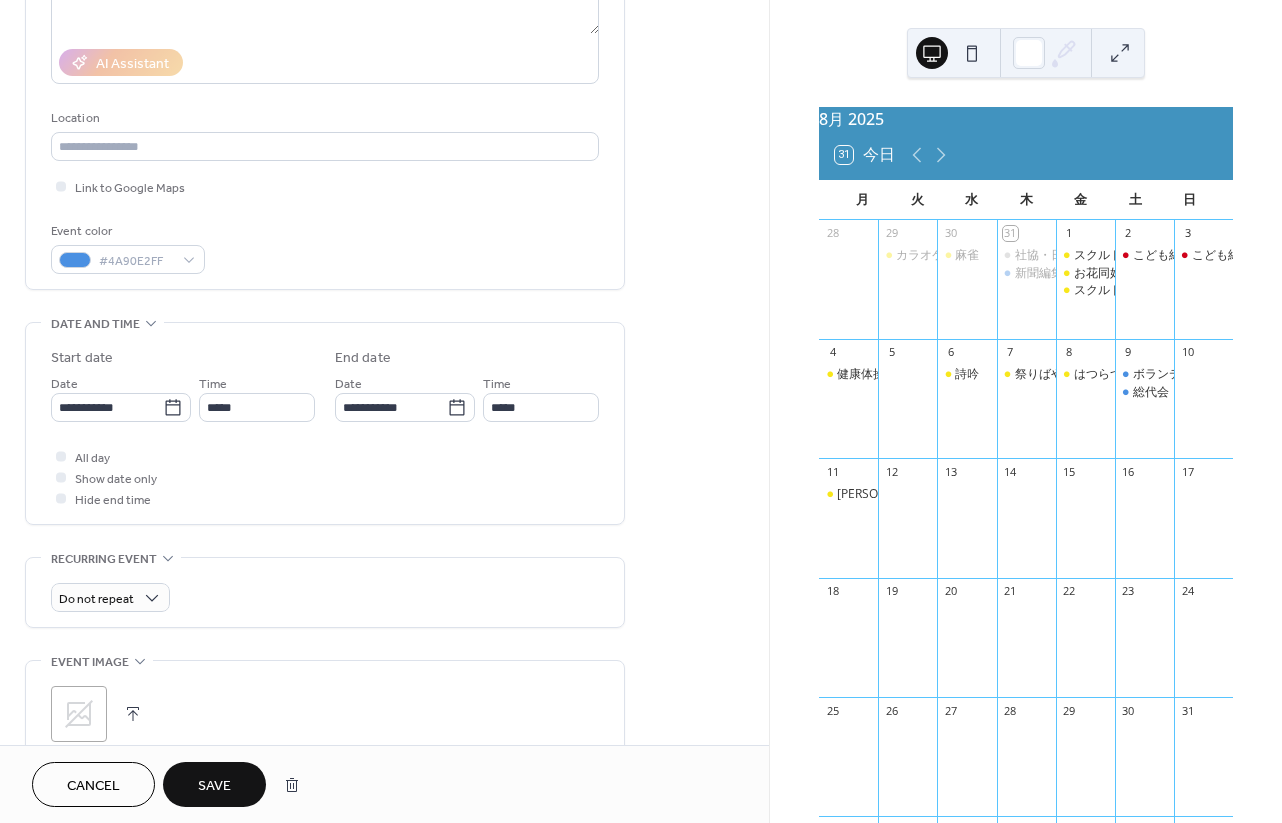 type on "*****" 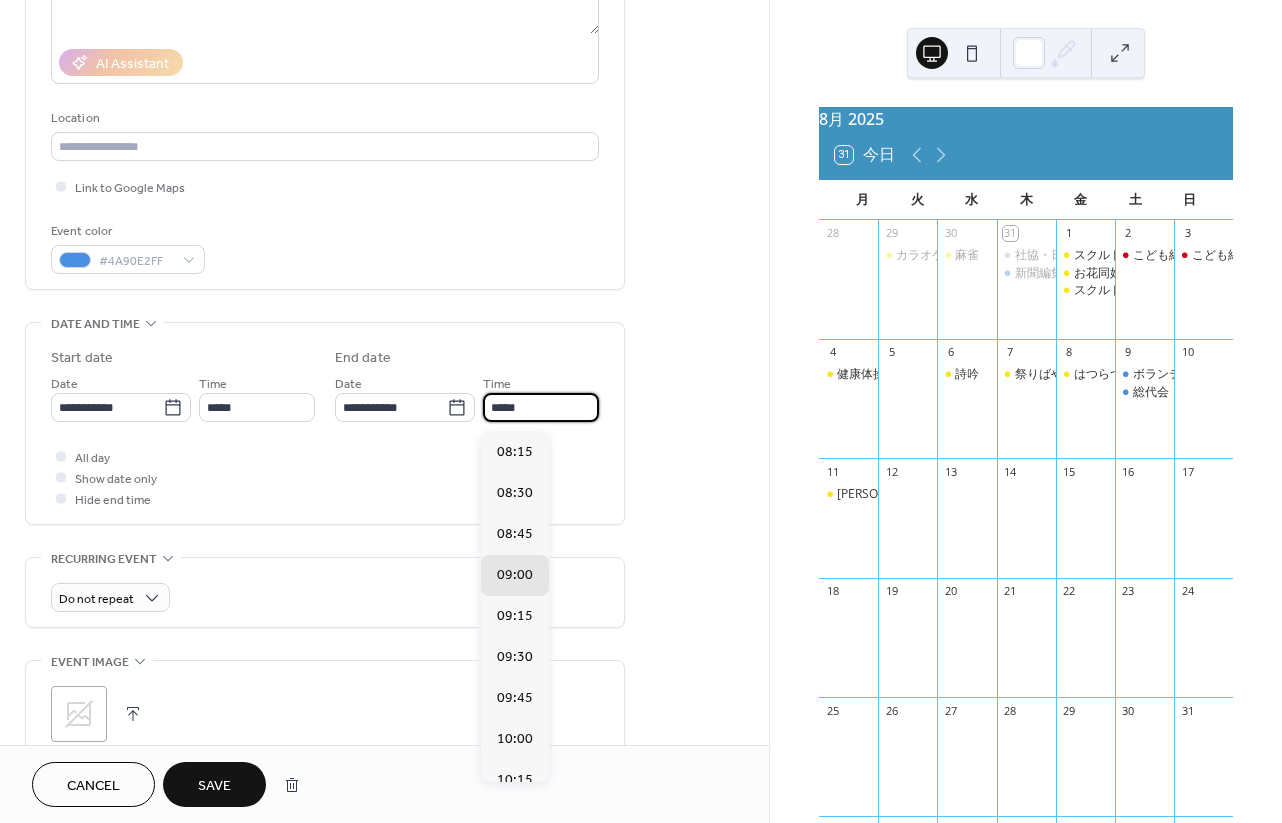 click on "*****" at bounding box center (541, 407) 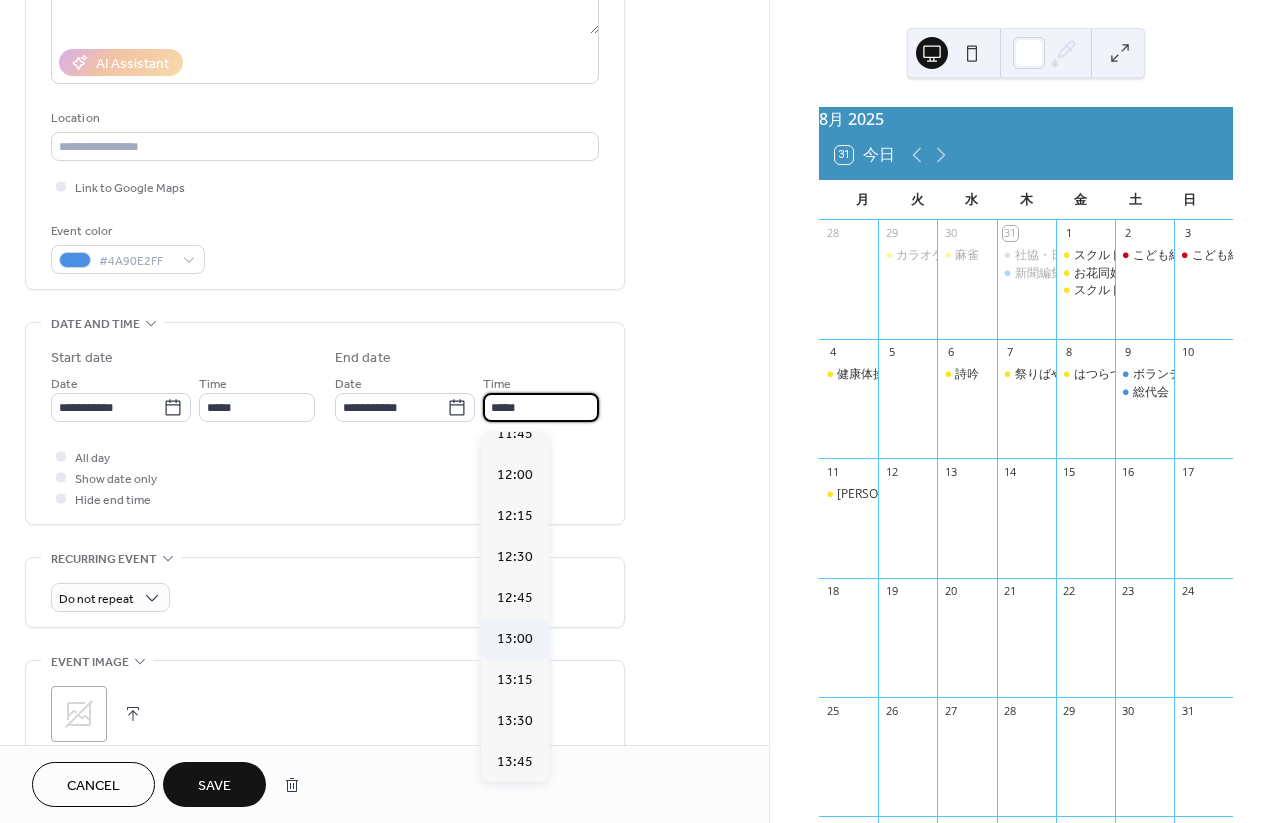scroll, scrollTop: 590, scrollLeft: 0, axis: vertical 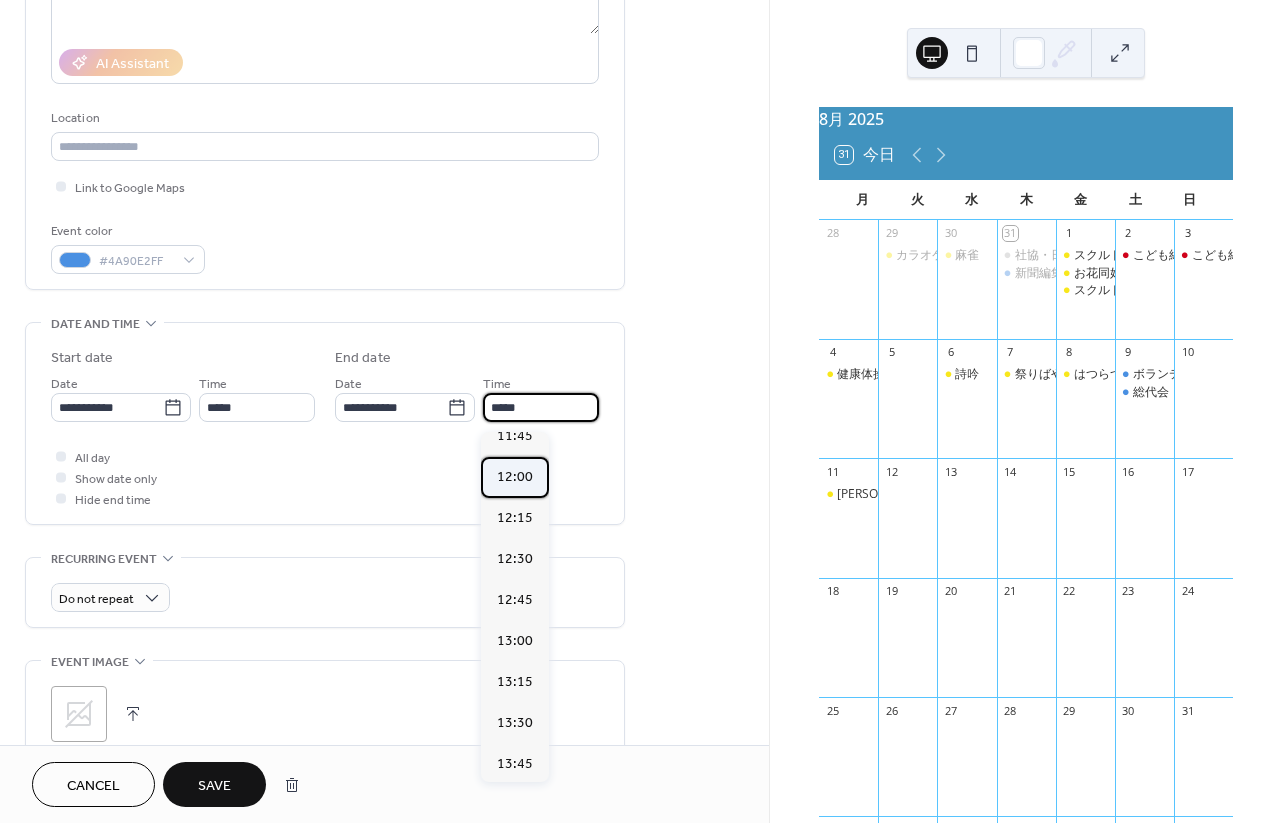click on "12:00" at bounding box center [515, 477] 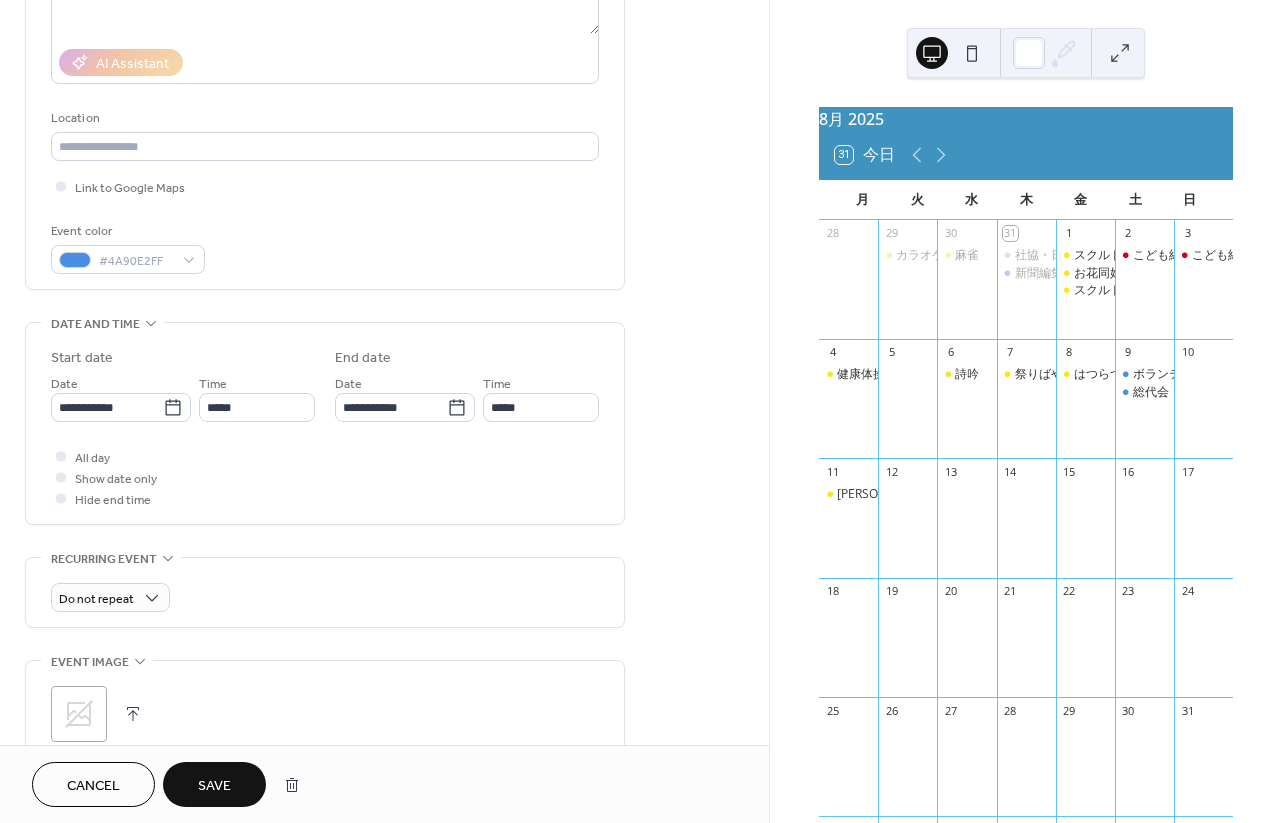 type on "*****" 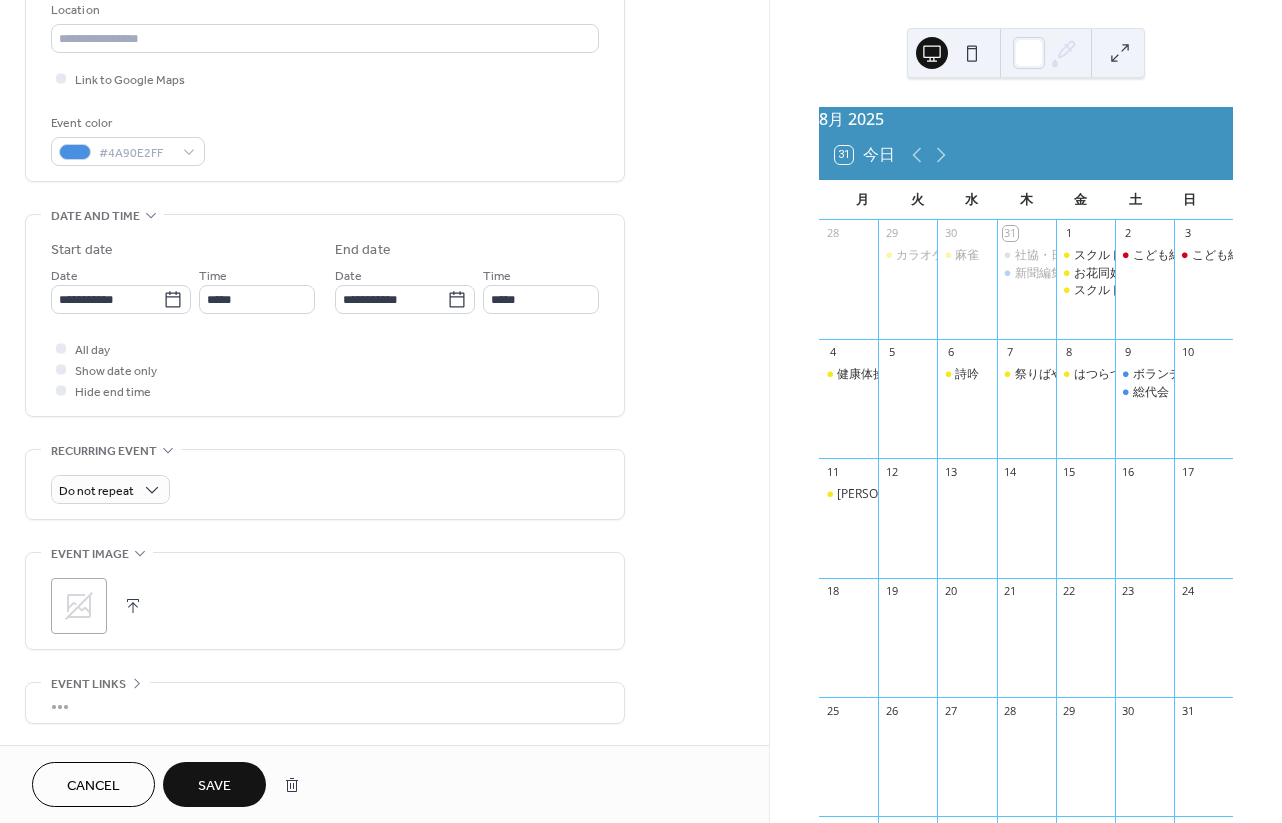 scroll, scrollTop: 446, scrollLeft: 0, axis: vertical 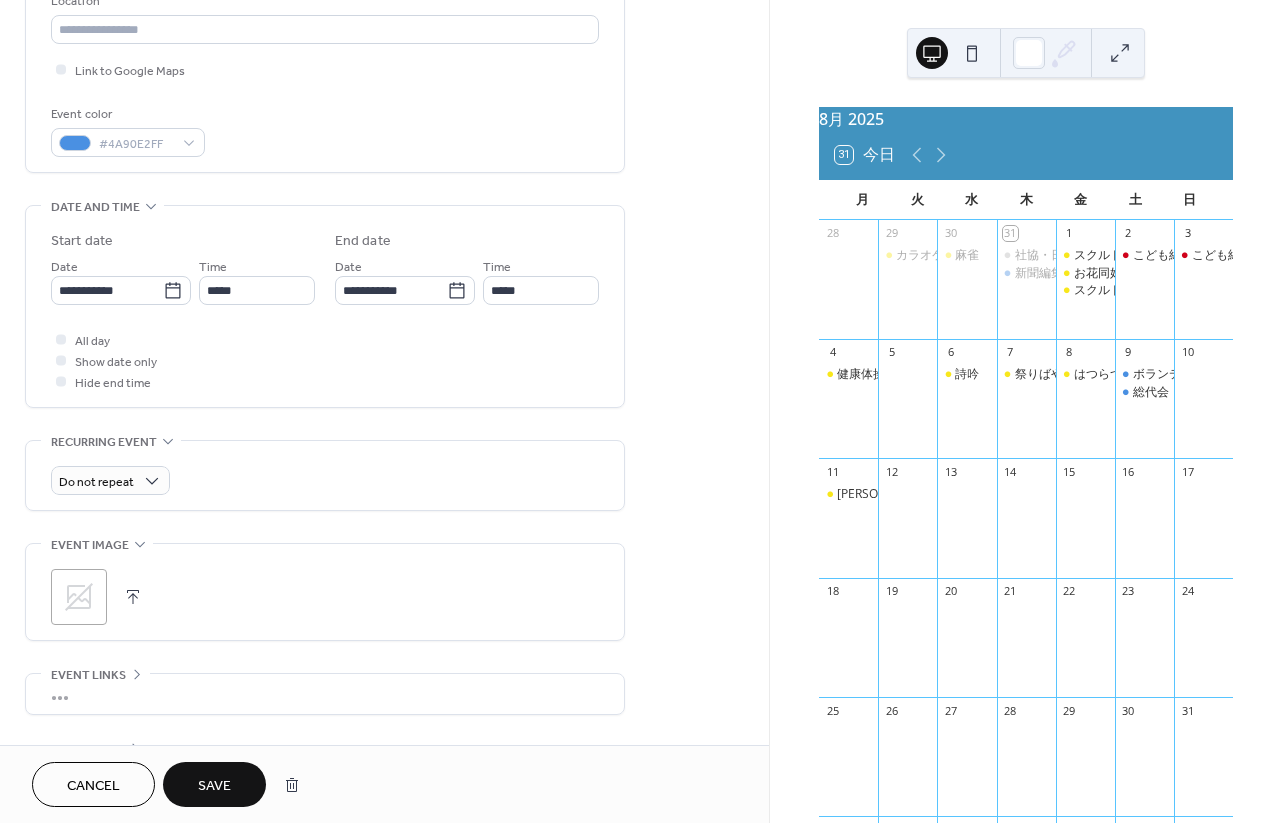 click on "Save" at bounding box center (214, 786) 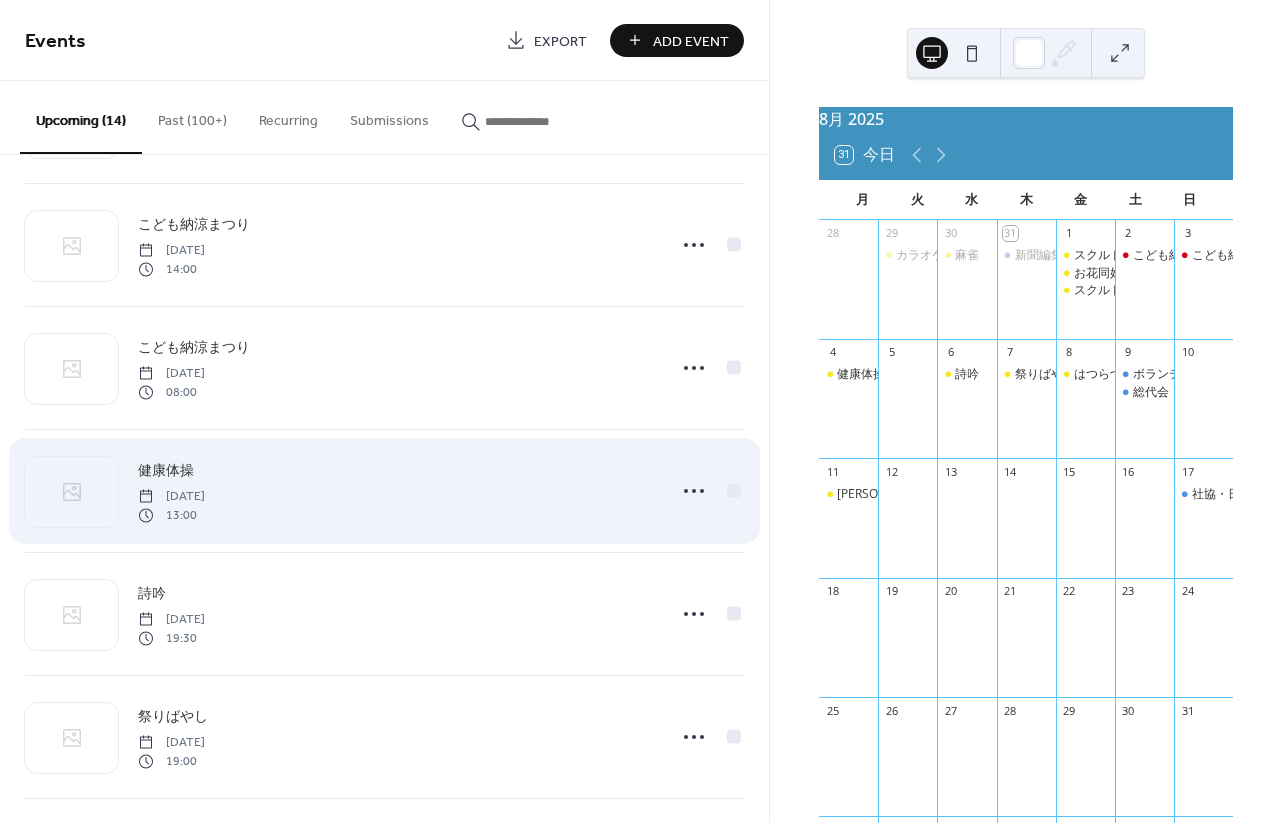 scroll, scrollTop: 505, scrollLeft: 0, axis: vertical 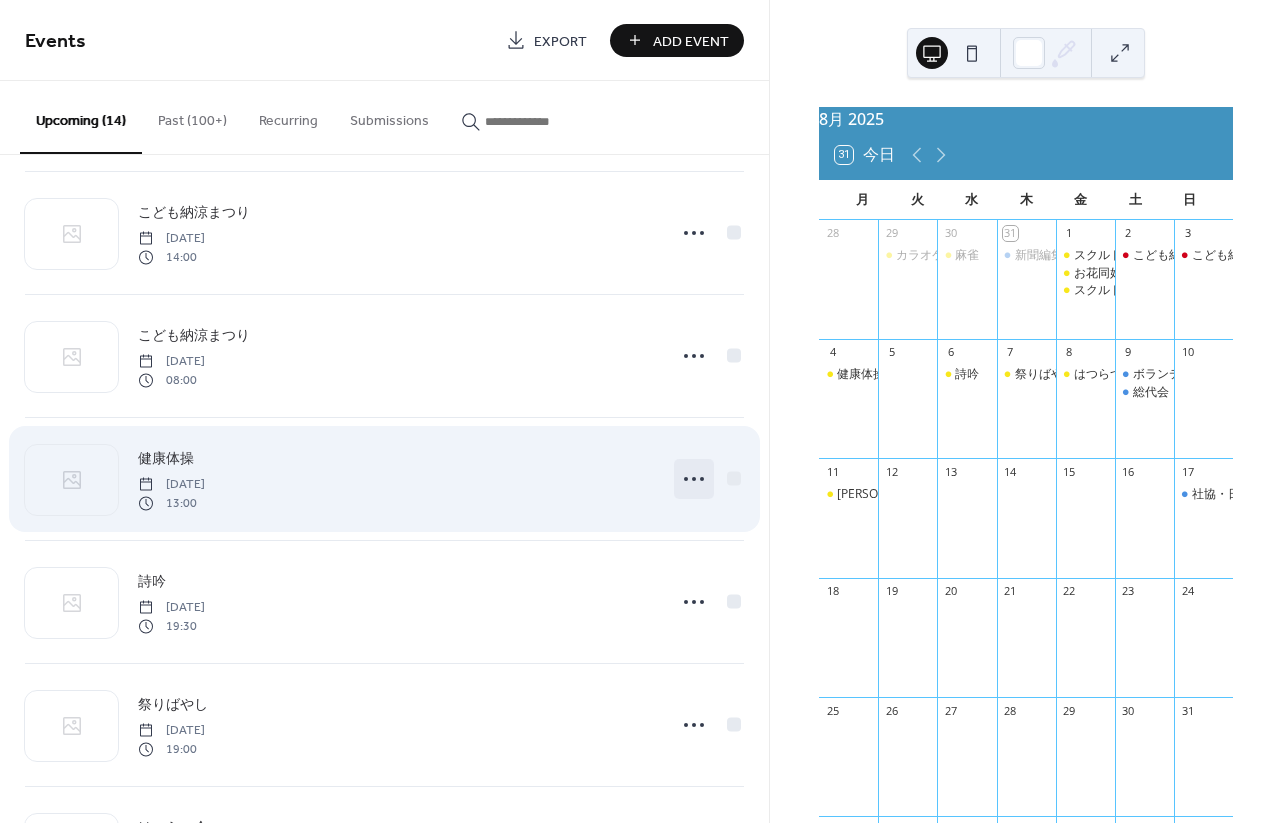 click 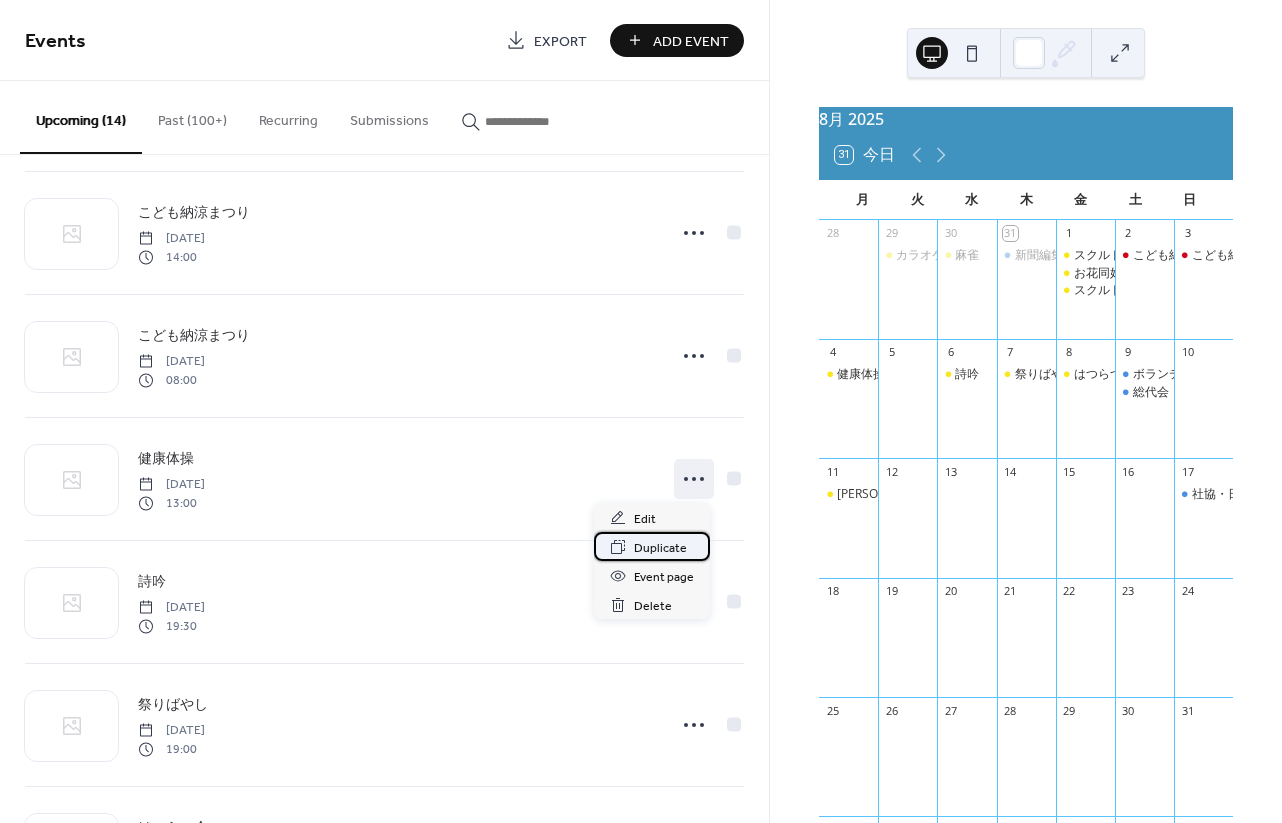 click on "Duplicate" at bounding box center (660, 548) 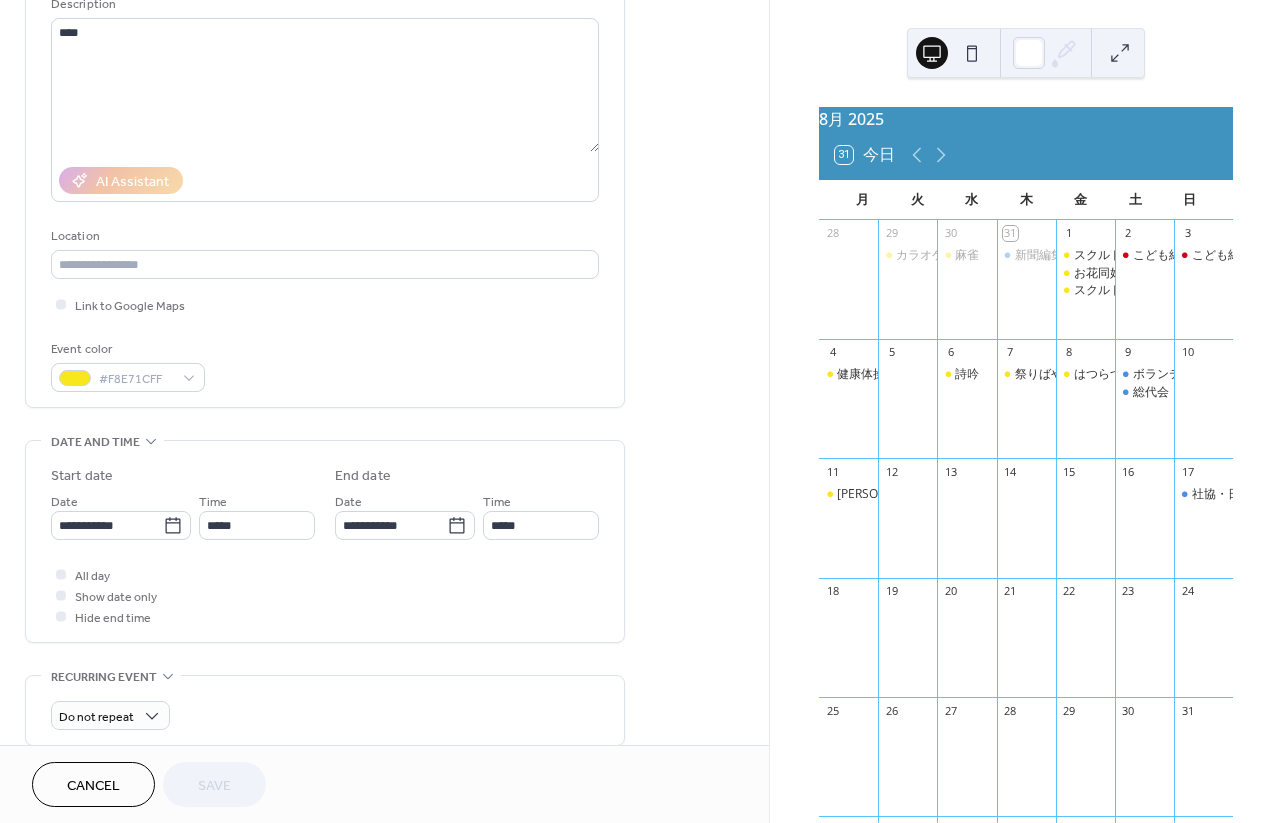 scroll, scrollTop: 255, scrollLeft: 0, axis: vertical 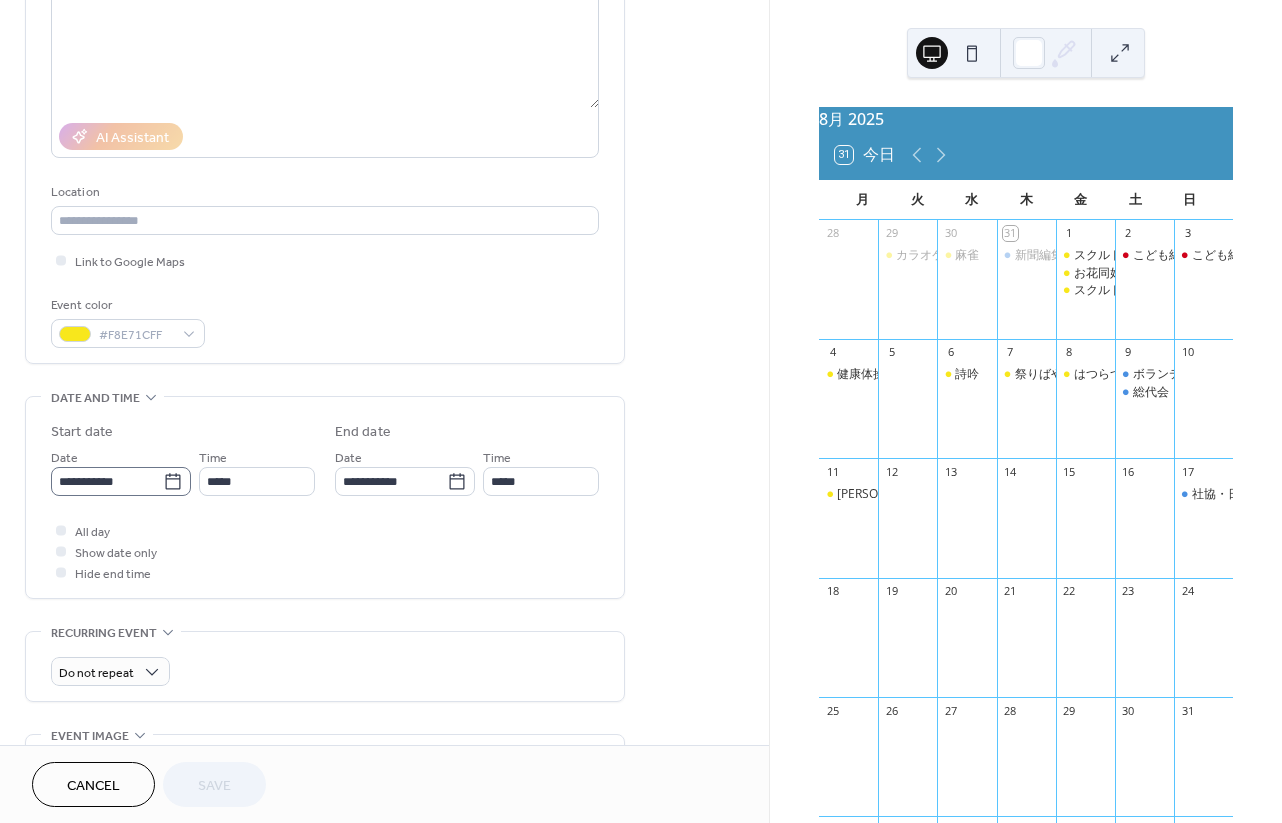 click 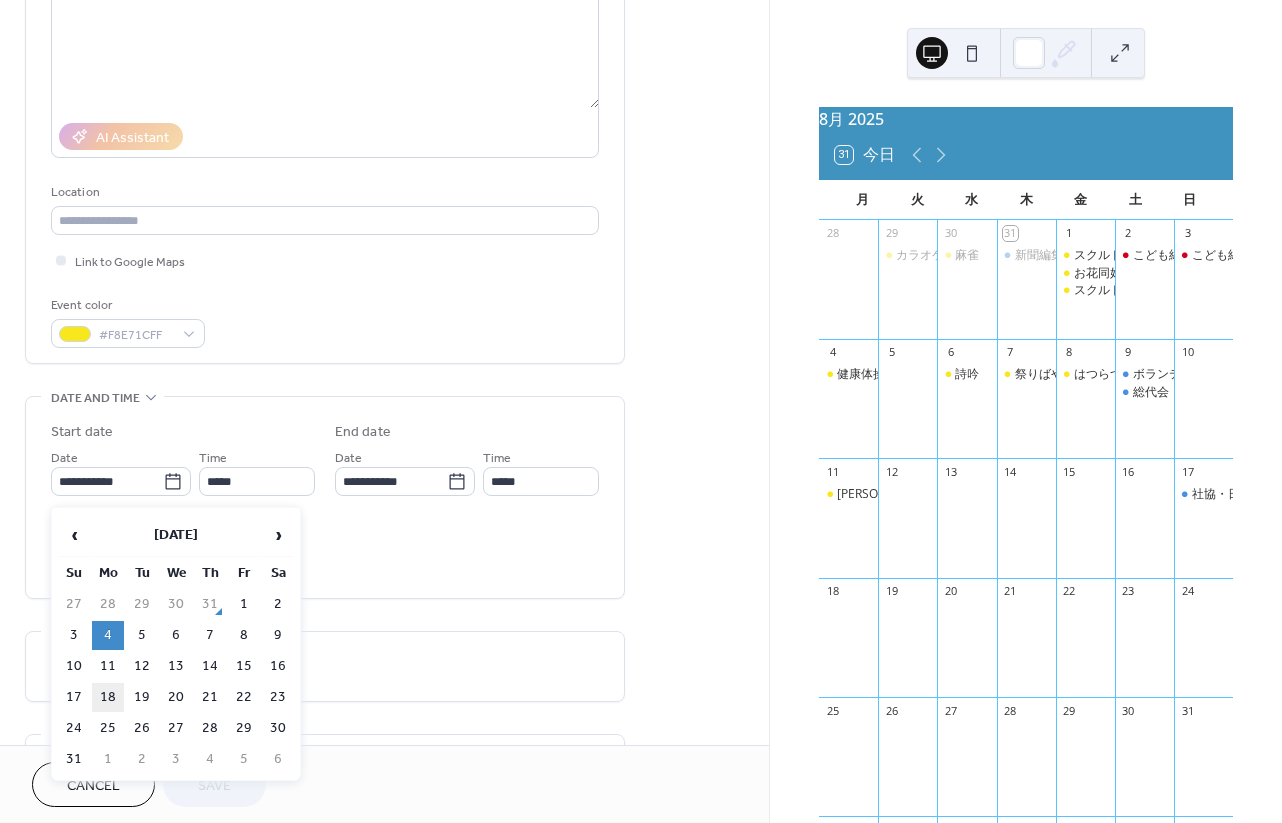 click on "18" at bounding box center (108, 697) 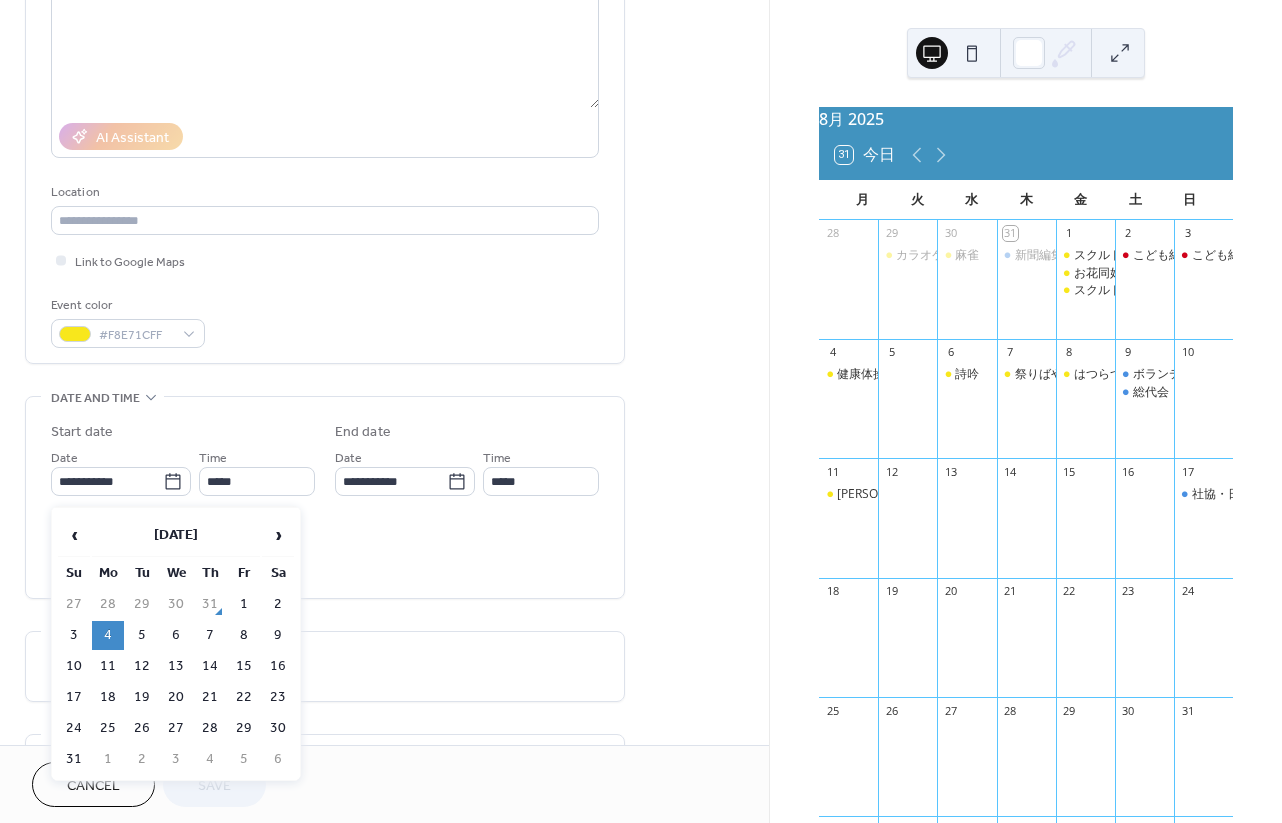 type on "**********" 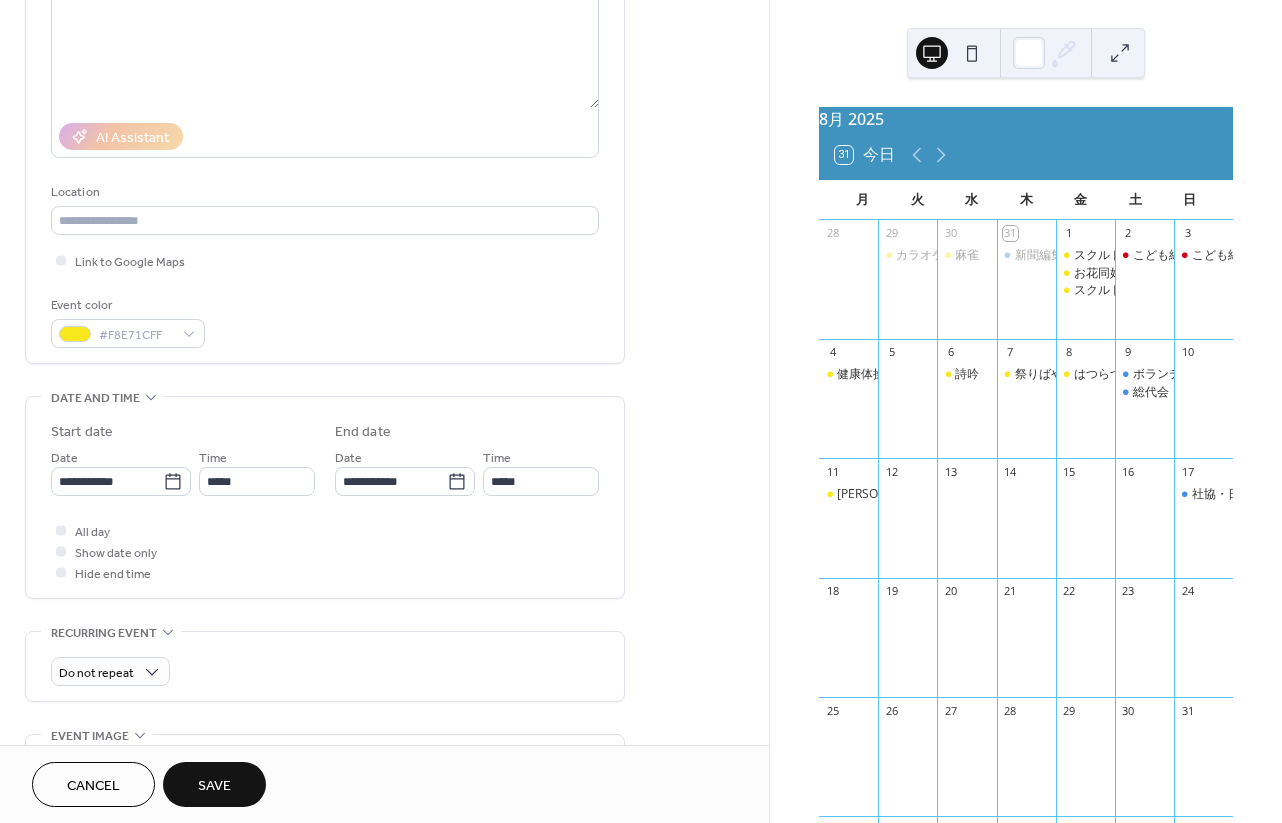 click on "Save" at bounding box center [214, 784] 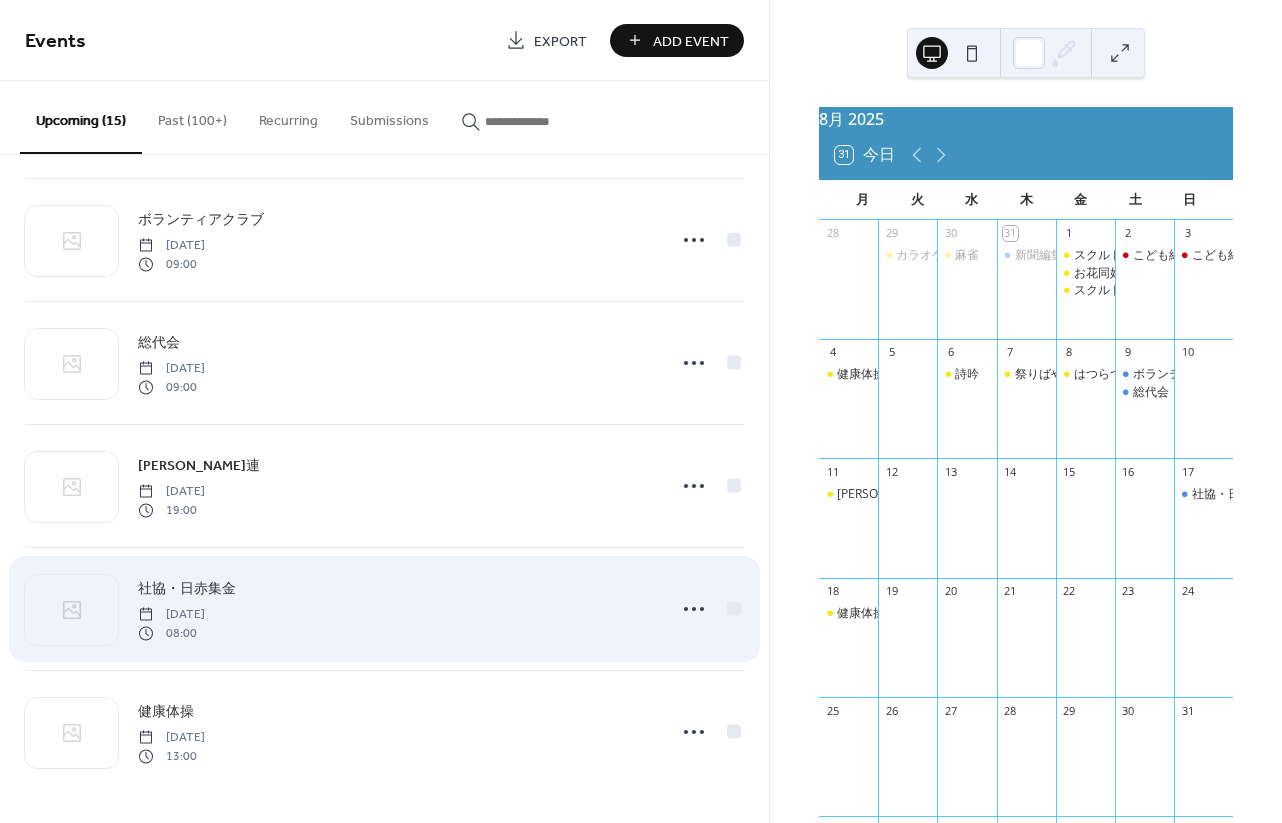 scroll, scrollTop: 1236, scrollLeft: 0, axis: vertical 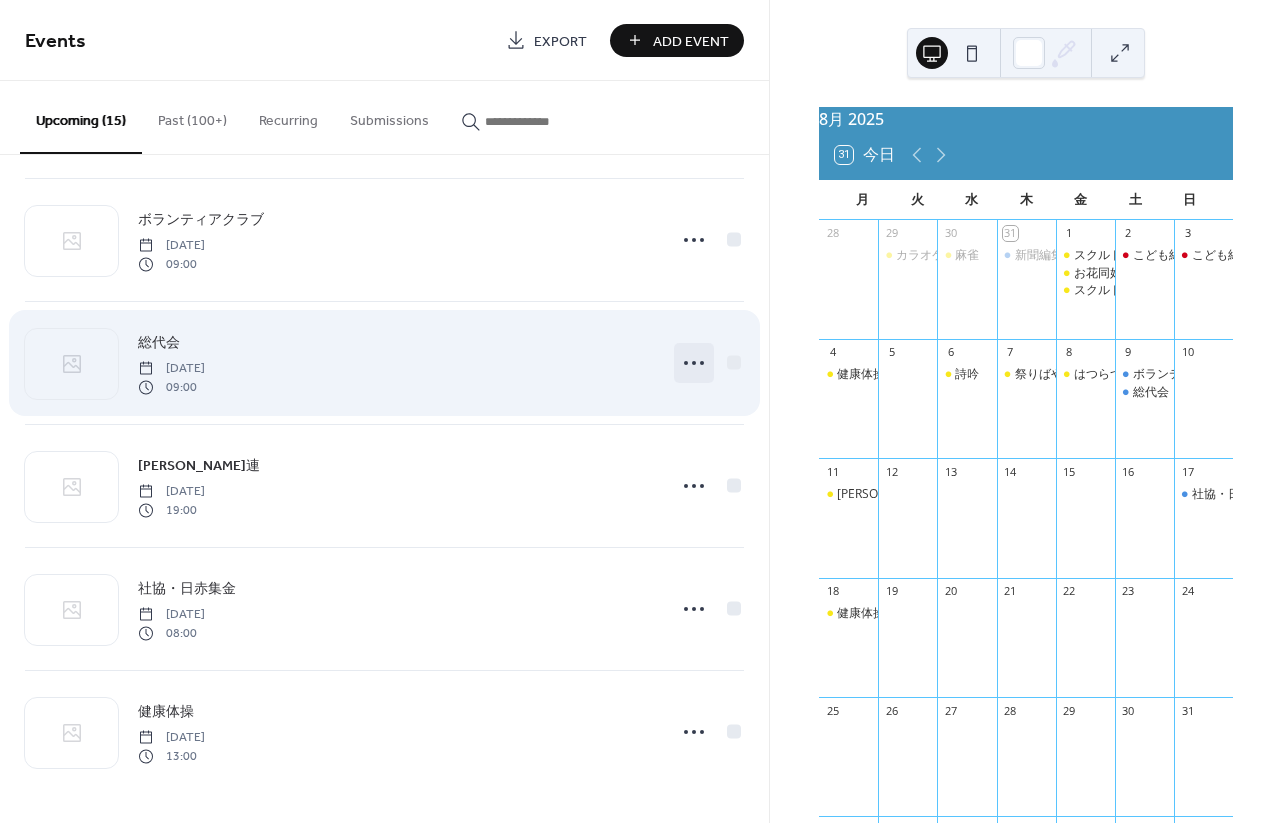 click 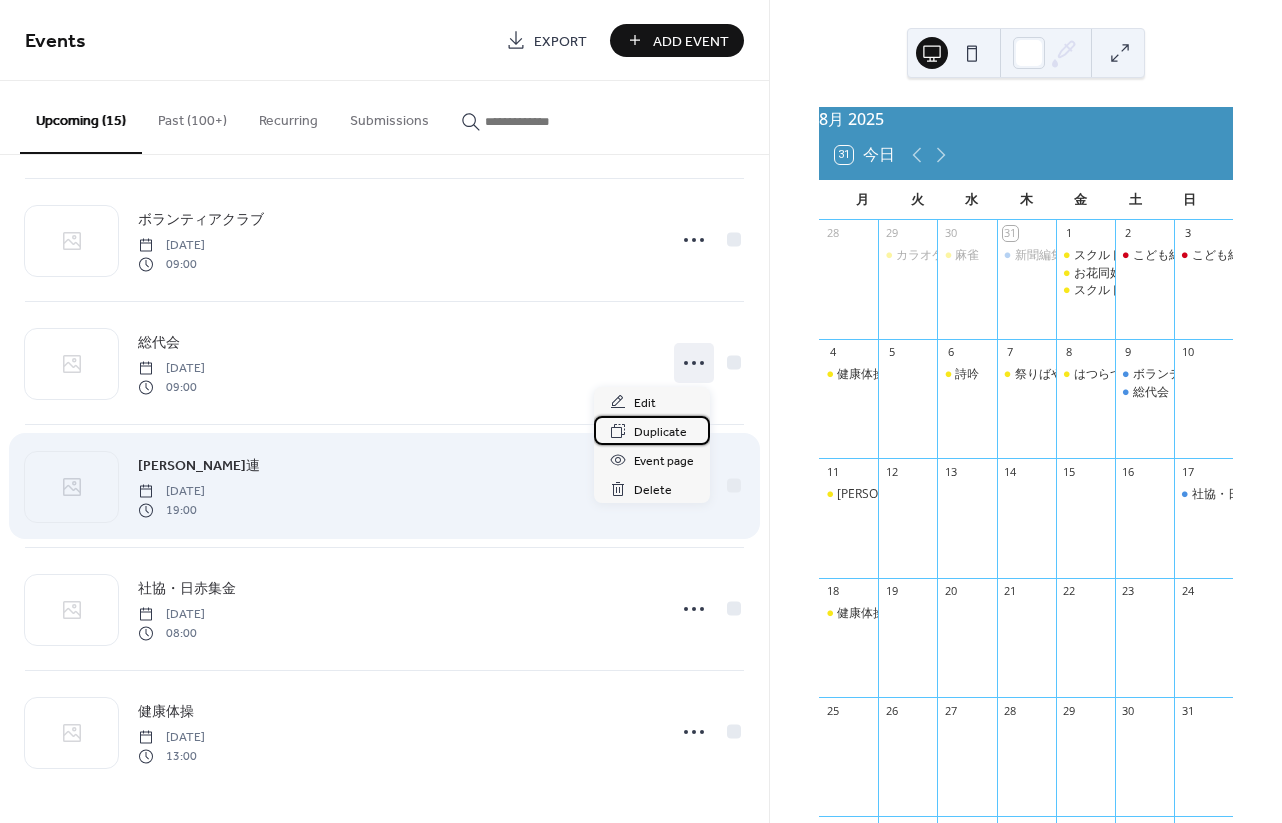 click on "Duplicate" at bounding box center [660, 432] 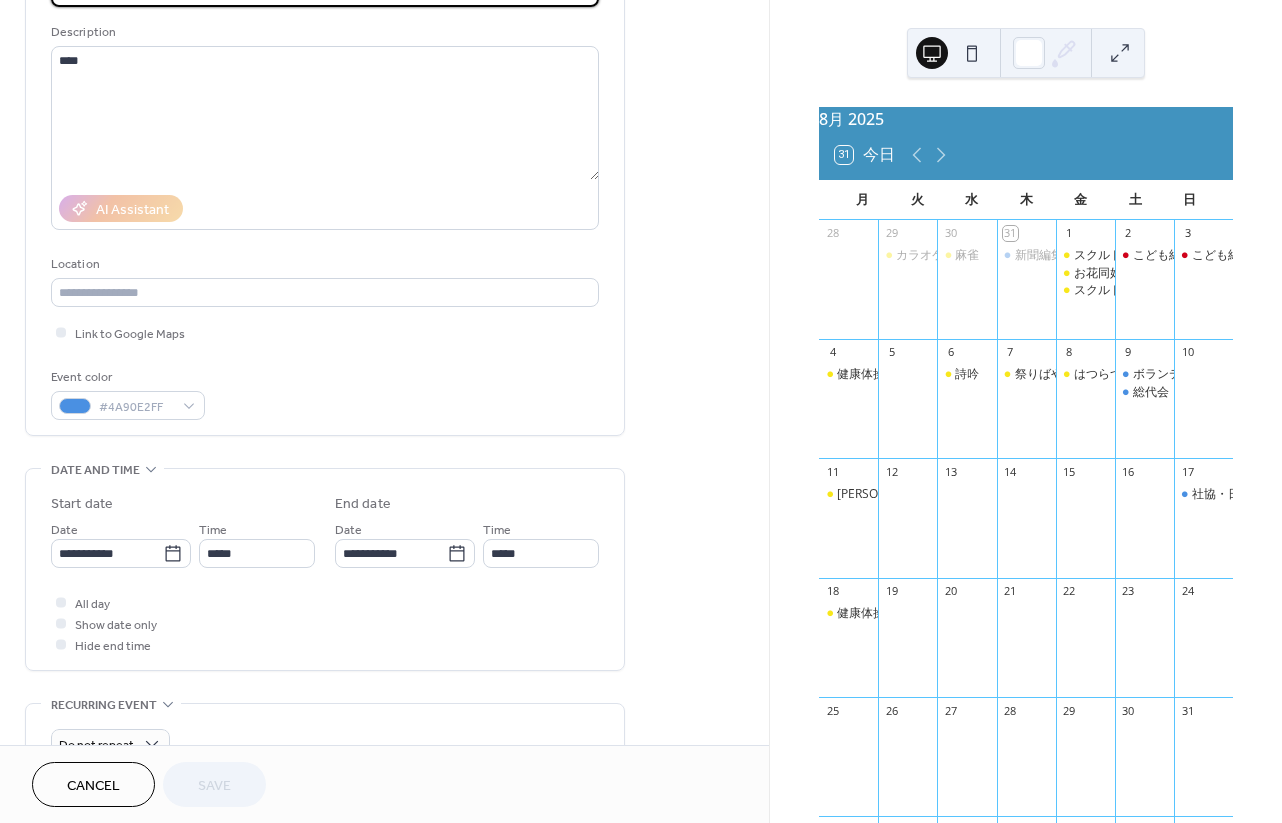 scroll, scrollTop: 277, scrollLeft: 0, axis: vertical 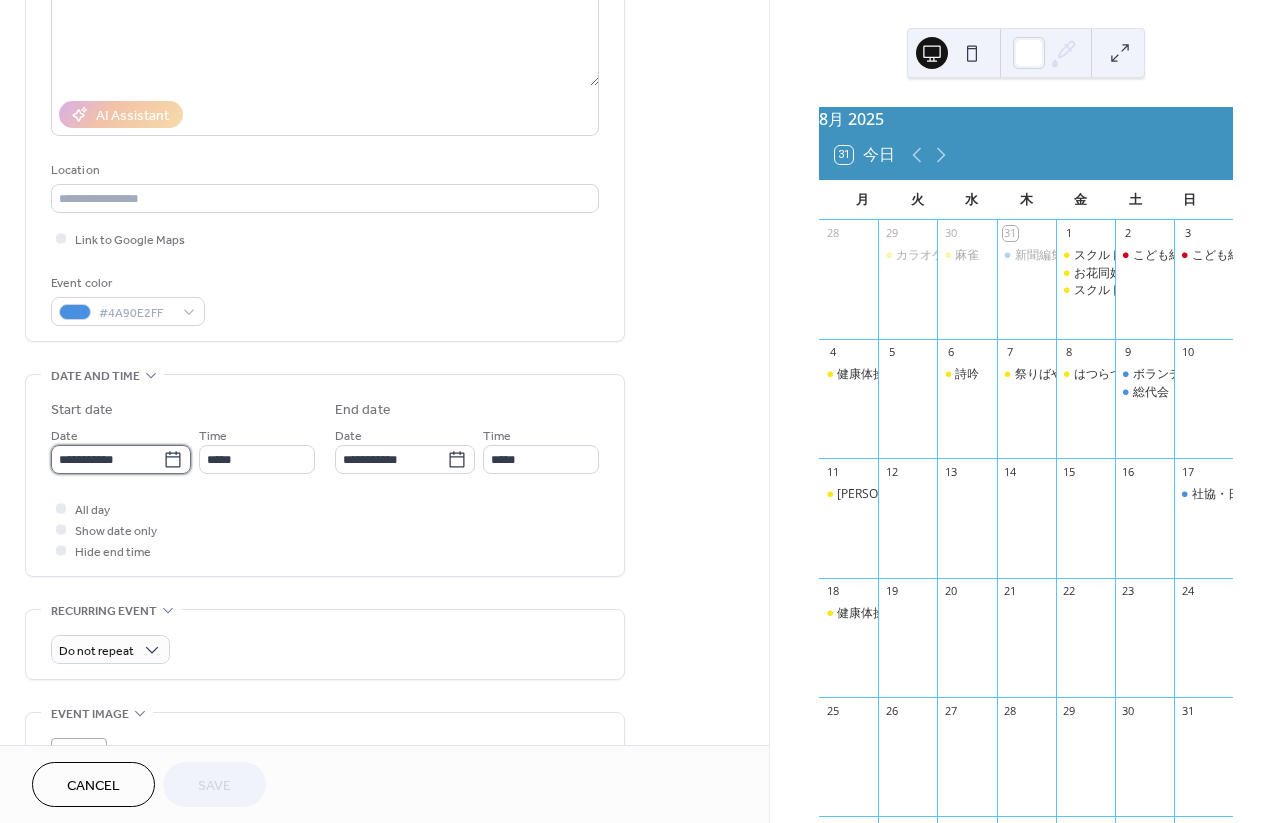 click on "**********" at bounding box center (107, 459) 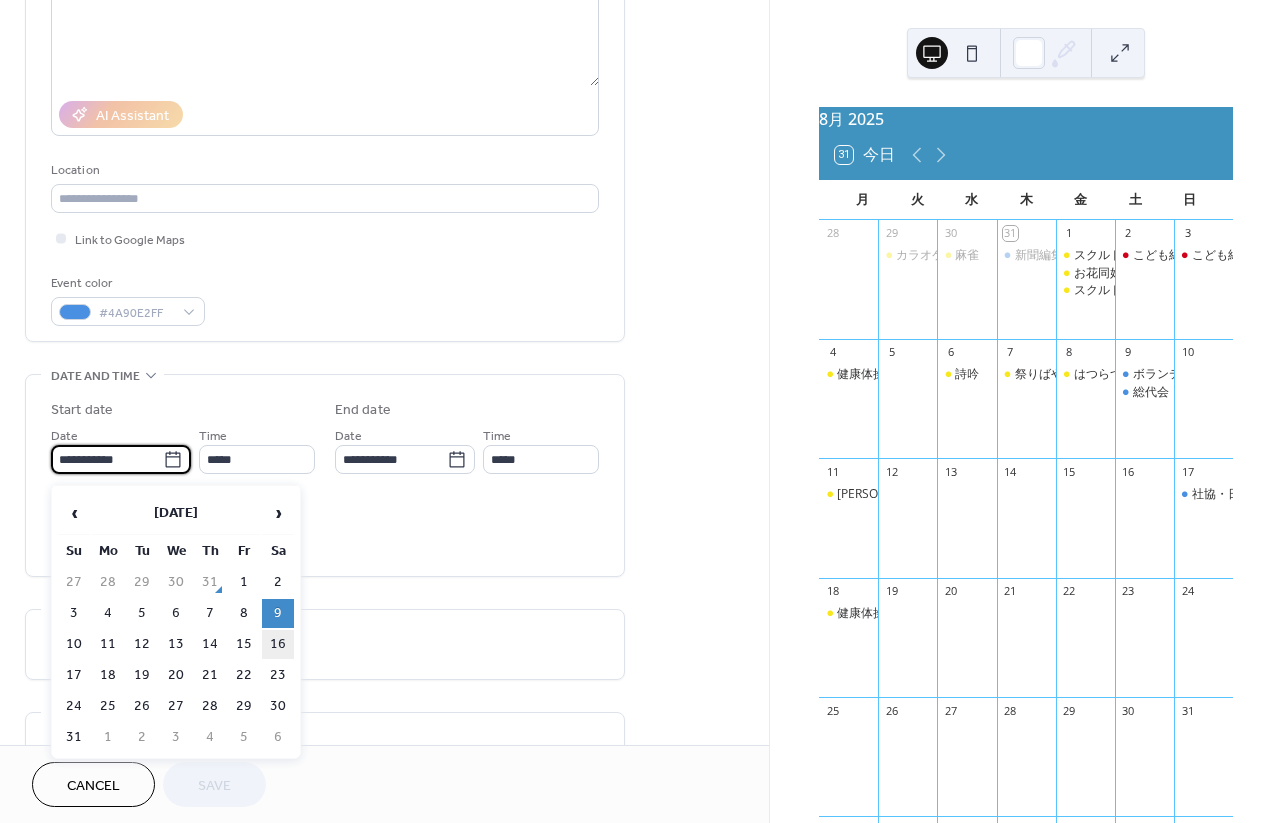 click on "16" at bounding box center [278, 644] 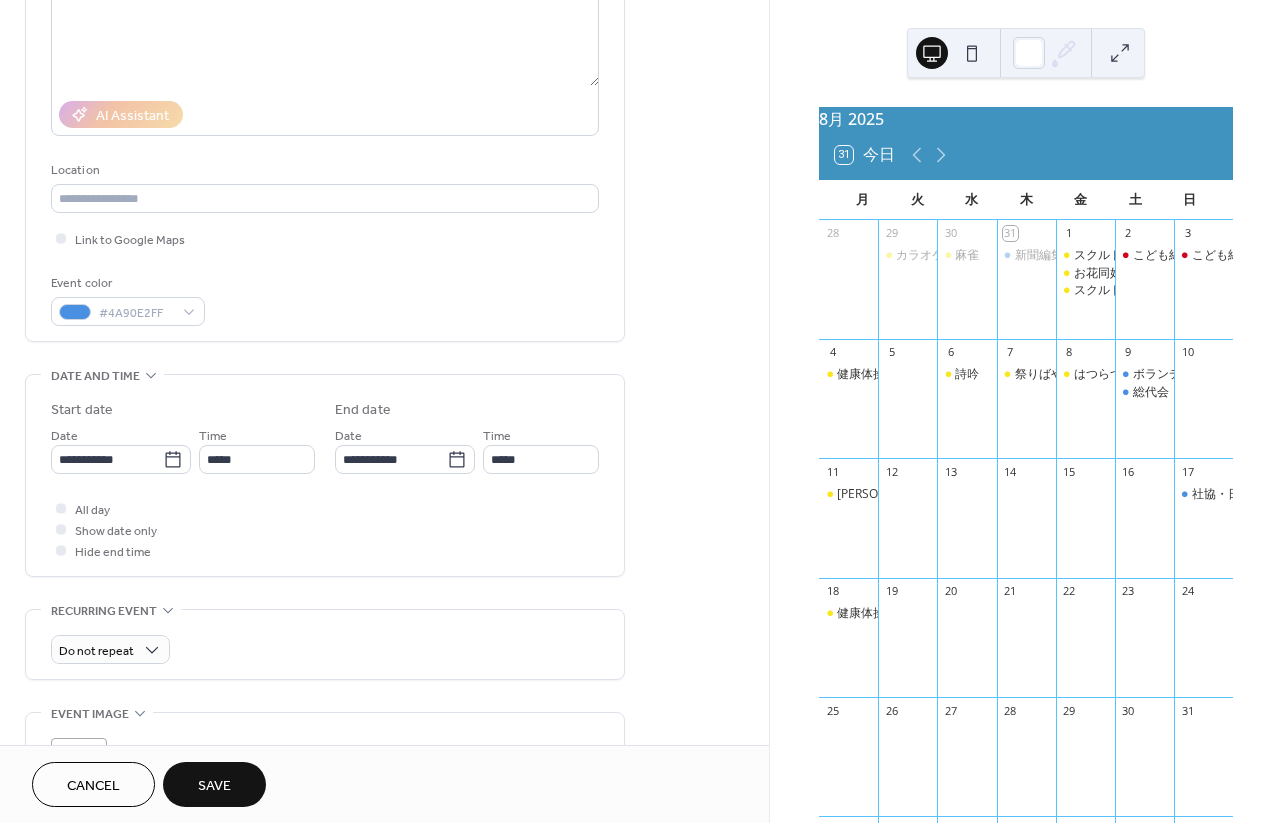 type on "**********" 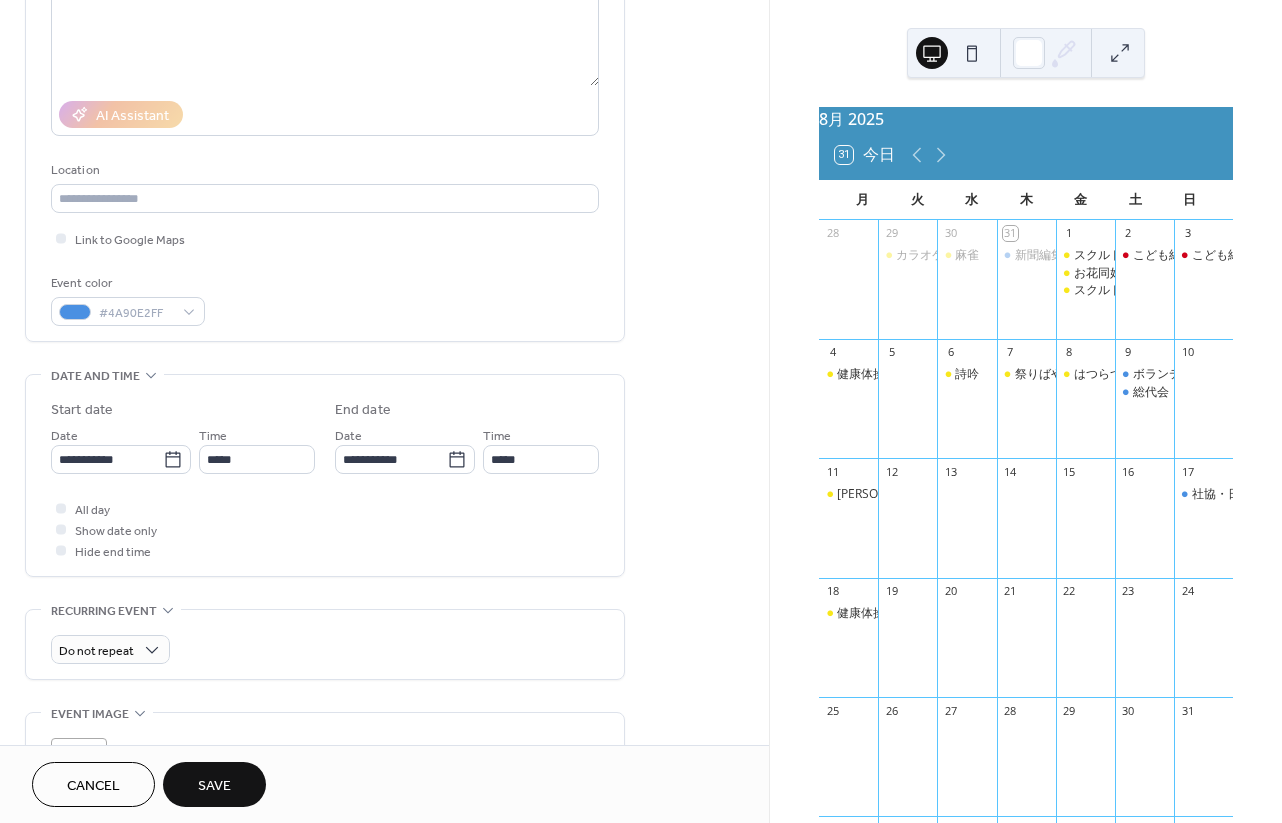 type on "**********" 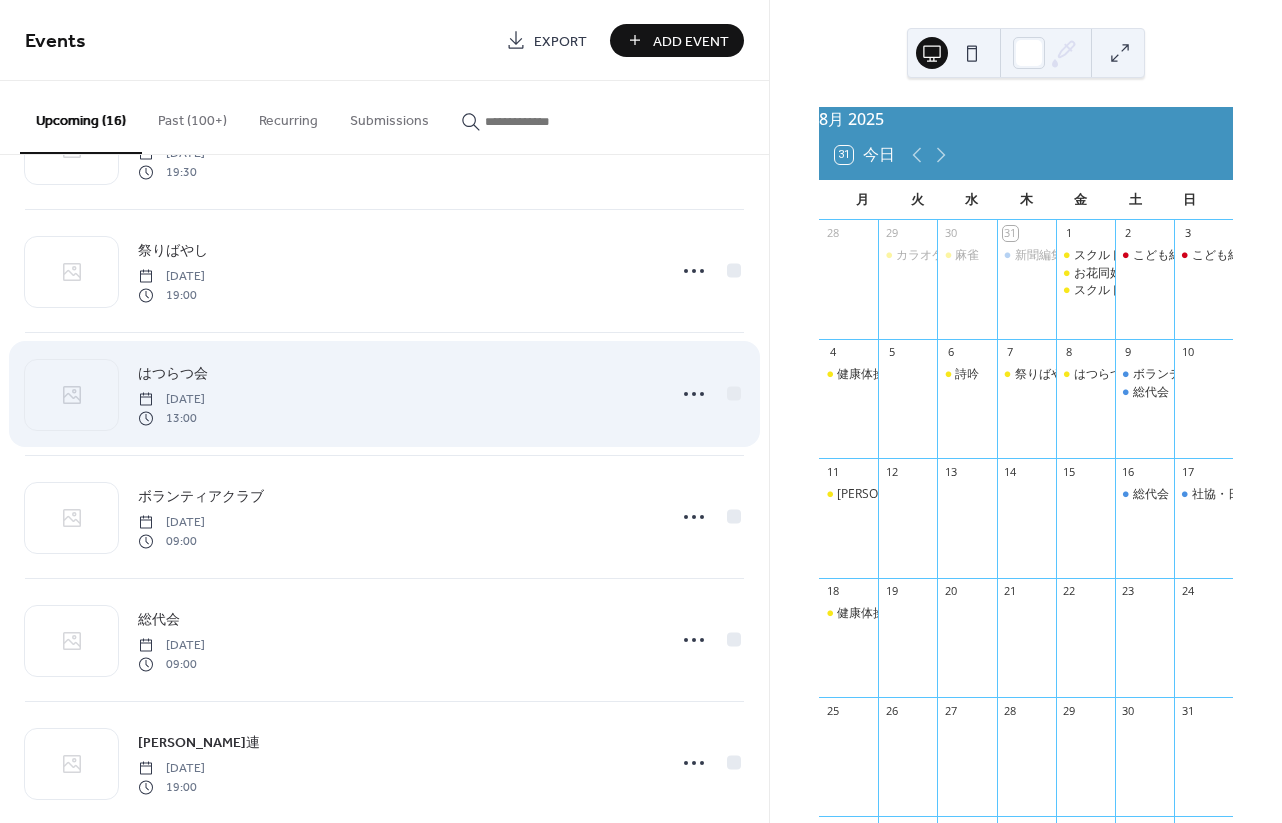 scroll, scrollTop: 895, scrollLeft: 0, axis: vertical 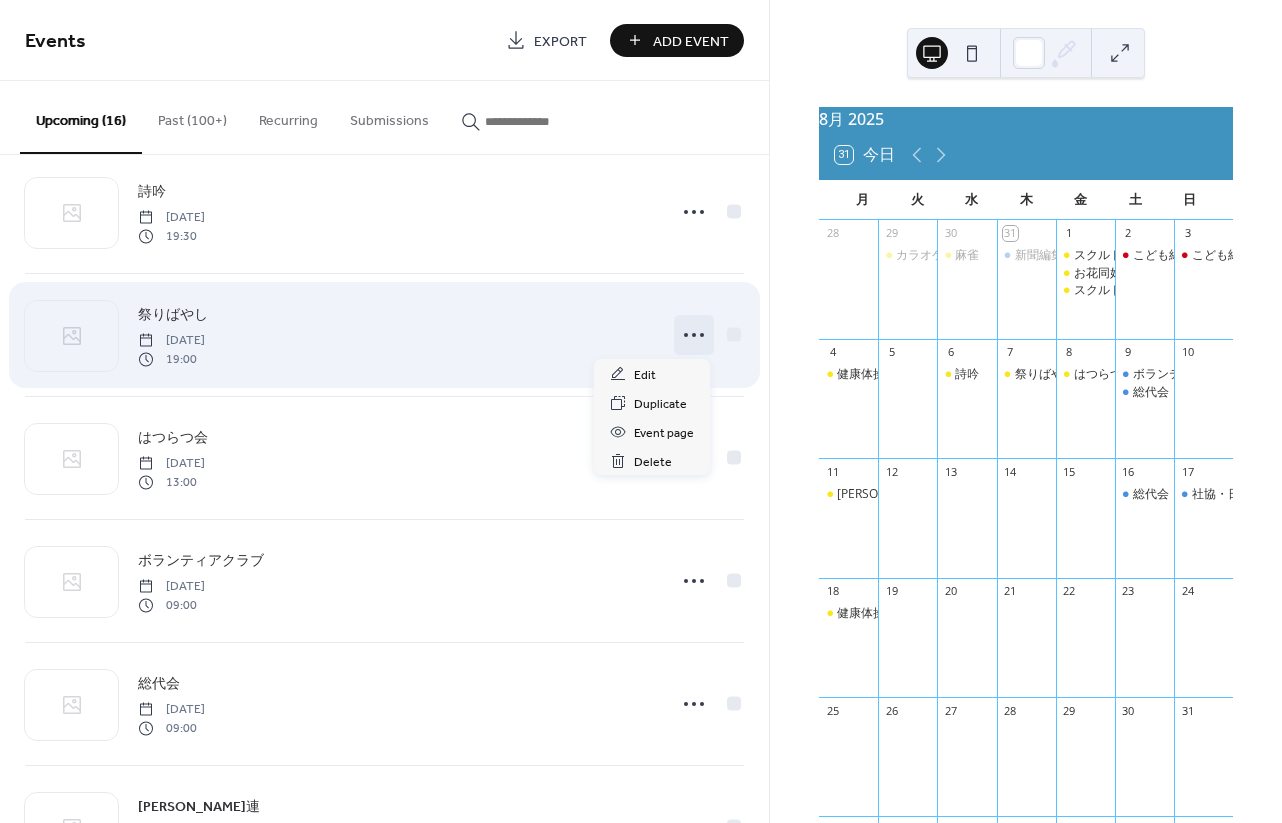 click 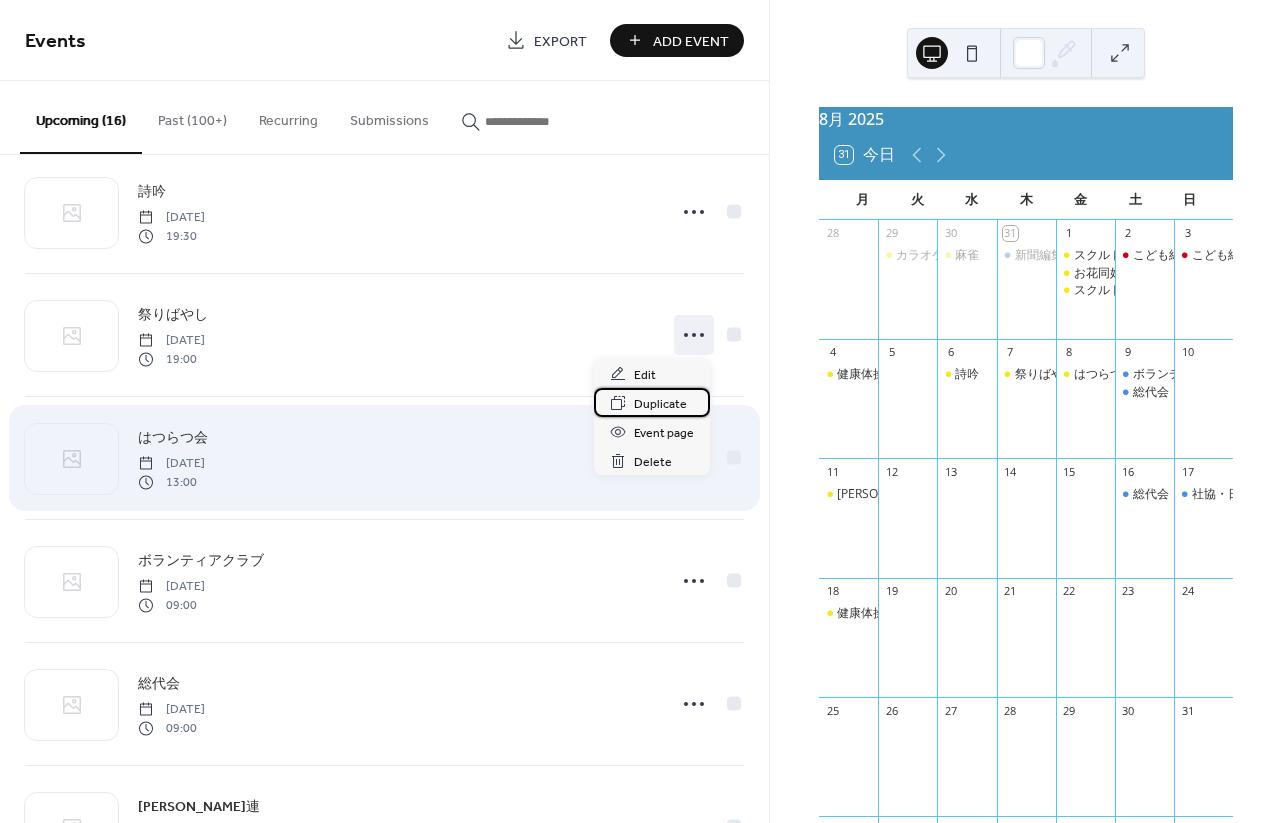 click on "Duplicate" at bounding box center (660, 404) 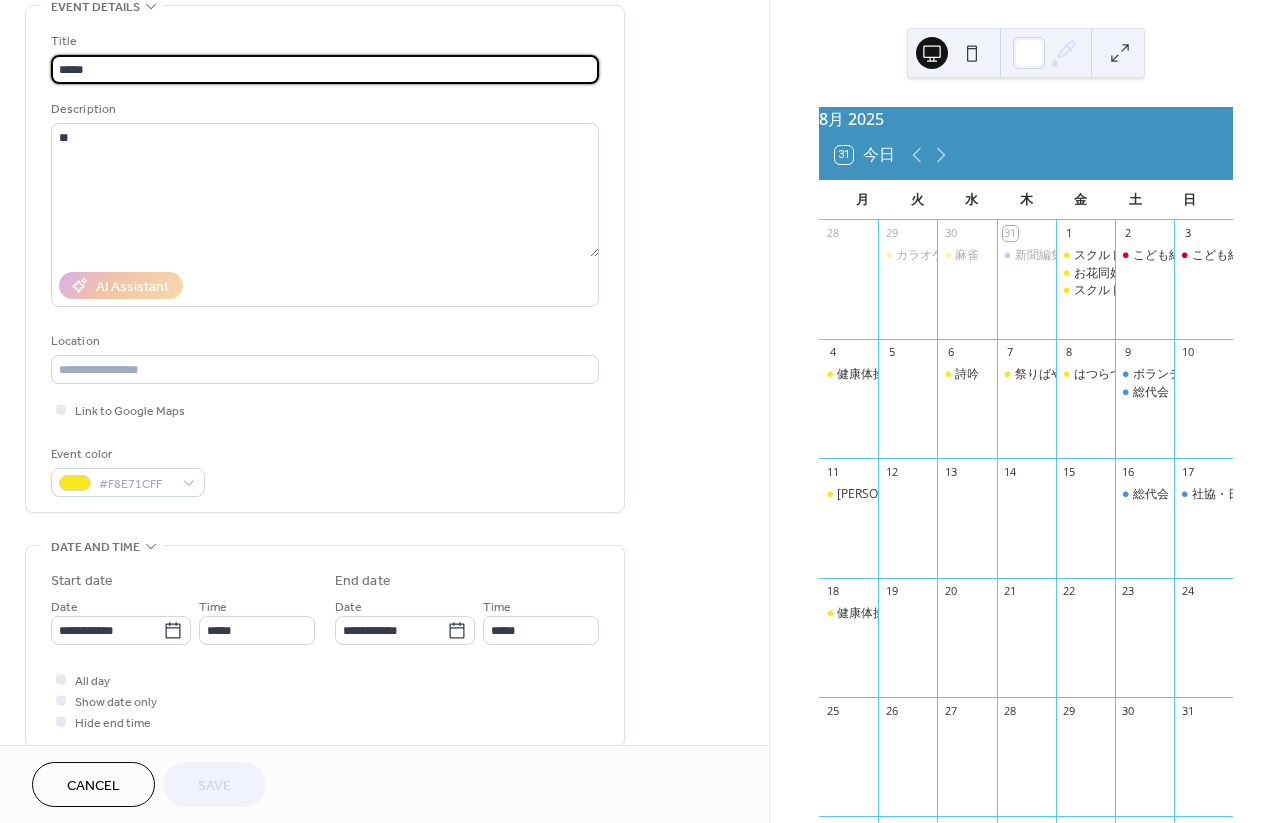 scroll, scrollTop: 338, scrollLeft: 0, axis: vertical 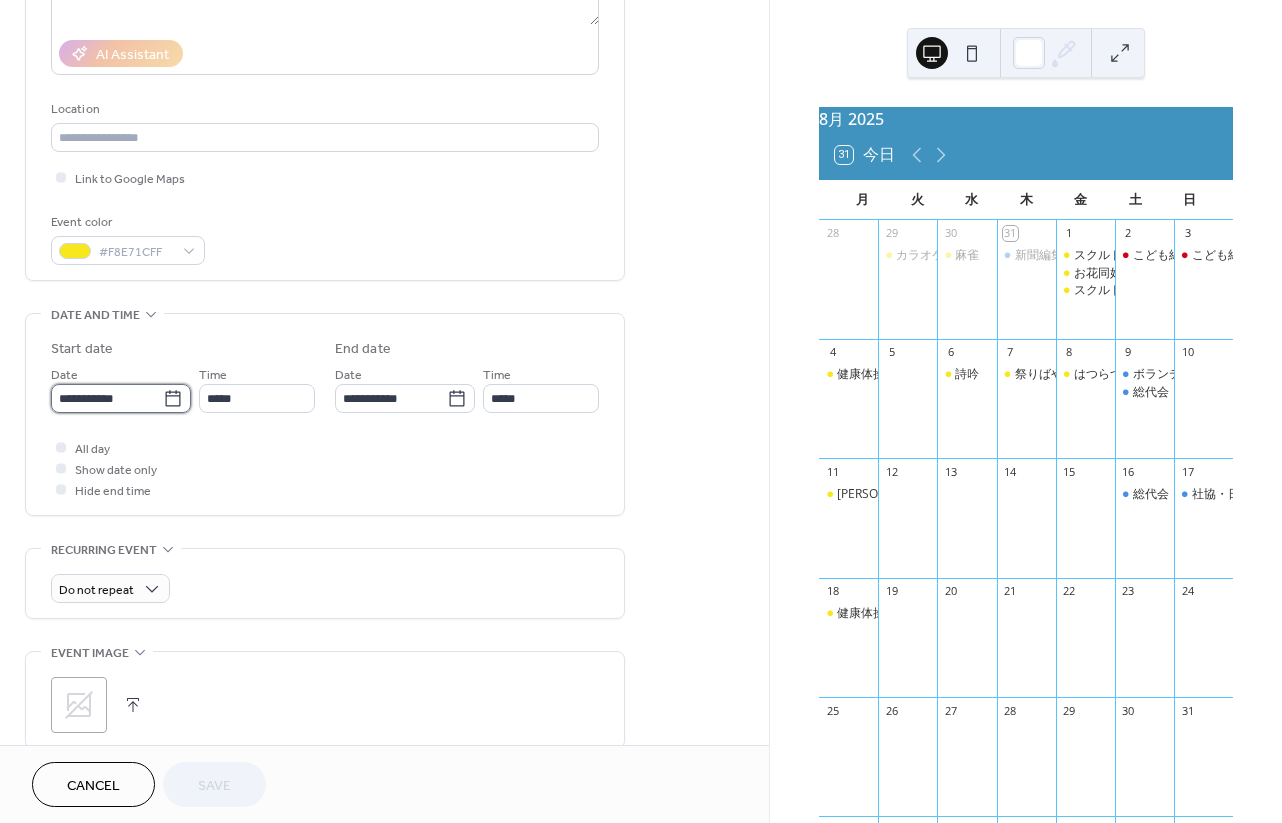 click on "**********" at bounding box center (107, 398) 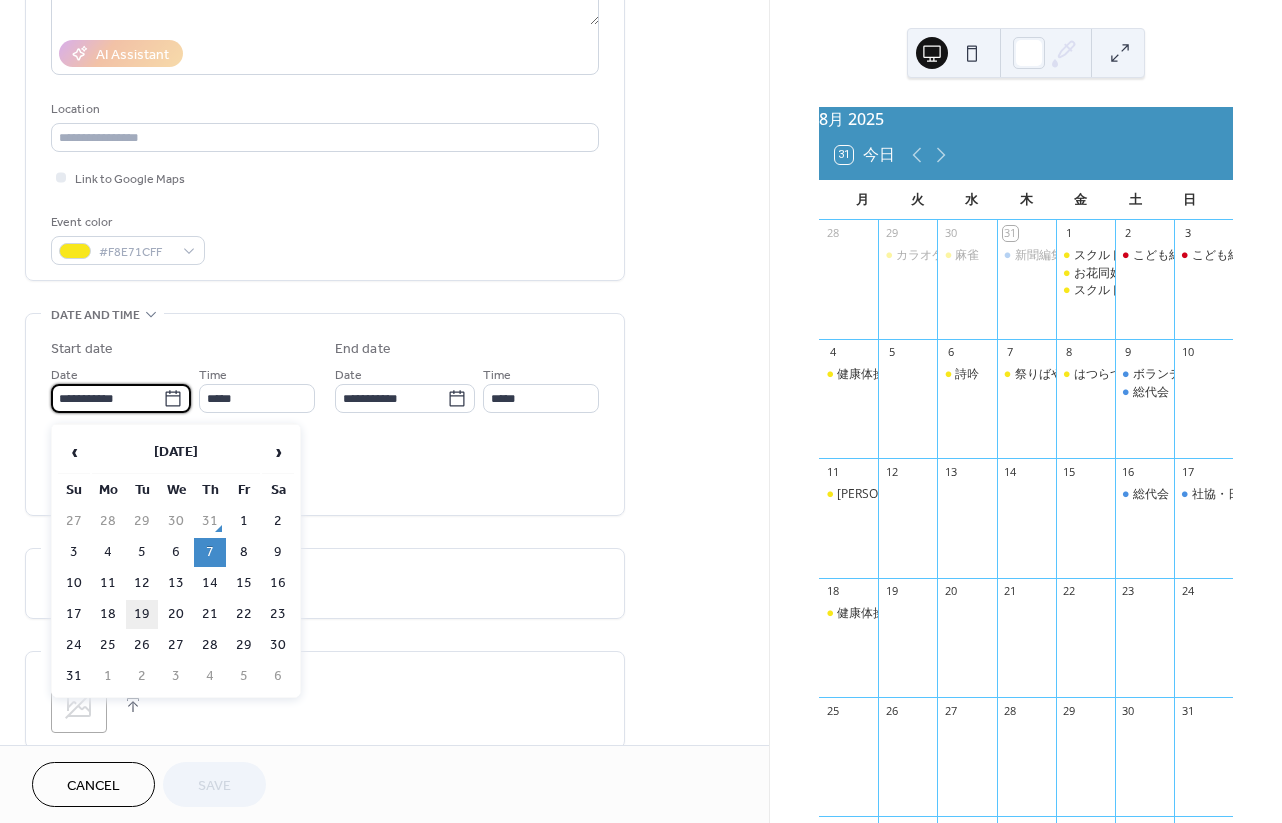 click on "19" at bounding box center (142, 614) 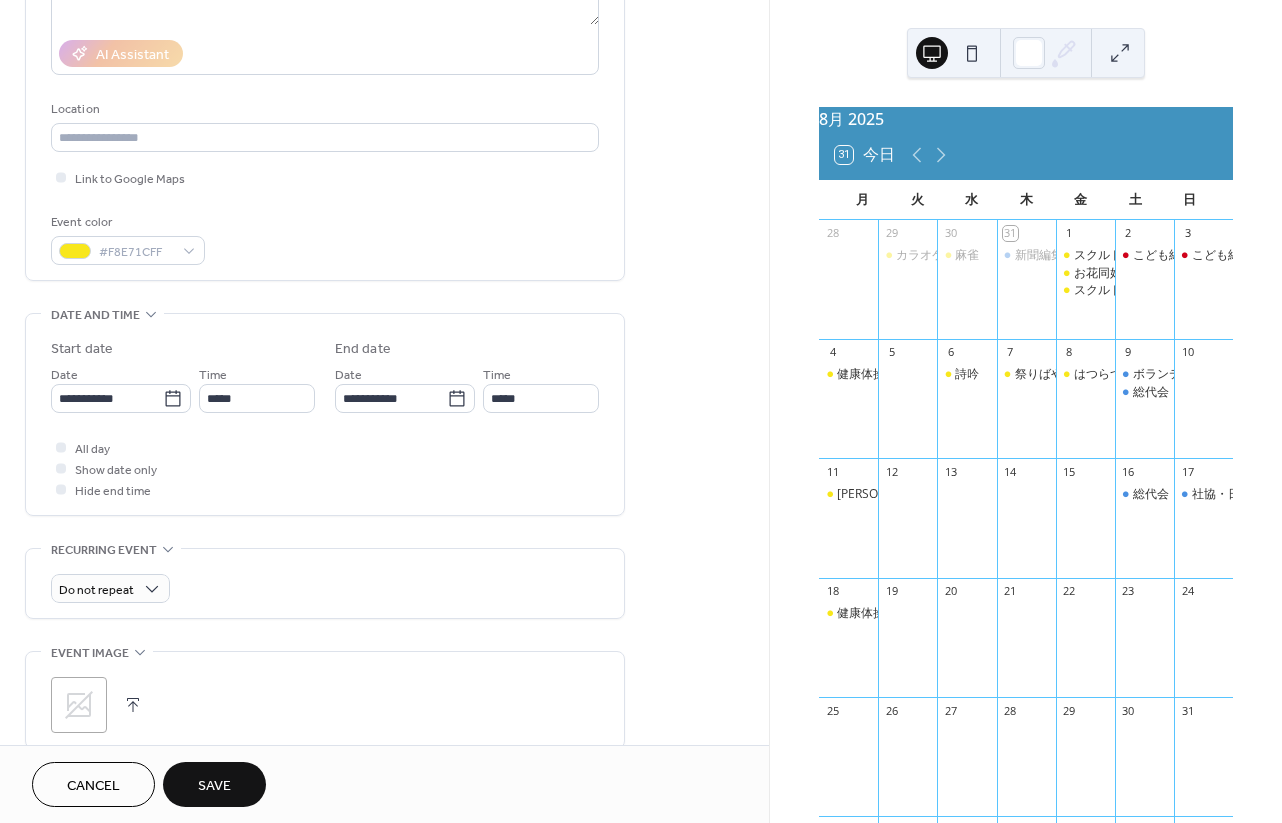 type on "**********" 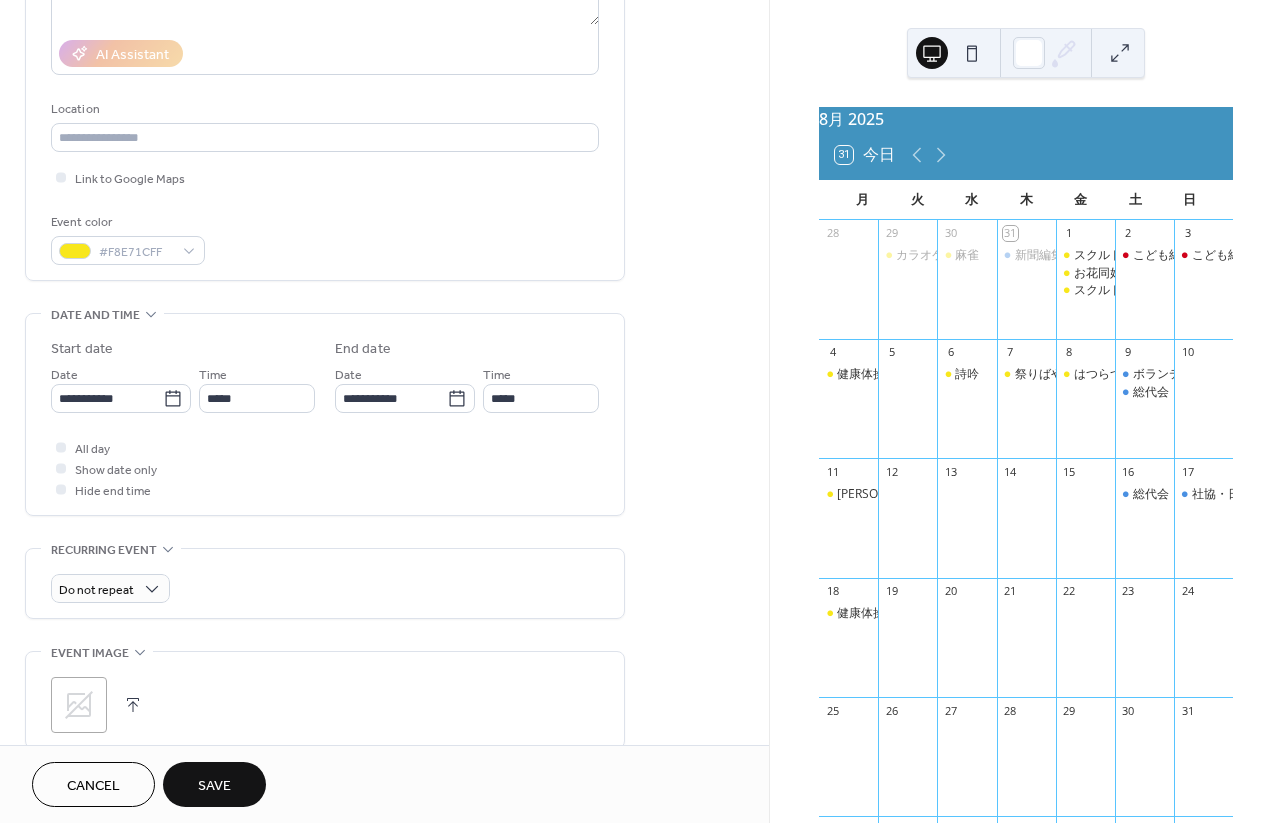 type on "**********" 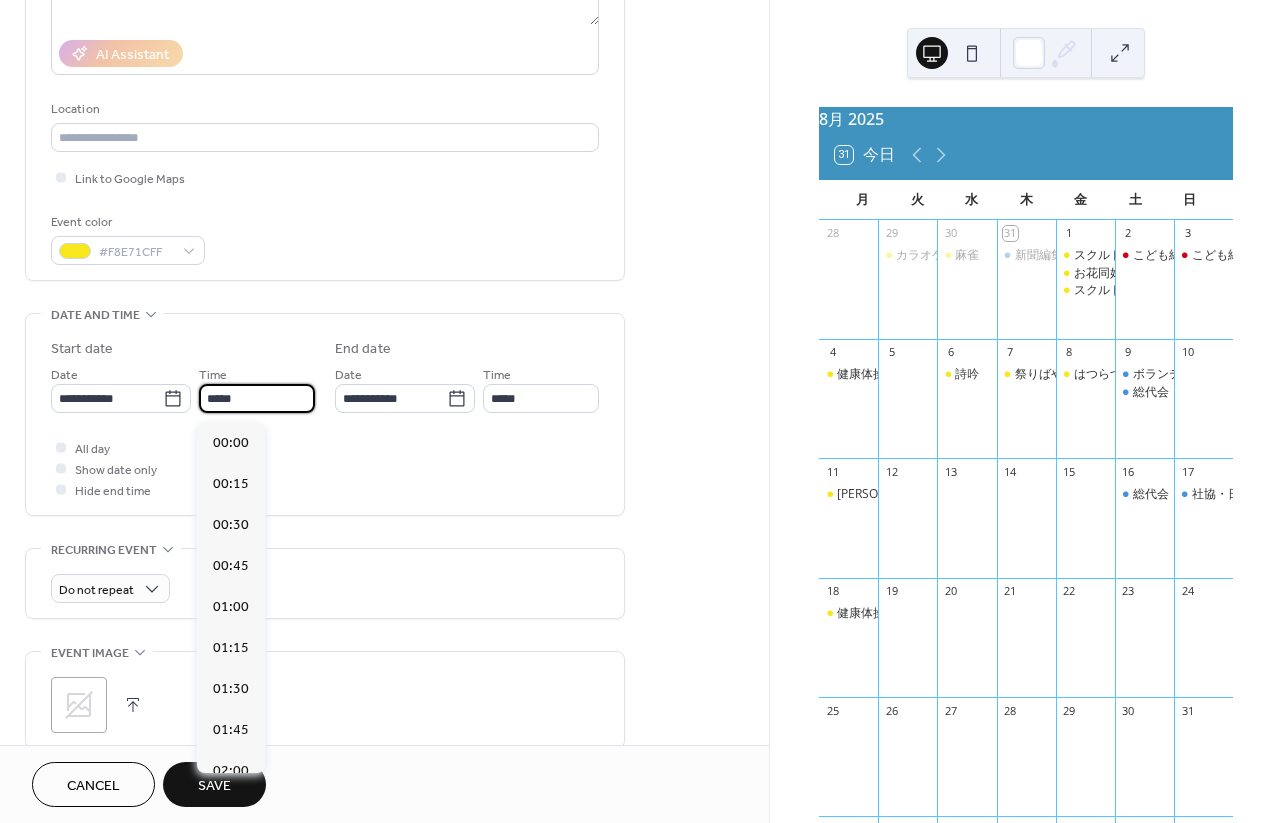 click on "*****" at bounding box center (257, 398) 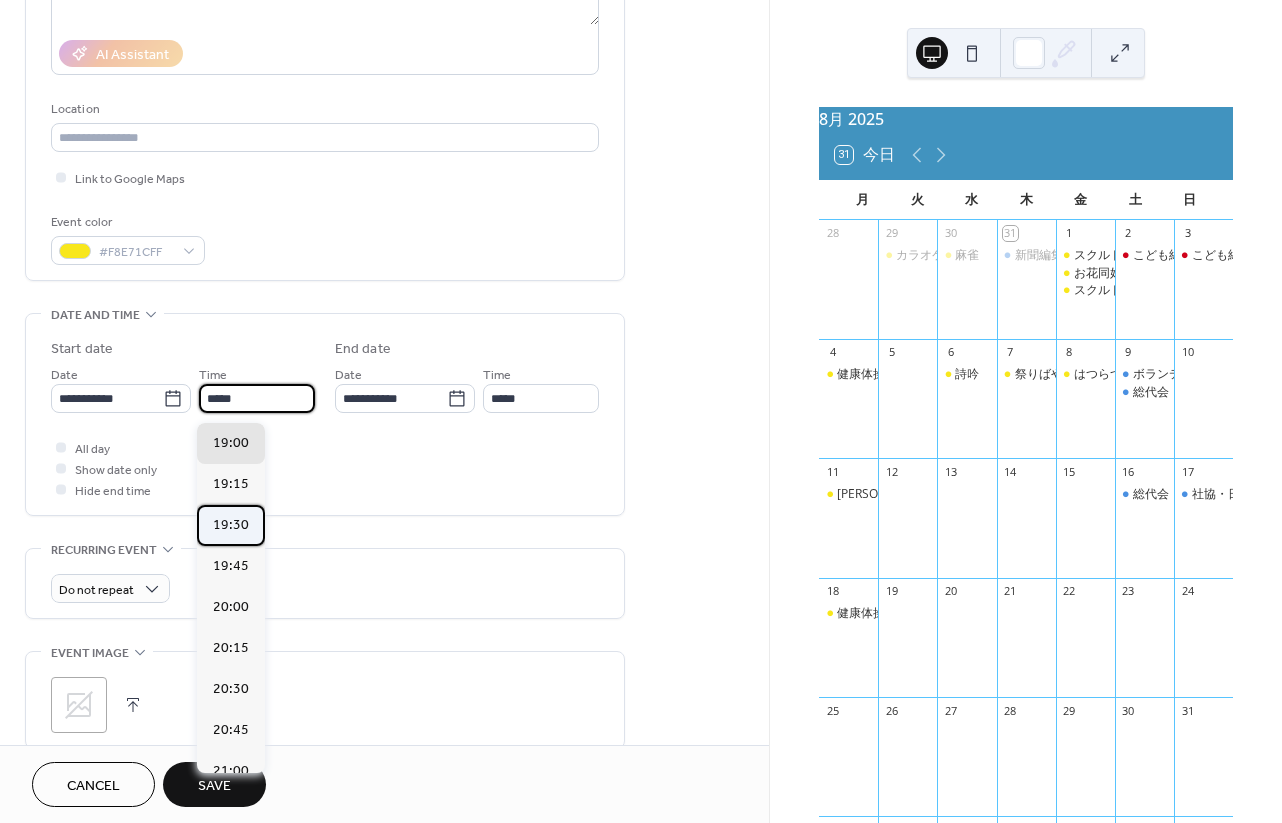 click on "19:30" at bounding box center [231, 525] 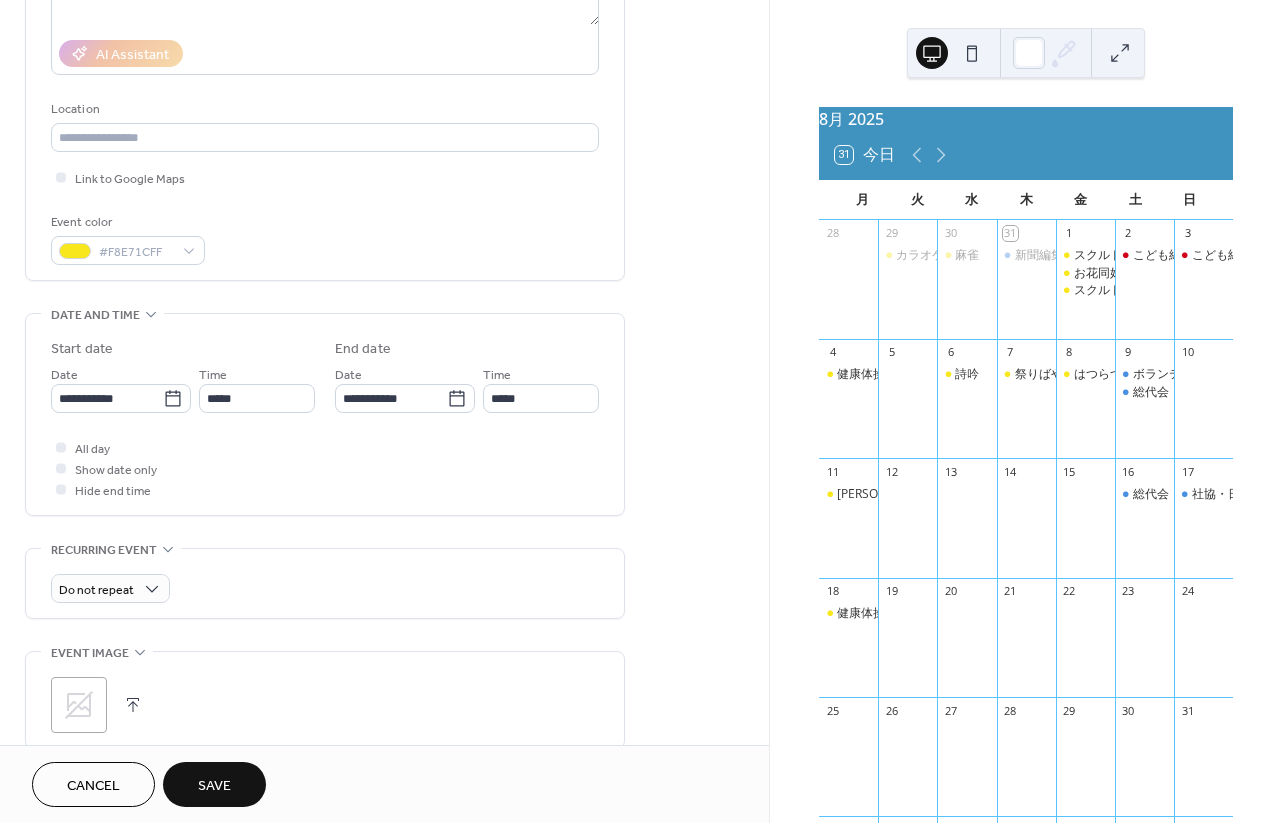 type on "*****" 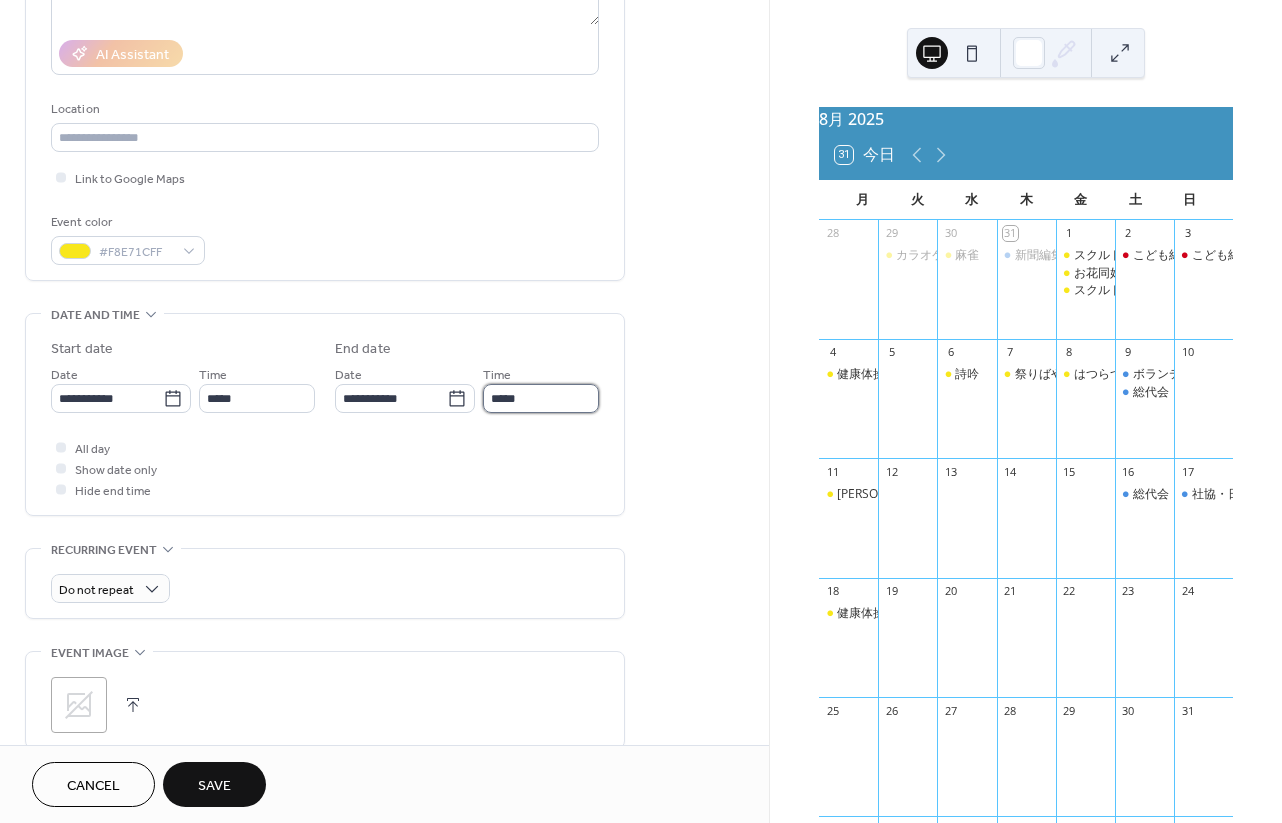 click on "*****" at bounding box center [541, 398] 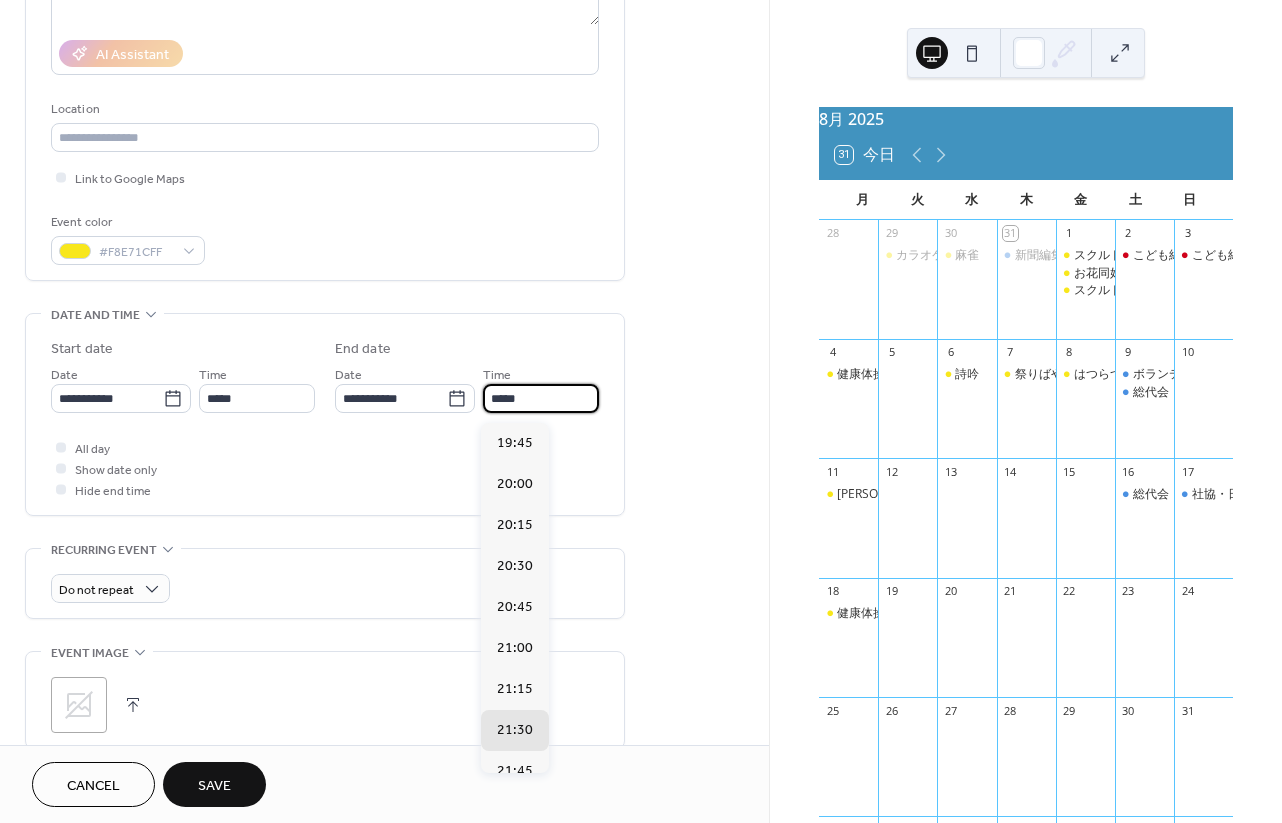 scroll, scrollTop: 6, scrollLeft: 0, axis: vertical 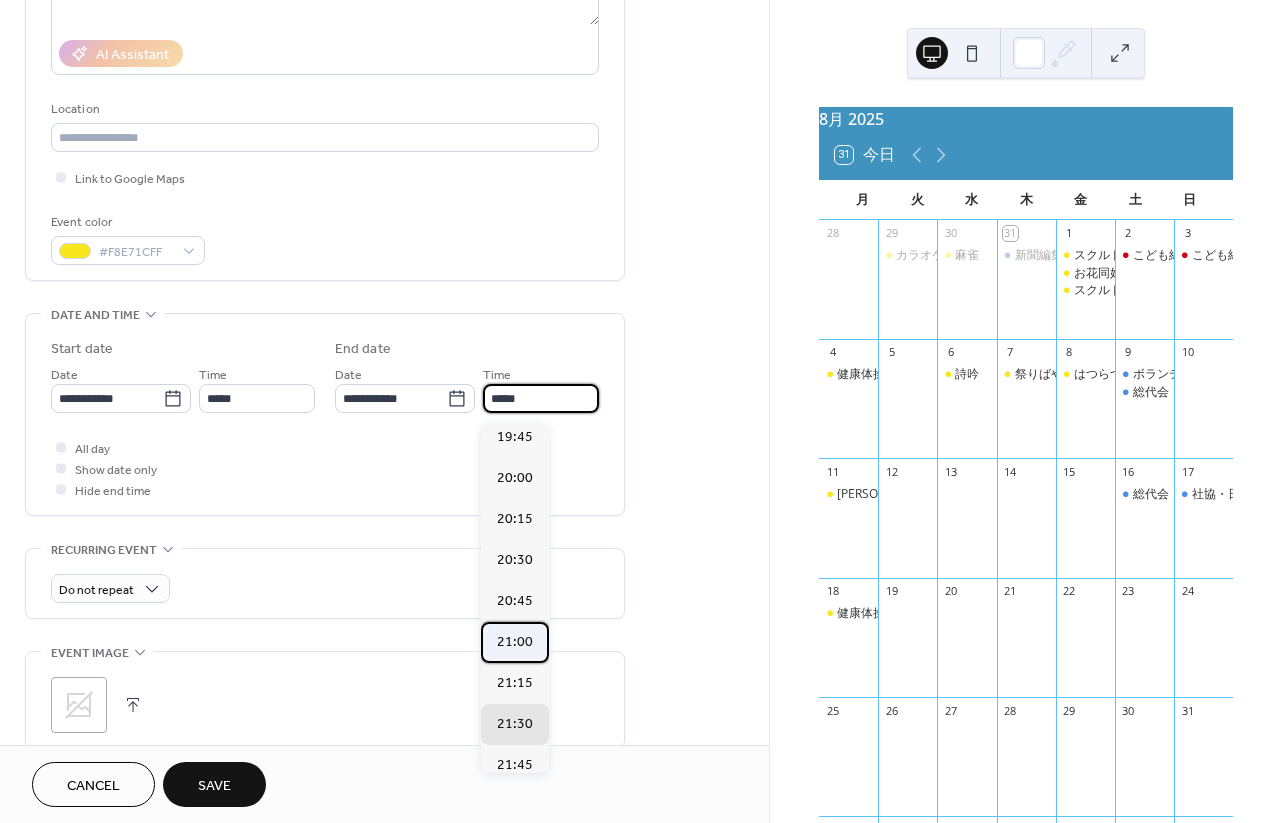 click on "21:00" at bounding box center (515, 642) 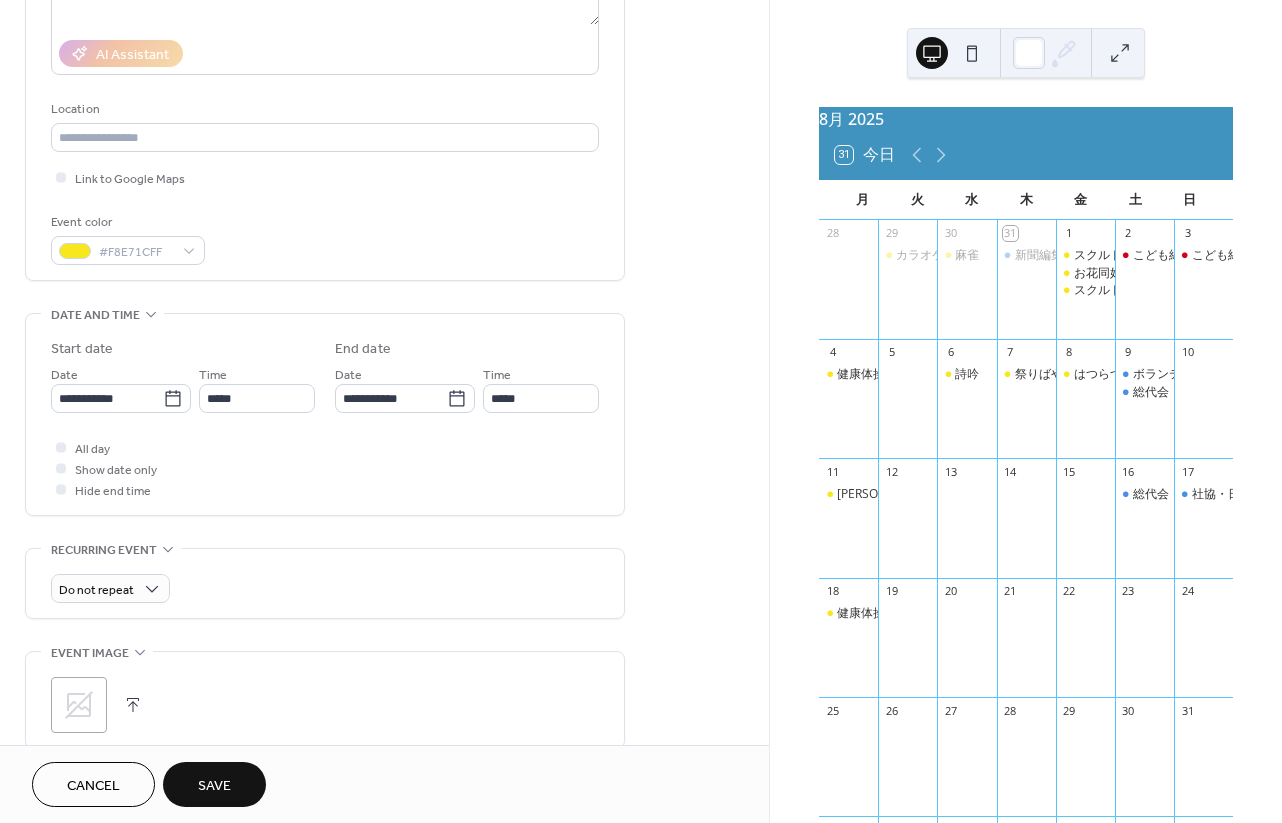 type on "*****" 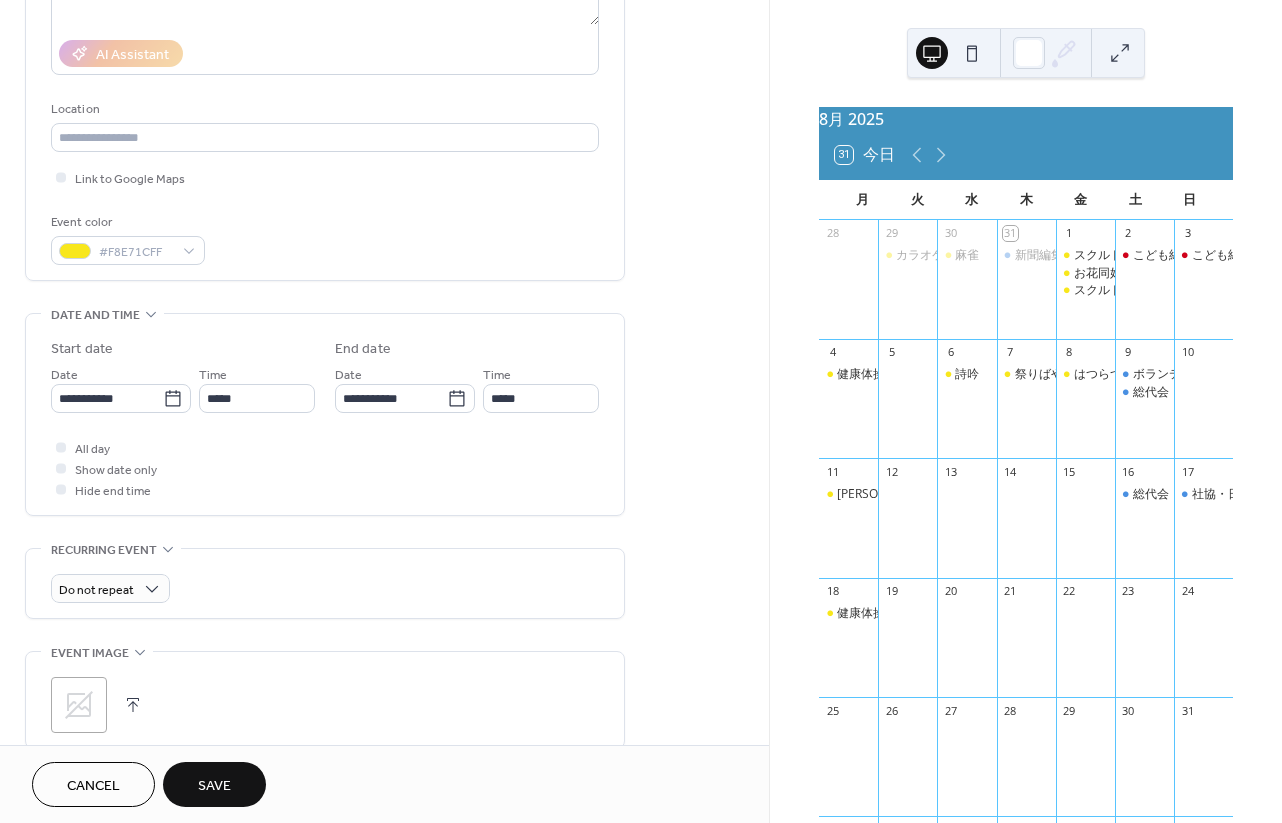 click on "Save" at bounding box center [214, 786] 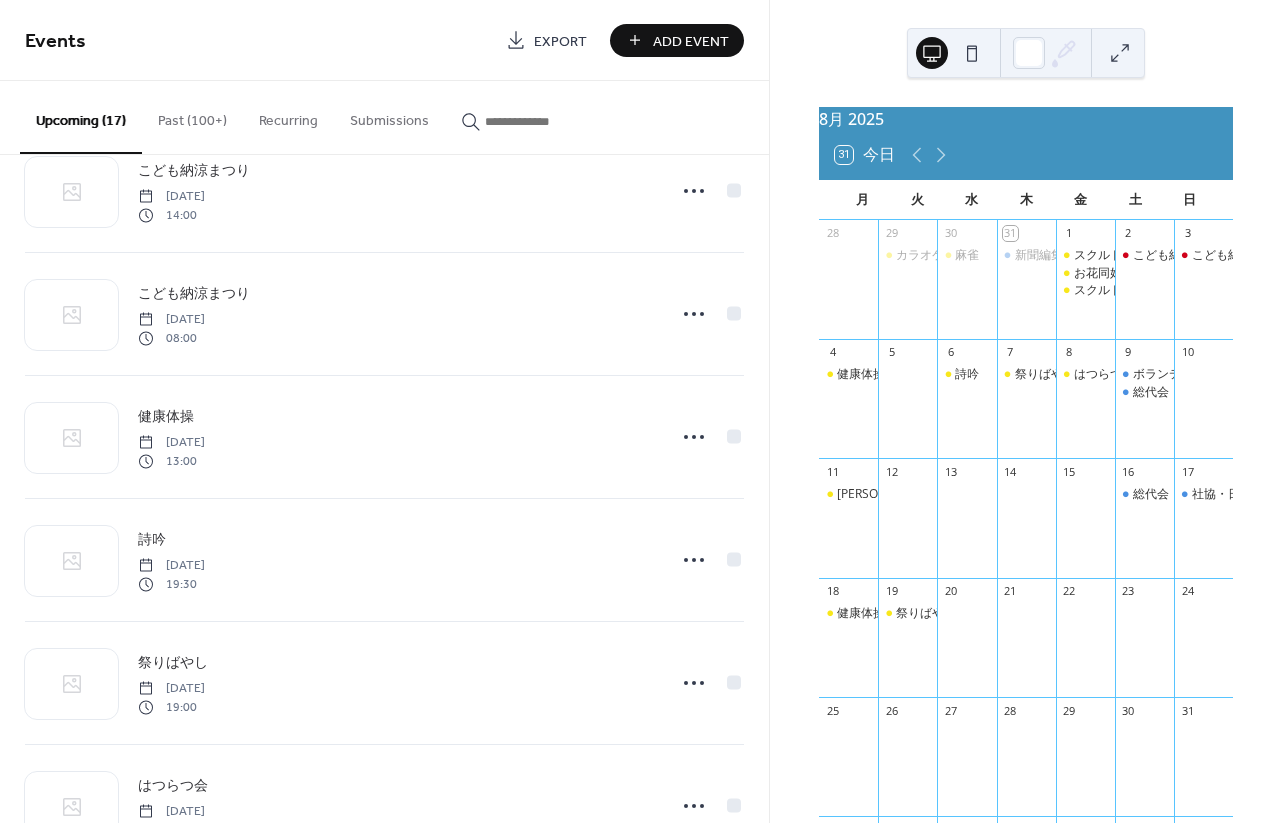 scroll, scrollTop: 561, scrollLeft: 0, axis: vertical 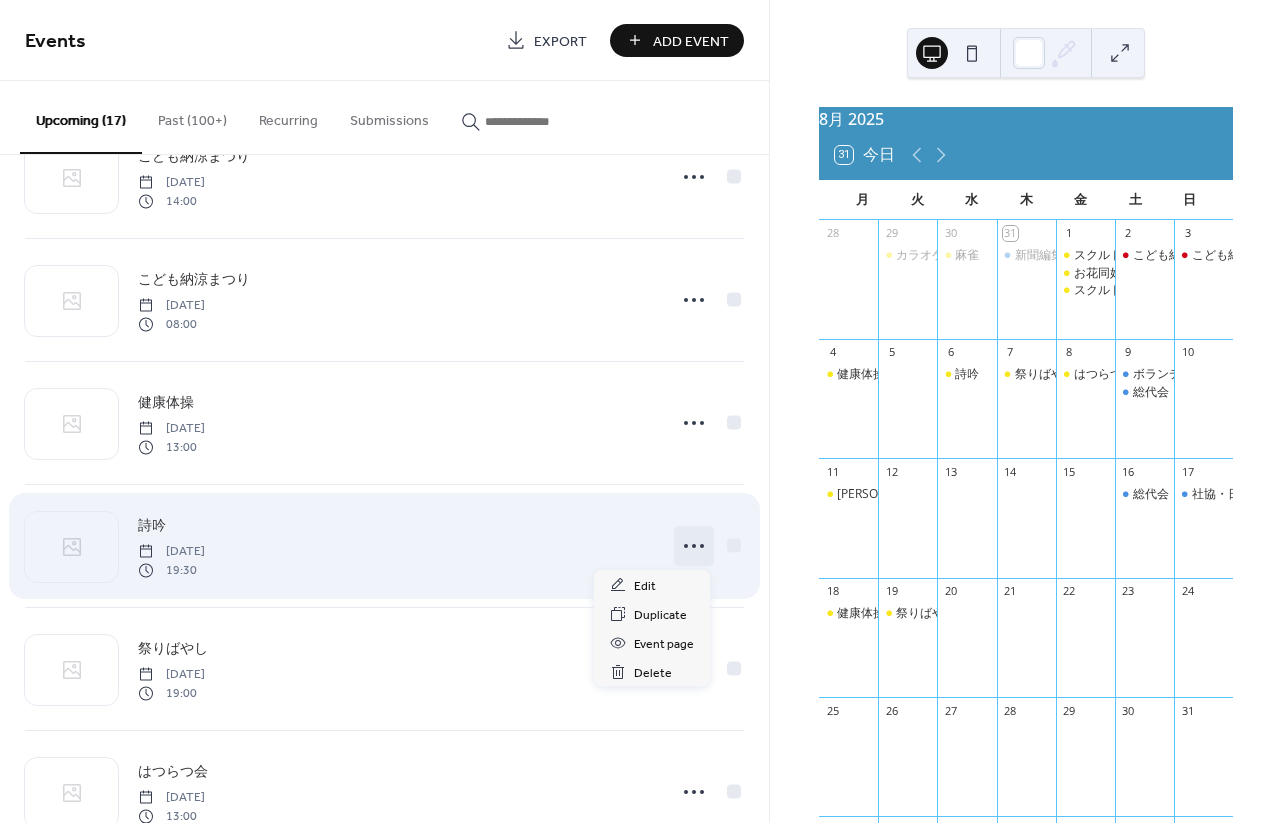 click 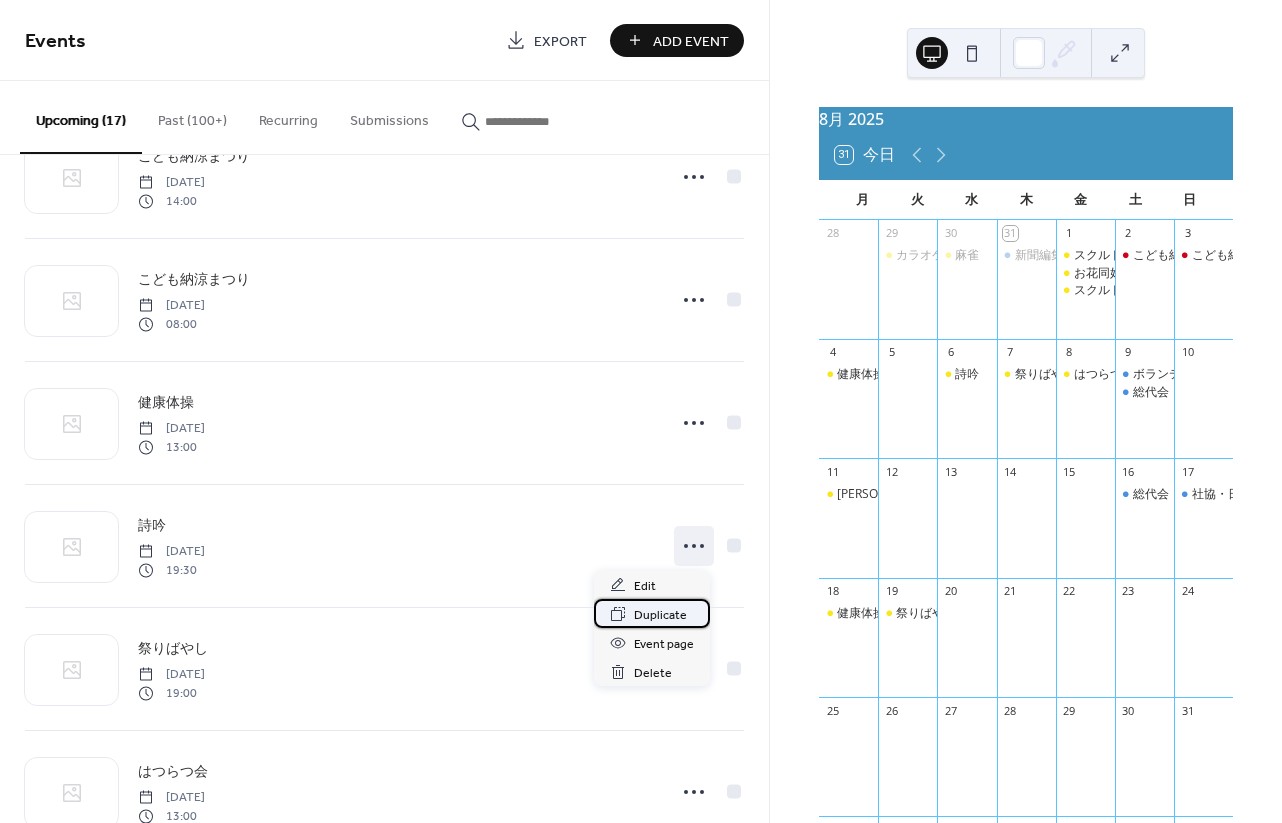 click on "Duplicate" at bounding box center [660, 615] 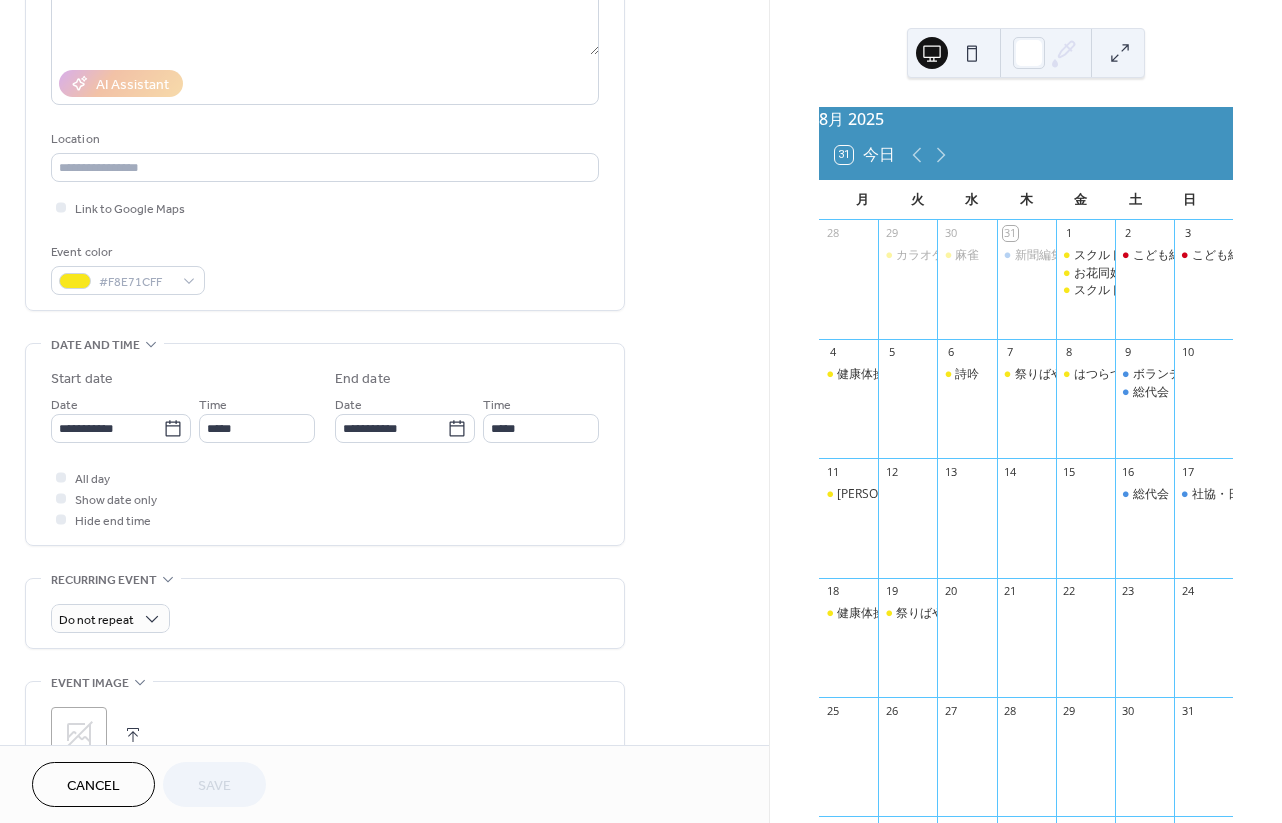 scroll, scrollTop: 311, scrollLeft: 0, axis: vertical 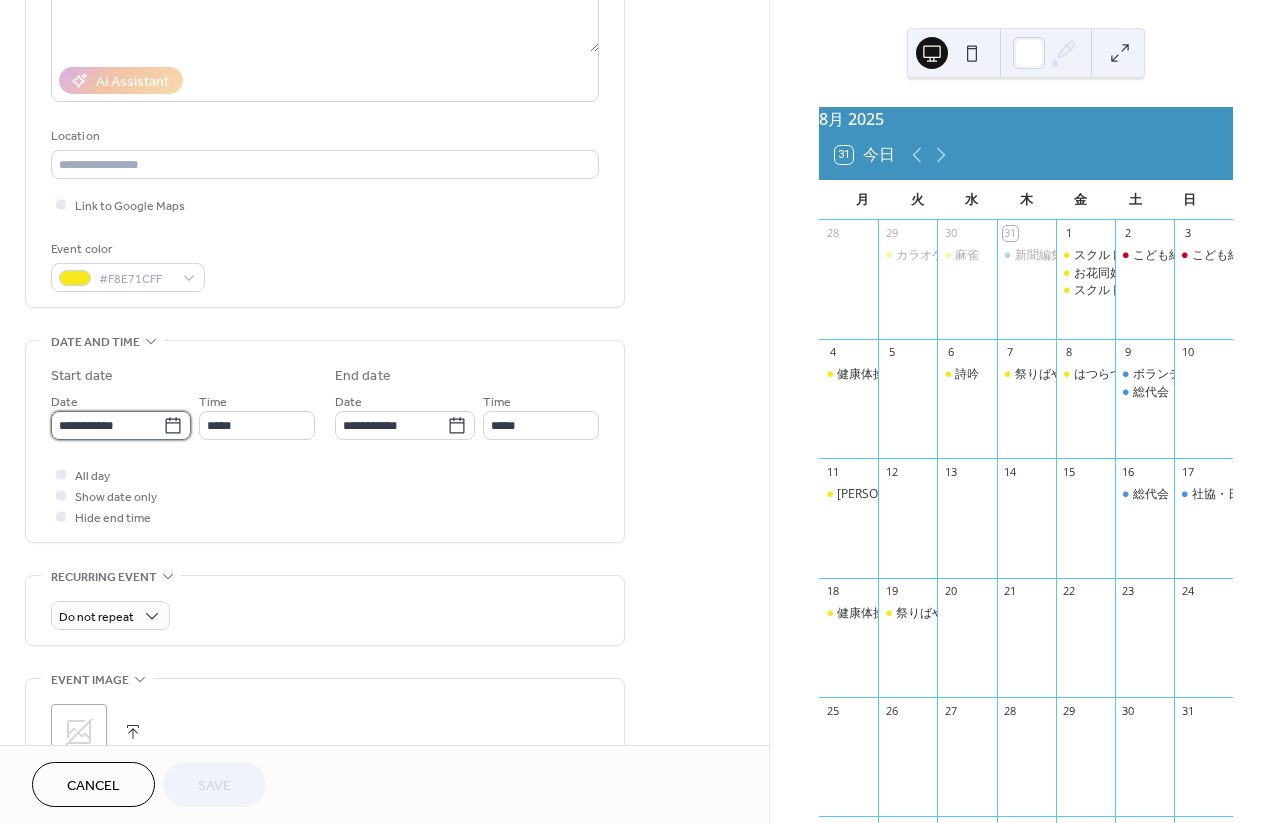 click on "**********" at bounding box center [107, 425] 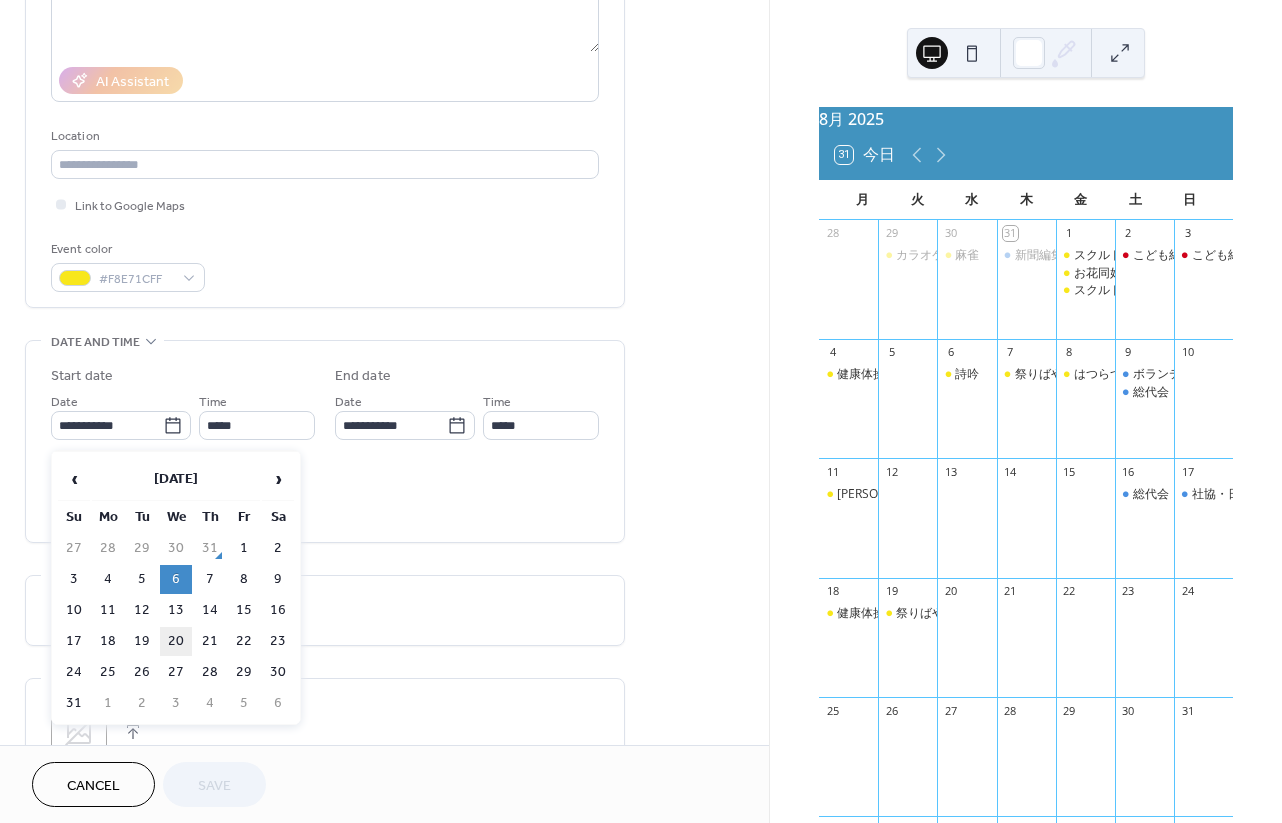 click on "20" at bounding box center [176, 641] 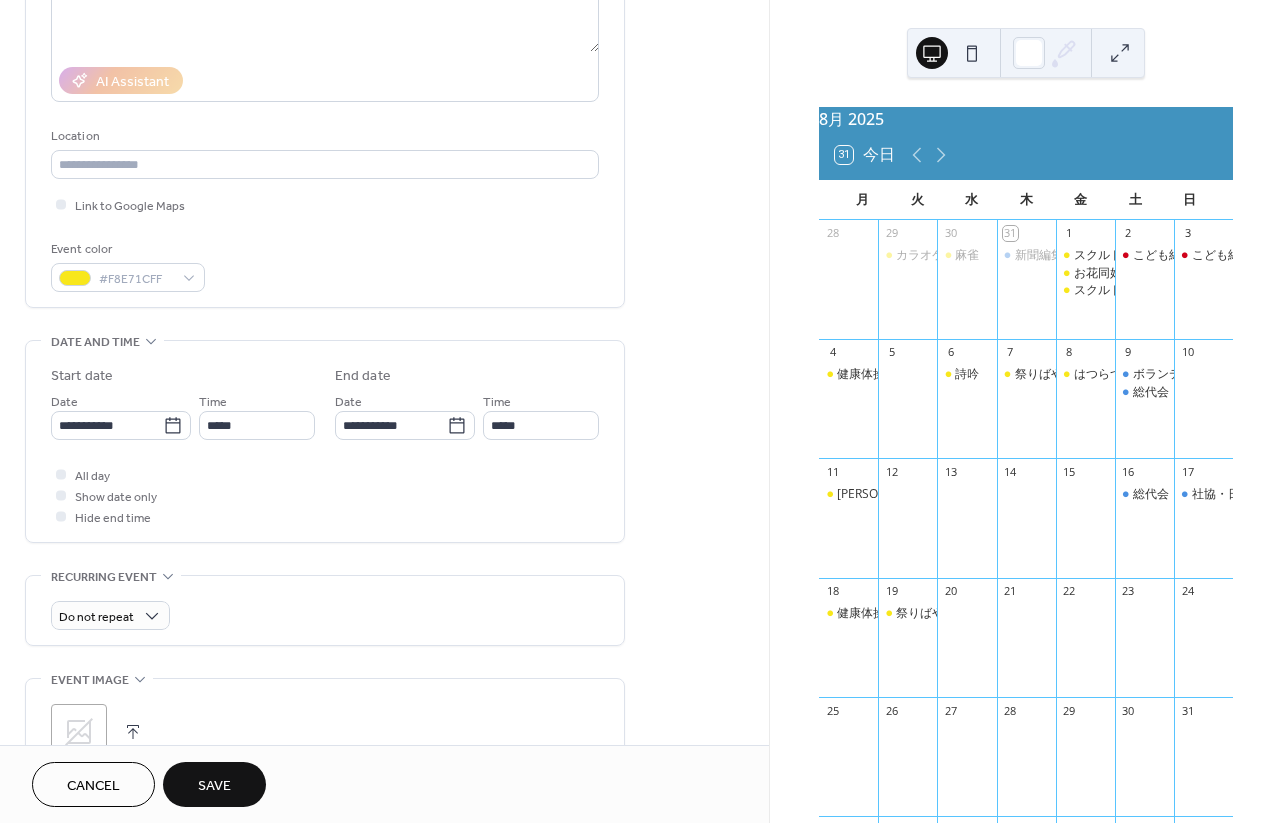 type on "**********" 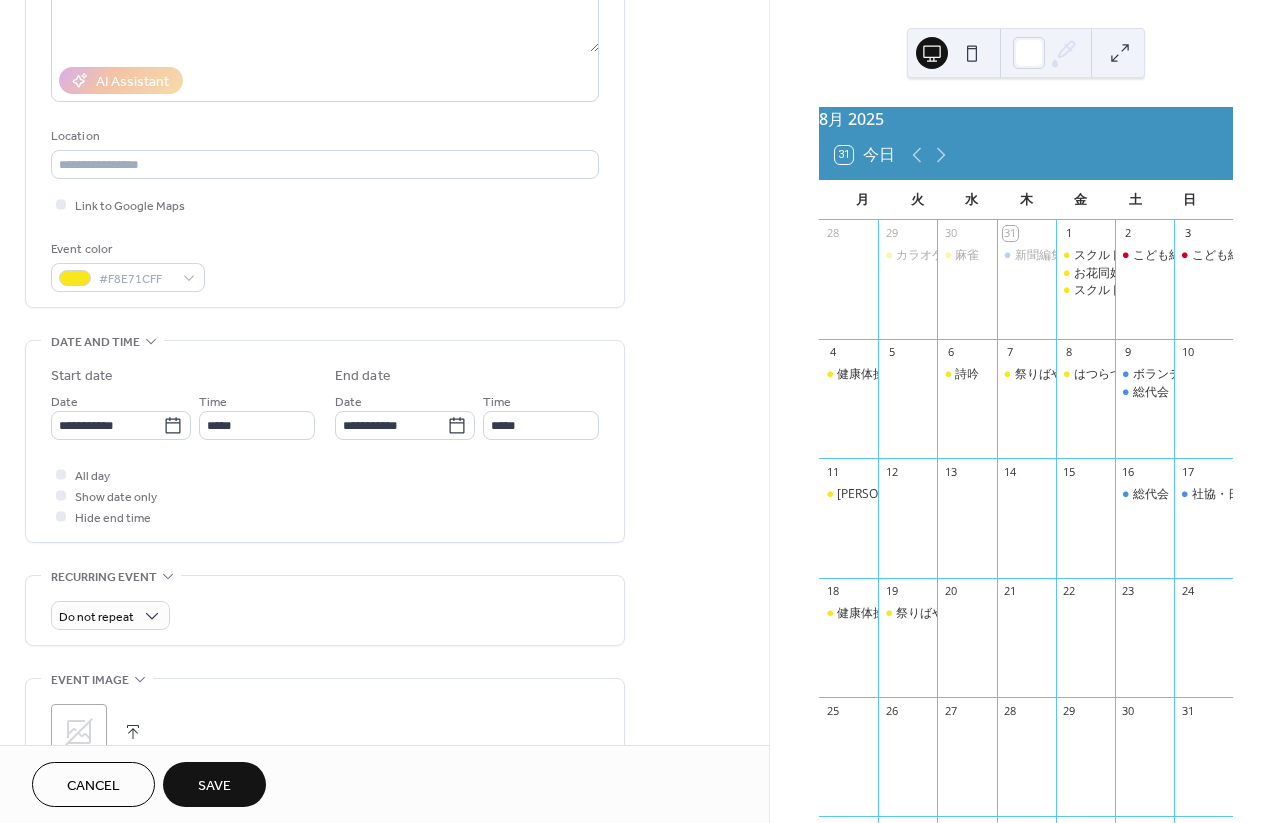type on "**********" 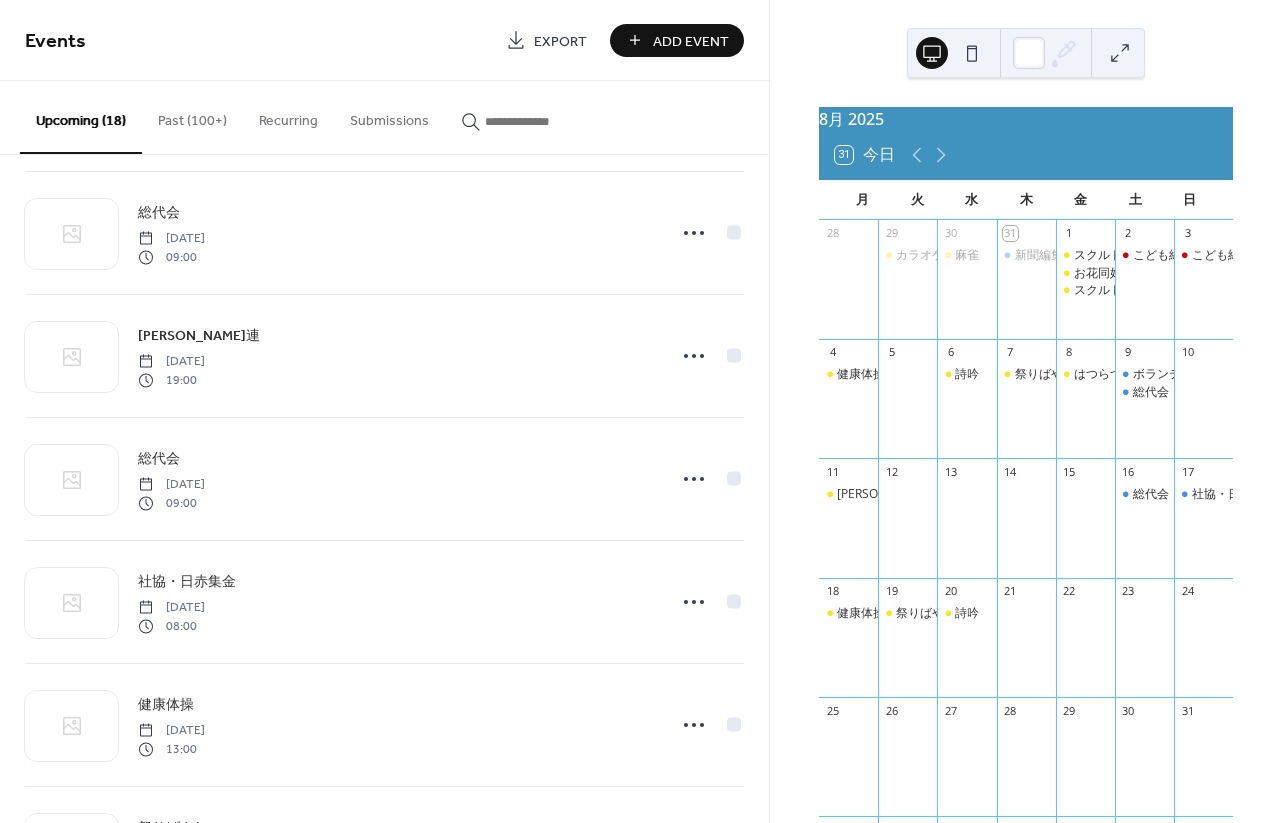 scroll, scrollTop: 1454, scrollLeft: 0, axis: vertical 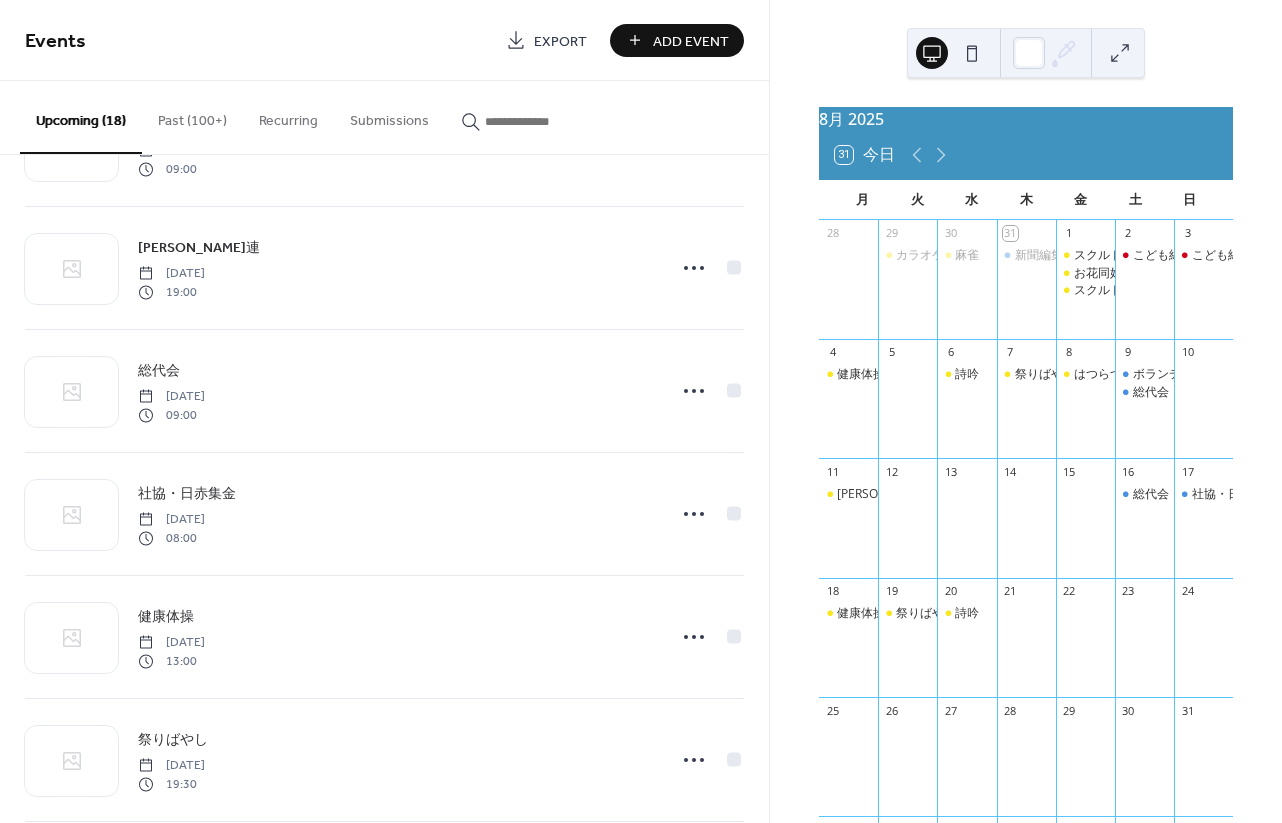 click on "Add Event" at bounding box center (691, 41) 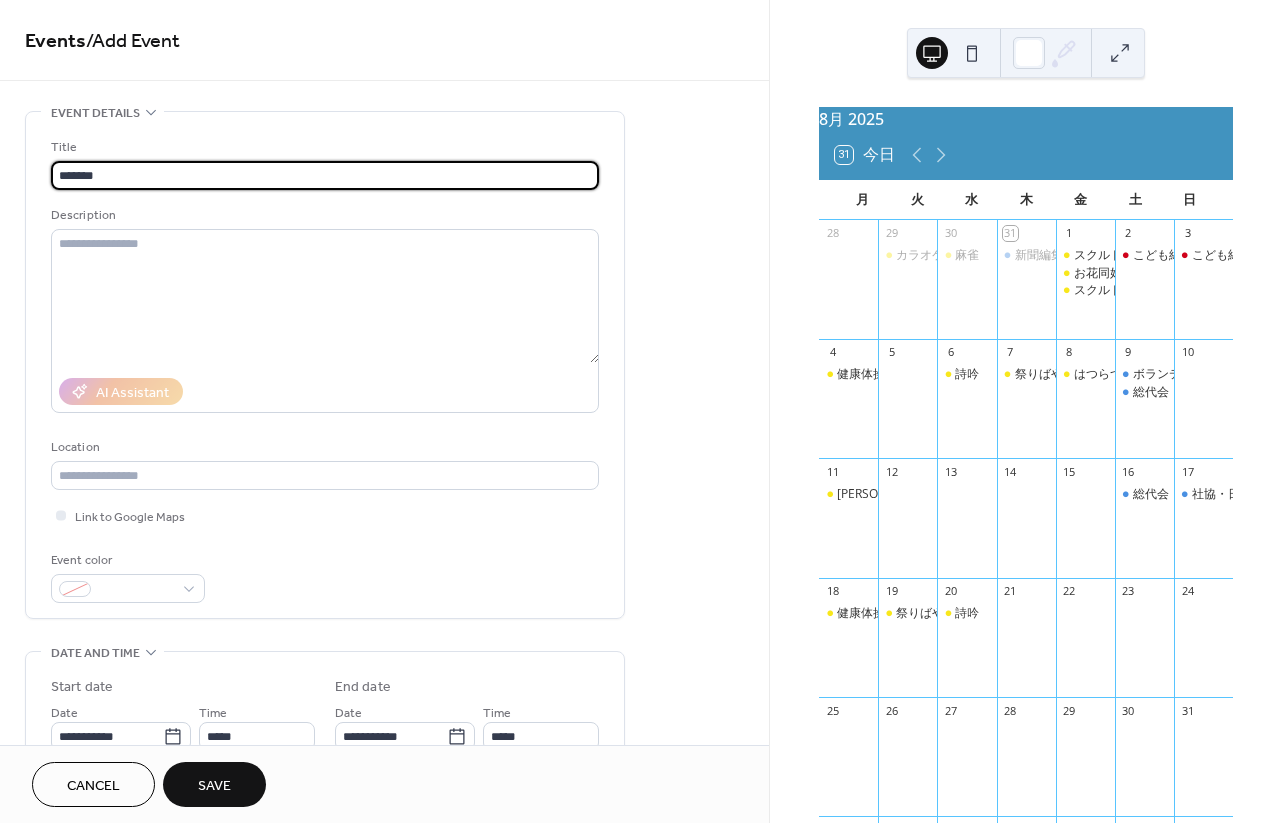 type on "*******" 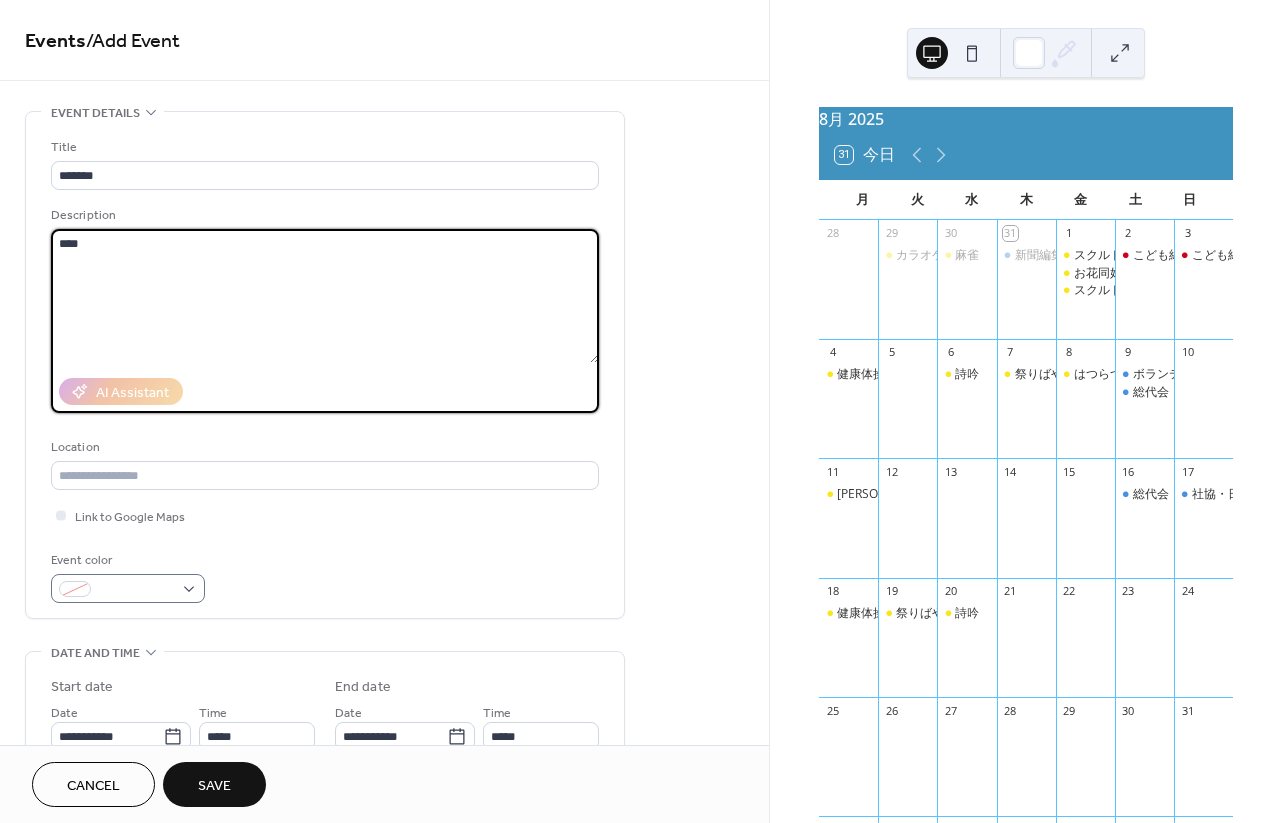 type on "****" 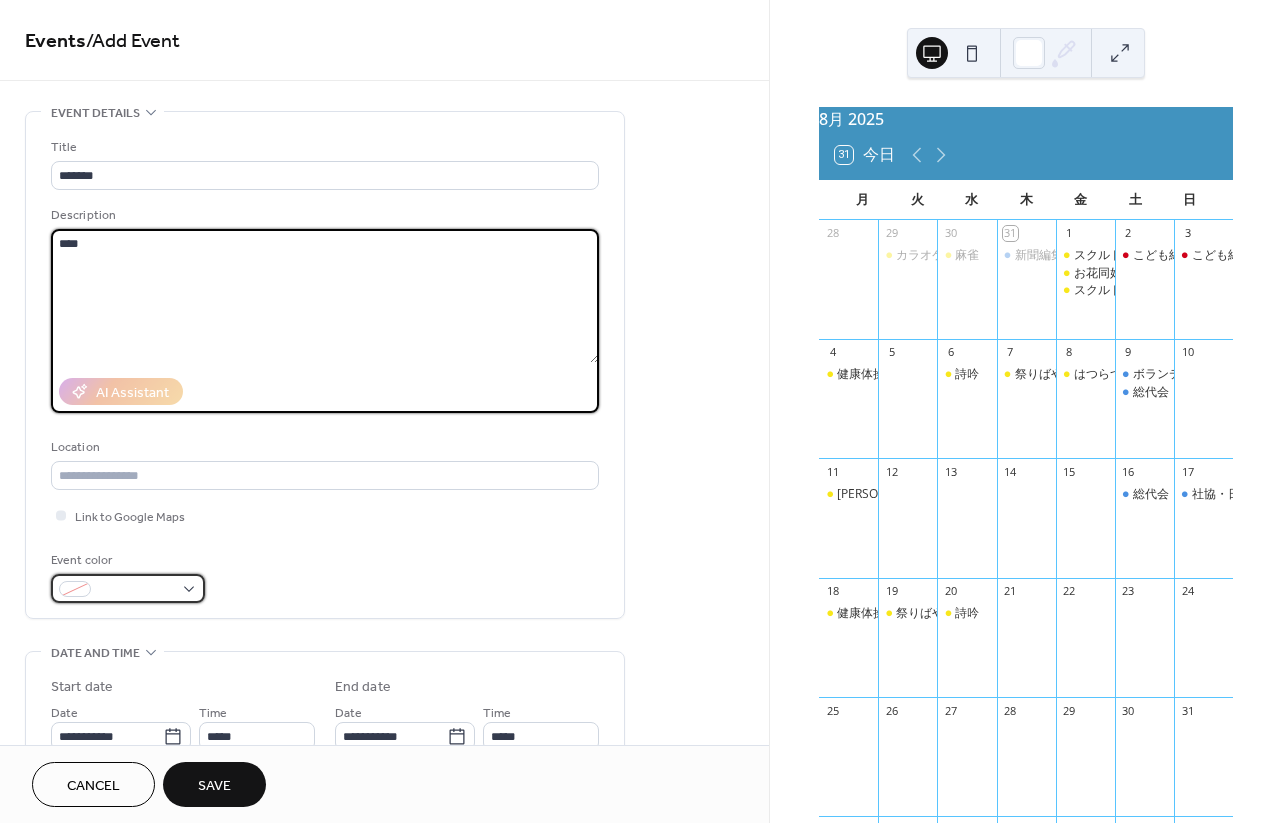 click at bounding box center (128, 588) 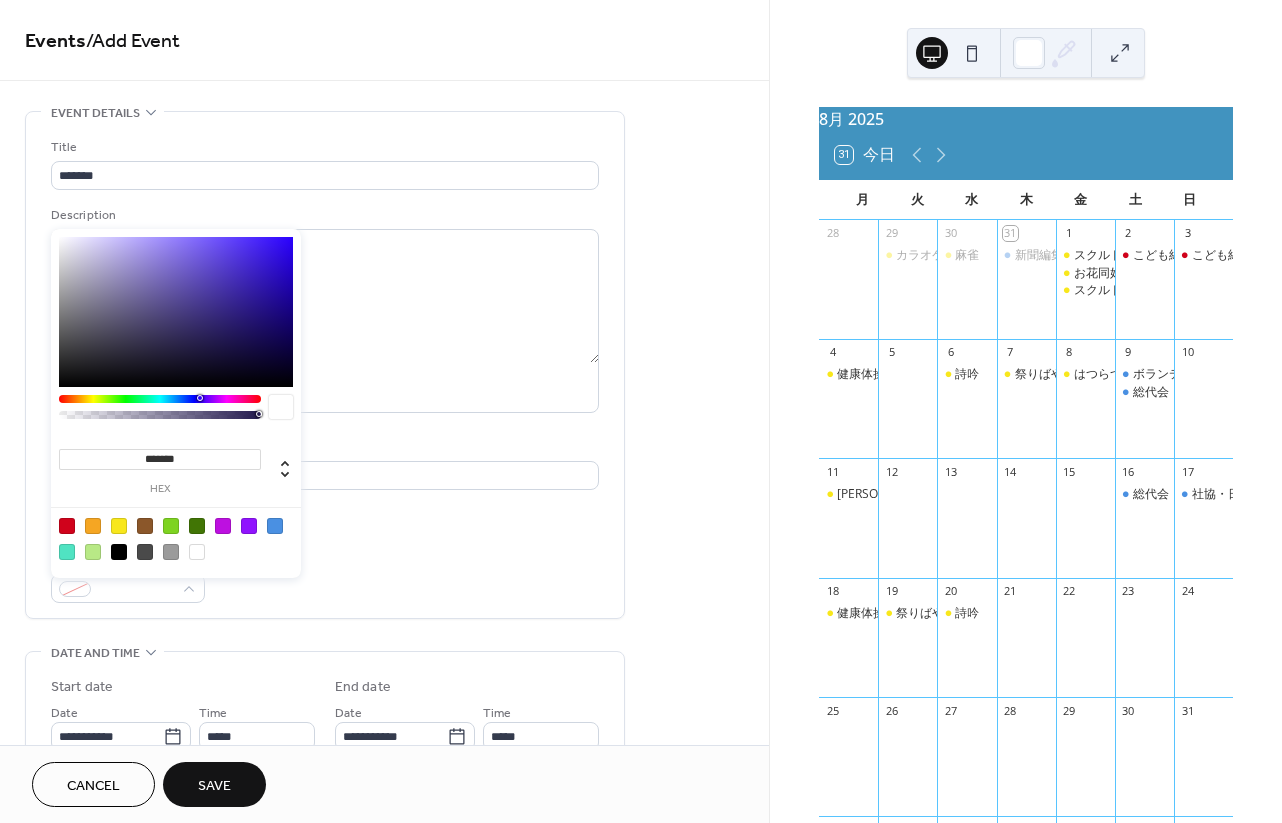 click at bounding box center (119, 526) 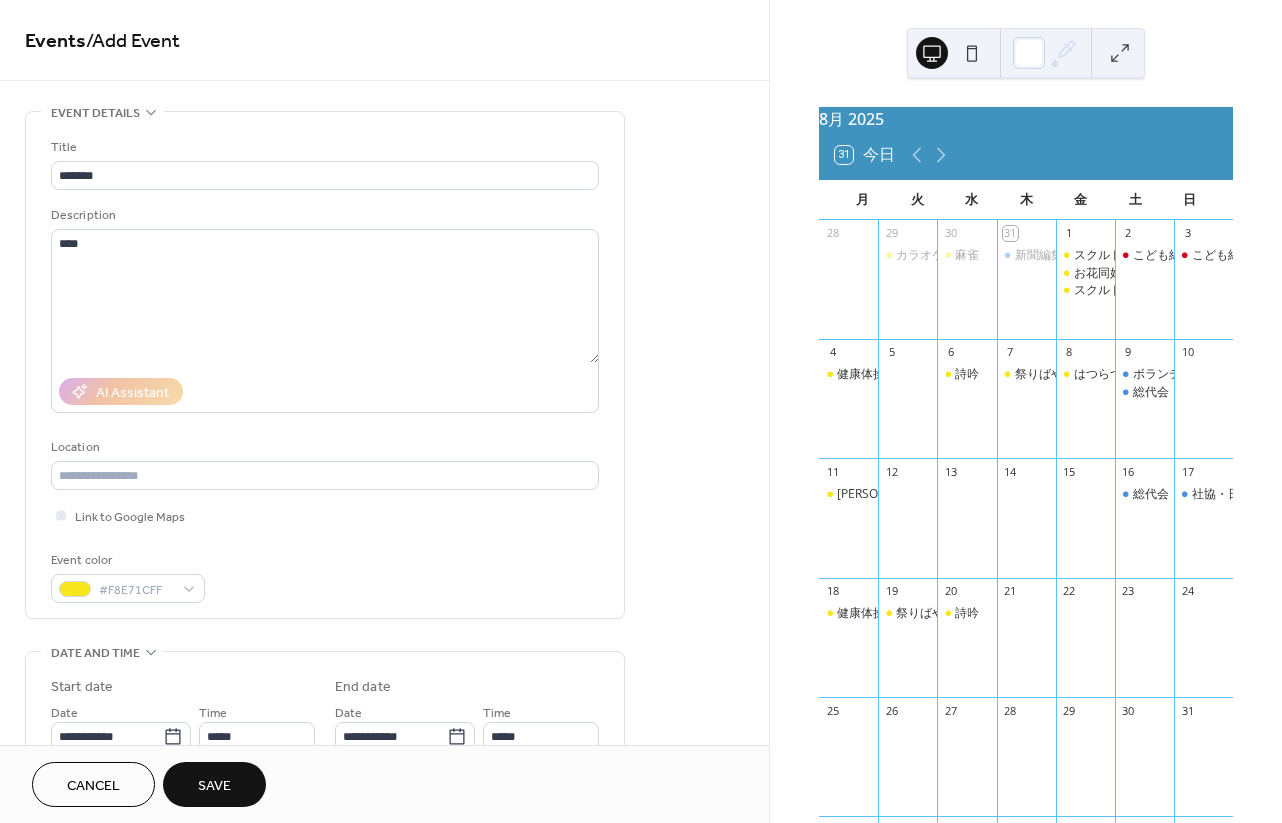 click on "Title ******* Description **** AI Assistant Location Link to Google Maps Event color #F8E71CFF" at bounding box center [325, 365] 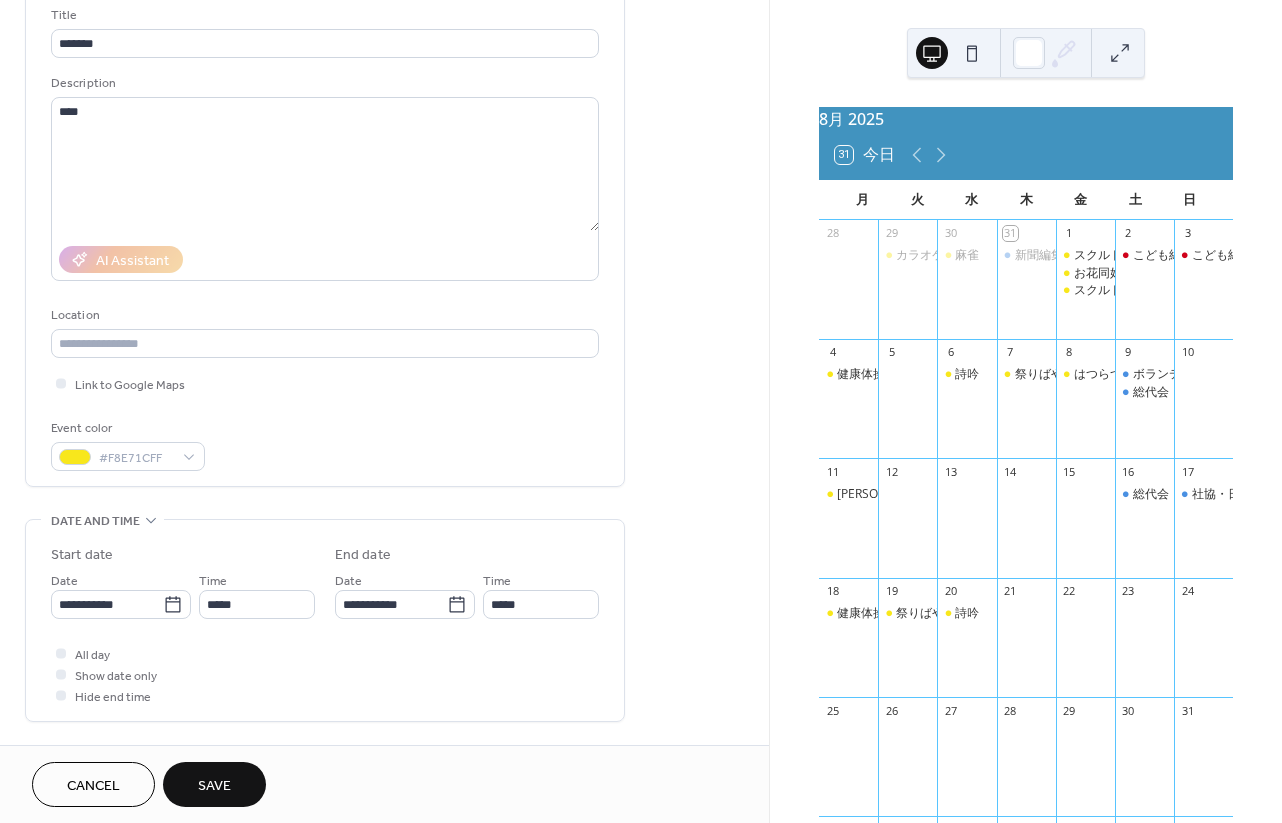 scroll, scrollTop: 193, scrollLeft: 0, axis: vertical 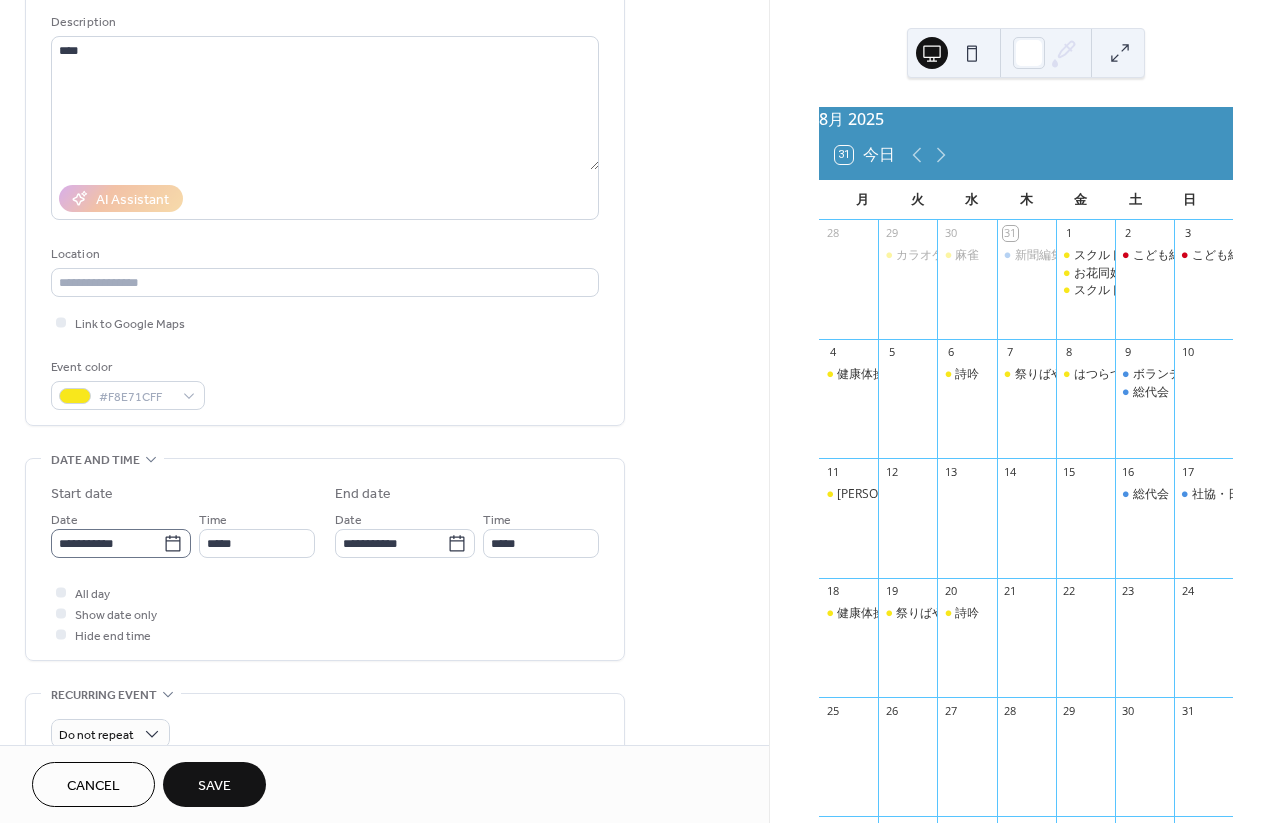 click on "**********" at bounding box center [121, 543] 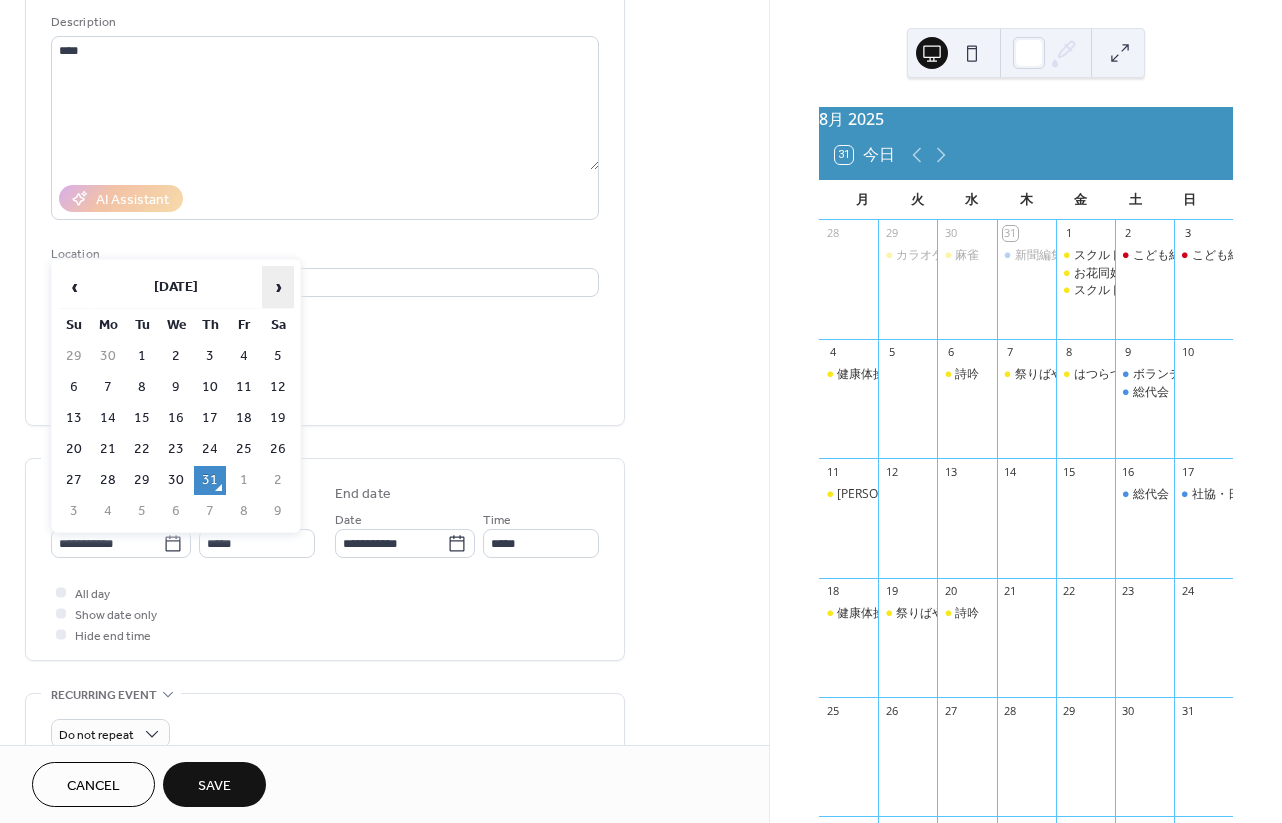 click on "›" at bounding box center [278, 287] 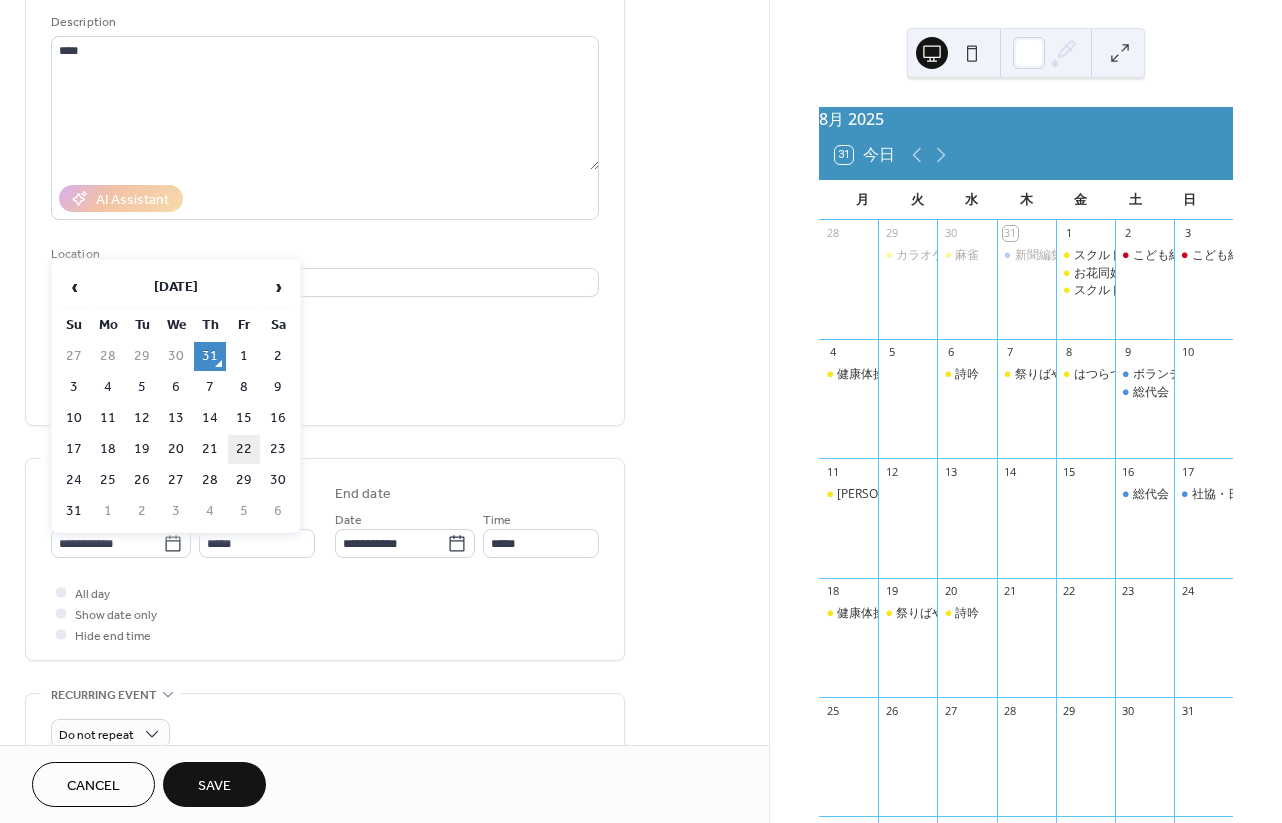 click on "22" at bounding box center (244, 449) 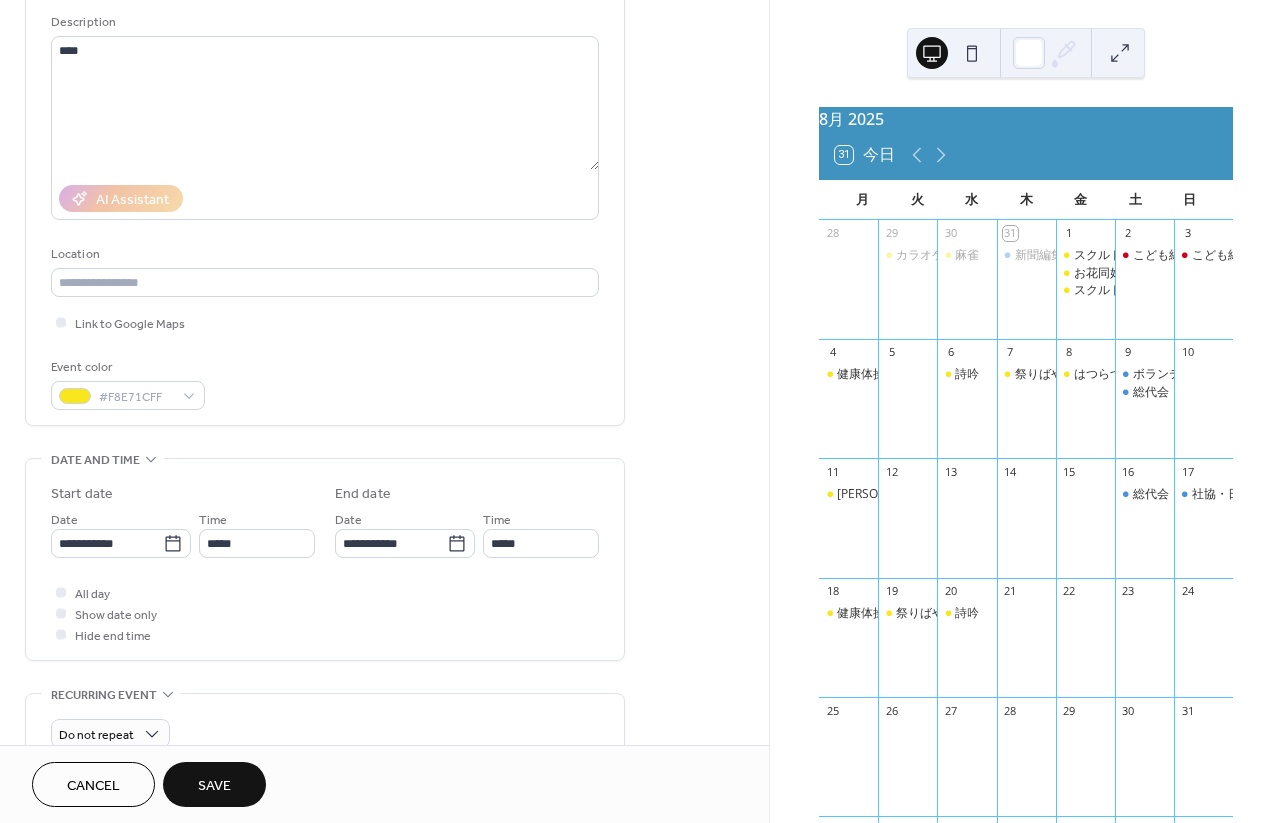 type on "**********" 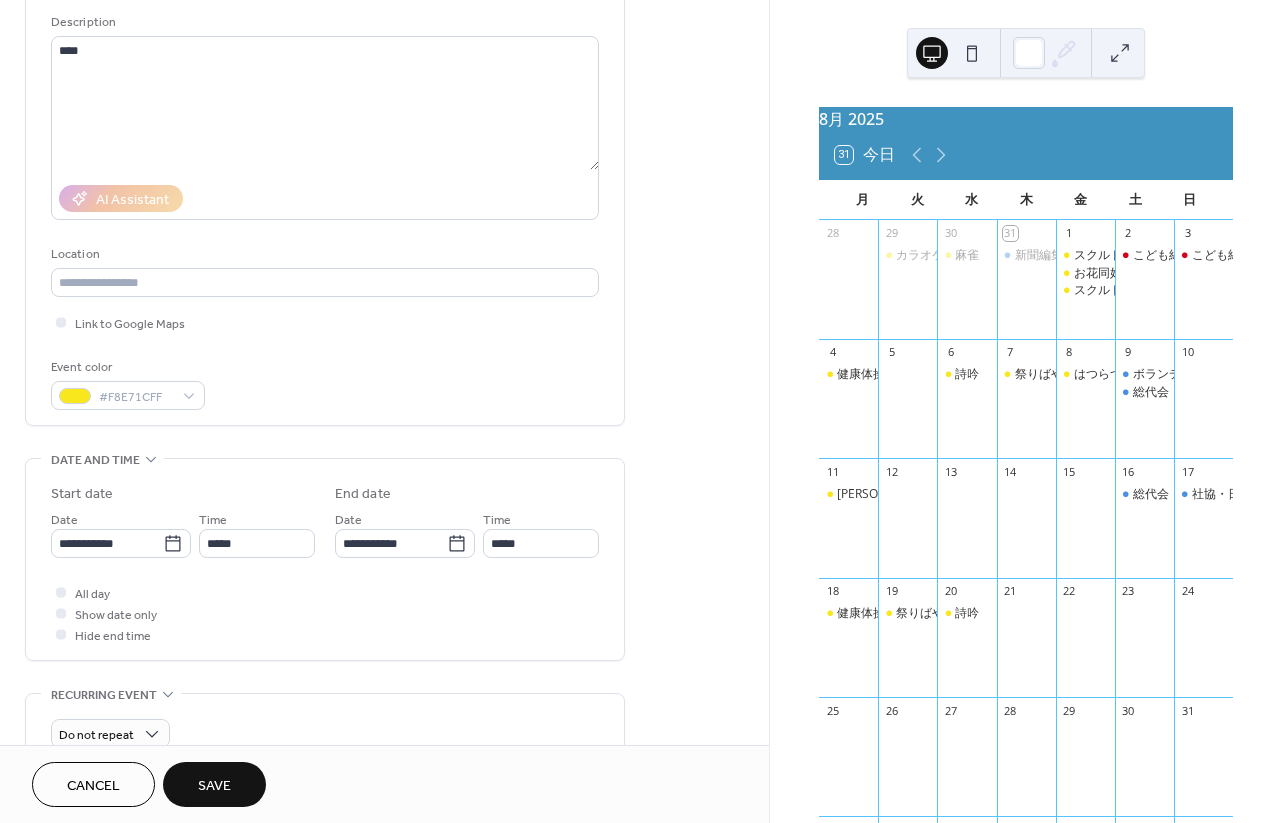 type on "**********" 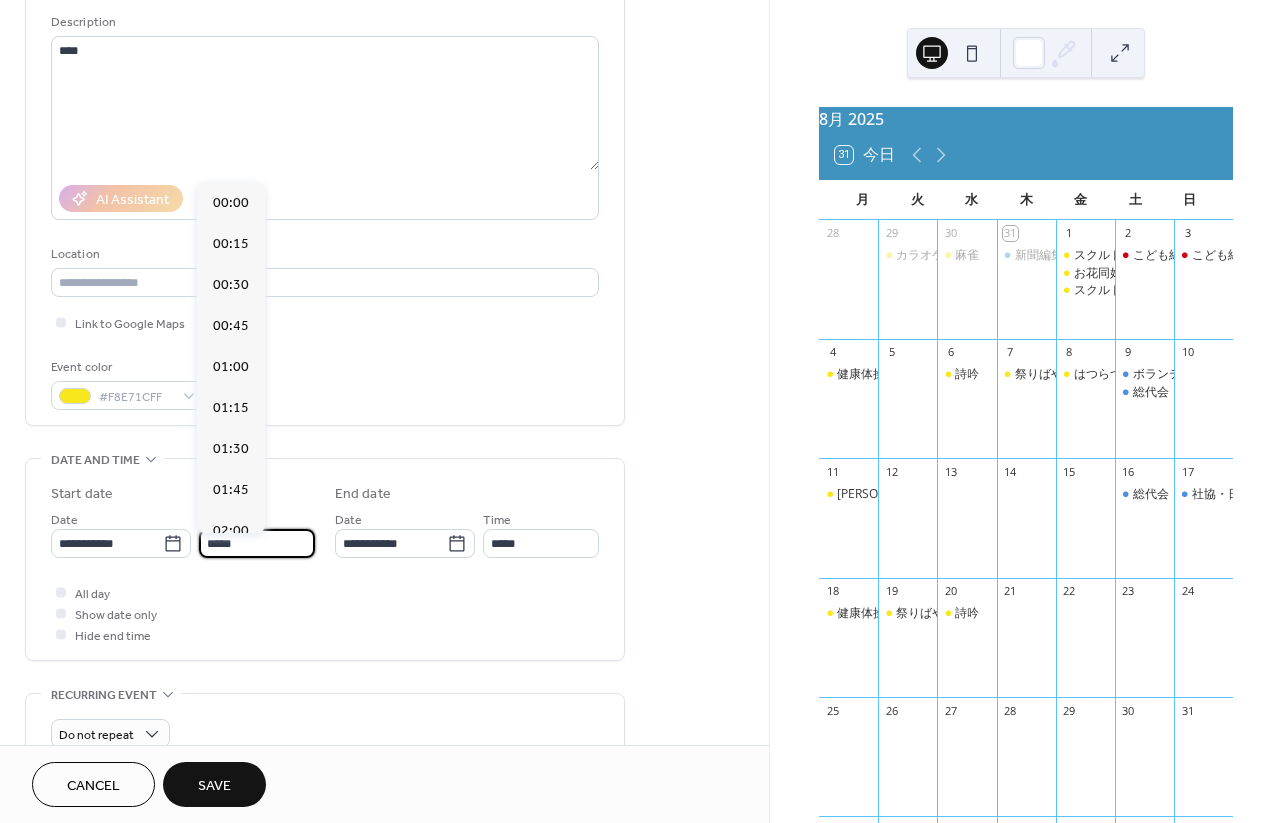 click on "*****" at bounding box center [257, 543] 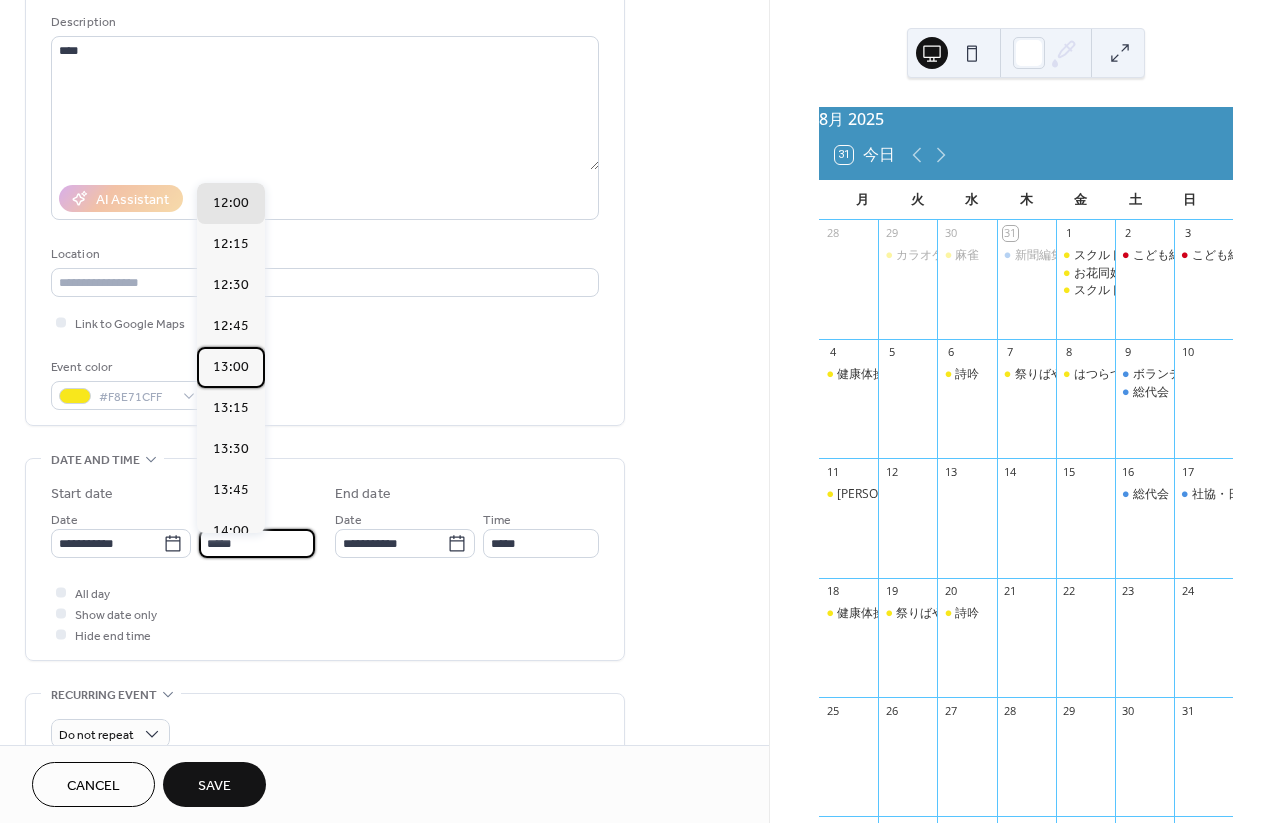 drag, startPoint x: 234, startPoint y: 365, endPoint x: 248, endPoint y: 371, distance: 15.231546 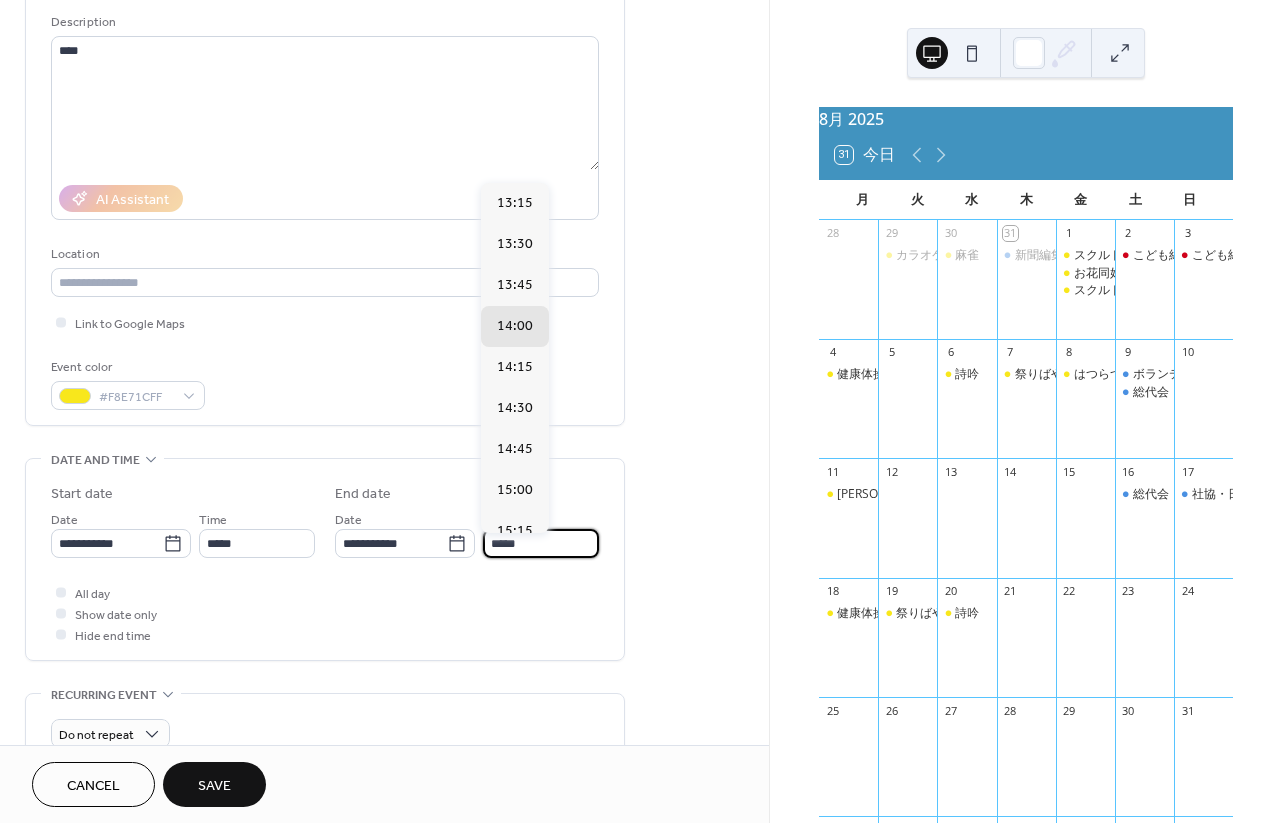 click on "*****" at bounding box center [541, 543] 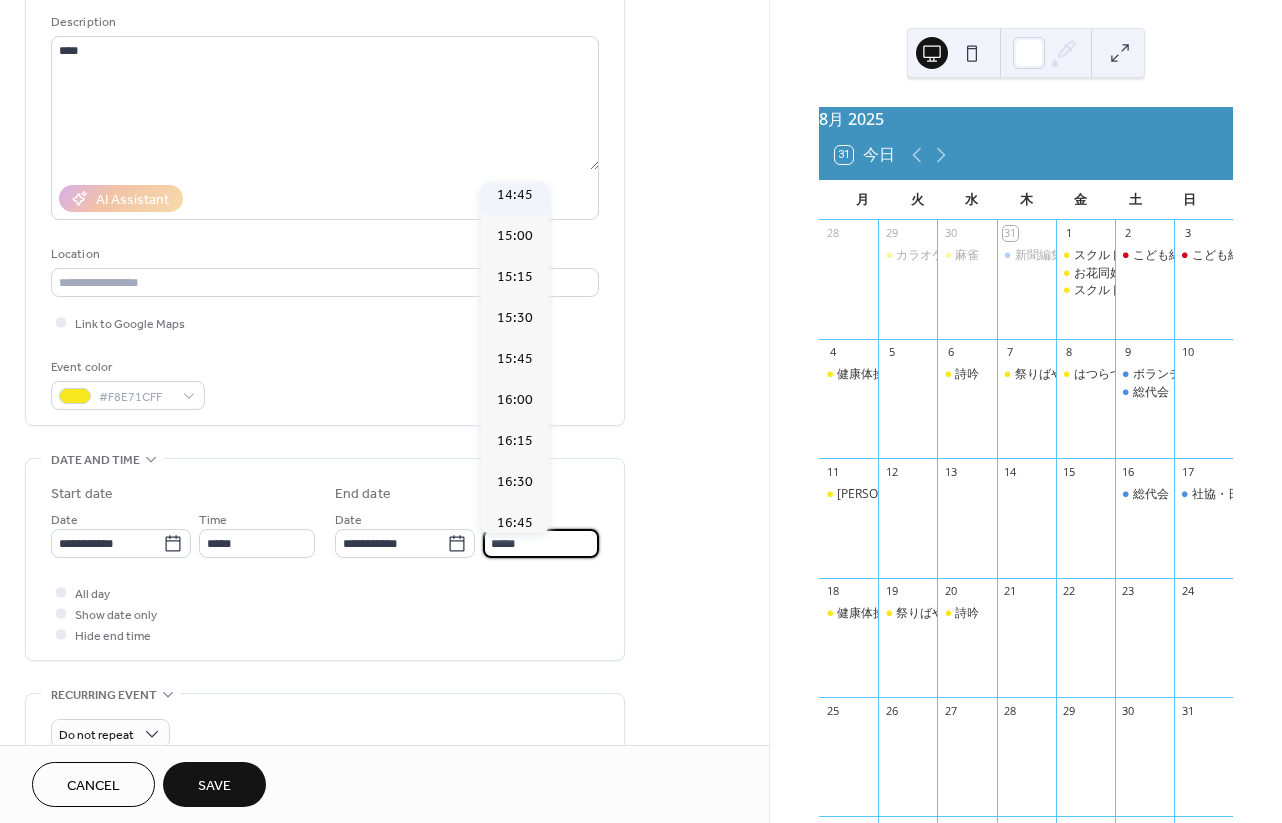 scroll, scrollTop: 275, scrollLeft: 0, axis: vertical 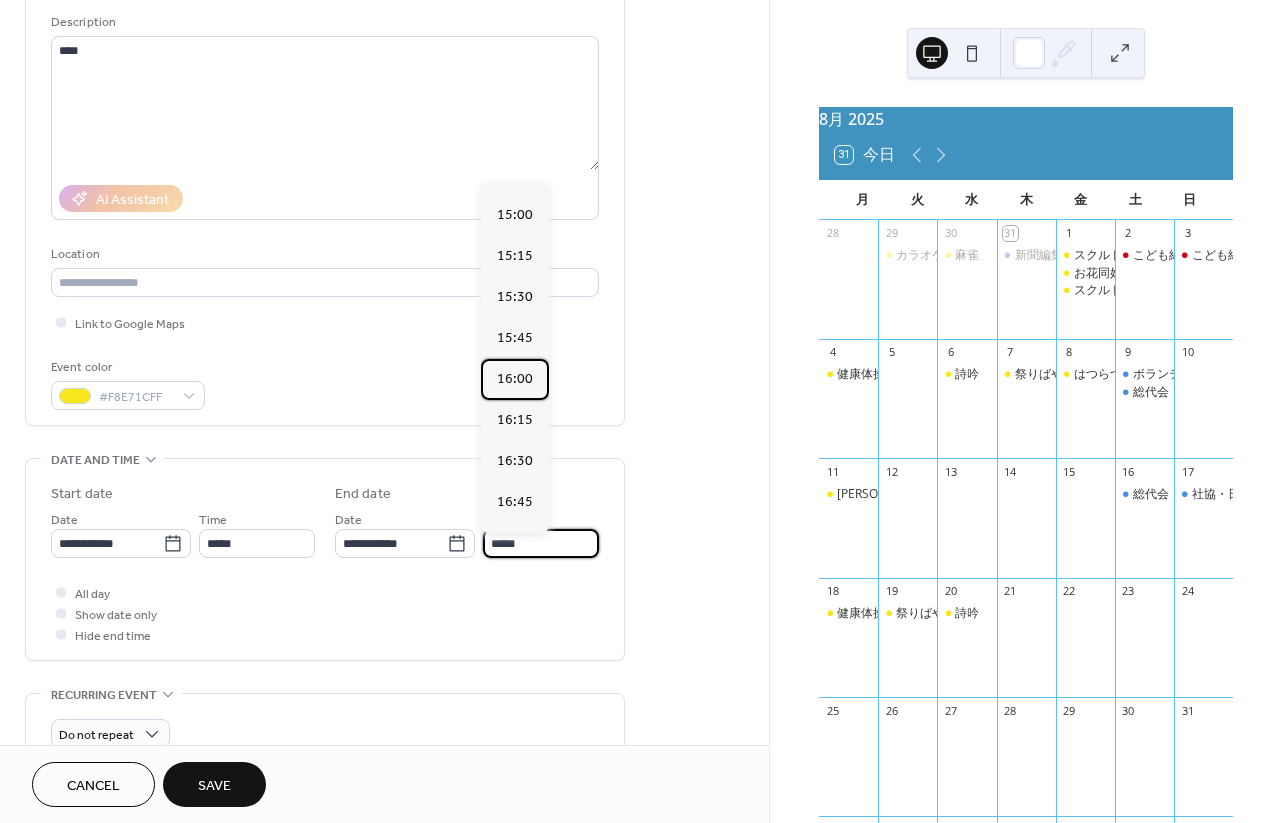 click on "16:00" at bounding box center (515, 379) 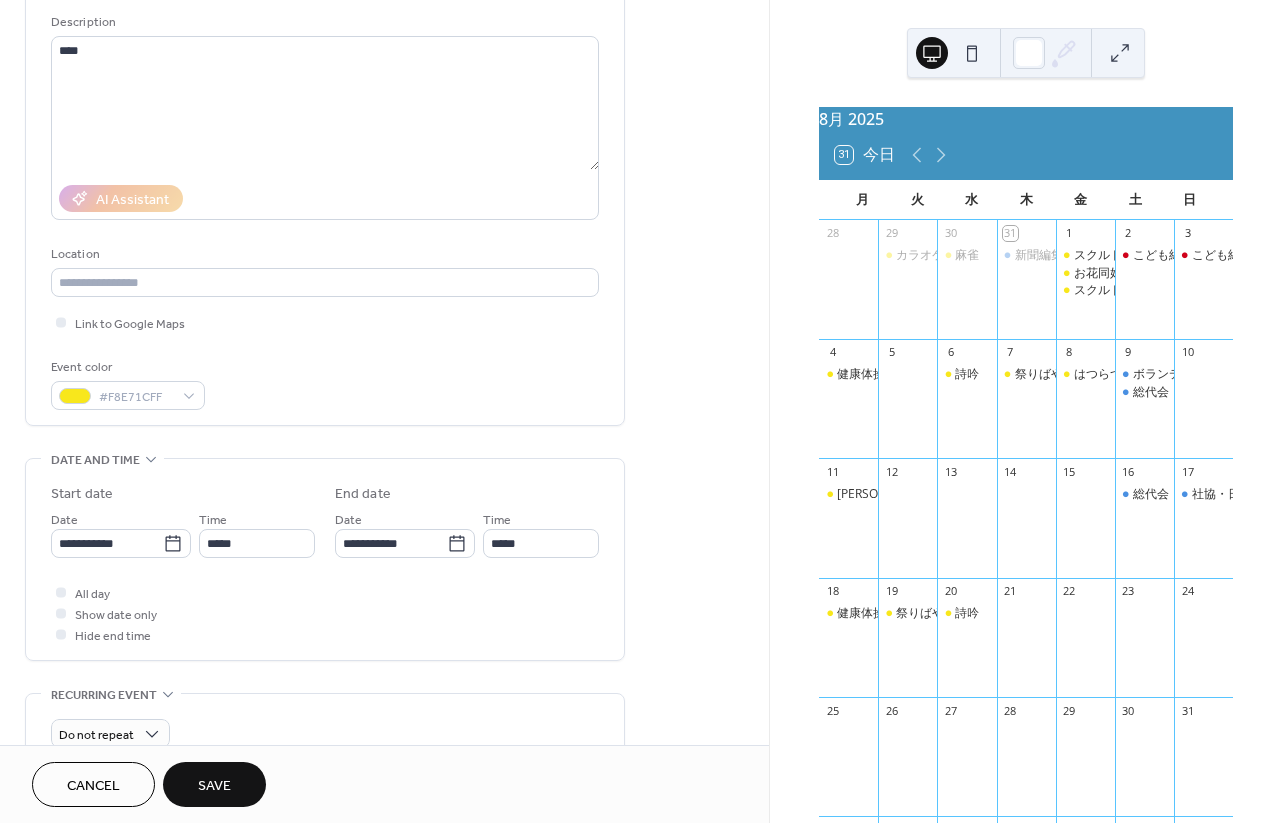 type on "*****" 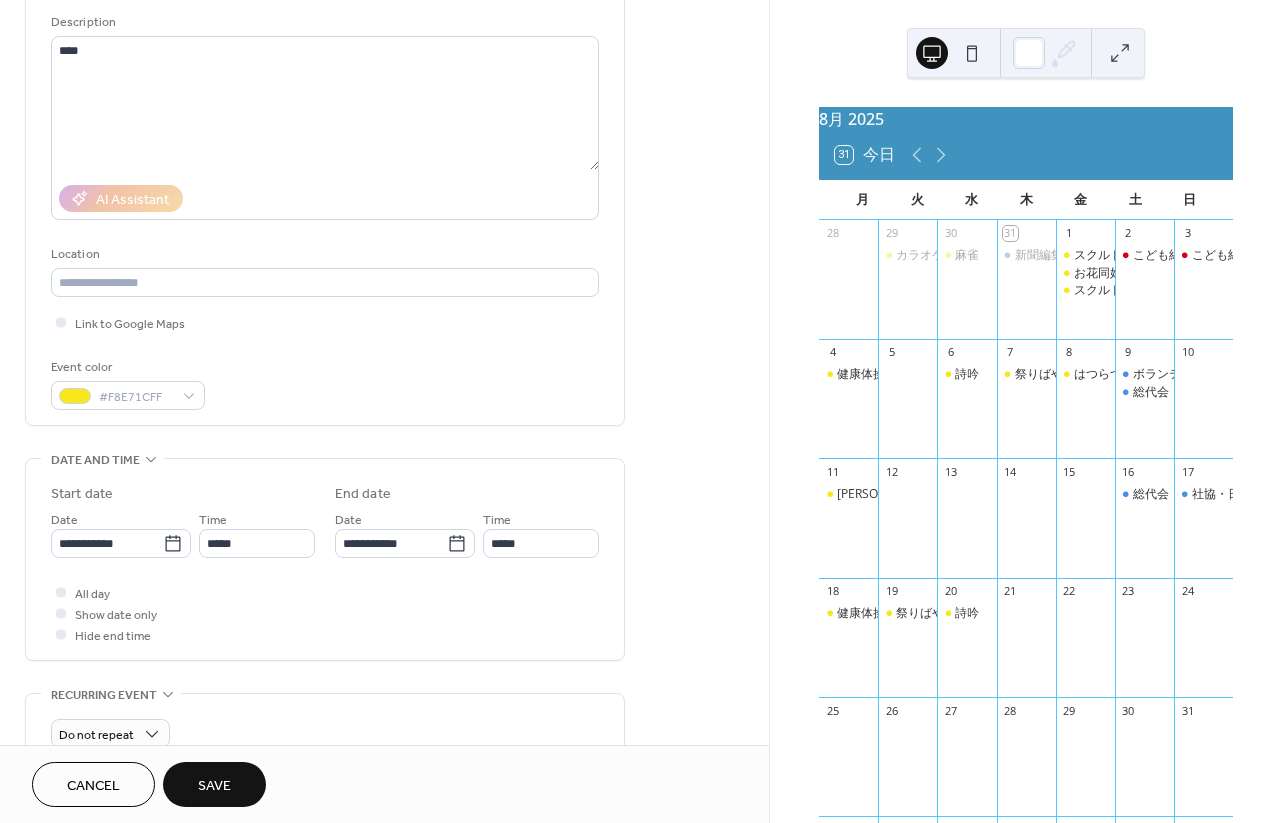 click on "Save" at bounding box center (214, 784) 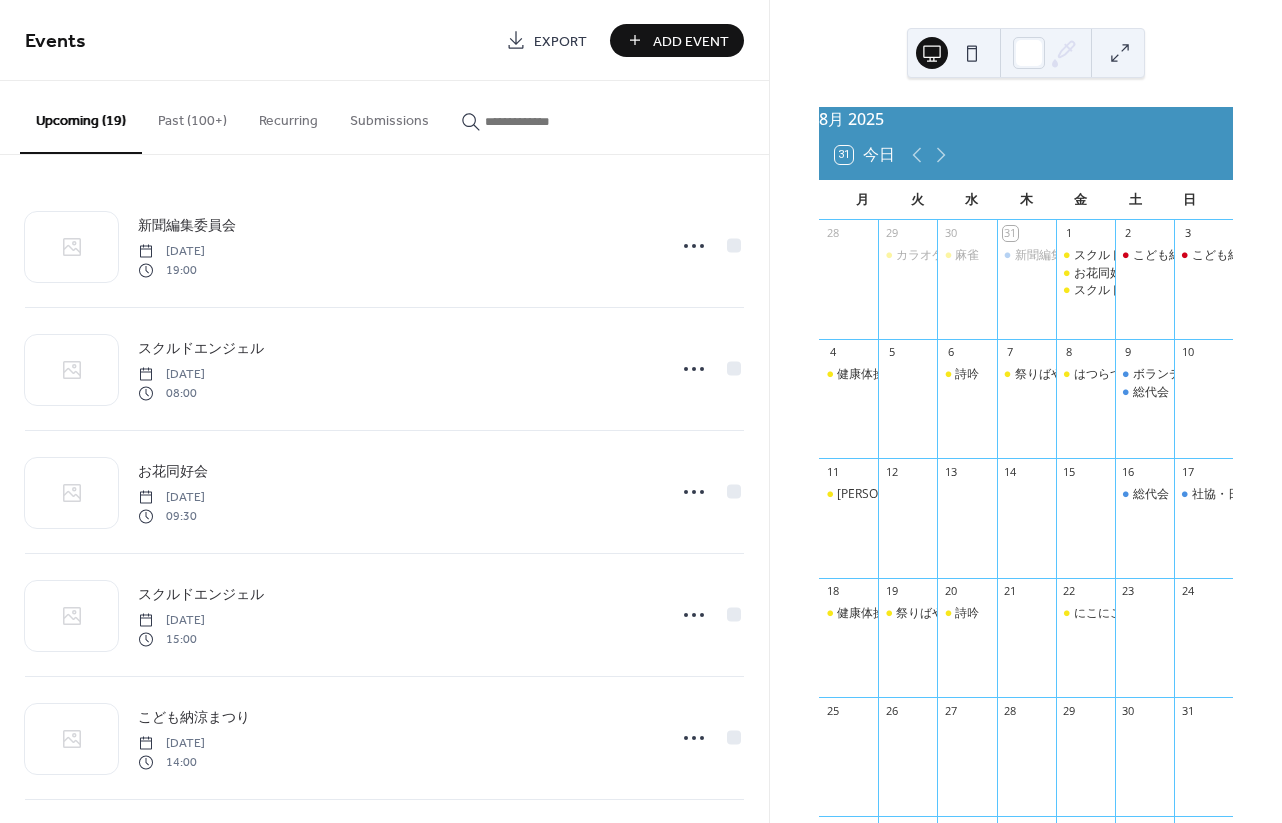 click on "Add Event" at bounding box center (691, 41) 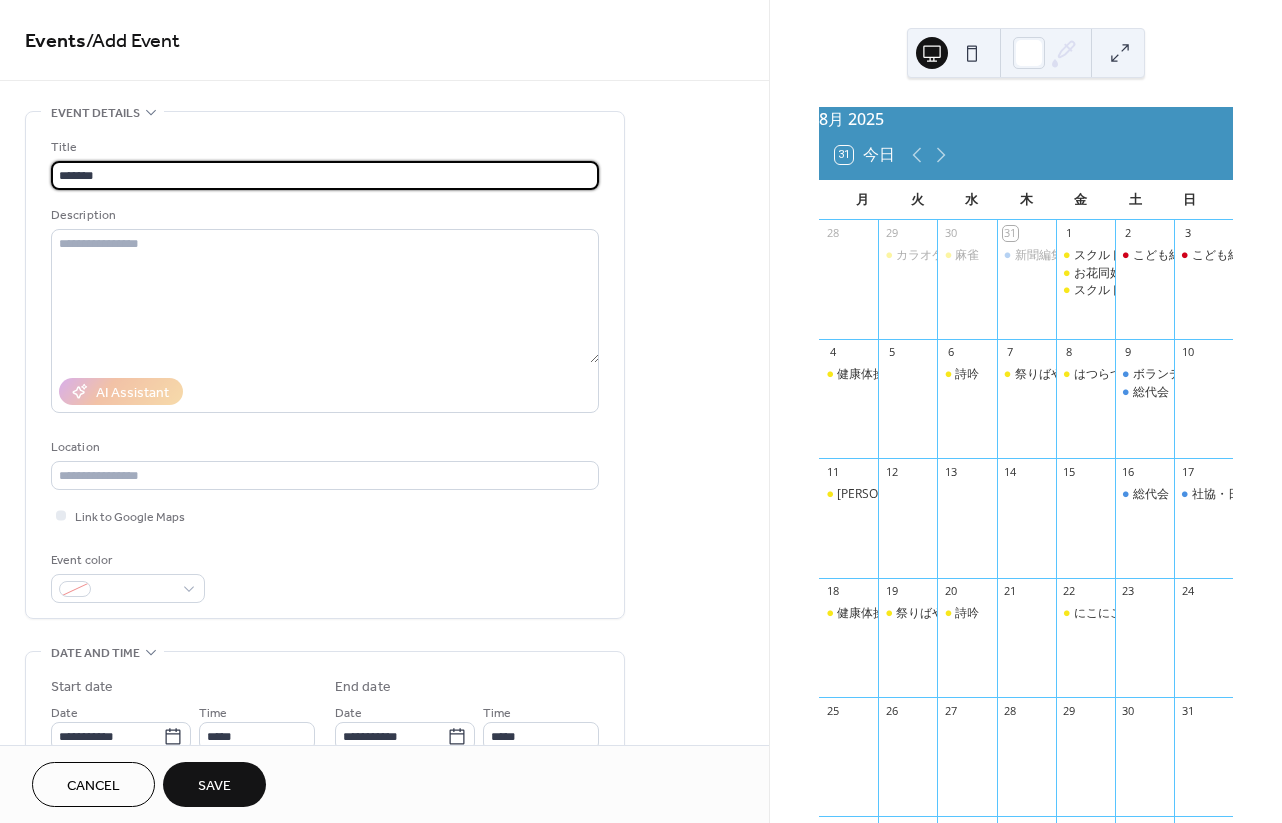 type on "*******" 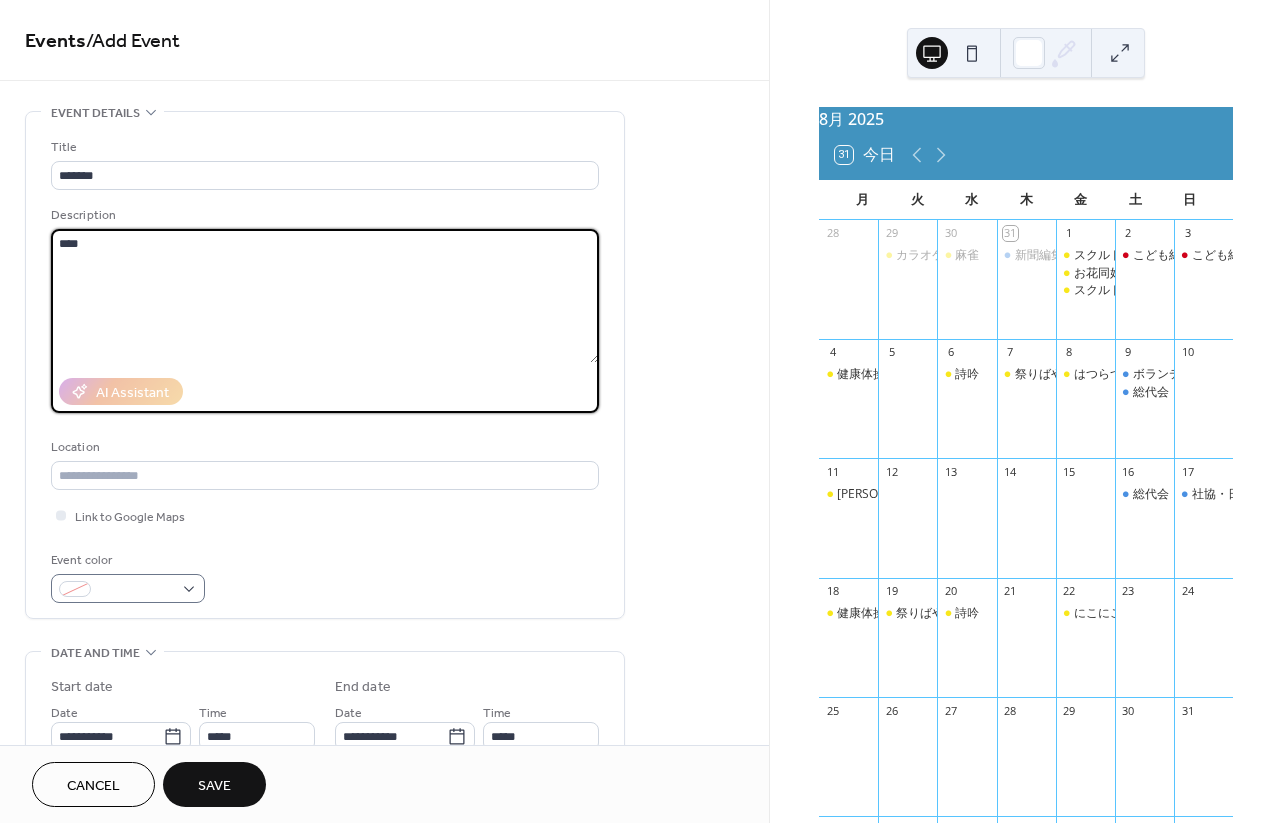 type on "****" 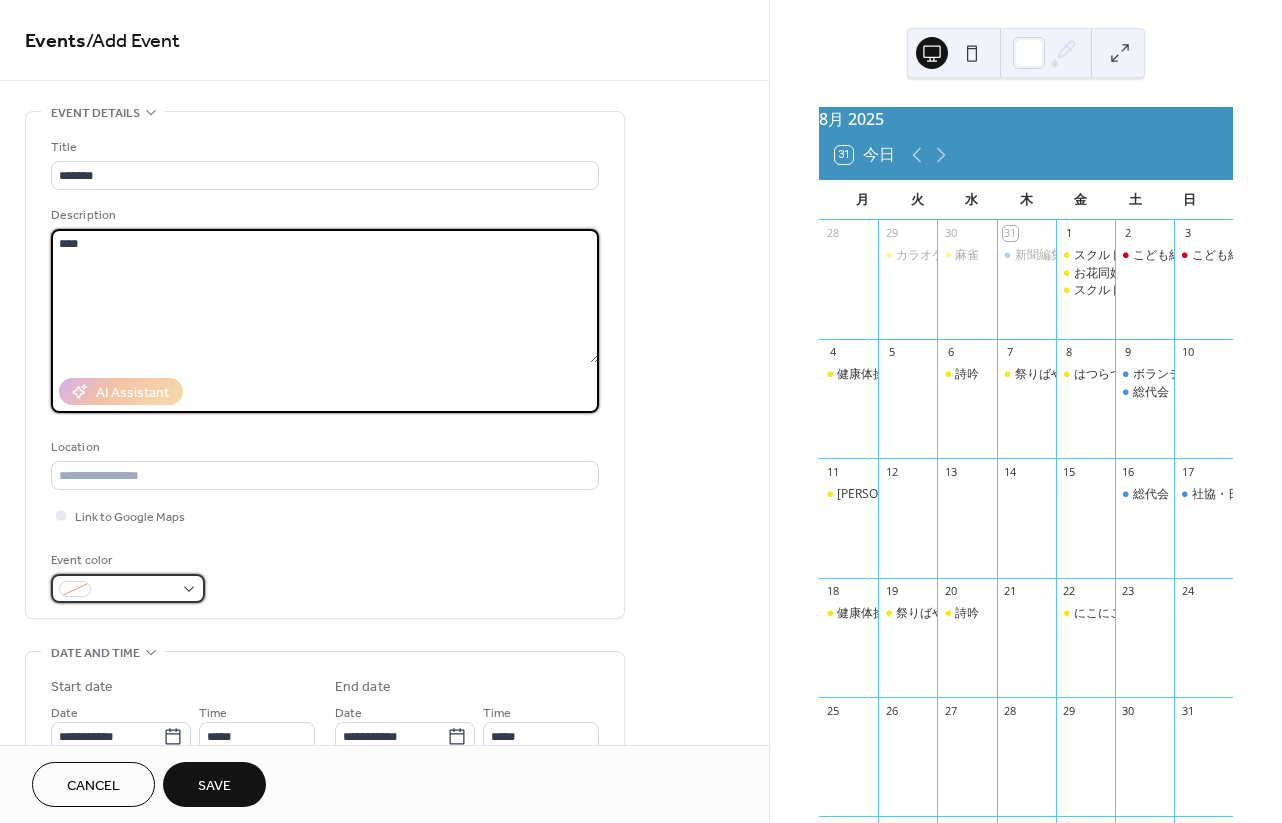 click at bounding box center (128, 588) 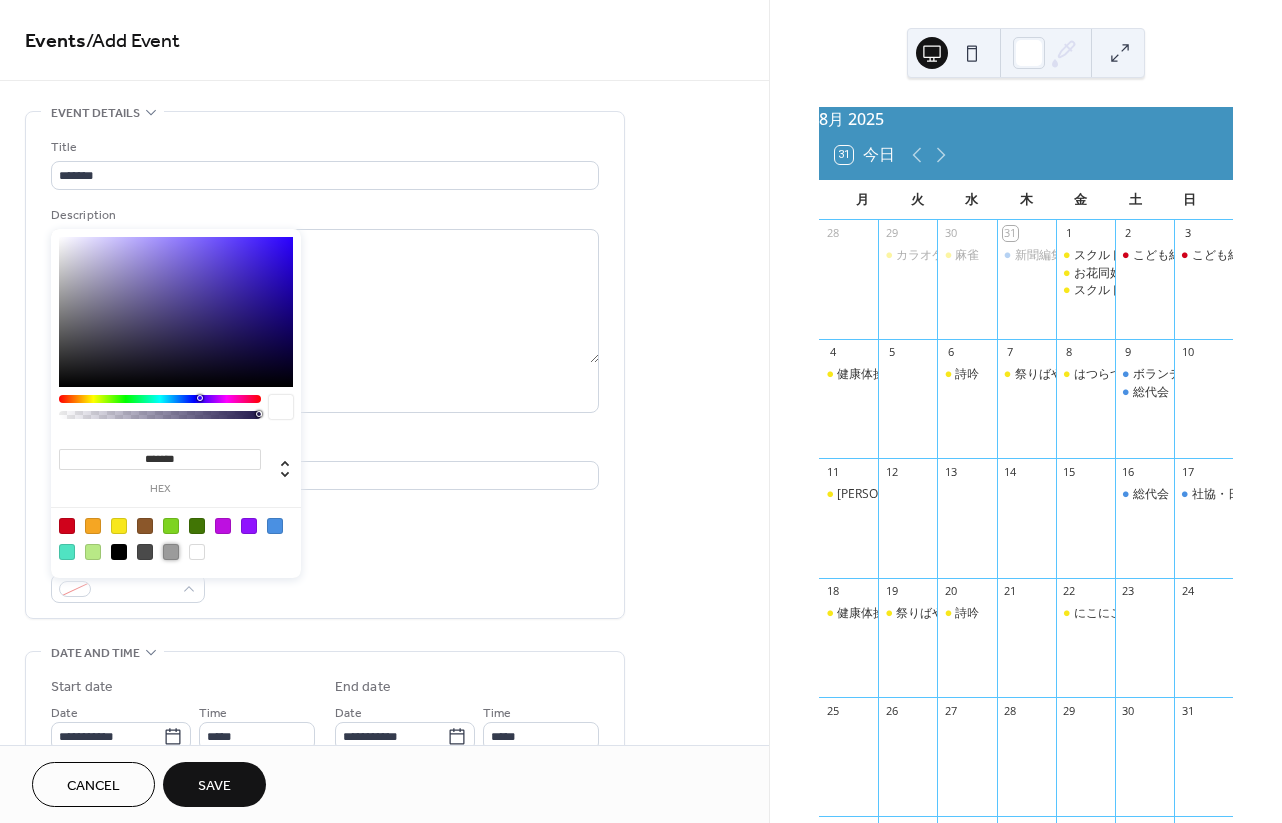 click at bounding box center [171, 552] 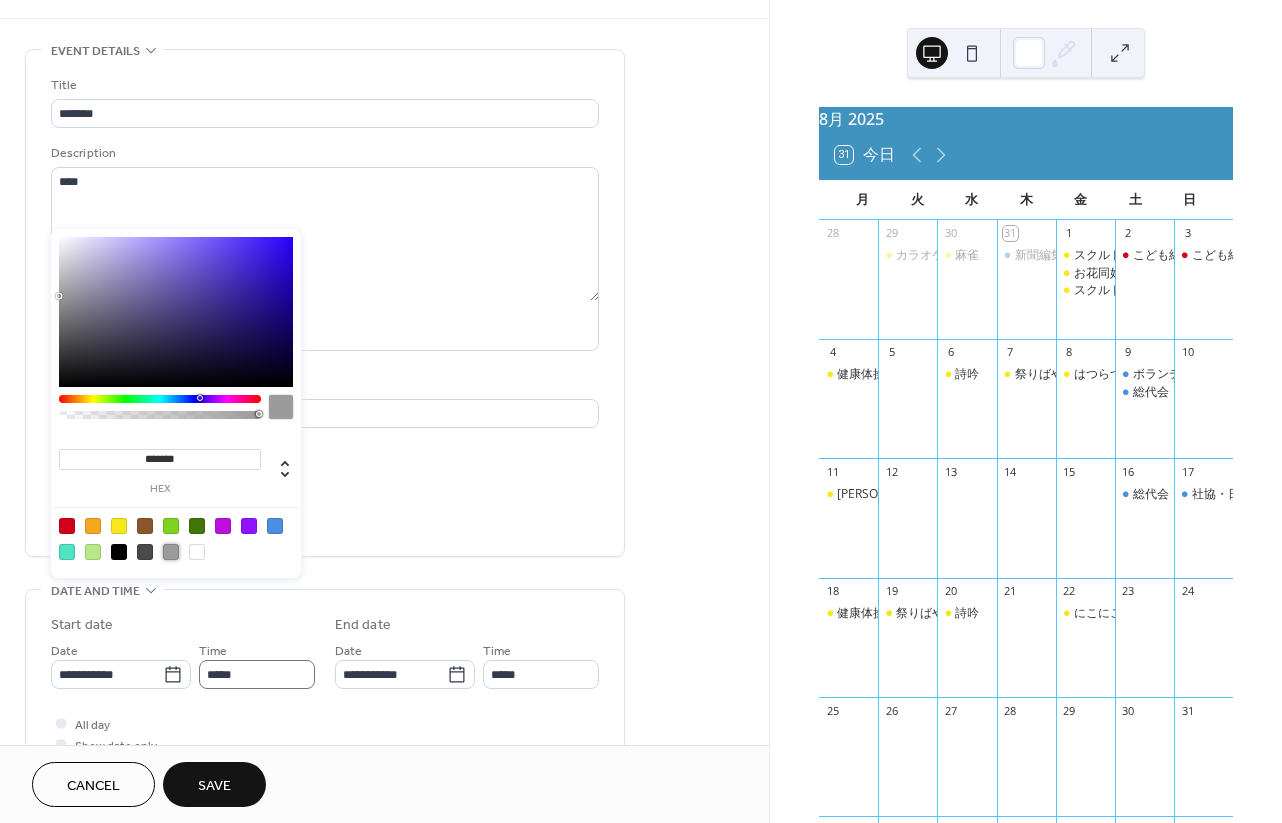 scroll, scrollTop: 124, scrollLeft: 0, axis: vertical 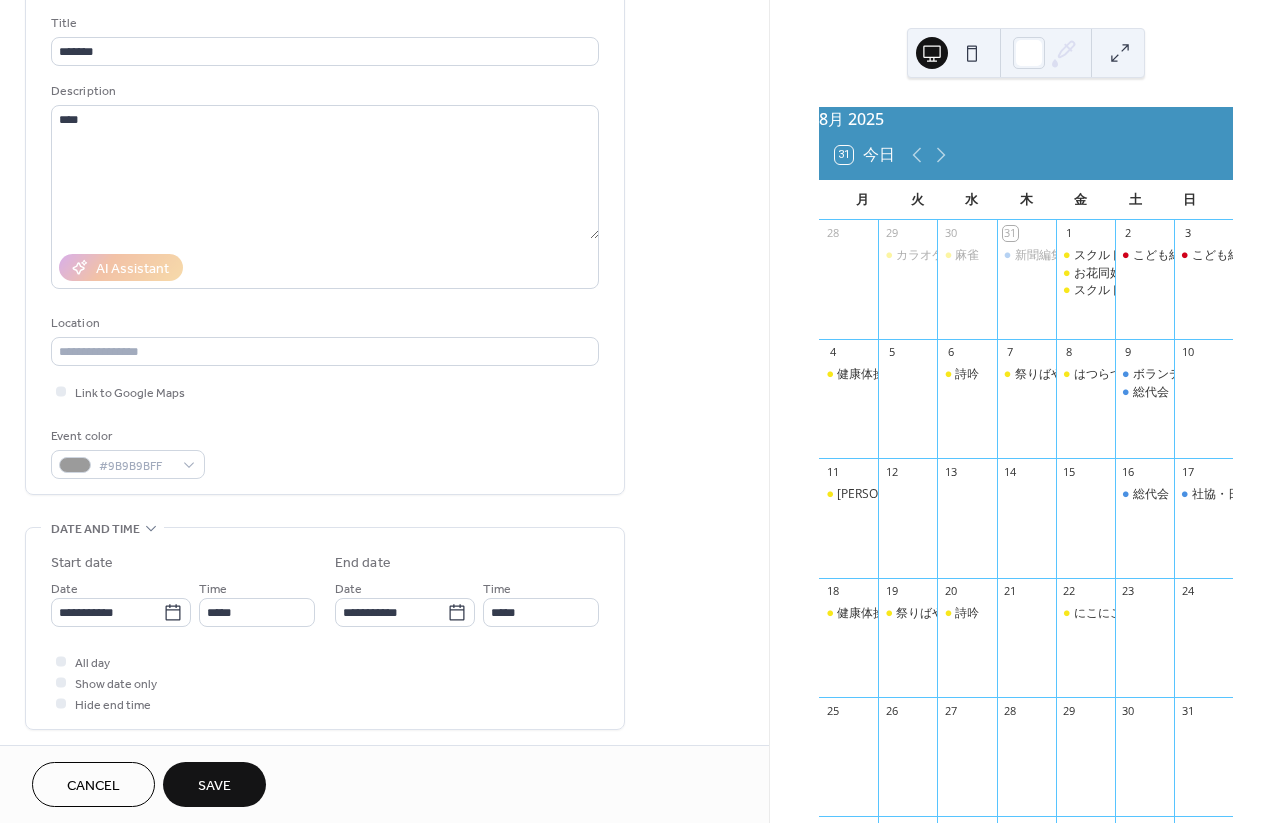 click on "Event color #9B9B9BFF" at bounding box center (325, 452) 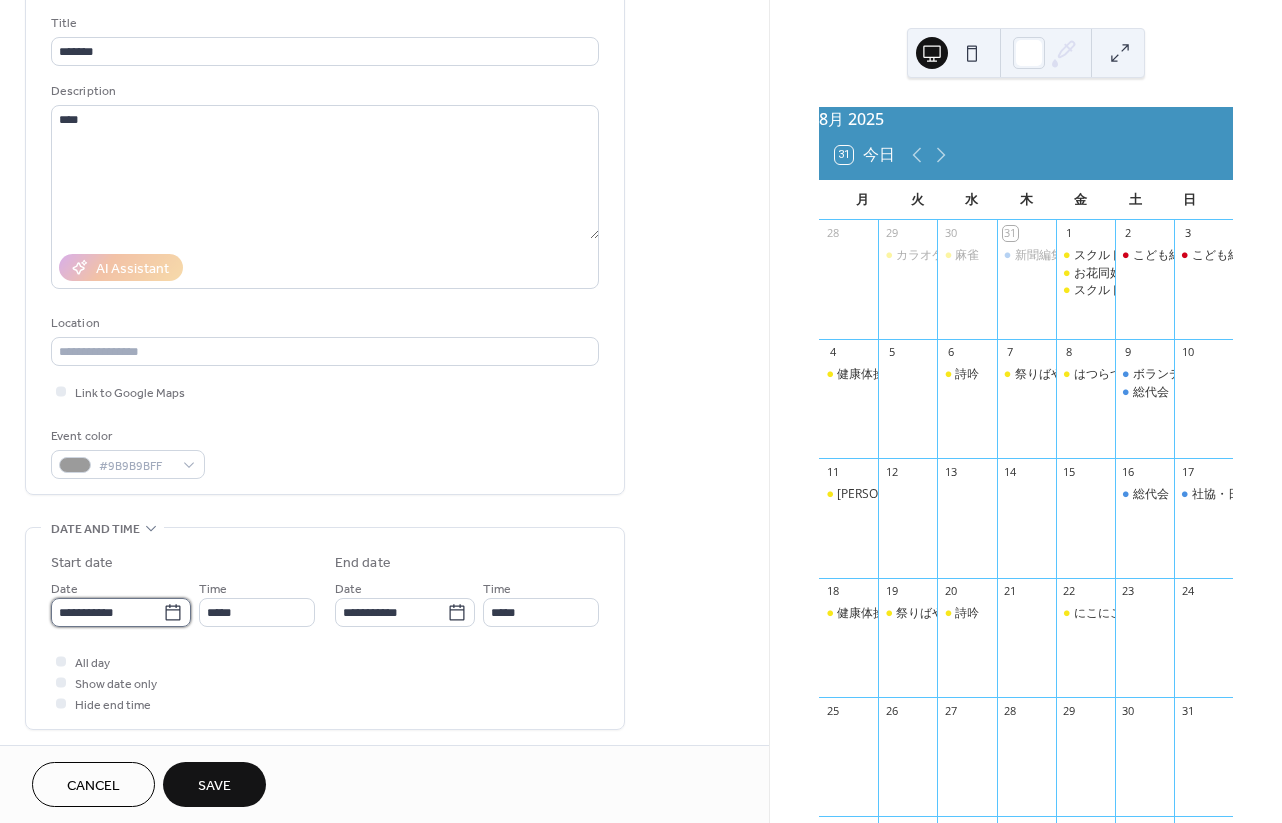 click on "**********" at bounding box center [107, 612] 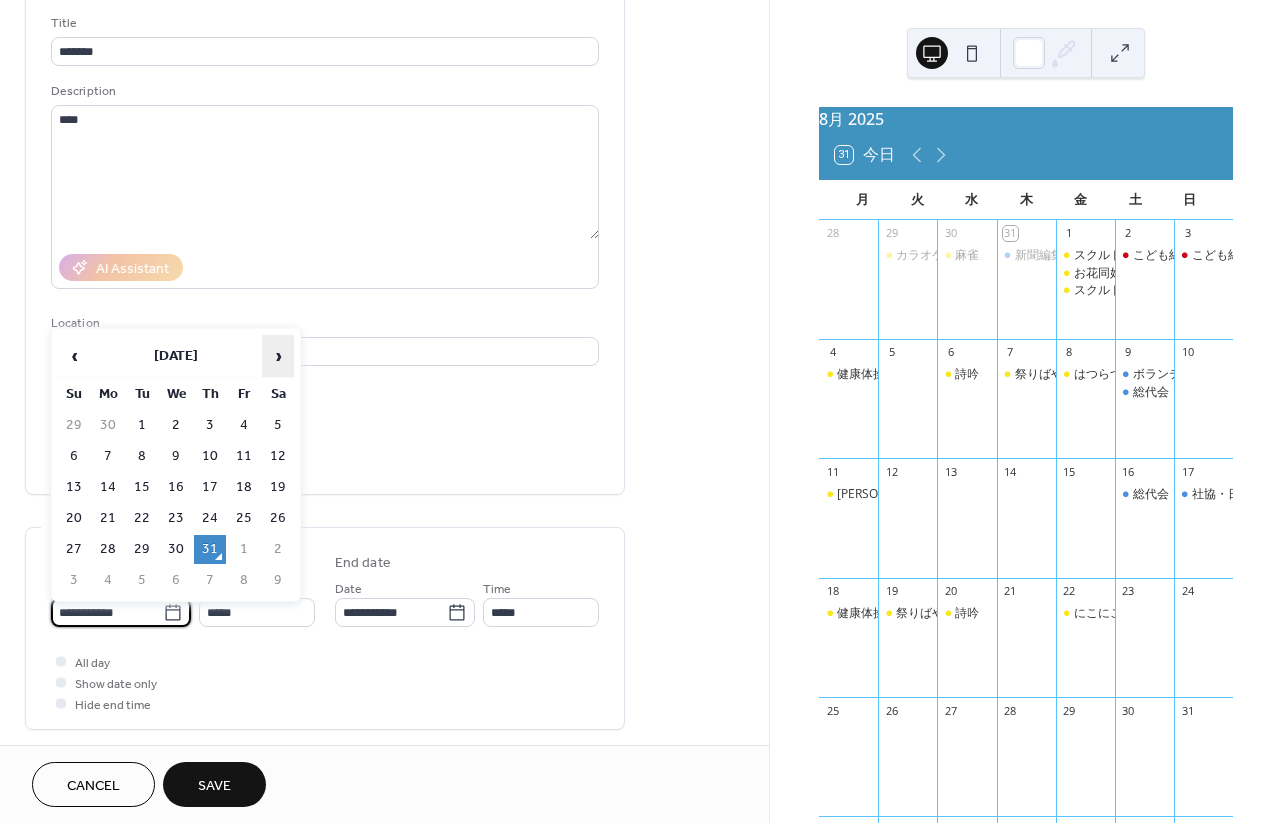 click on "›" at bounding box center [278, 356] 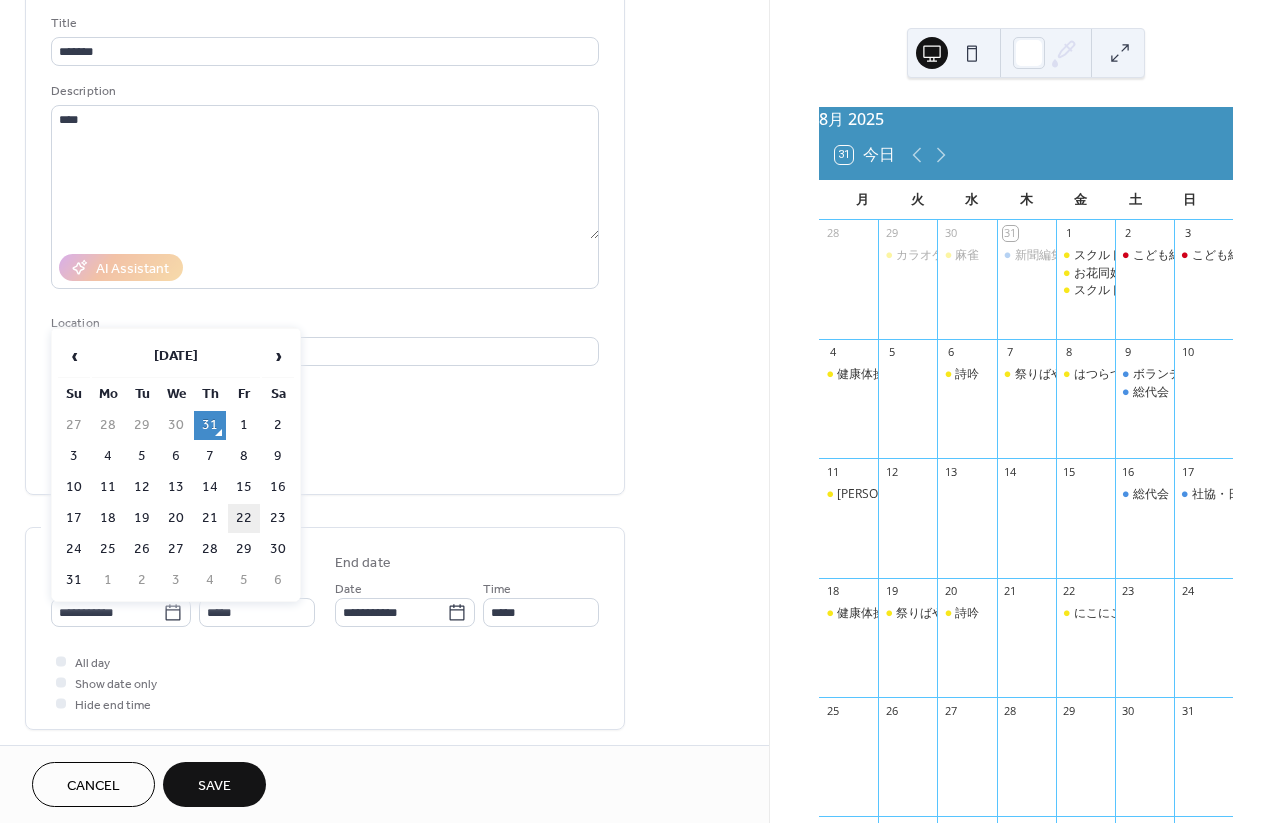 click on "22" at bounding box center [244, 518] 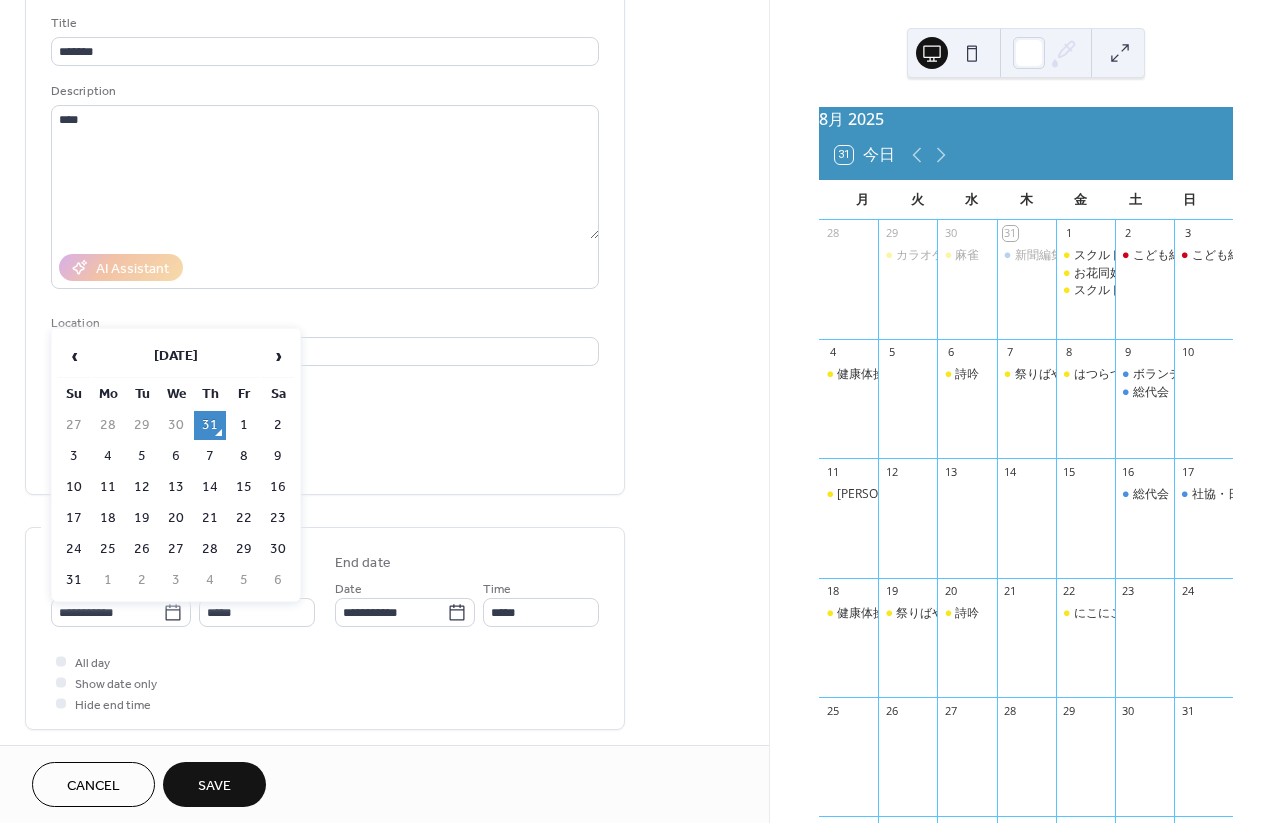 type on "**********" 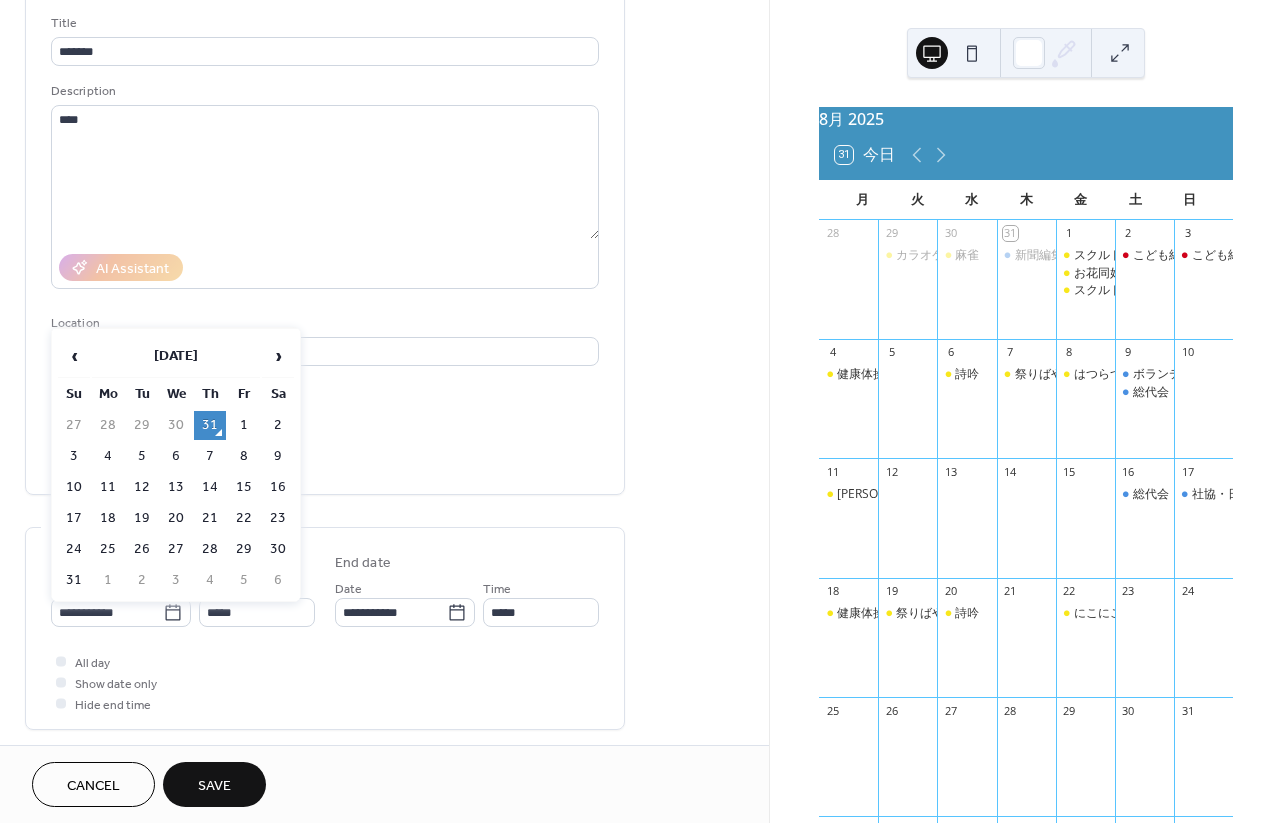 type on "**********" 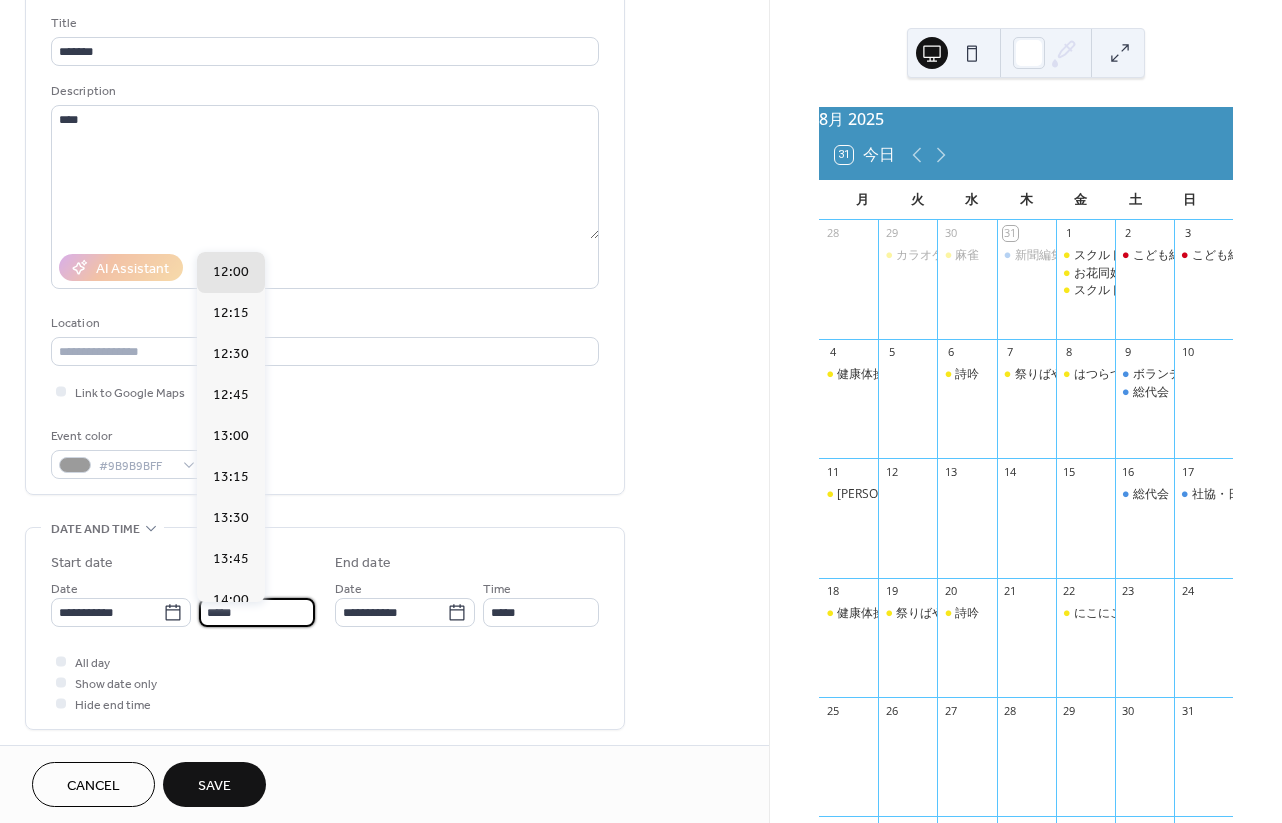 click on "*****" at bounding box center [257, 612] 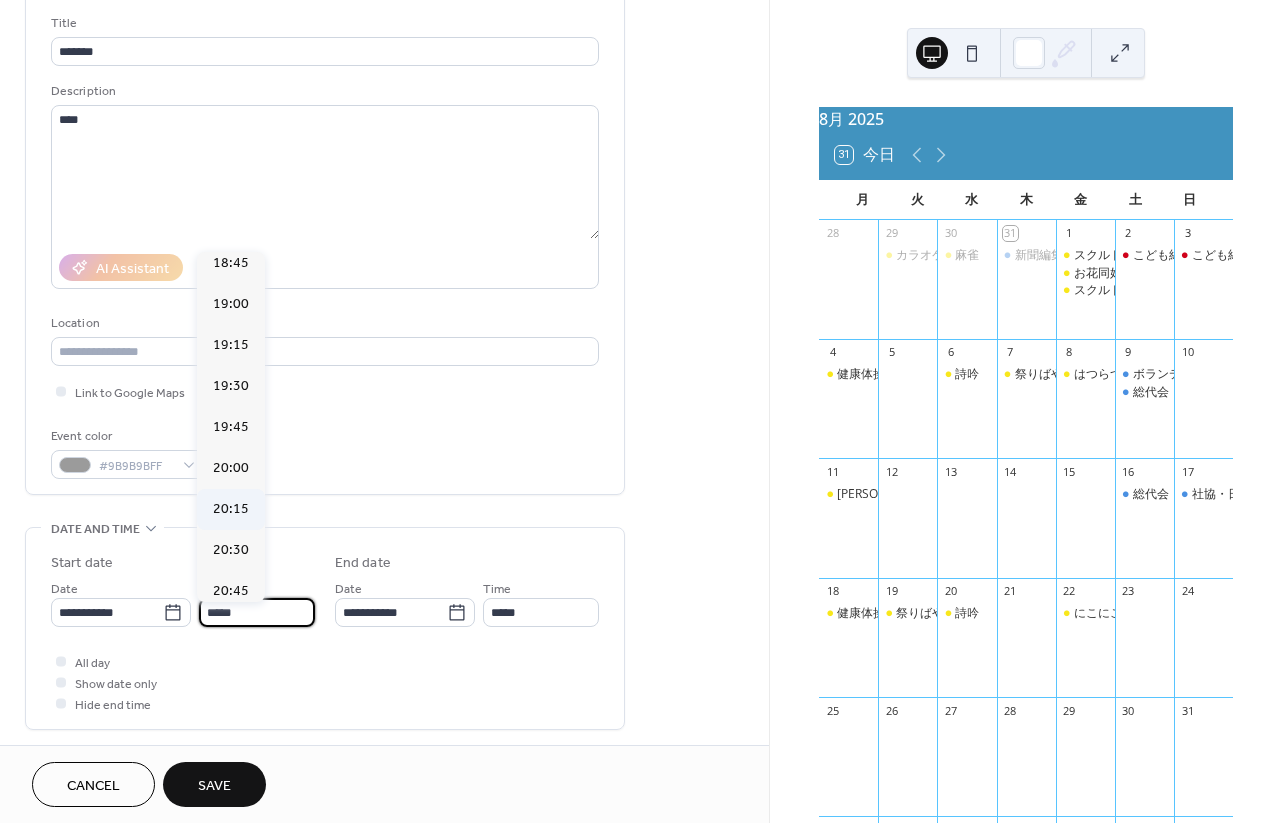scroll, scrollTop: 3085, scrollLeft: 0, axis: vertical 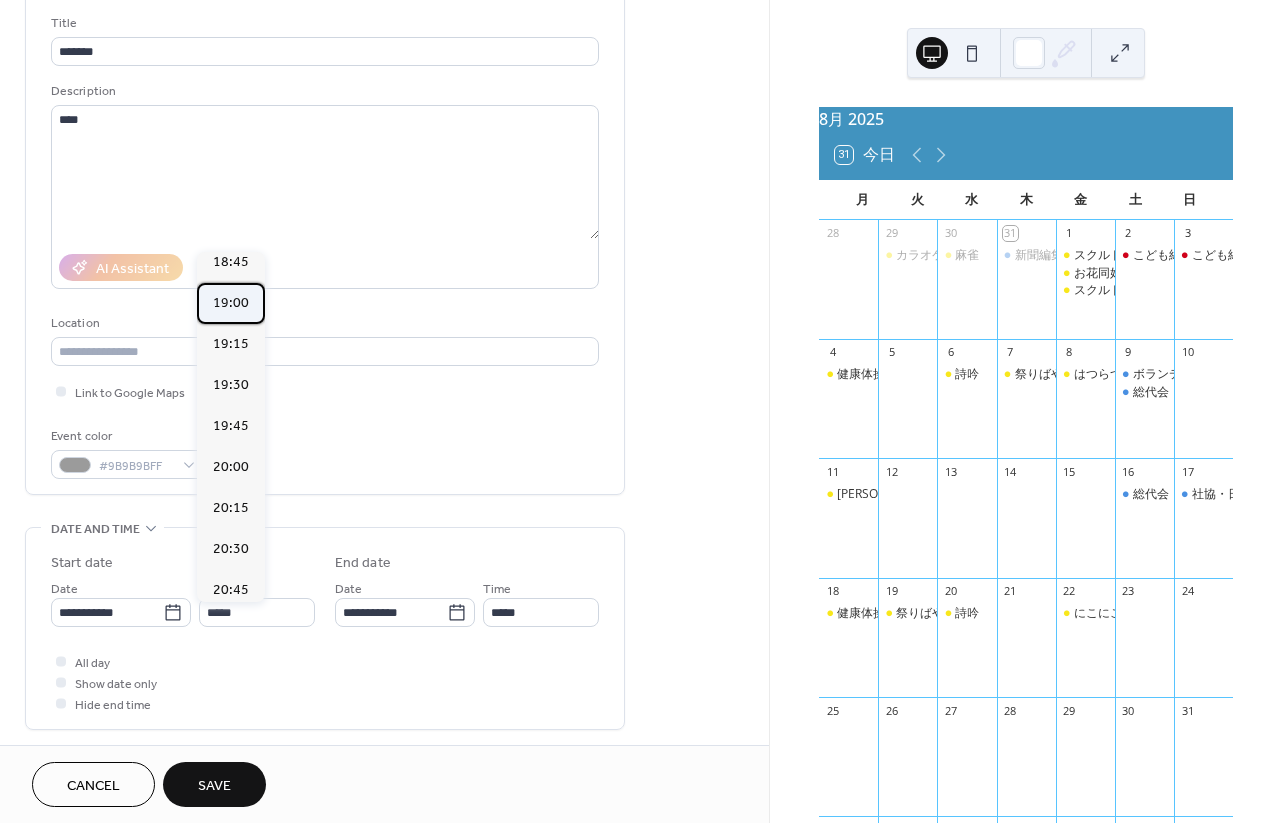 click on "19:00" at bounding box center [231, 303] 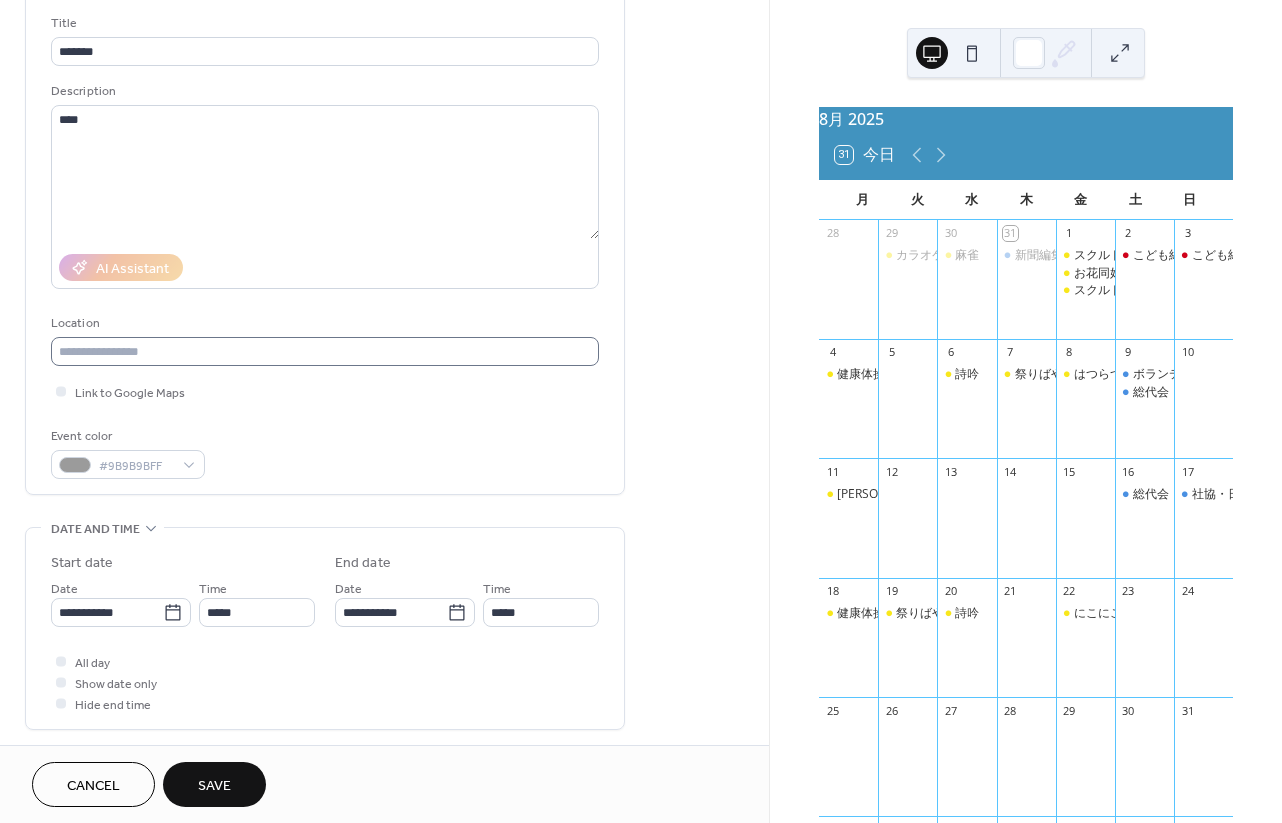 type on "*****" 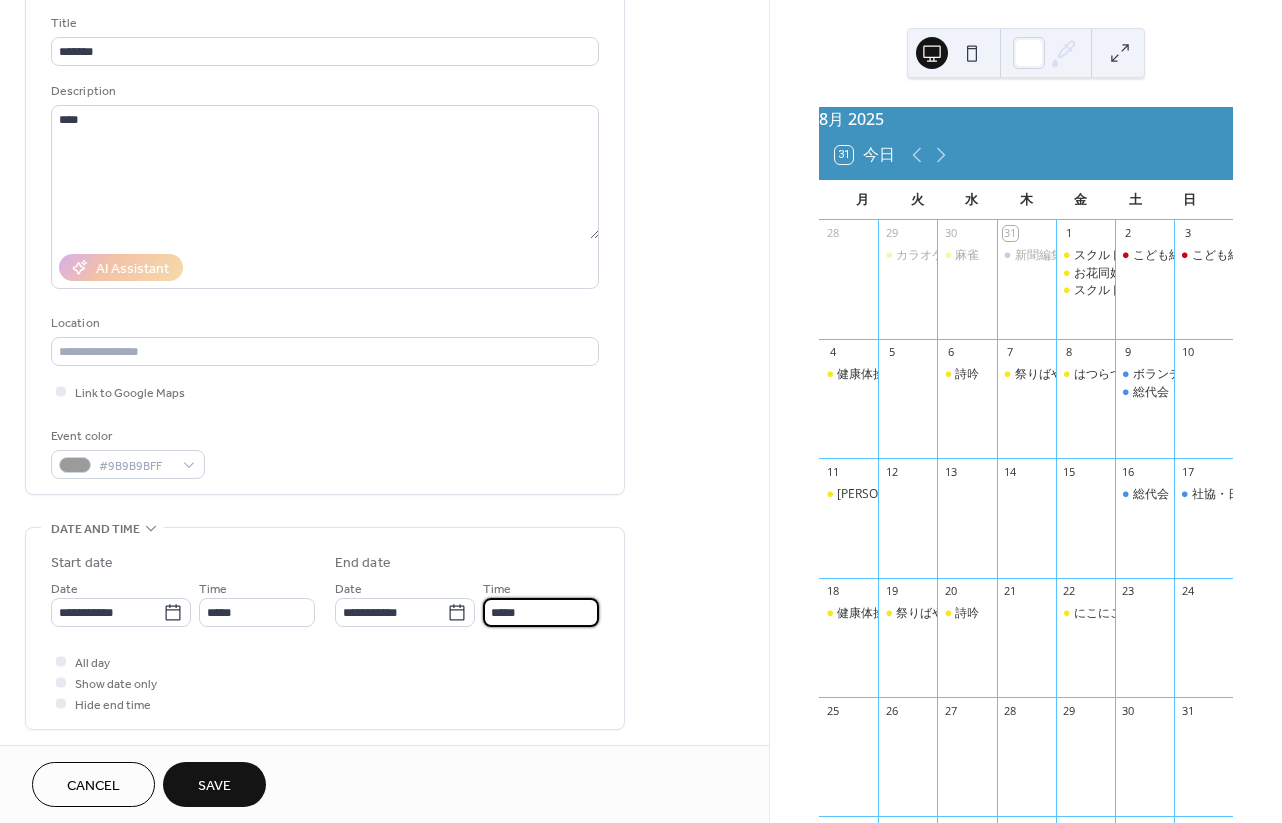 click on "*****" at bounding box center (541, 612) 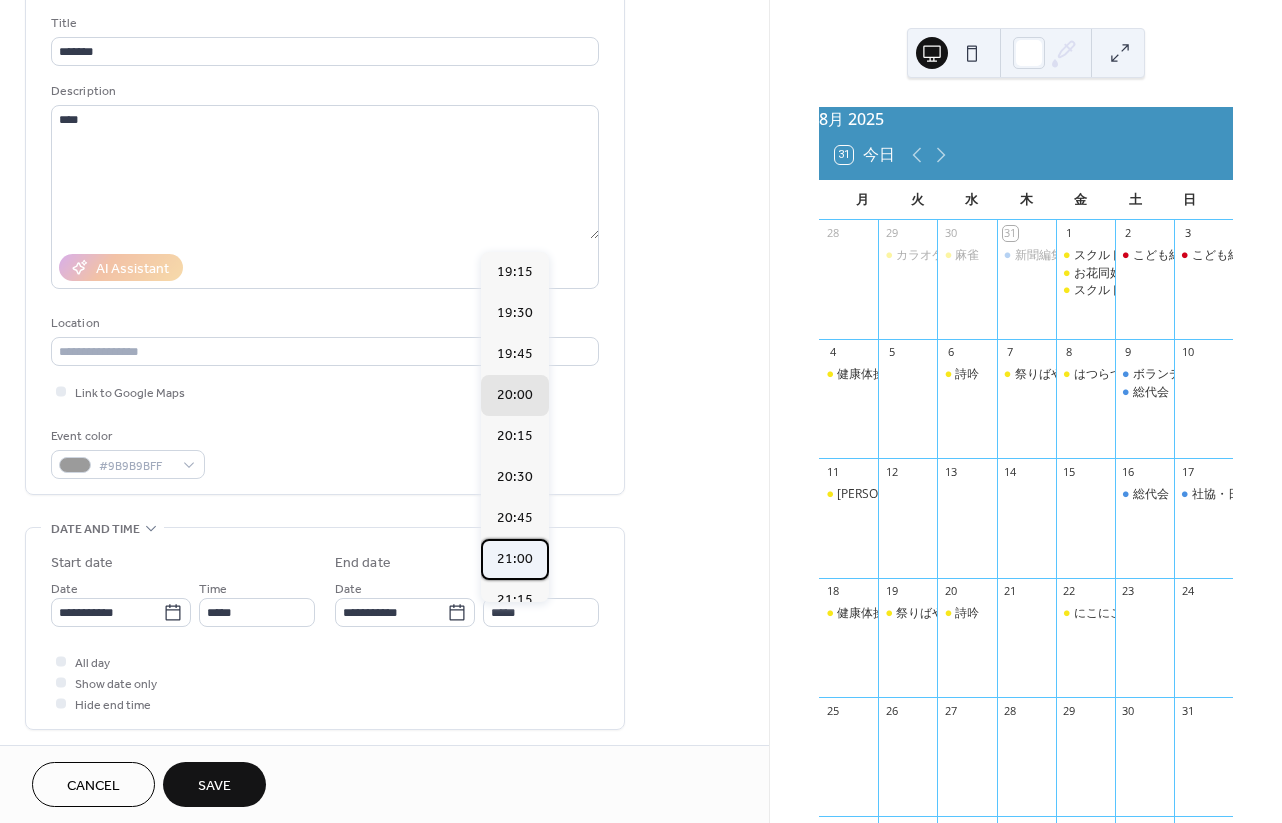 click on "21:00" at bounding box center [515, 559] 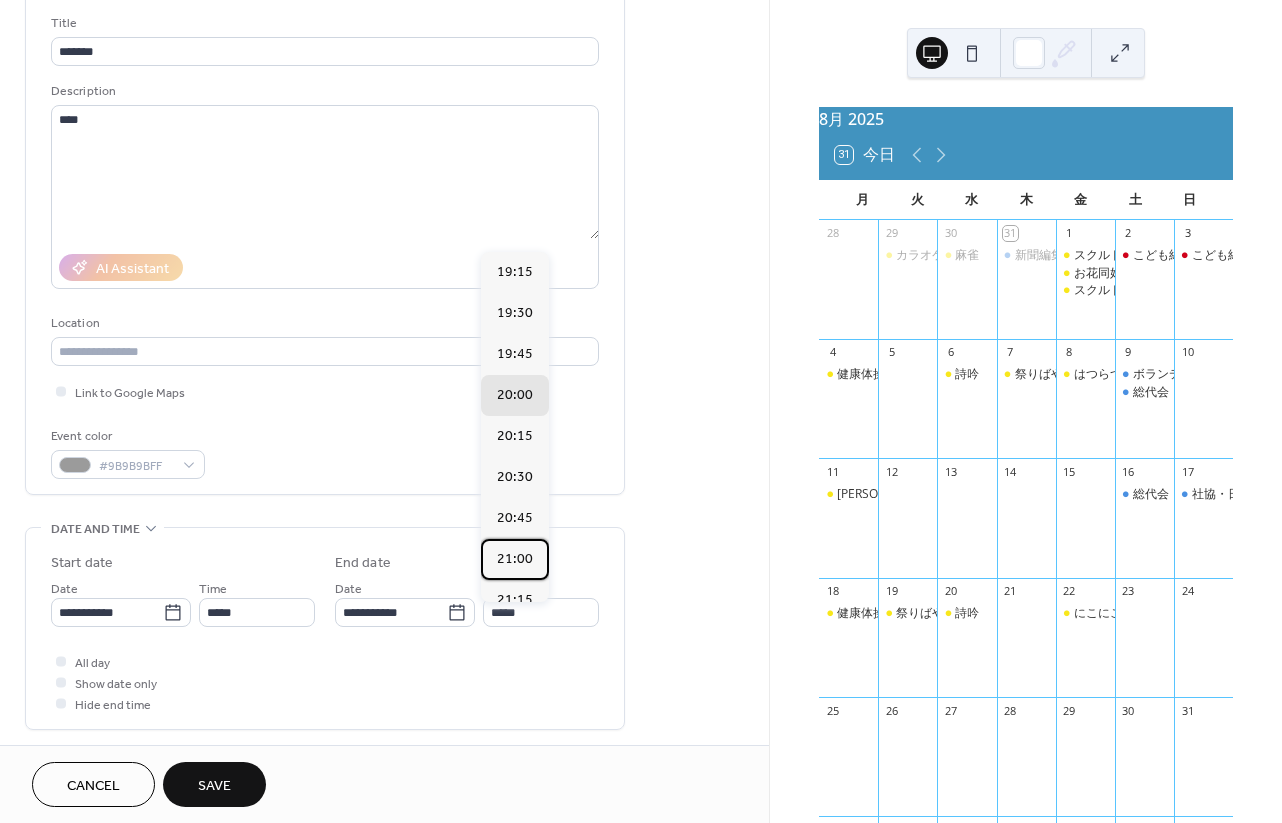 type on "*****" 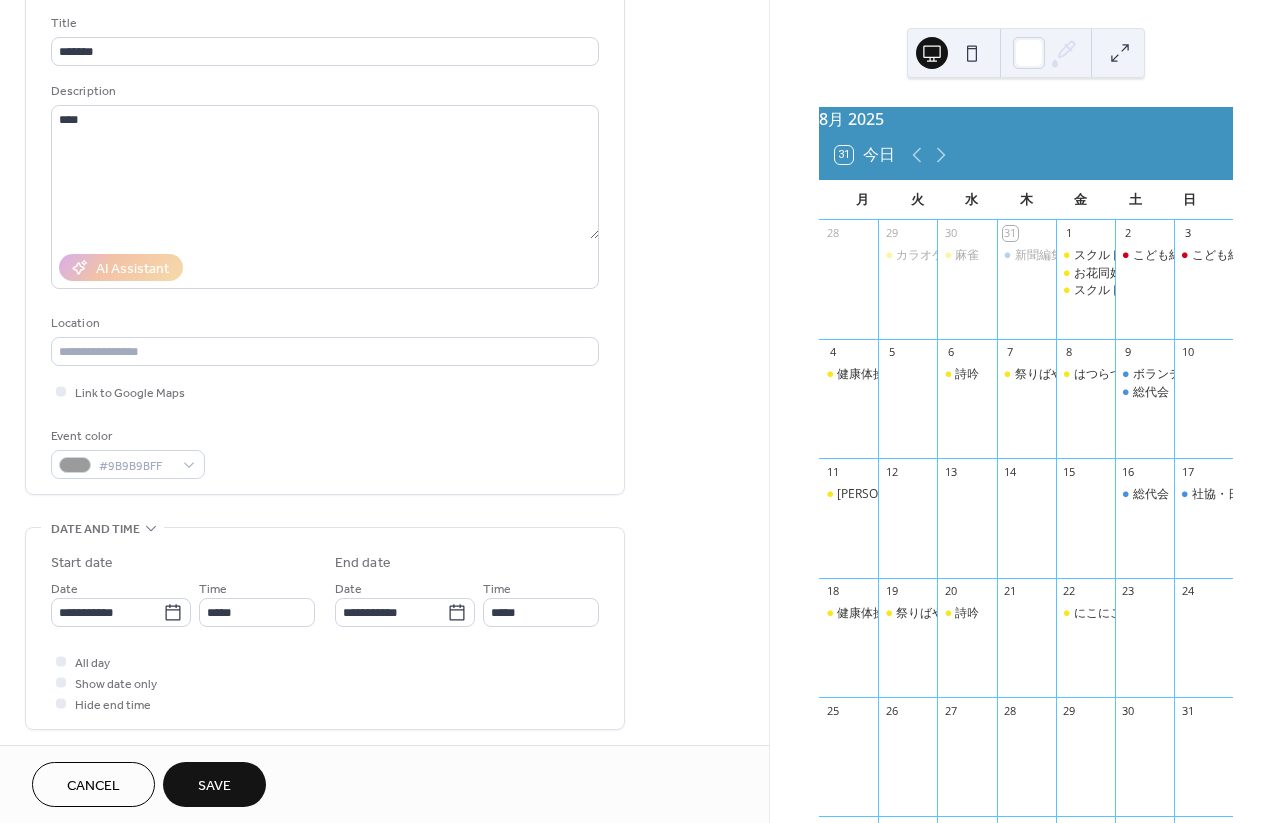 click on "Save" at bounding box center [214, 786] 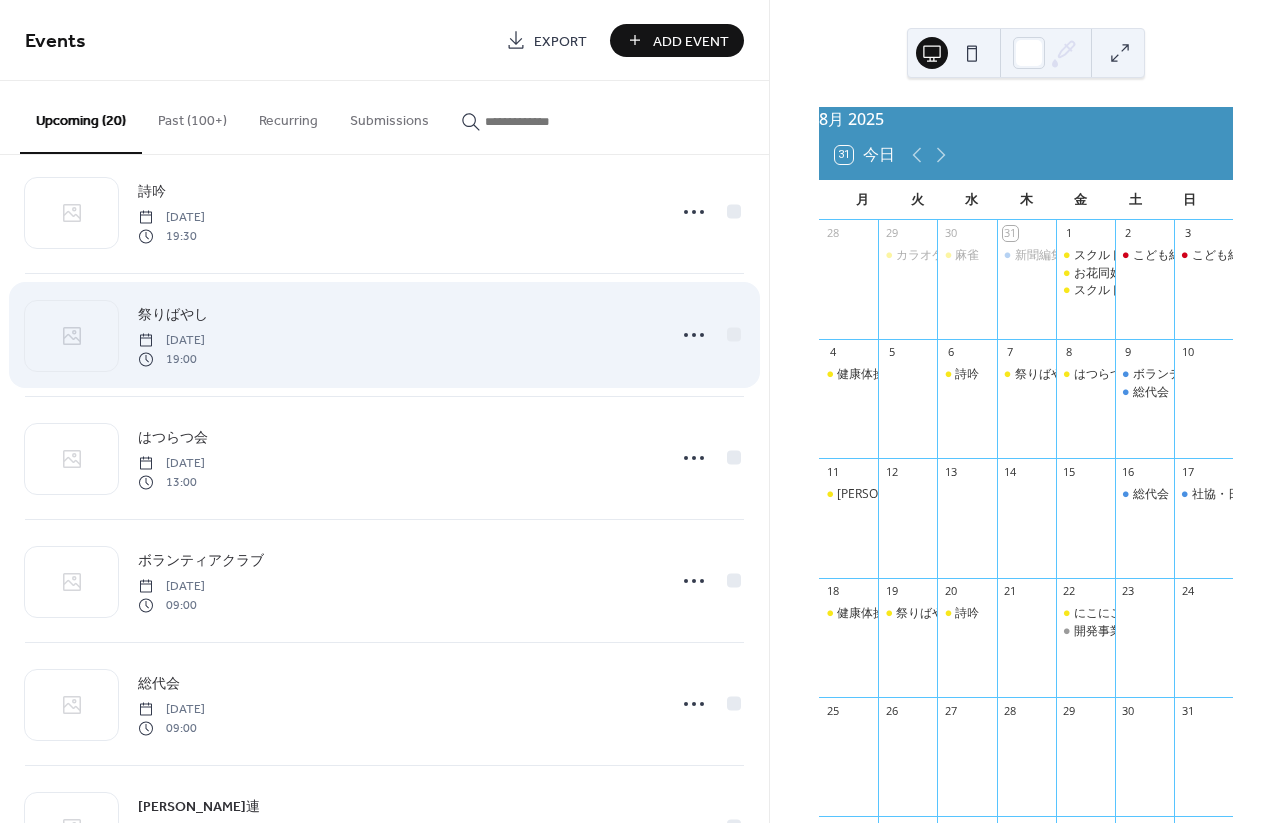 scroll, scrollTop: 1331, scrollLeft: 0, axis: vertical 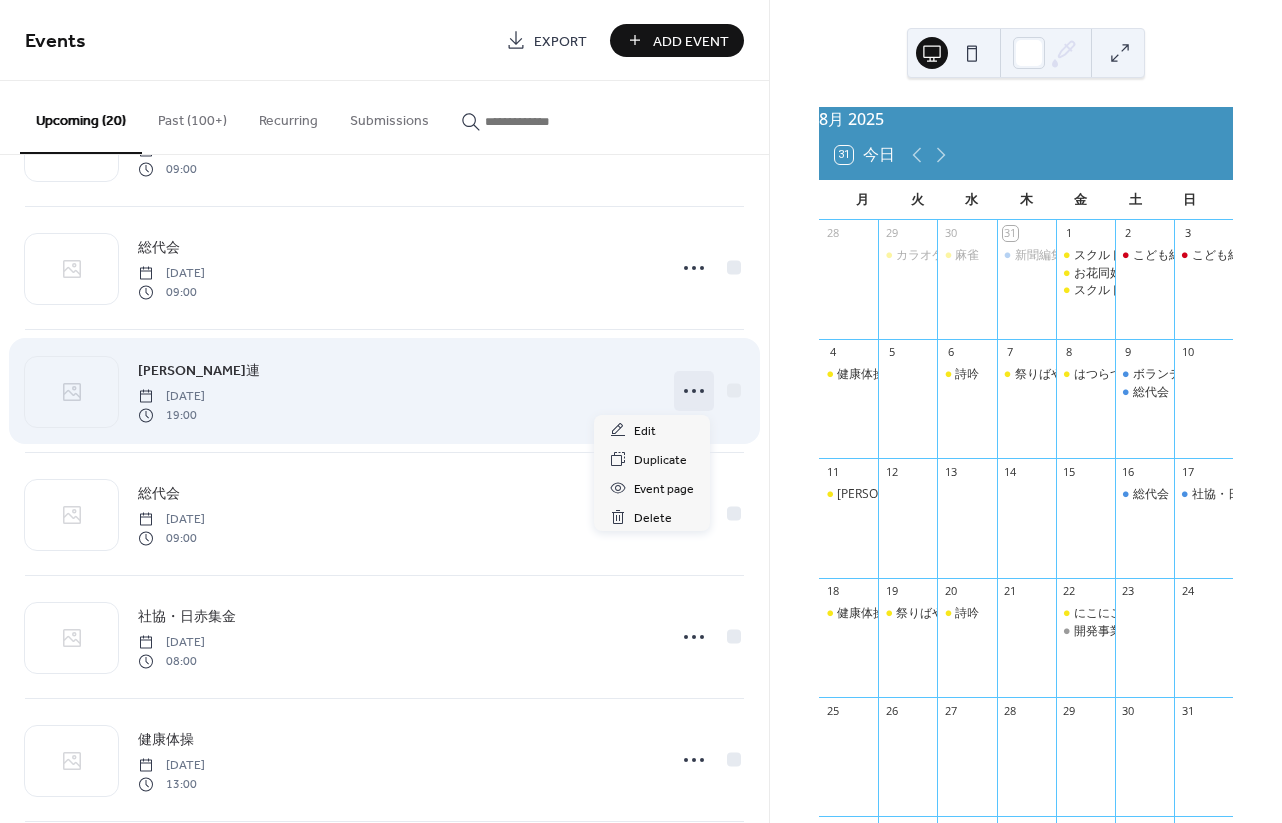 click 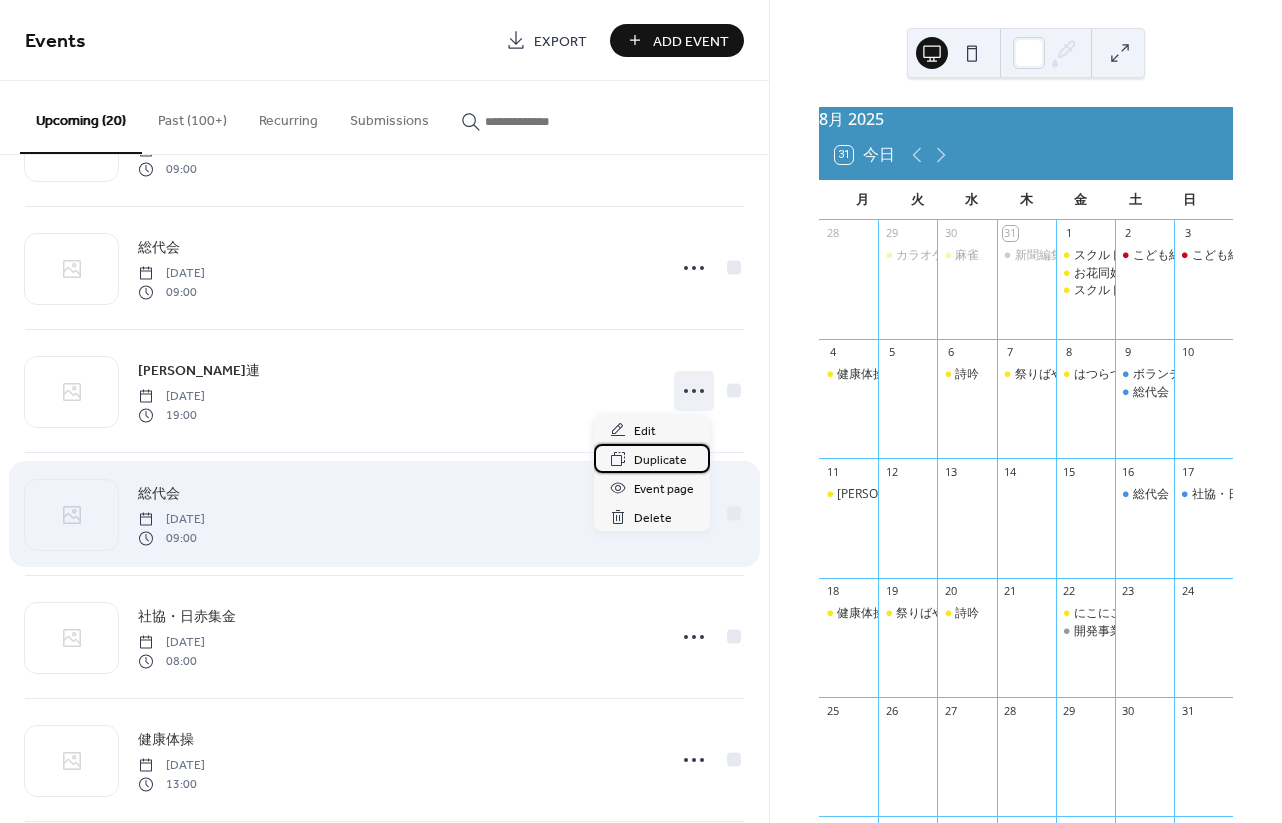 click on "Duplicate" at bounding box center (660, 460) 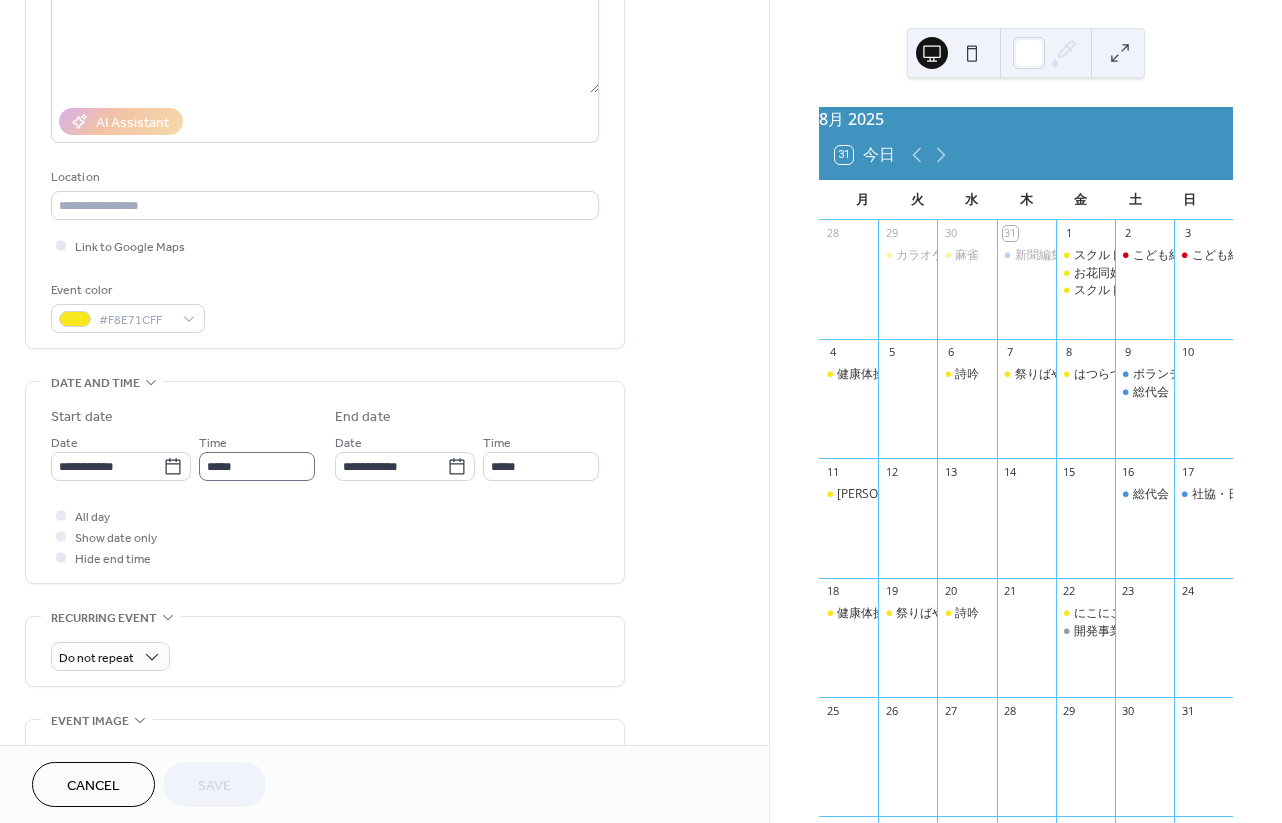 scroll, scrollTop: 284, scrollLeft: 0, axis: vertical 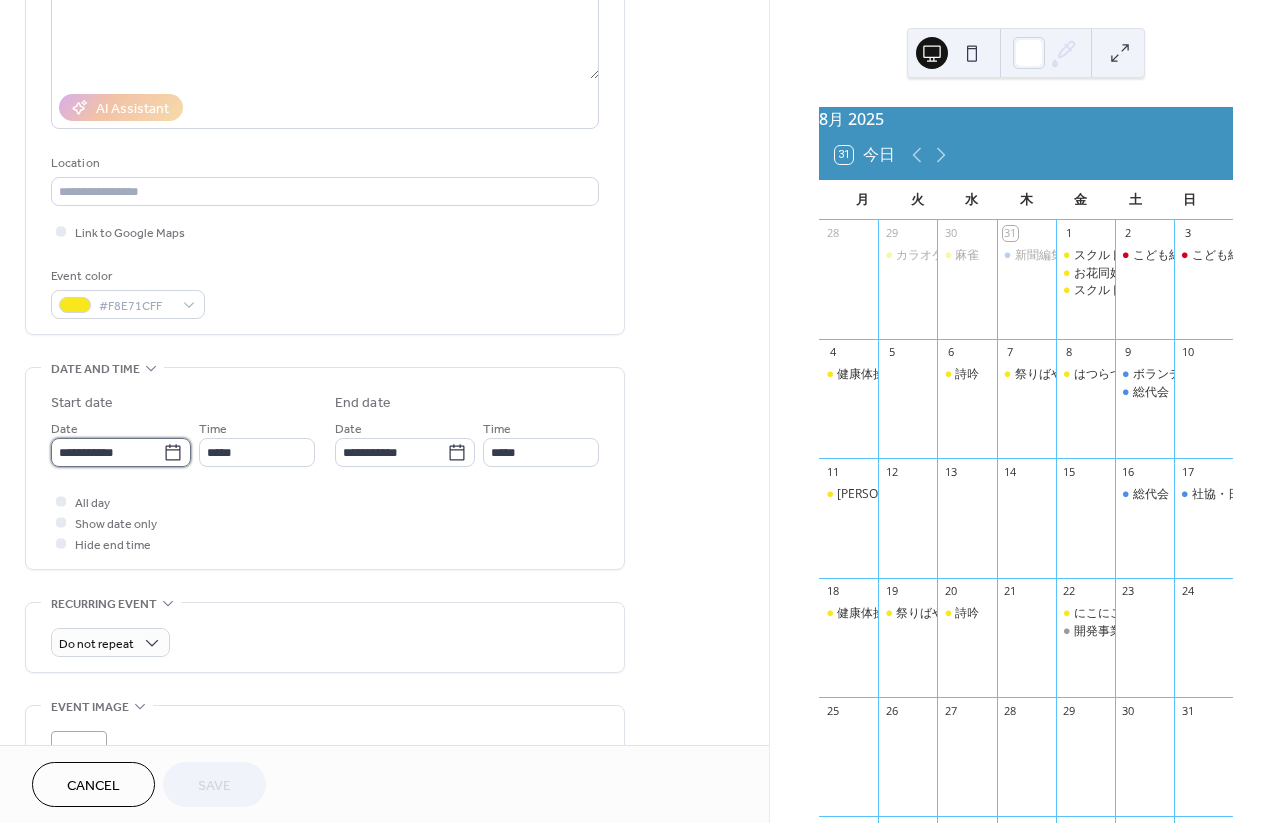 click on "**********" at bounding box center (107, 452) 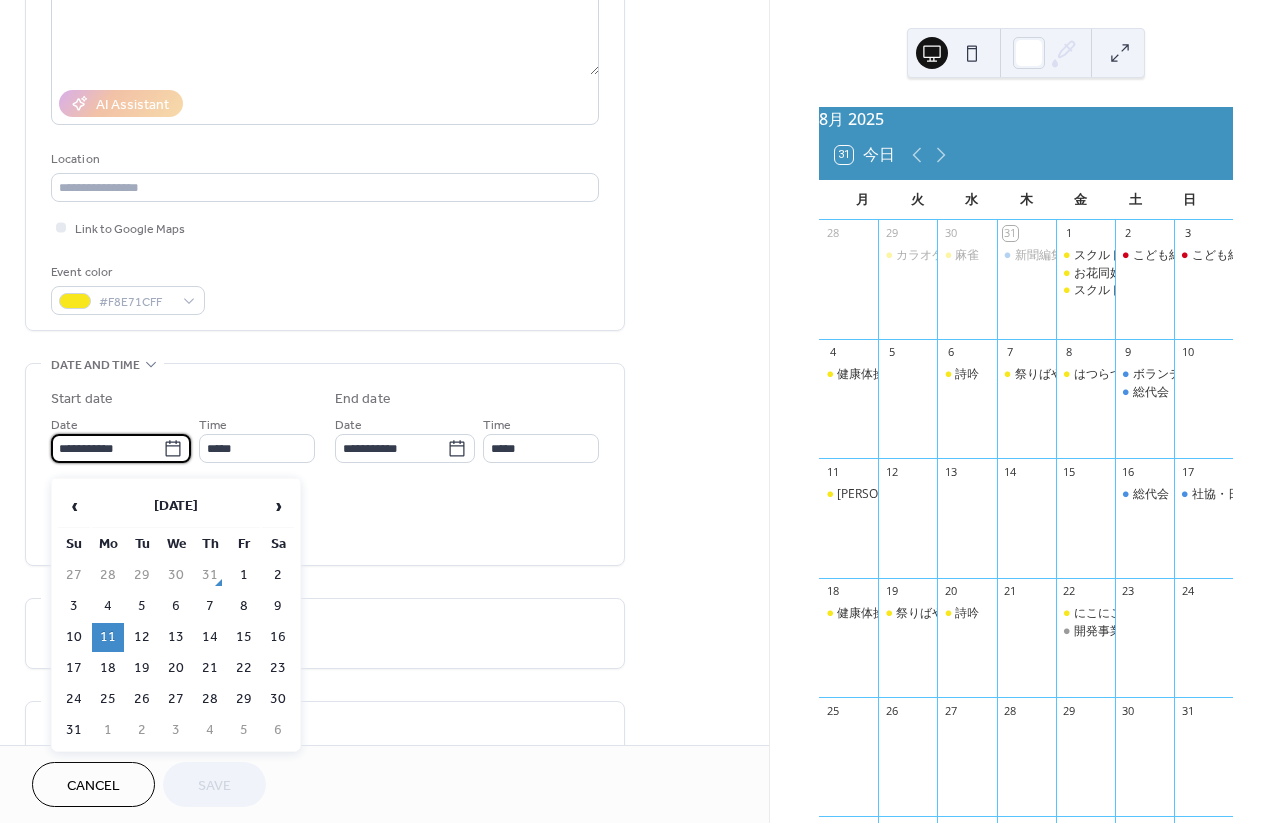 scroll, scrollTop: 283, scrollLeft: 0, axis: vertical 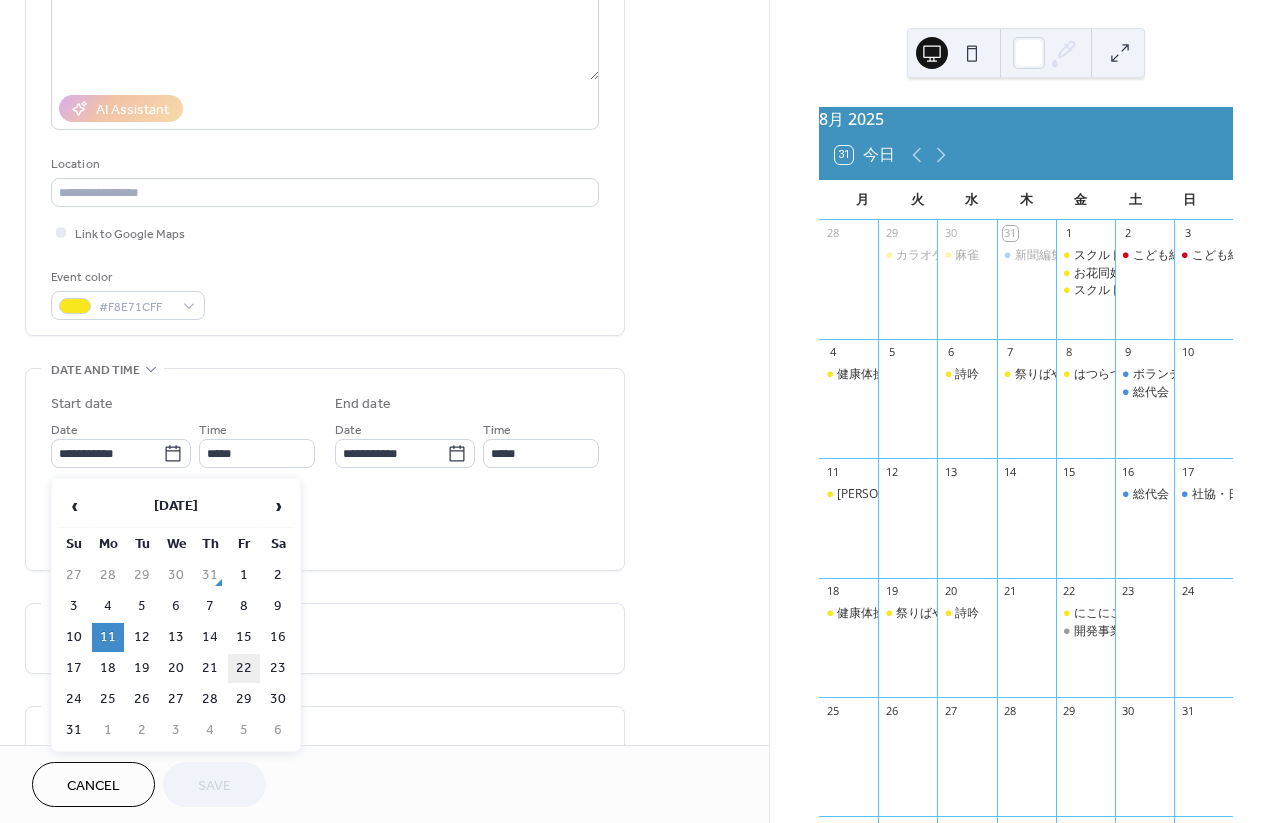 click on "22" at bounding box center [244, 668] 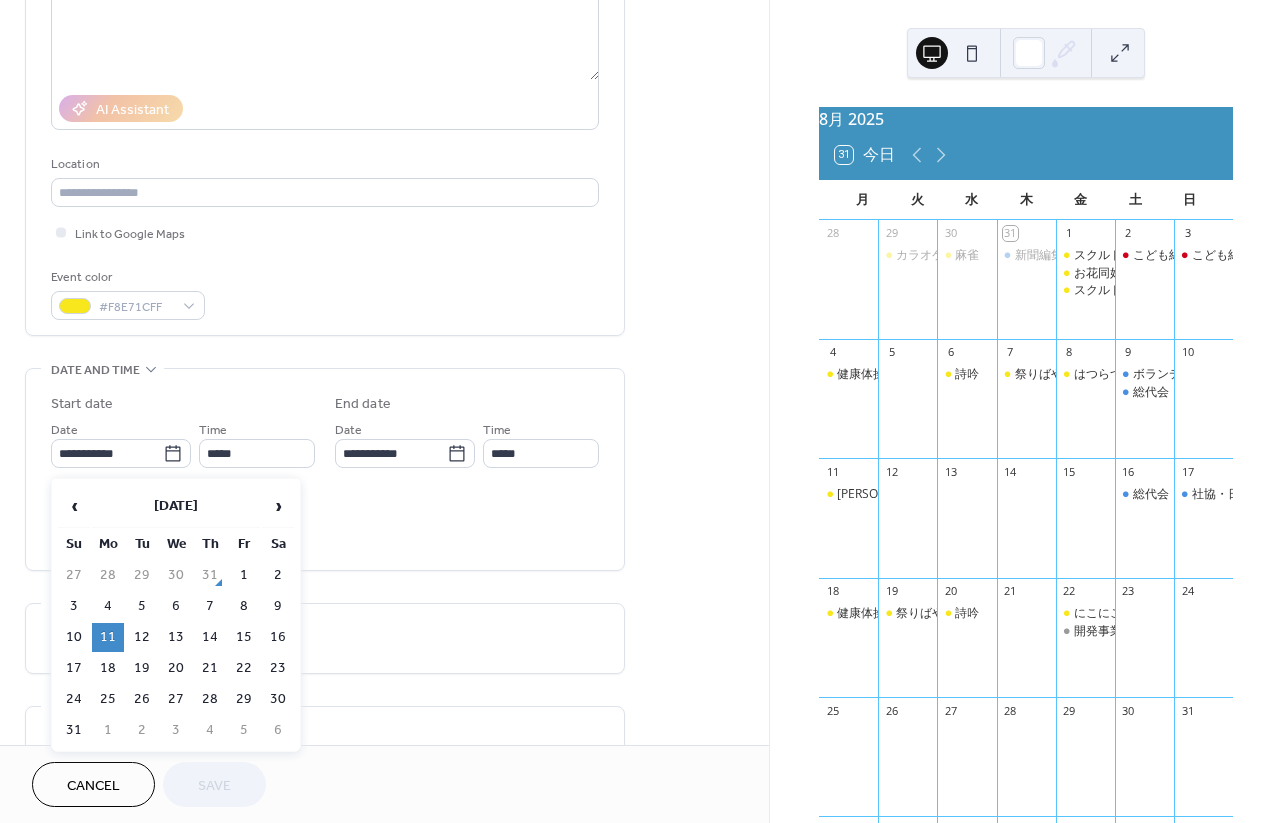 type on "**********" 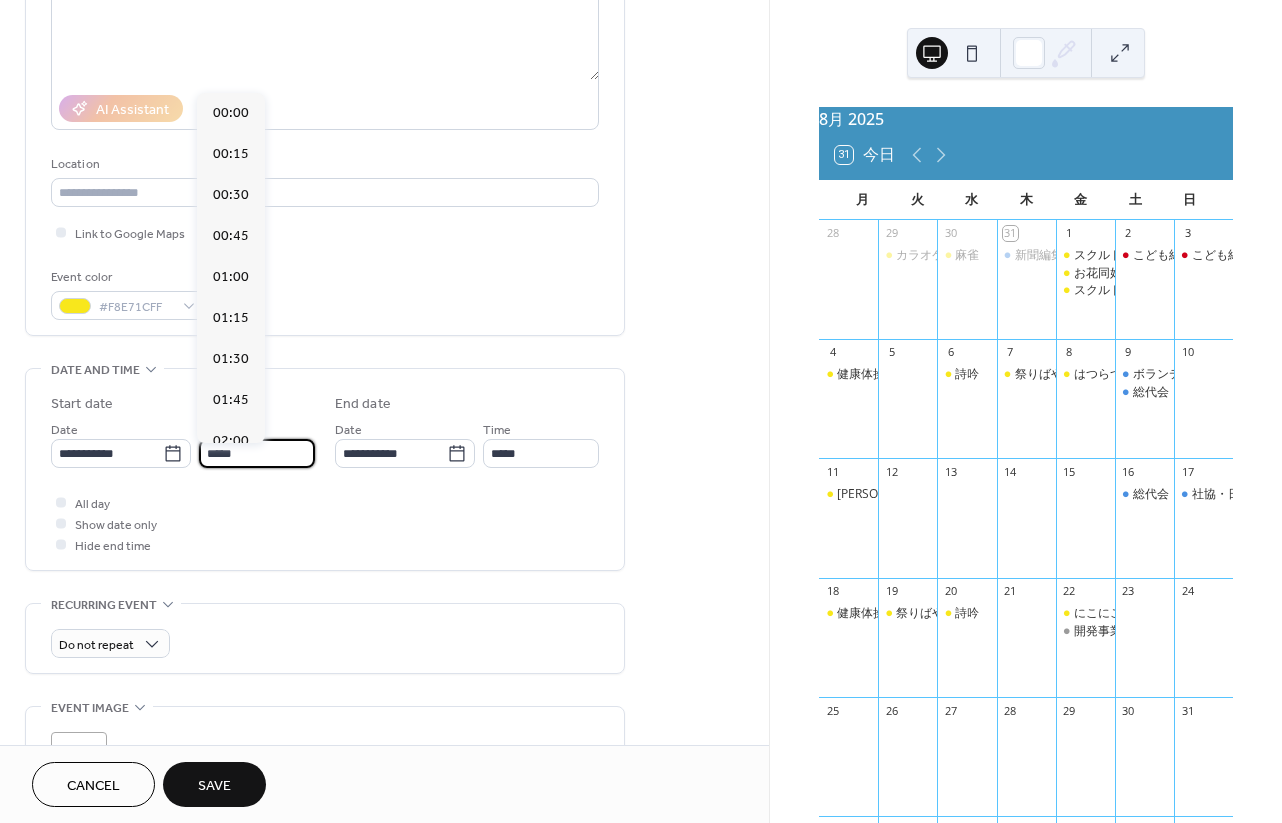 click on "*****" at bounding box center (257, 453) 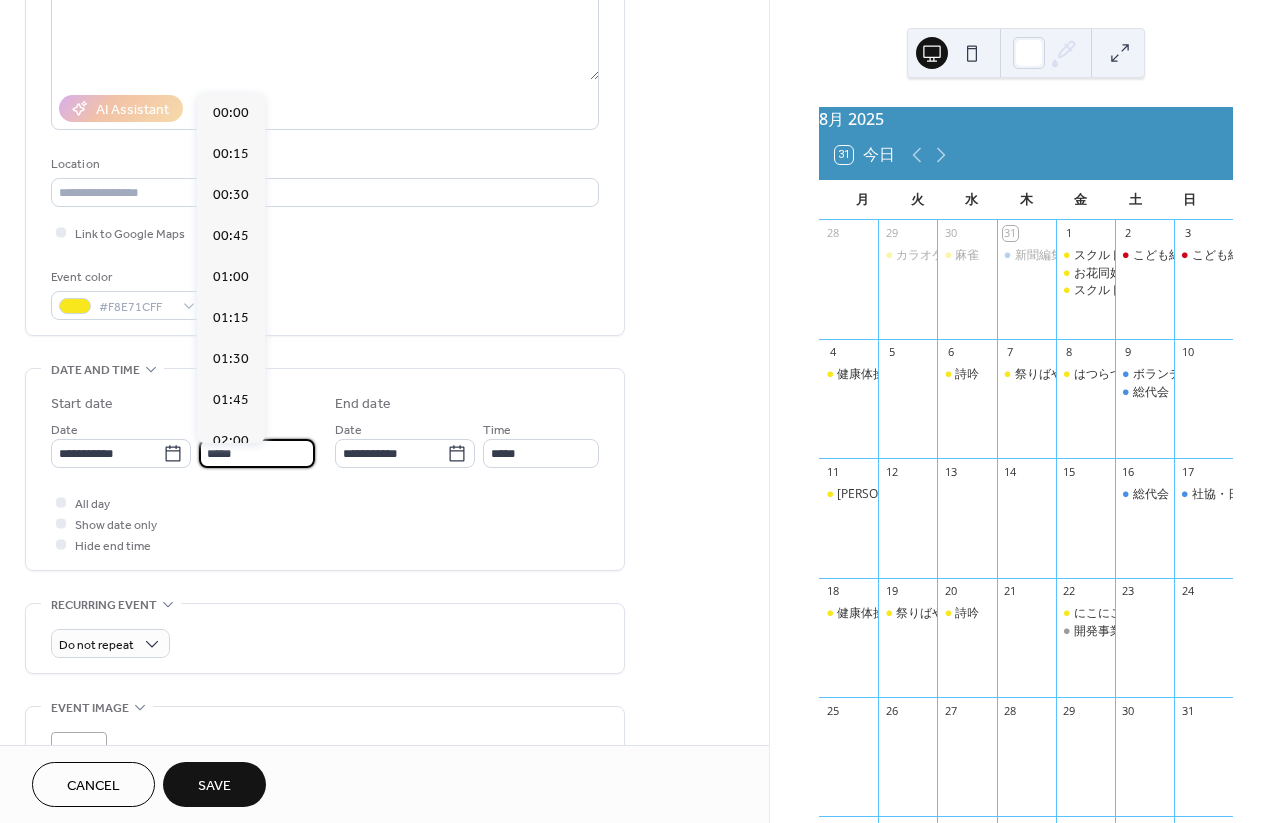 scroll, scrollTop: 3116, scrollLeft: 0, axis: vertical 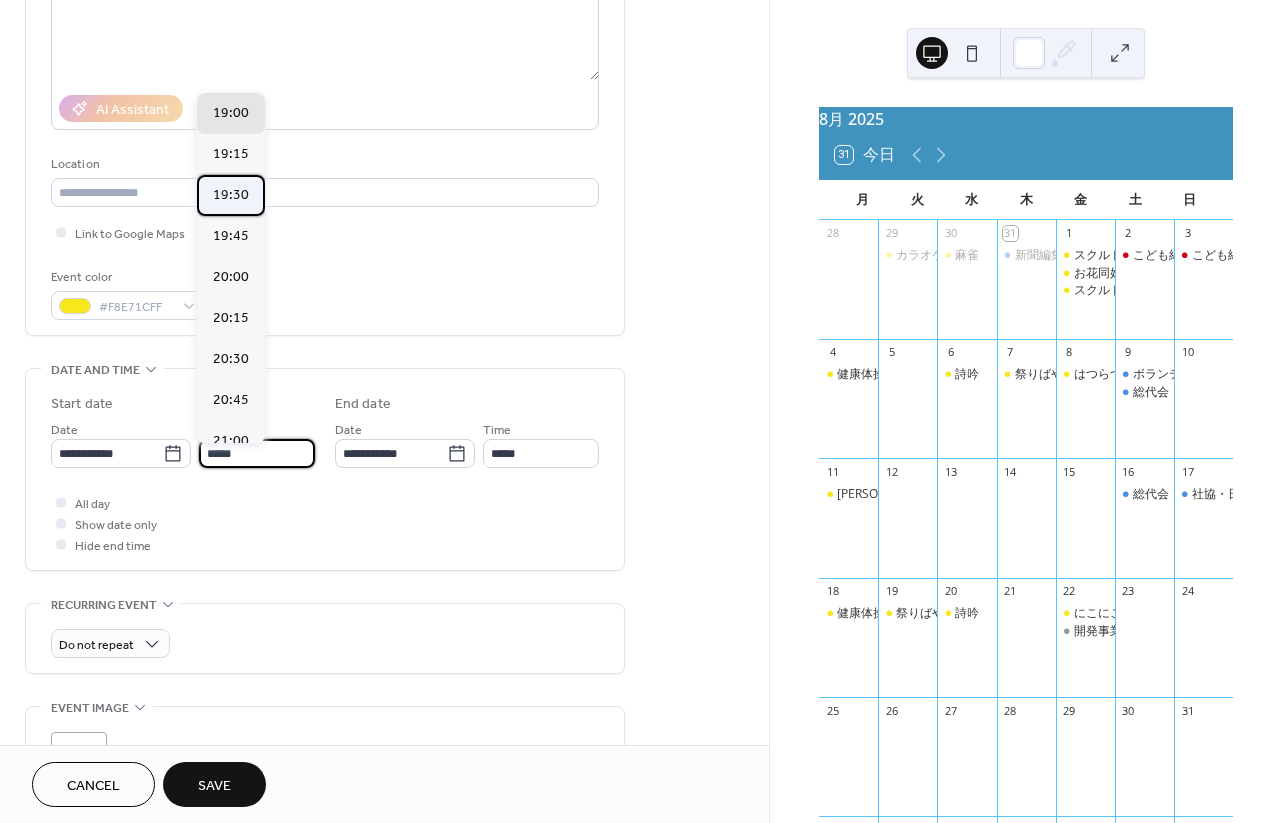 click on "19:30" at bounding box center [231, 195] 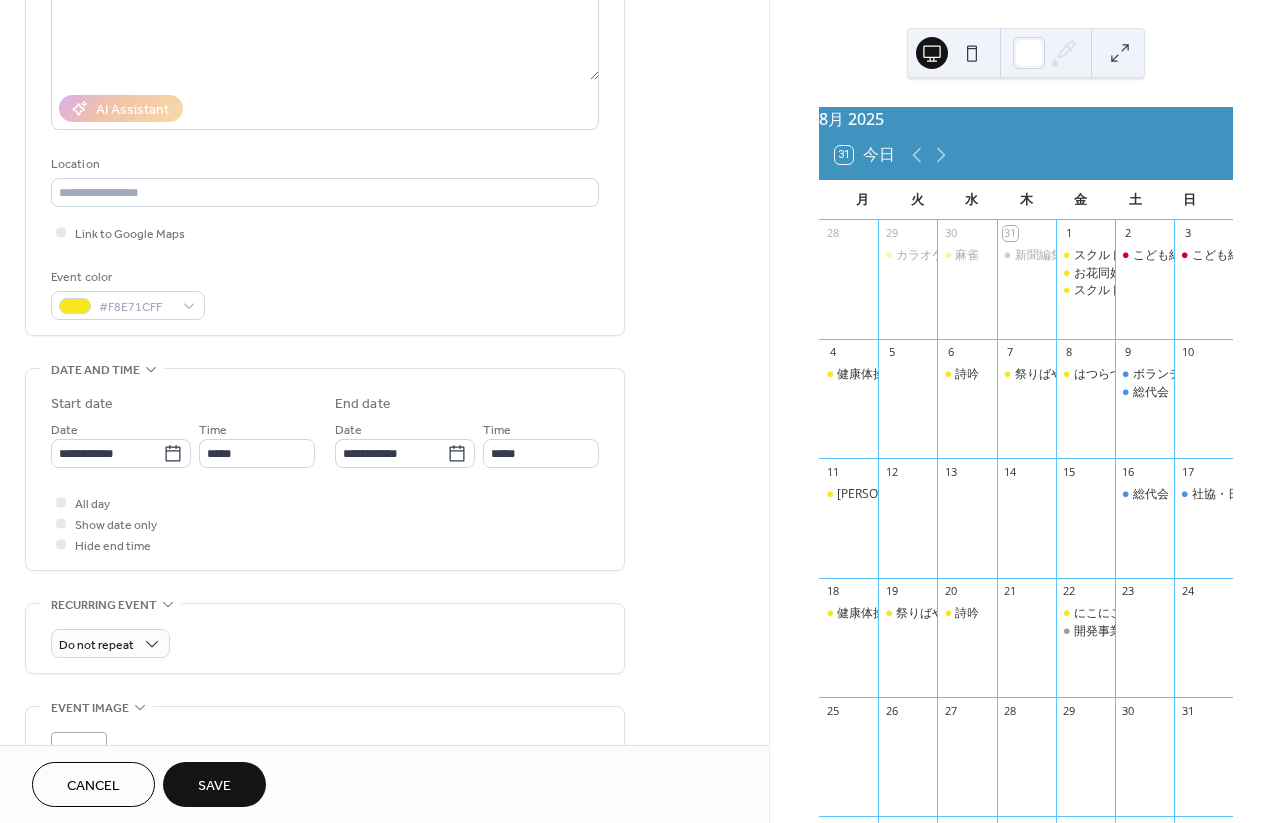 type on "*****" 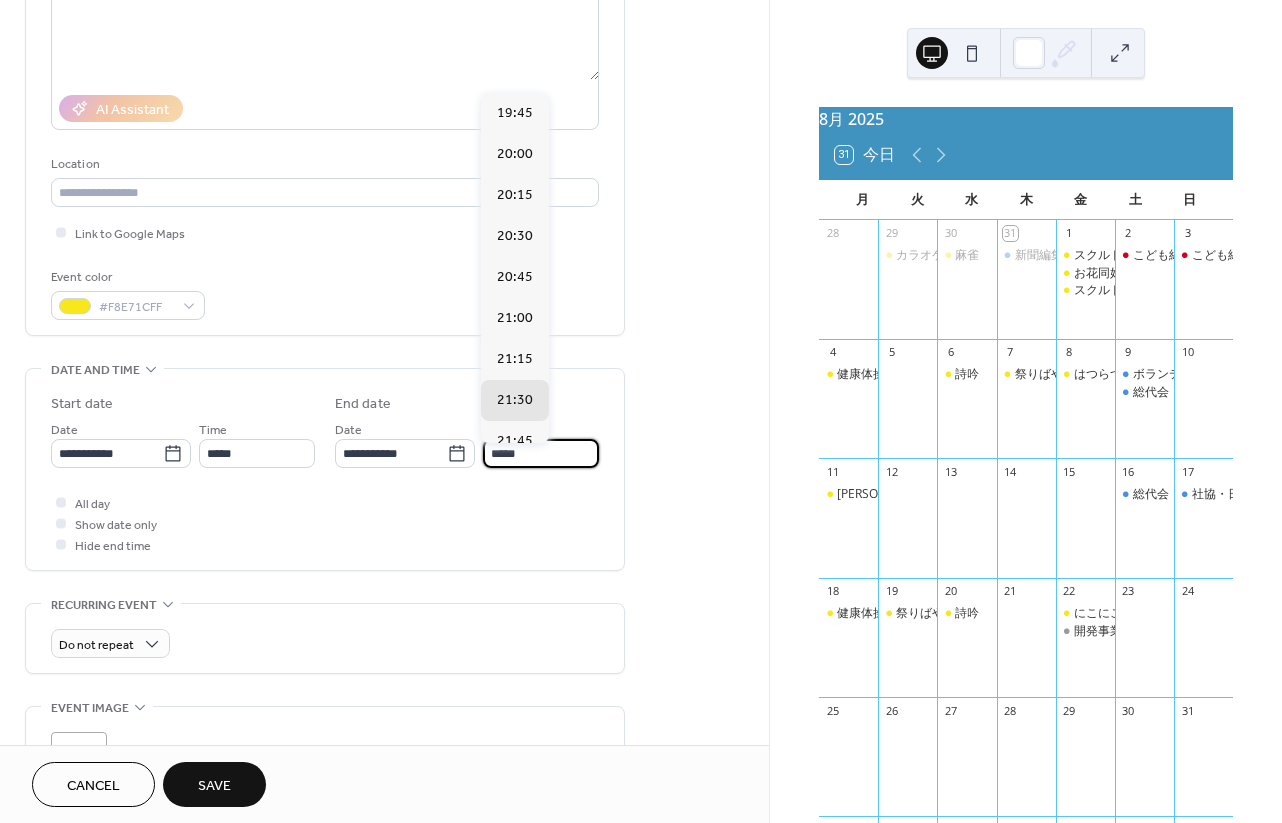 click on "*****" at bounding box center [541, 453] 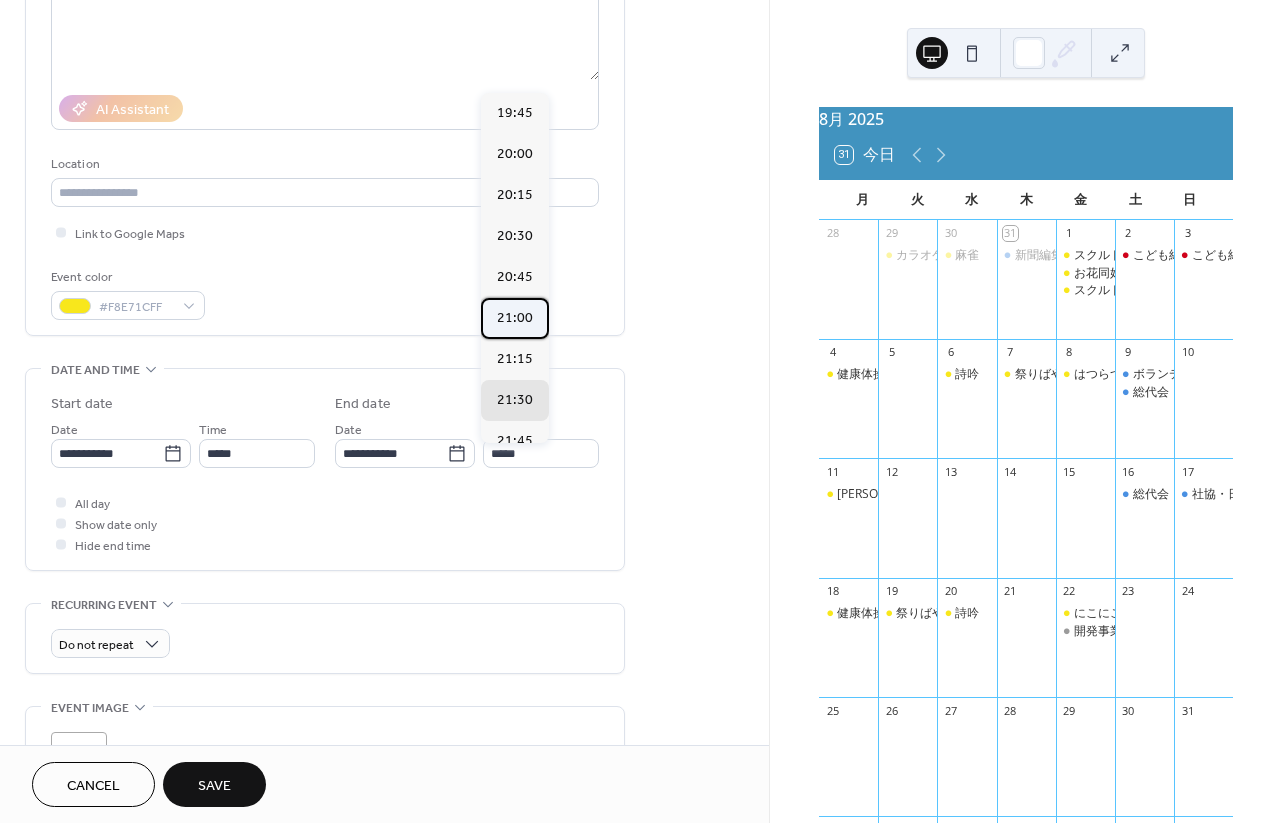 click on "21:00" at bounding box center [515, 318] 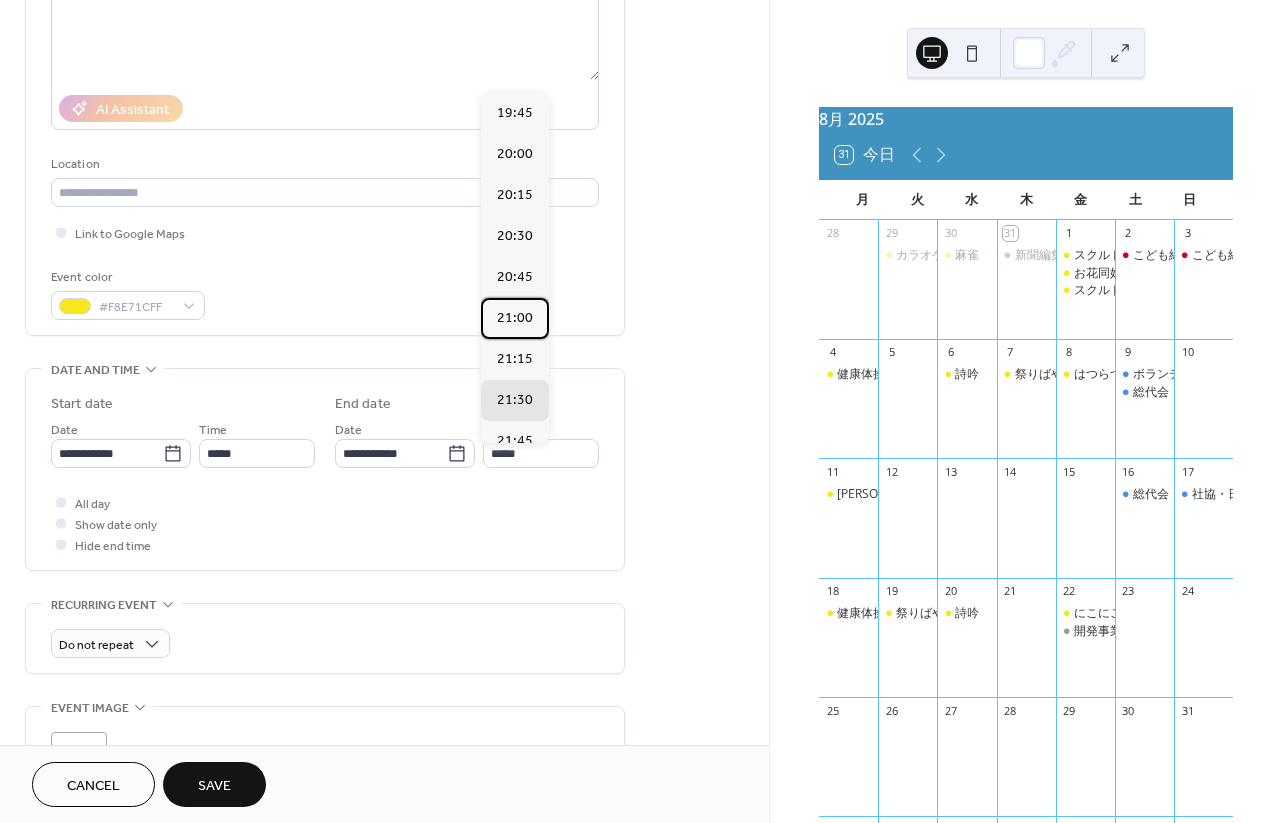 type on "*****" 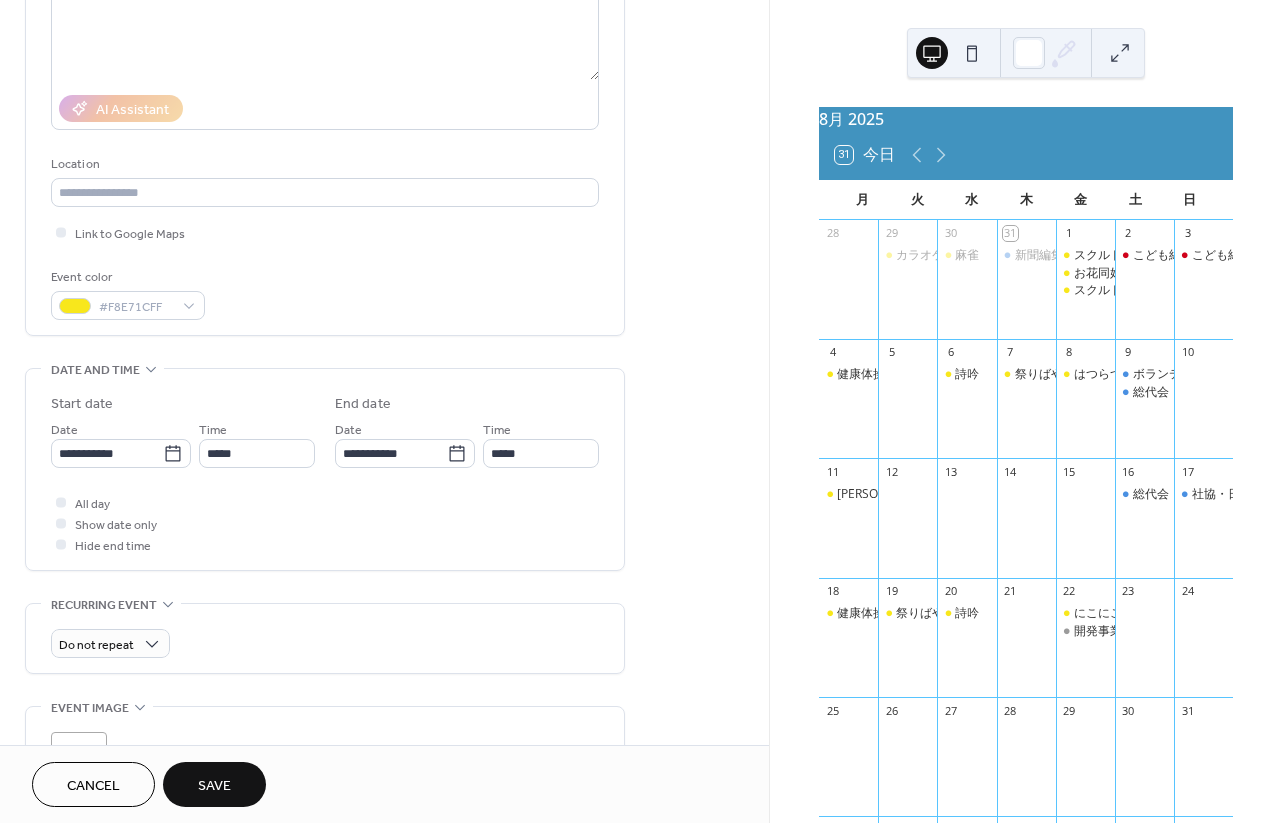 click on "All day Show date only Hide end time" at bounding box center (325, 523) 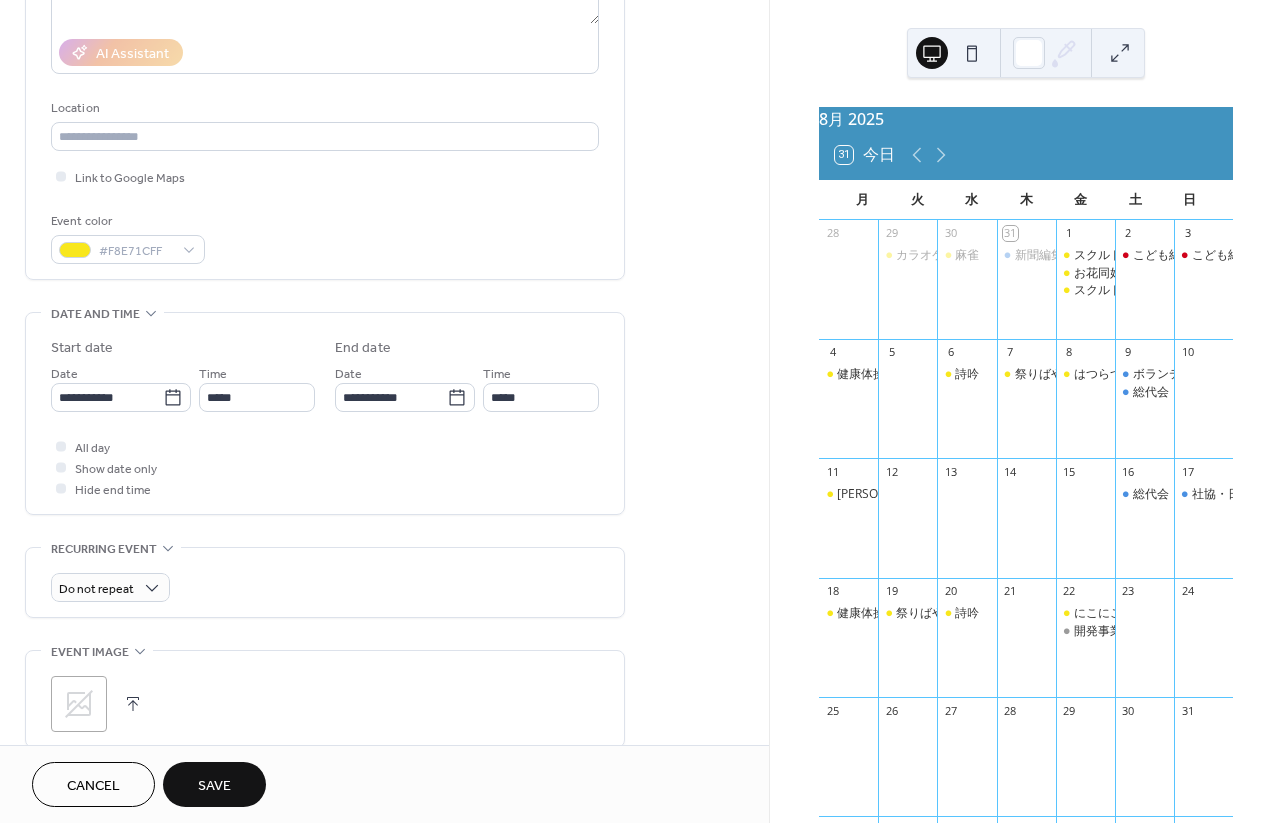 scroll, scrollTop: 374, scrollLeft: 0, axis: vertical 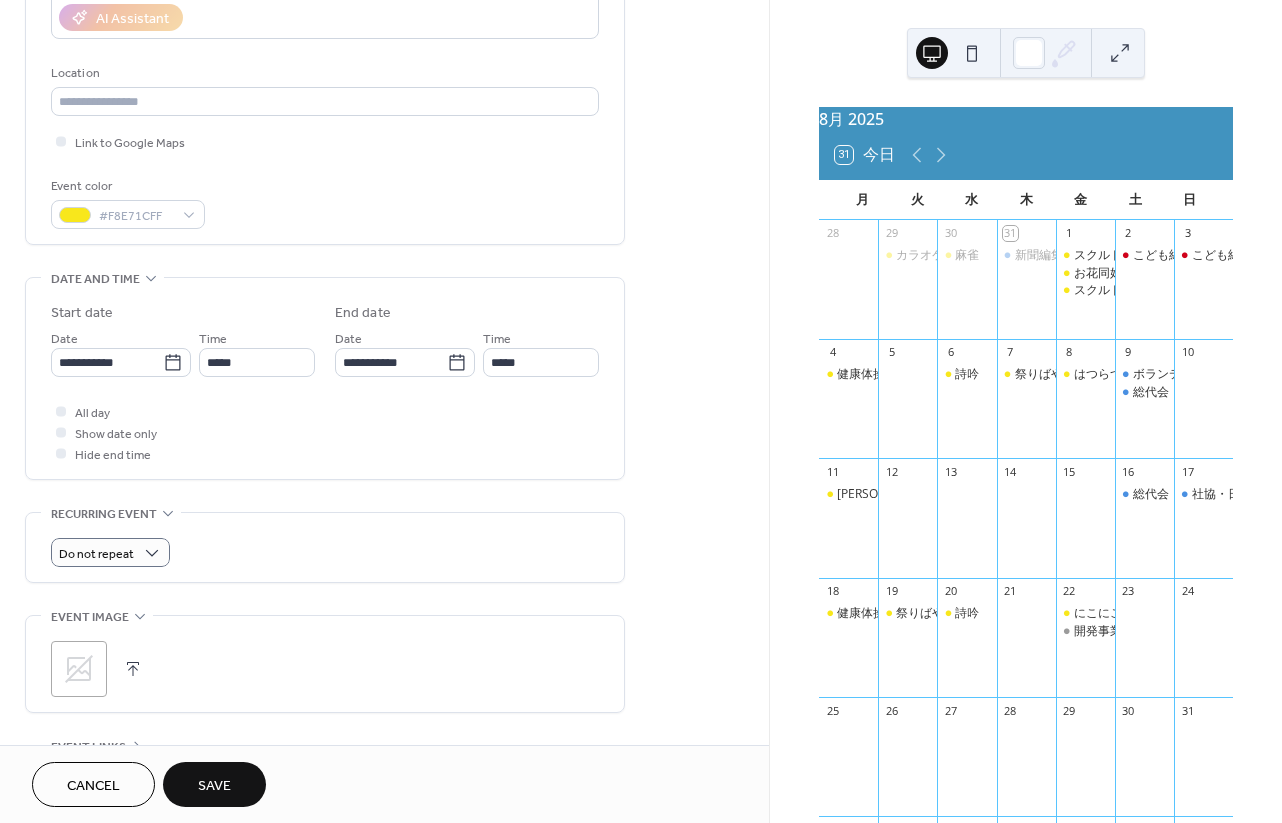 click on "Save" at bounding box center [214, 784] 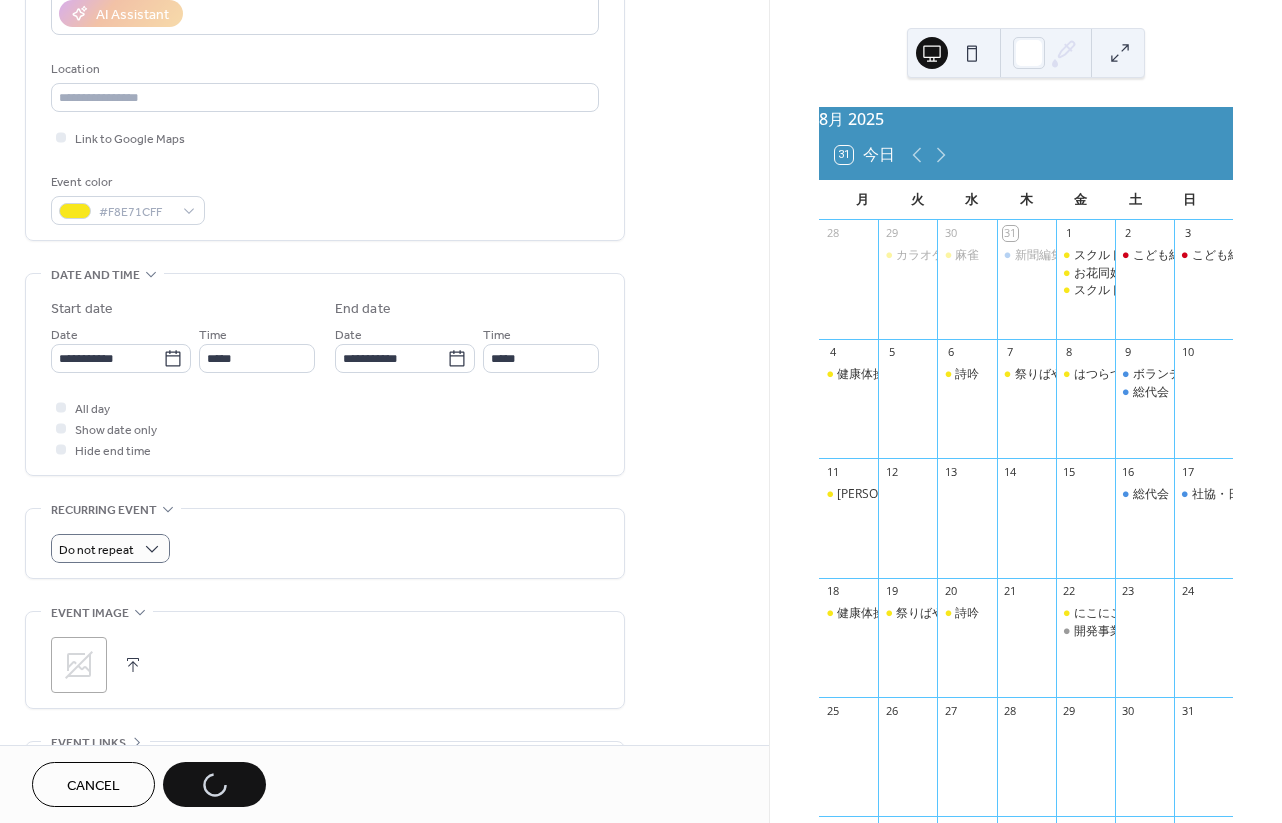 scroll, scrollTop: 380, scrollLeft: 0, axis: vertical 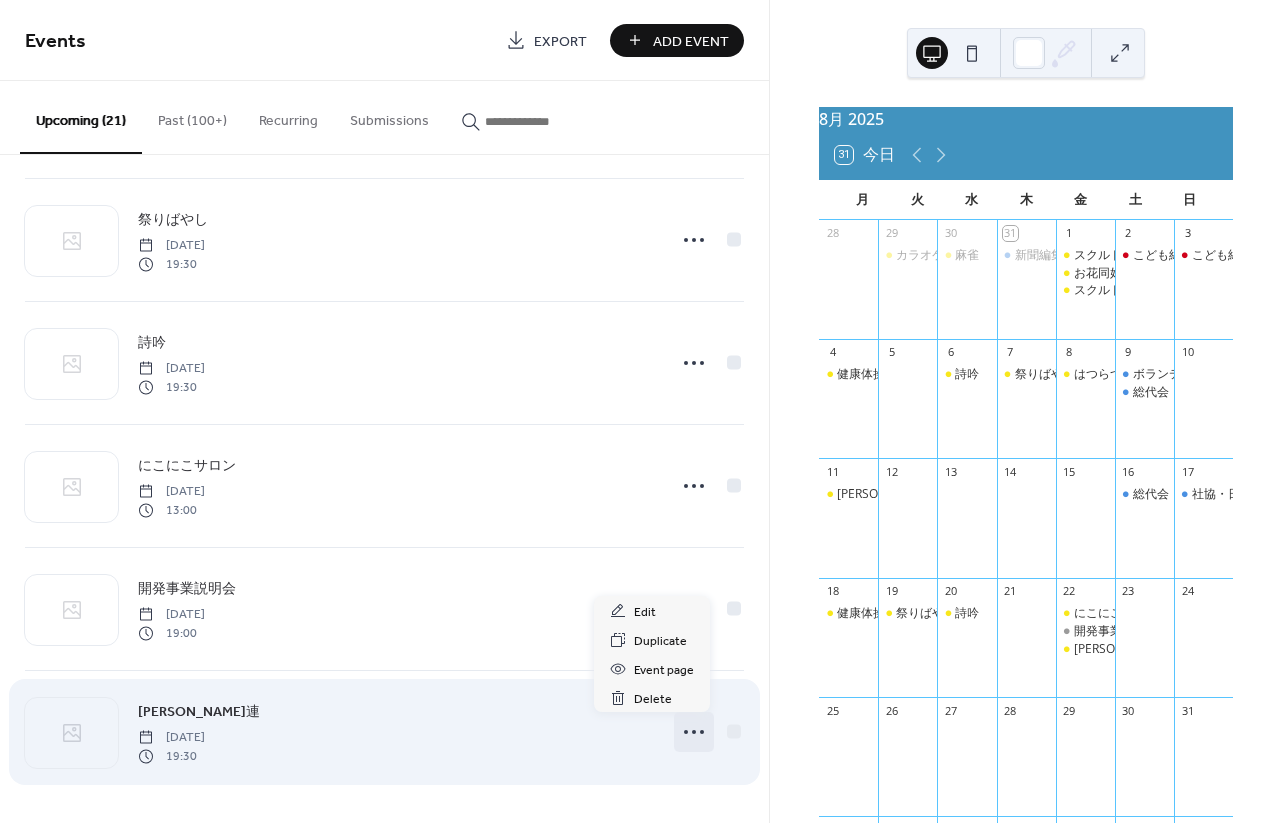click 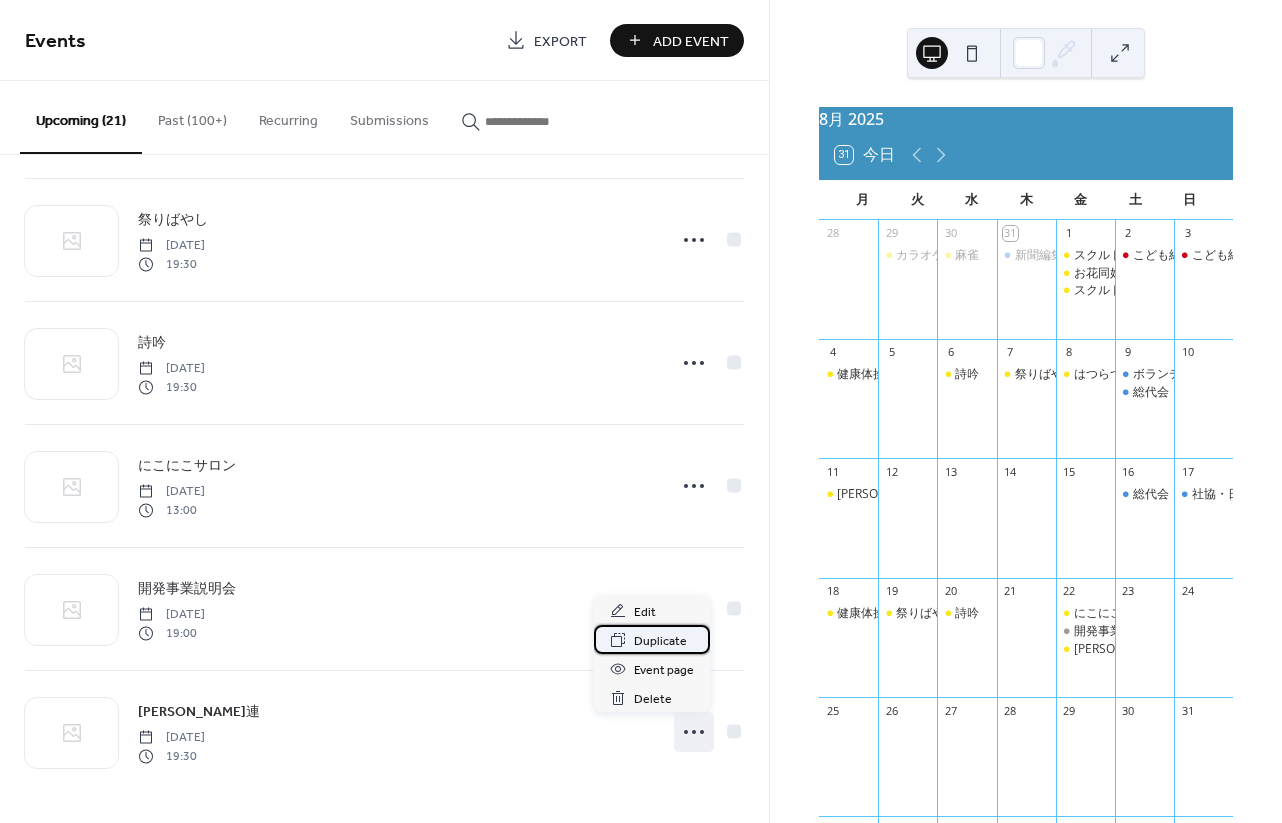 click on "Duplicate" at bounding box center [660, 641] 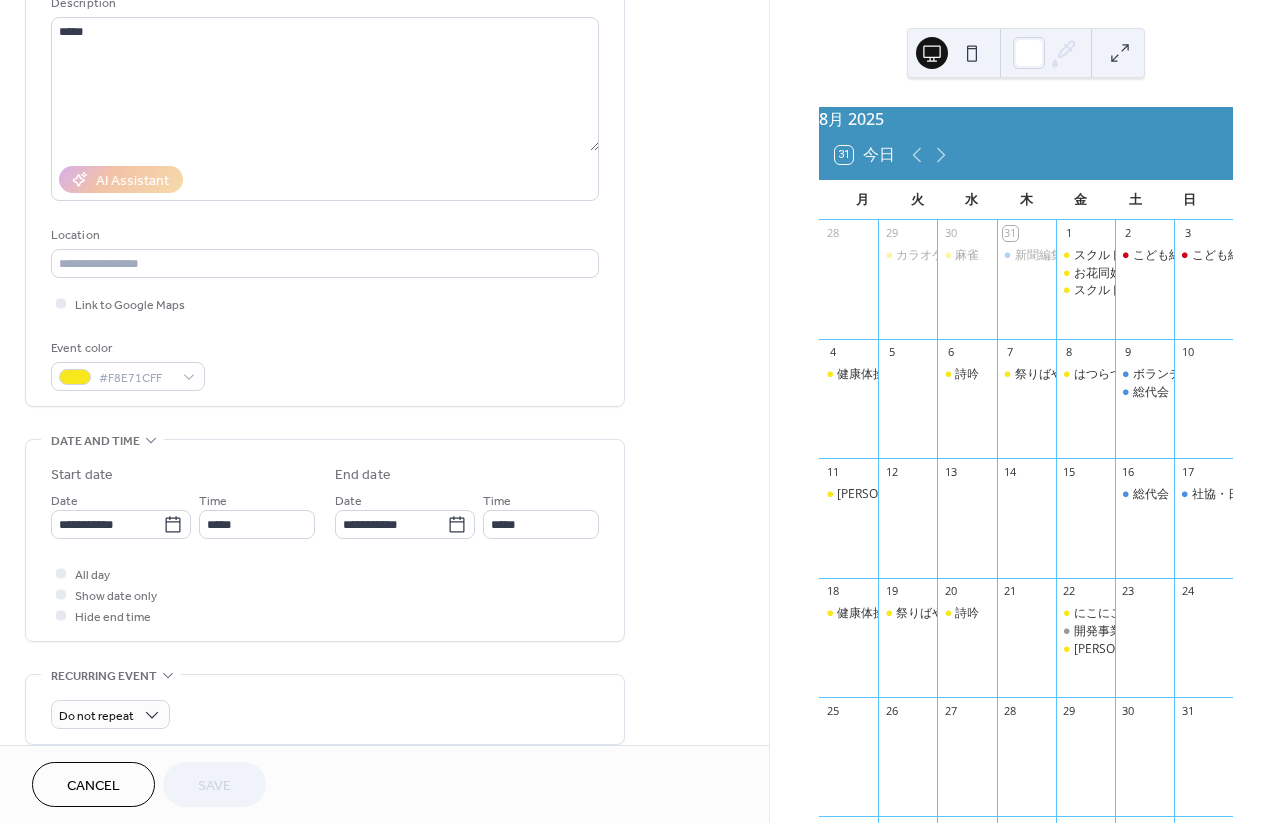 scroll, scrollTop: 247, scrollLeft: 0, axis: vertical 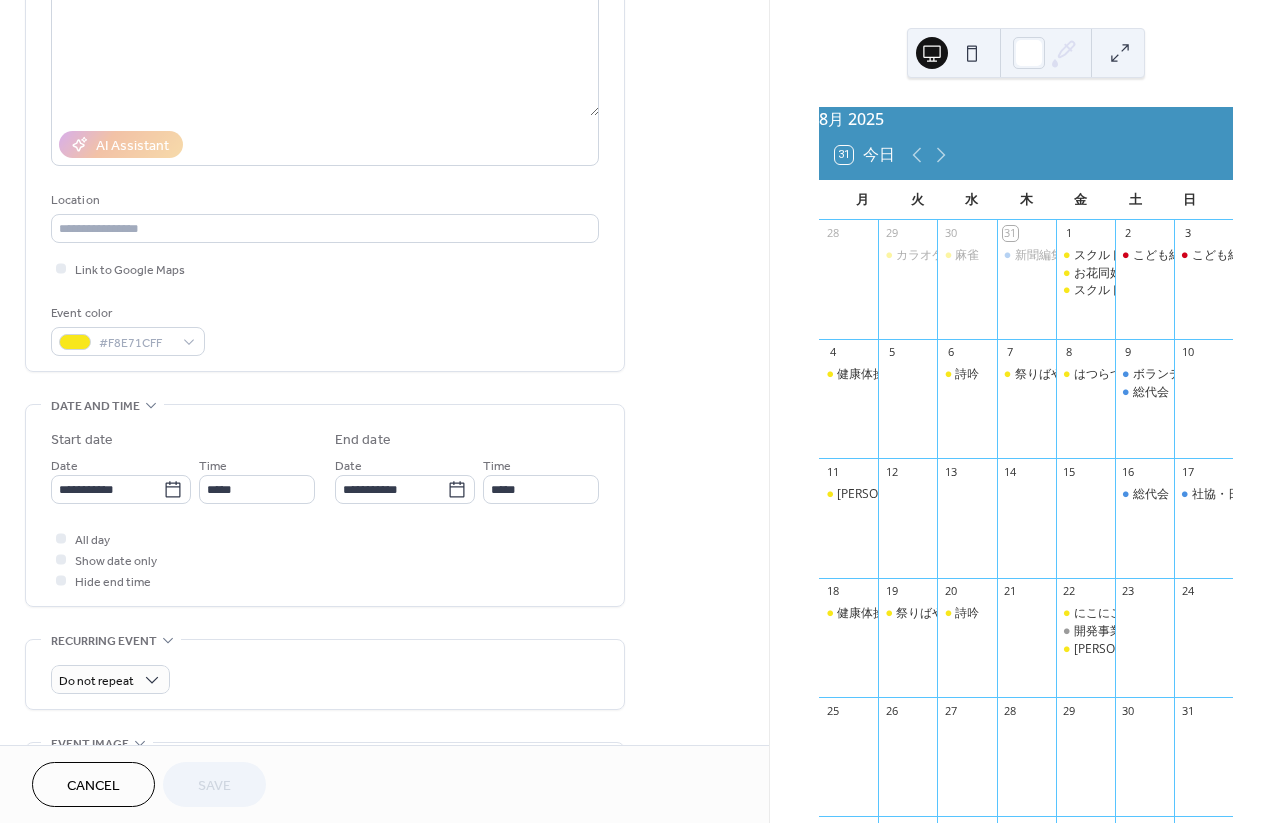 click on "Cancel" at bounding box center [93, 786] 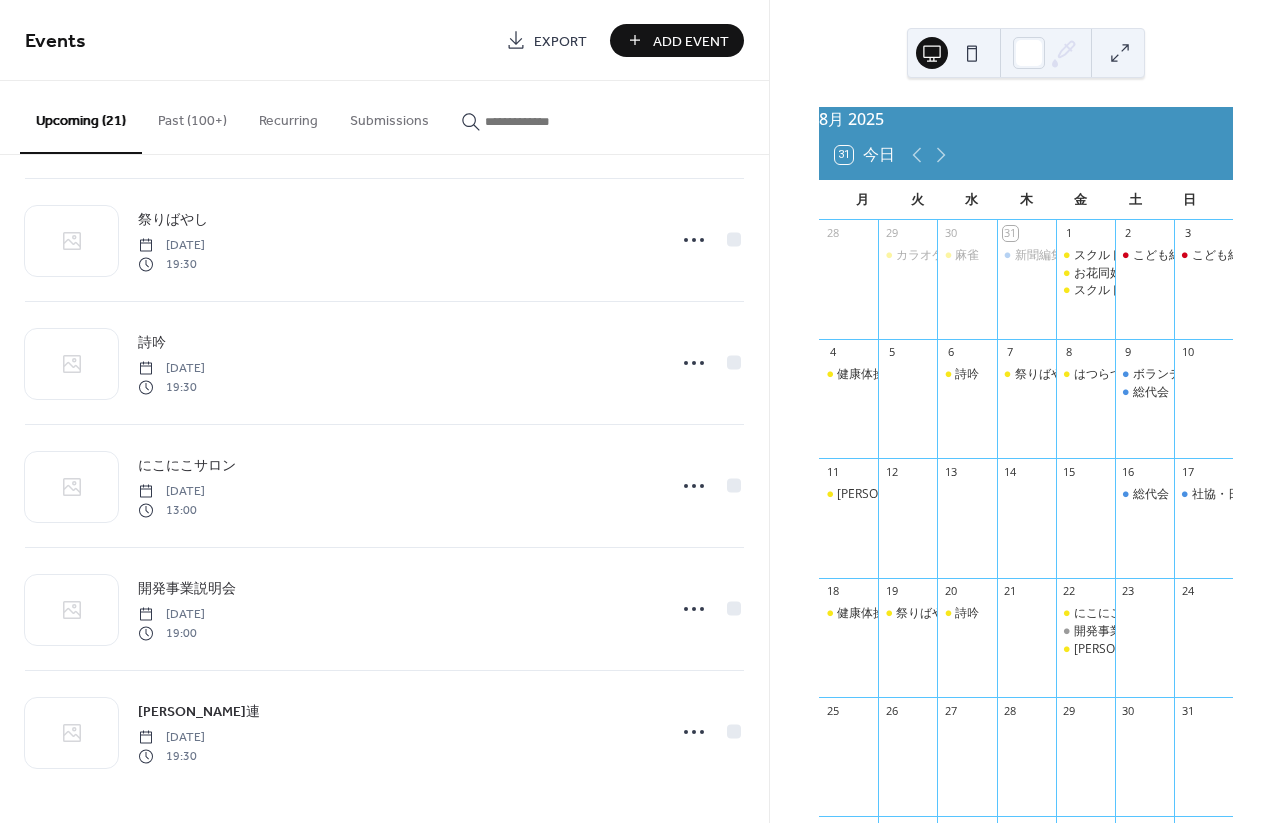 scroll, scrollTop: 1974, scrollLeft: 0, axis: vertical 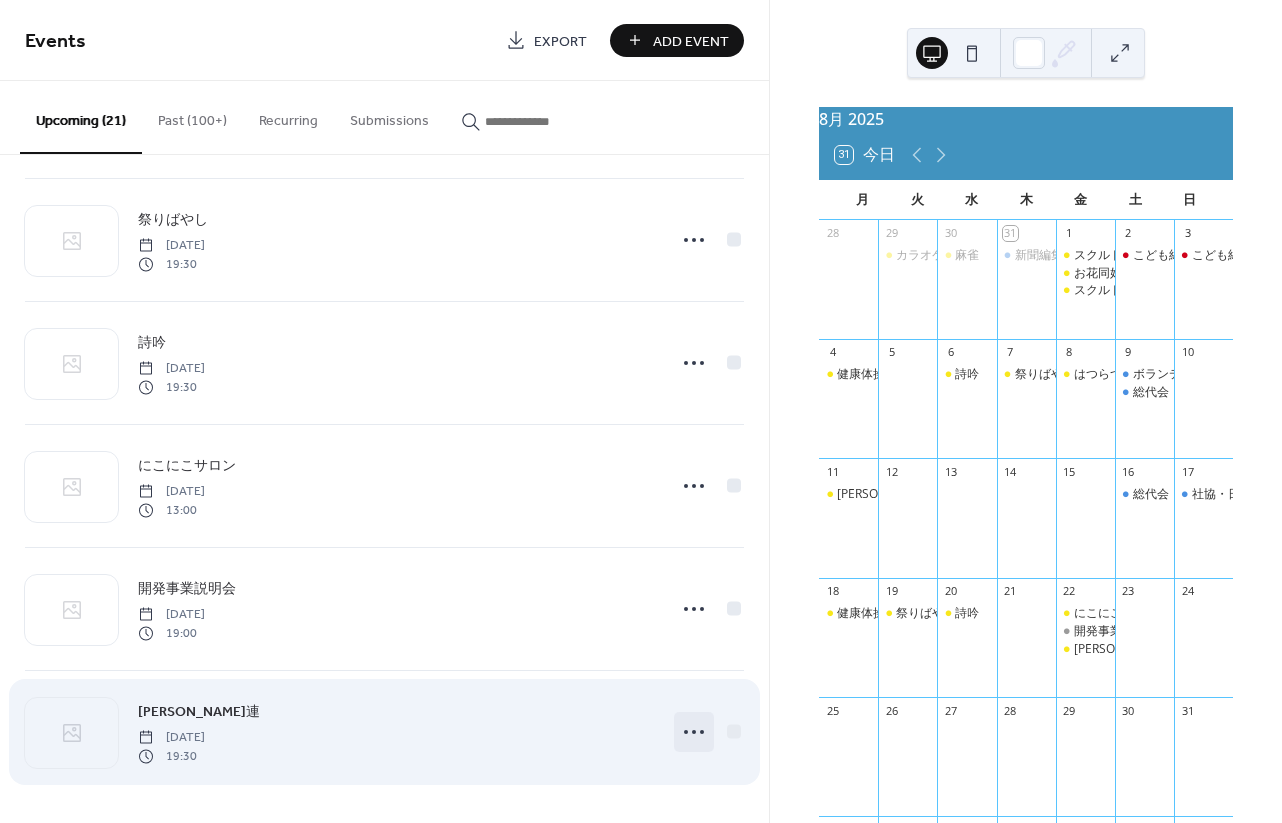 click 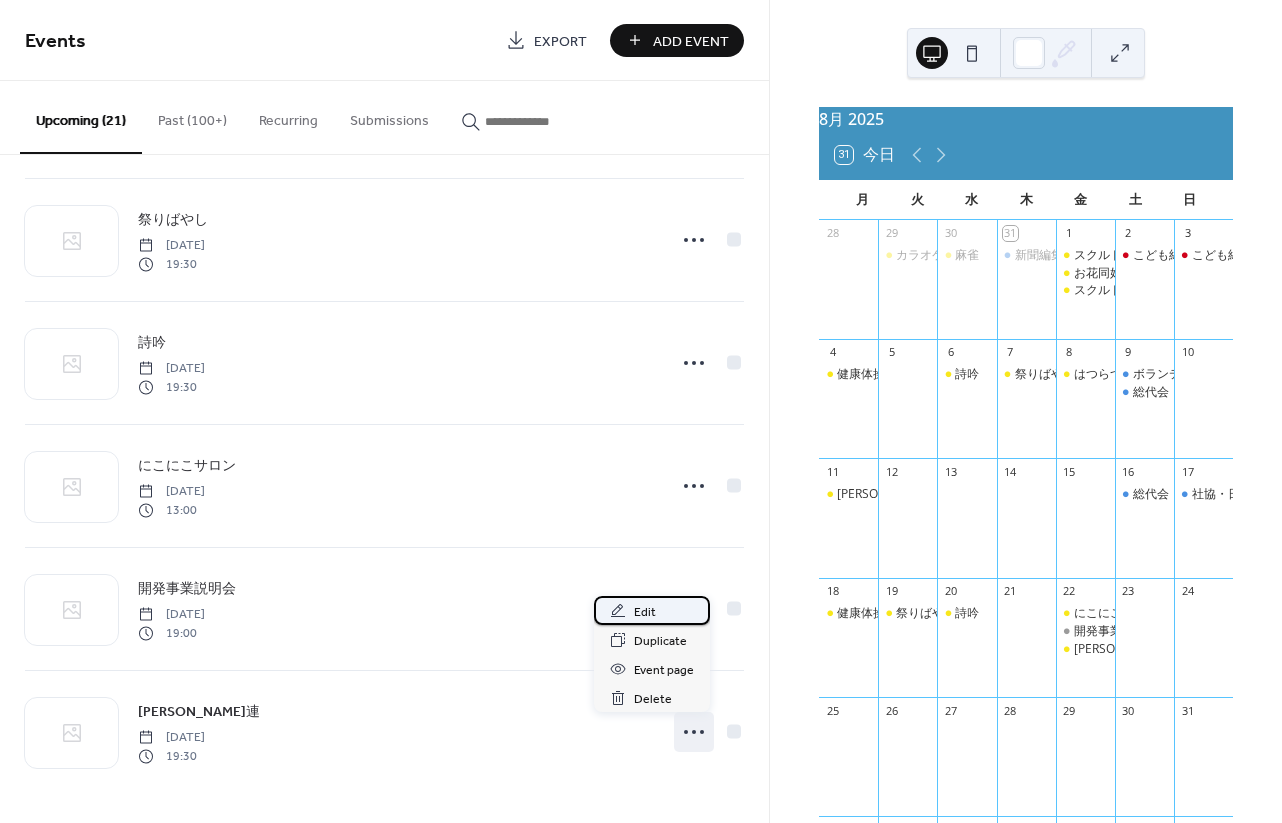 click on "Edit" at bounding box center [645, 612] 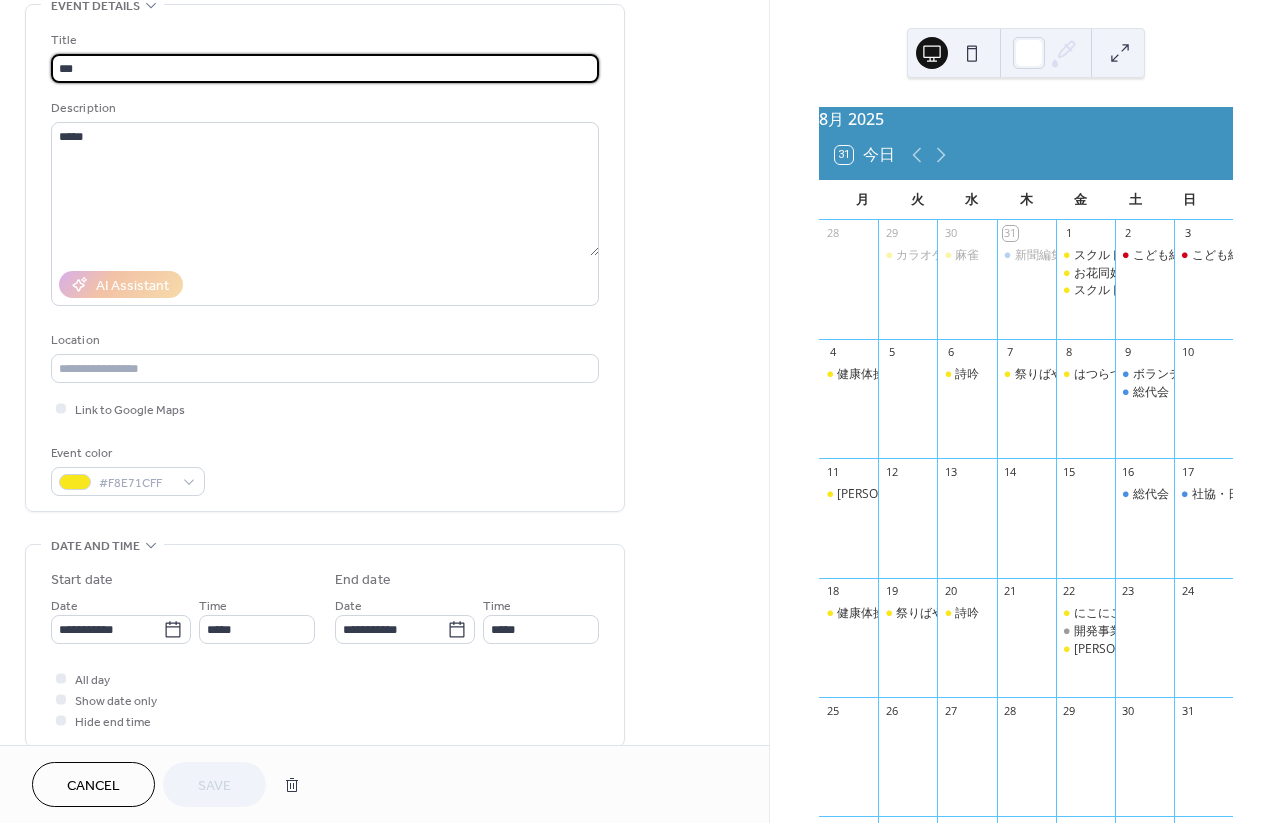 scroll, scrollTop: 215, scrollLeft: 0, axis: vertical 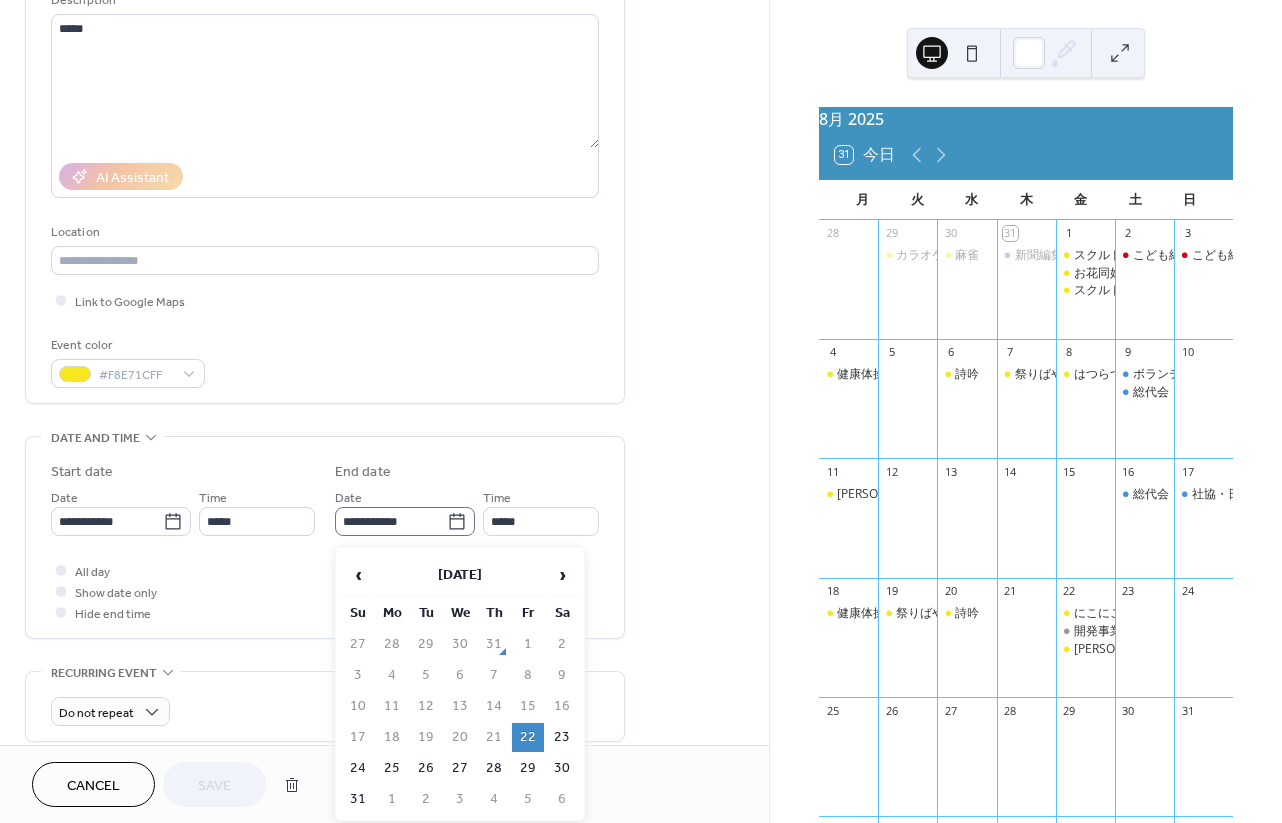 click 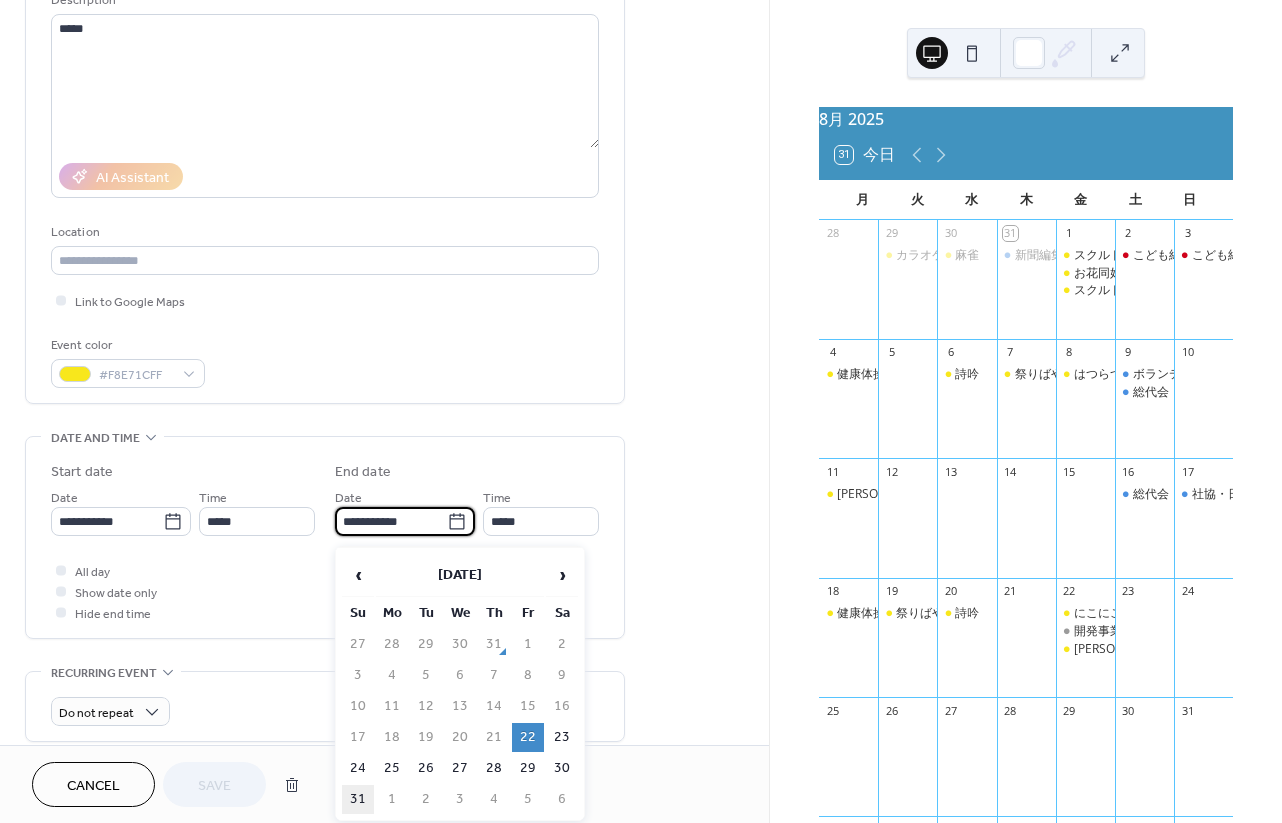 click on "31" at bounding box center (358, 799) 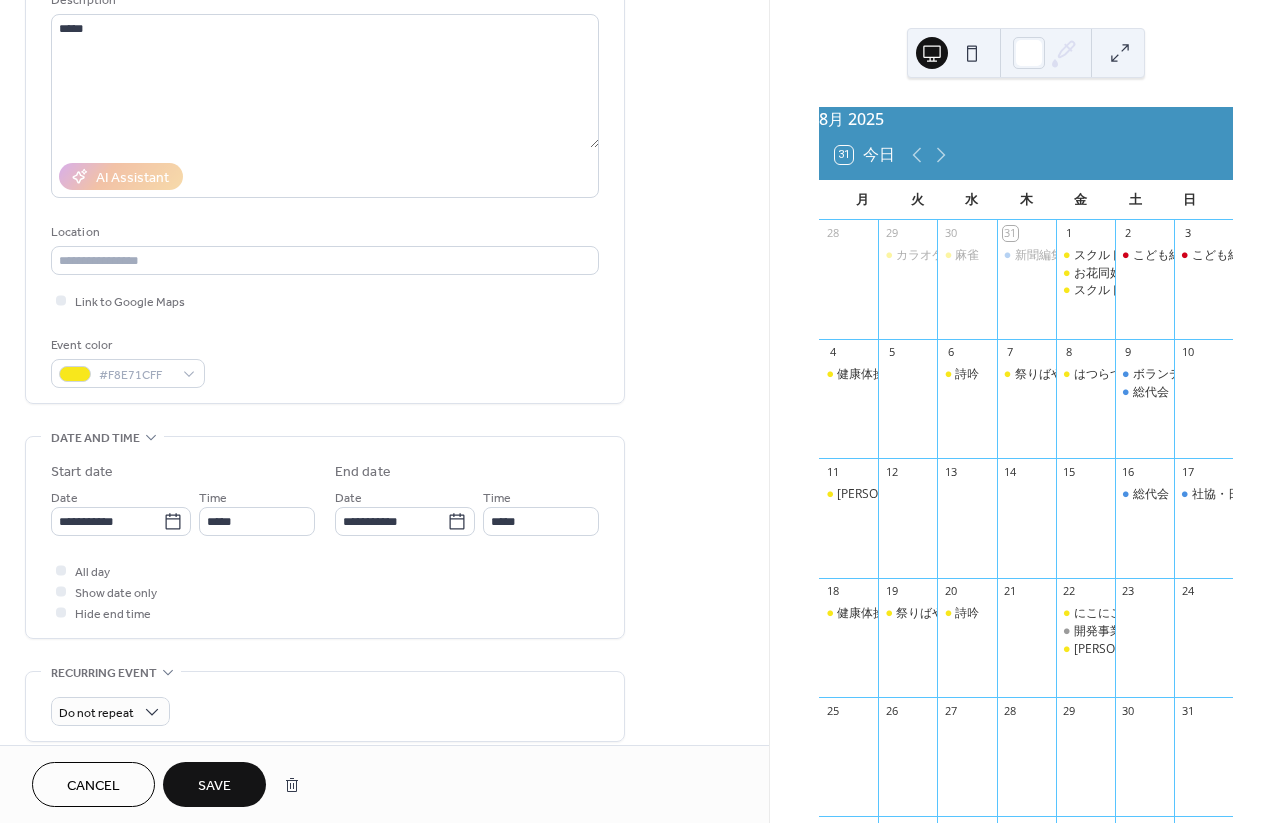 type on "**********" 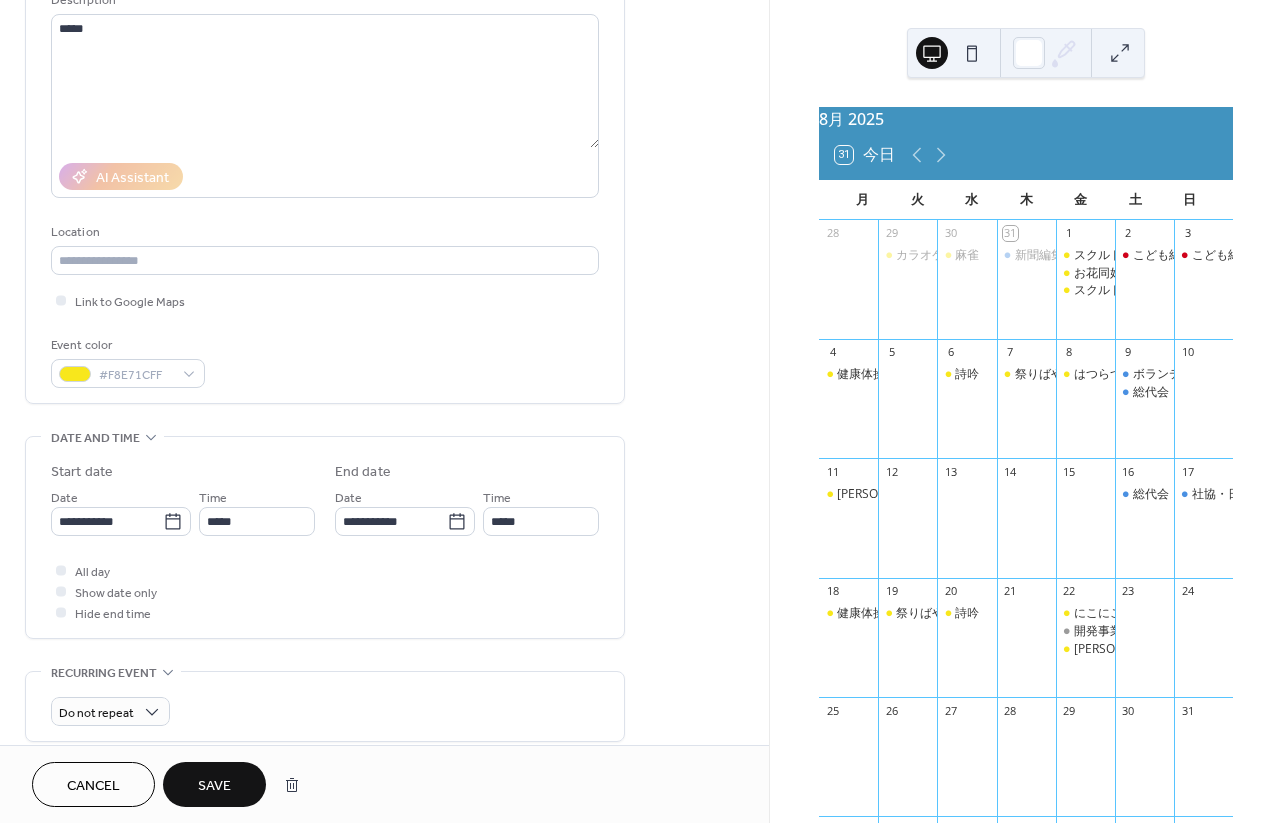 click on "Save" at bounding box center [214, 786] 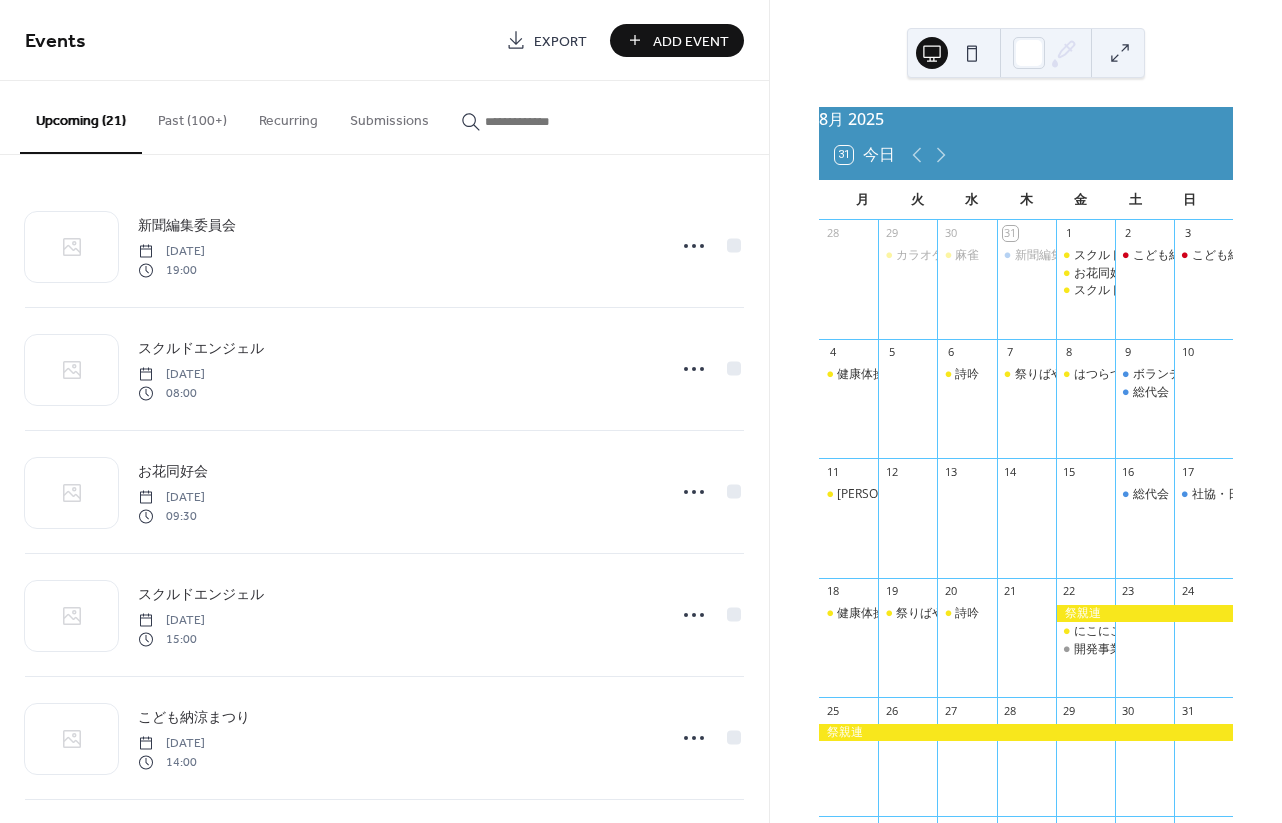 click on "Add Event" at bounding box center [691, 41] 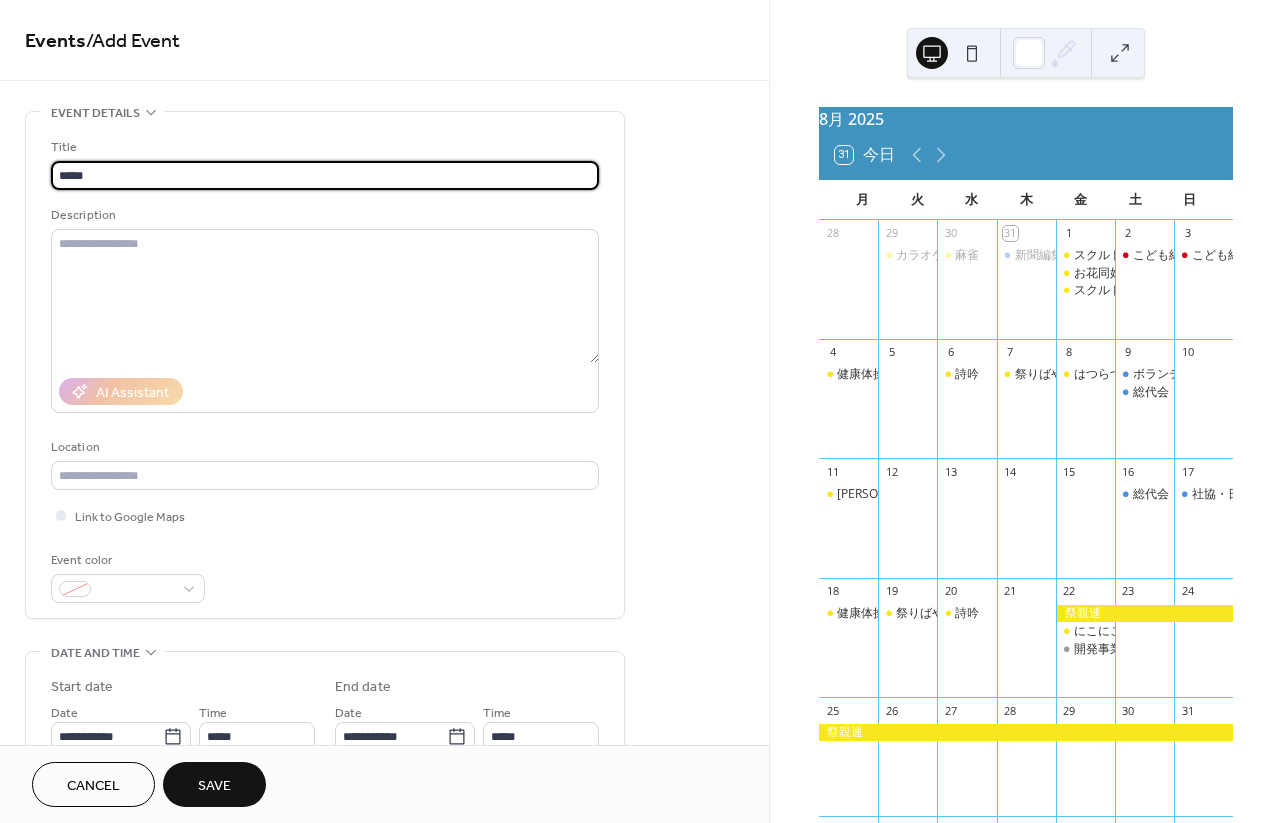 type on "*****" 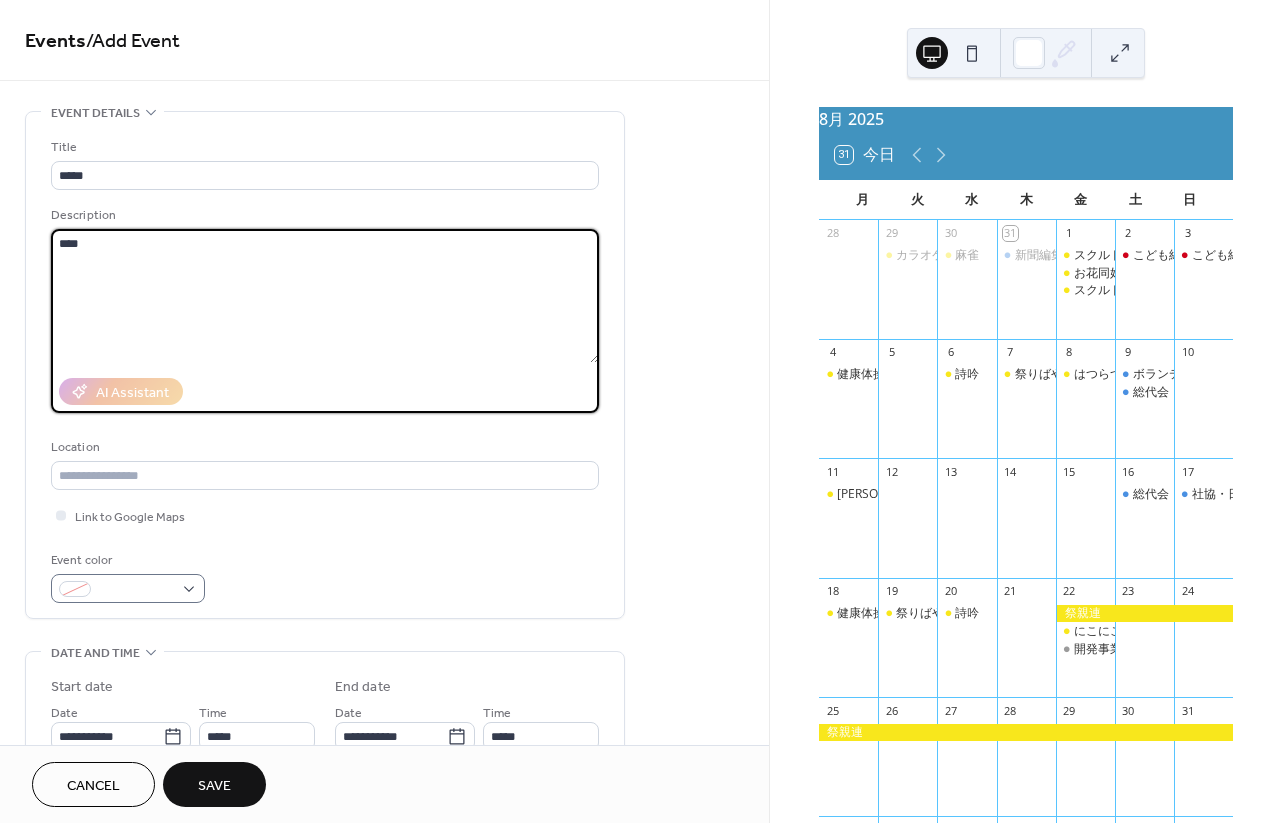 type on "****" 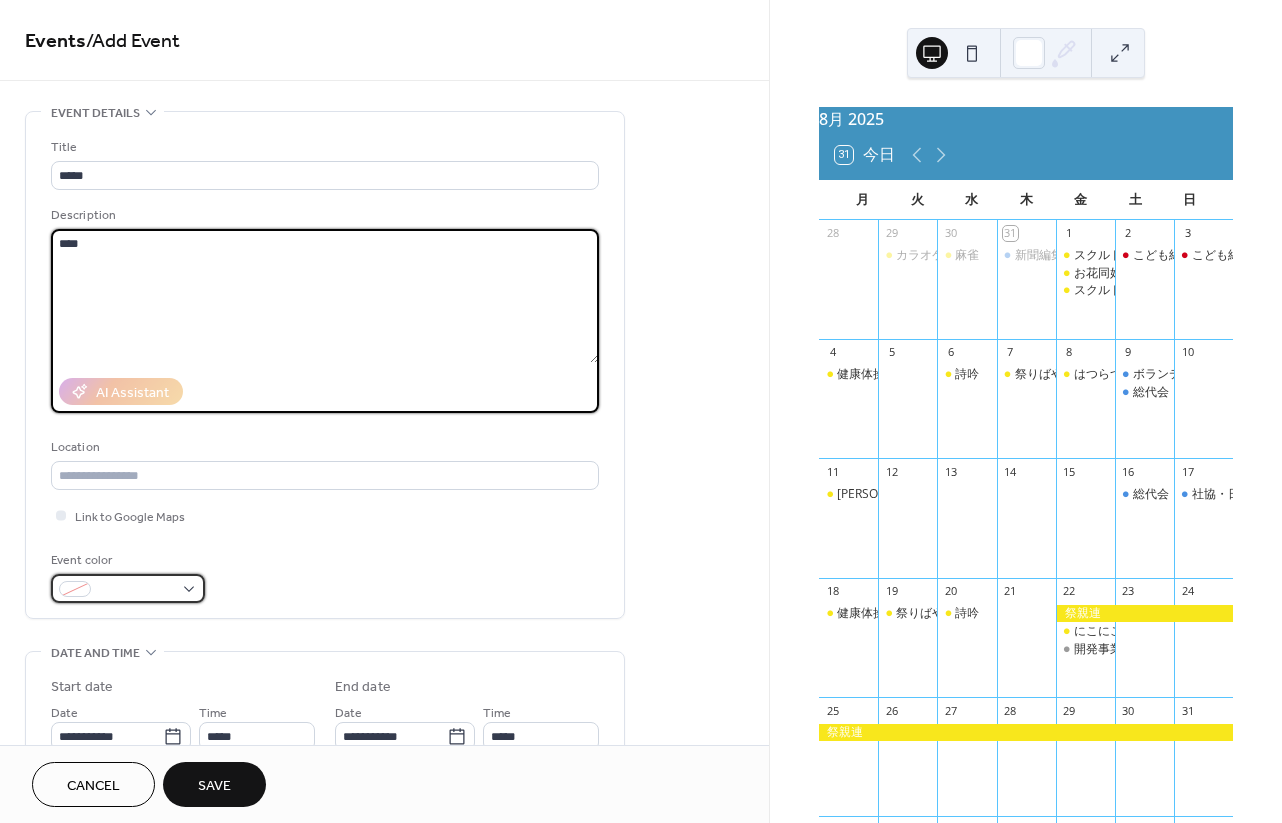 click at bounding box center [128, 588] 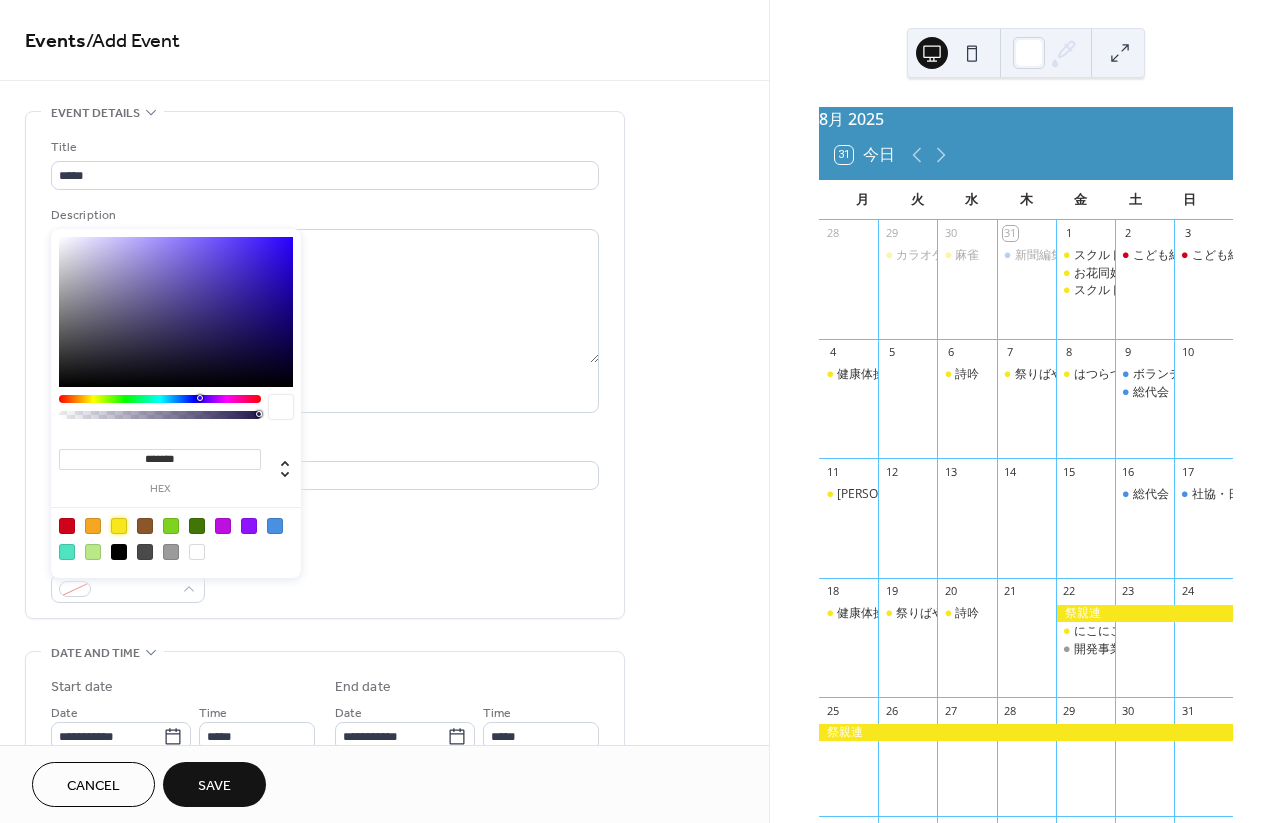 click at bounding box center [119, 526] 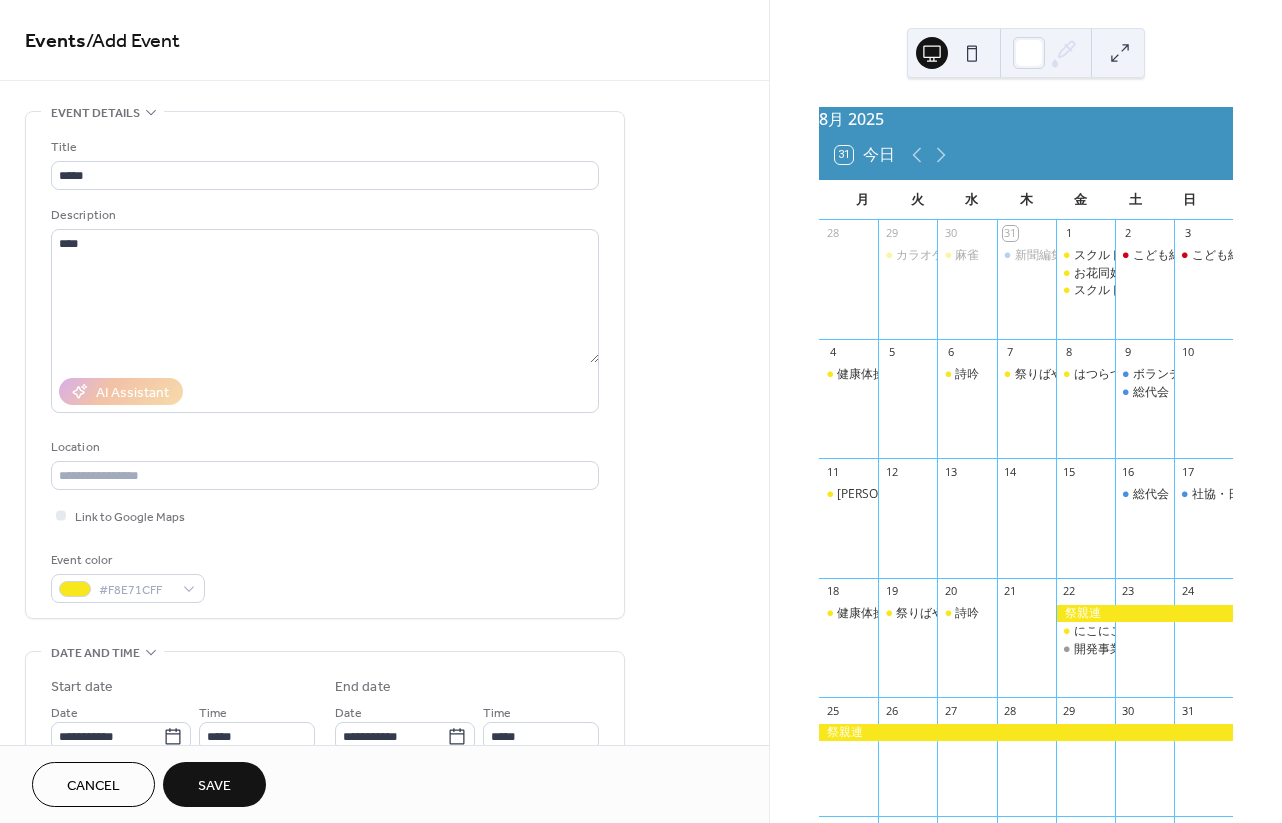 click on "Event color #F8E71CFF" at bounding box center [325, 576] 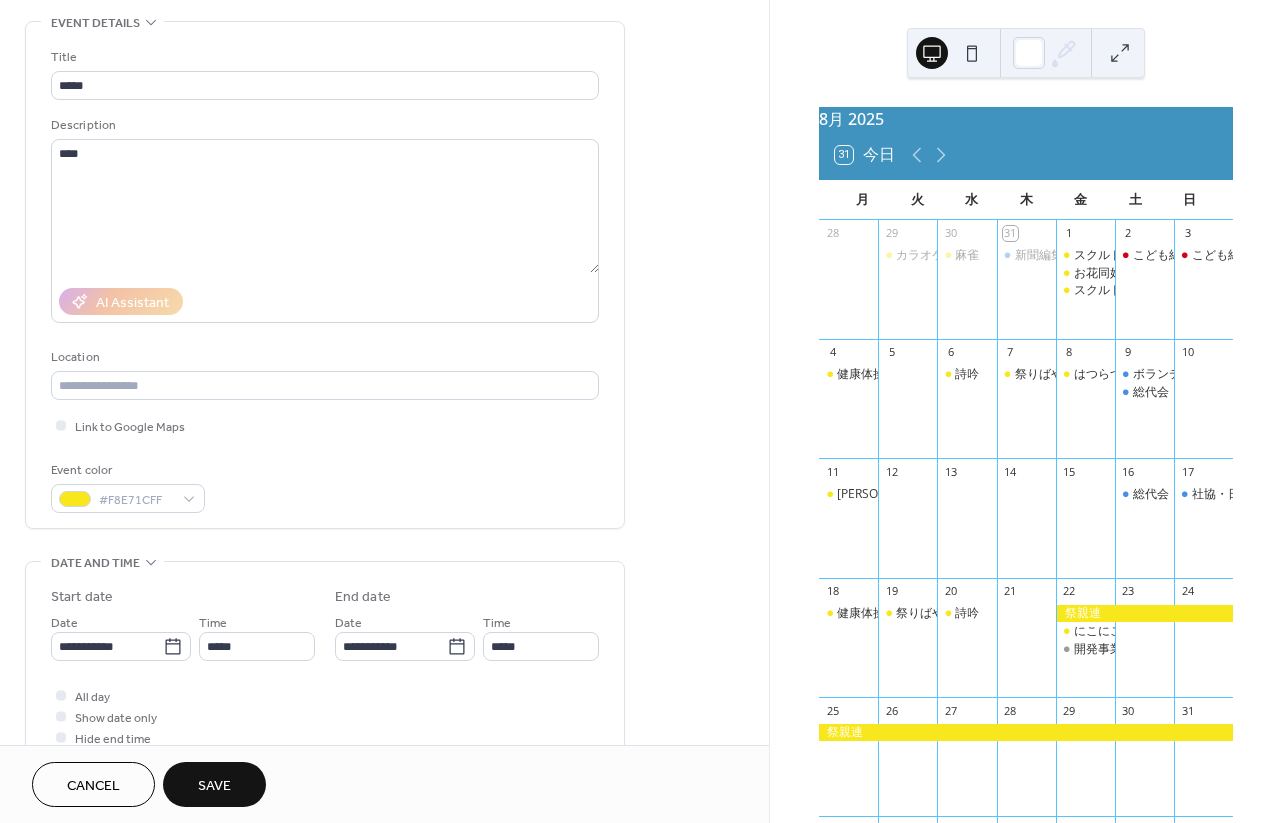 scroll, scrollTop: 258, scrollLeft: 0, axis: vertical 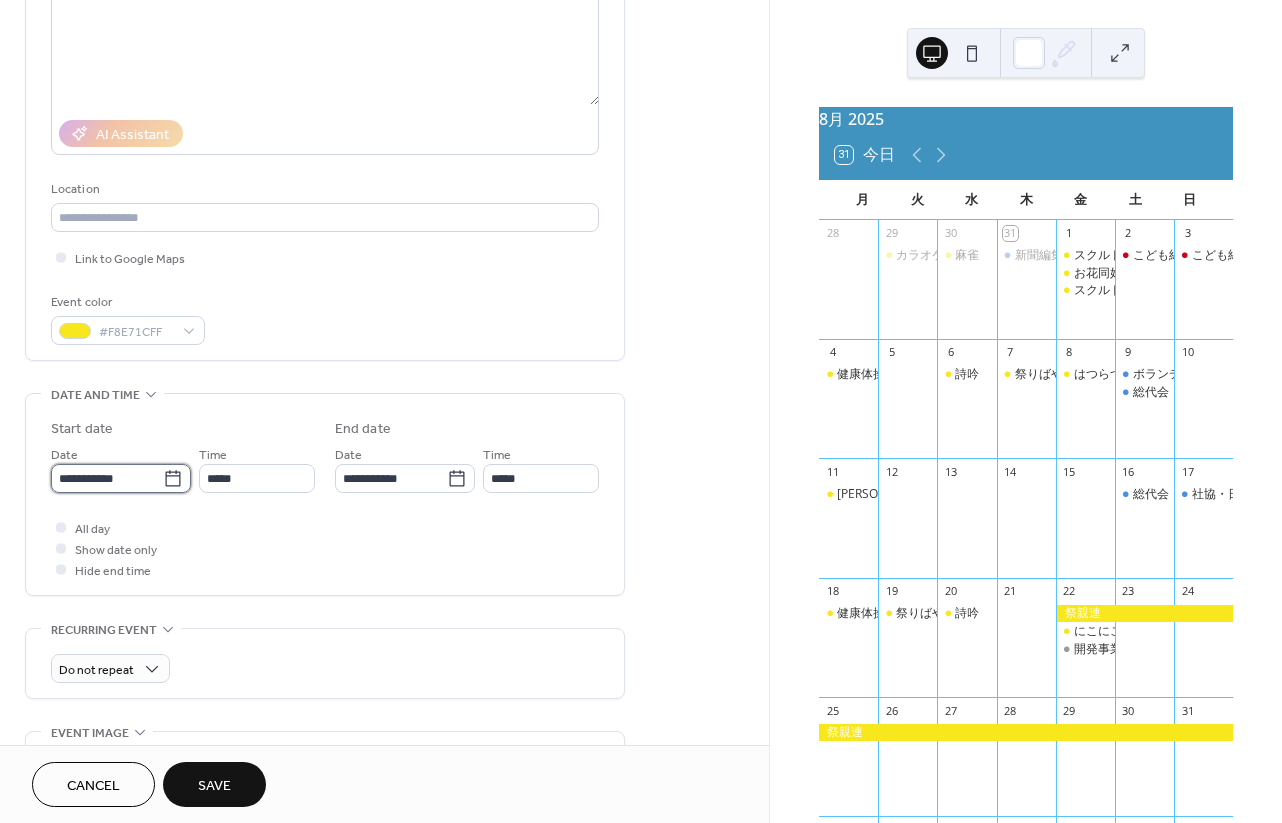 click on "**********" at bounding box center (107, 478) 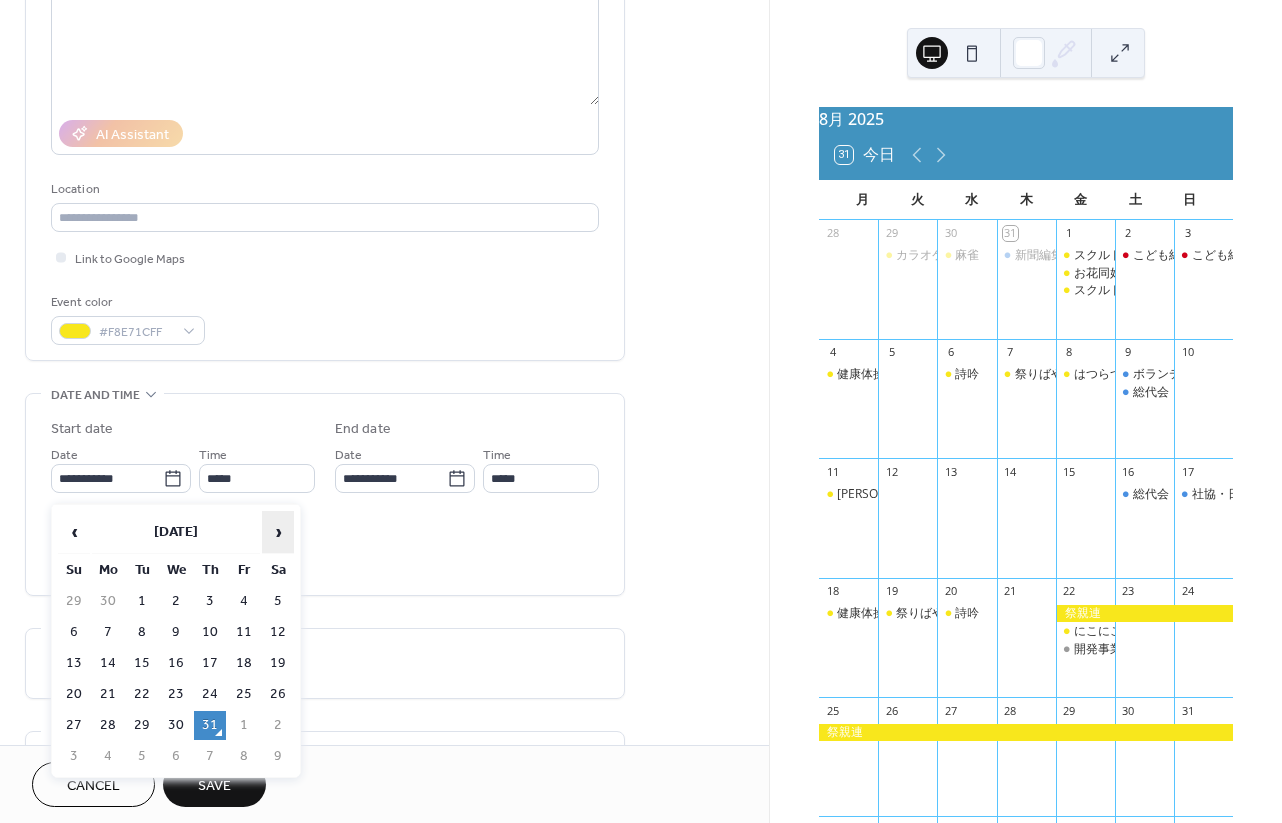 click on "›" at bounding box center [278, 532] 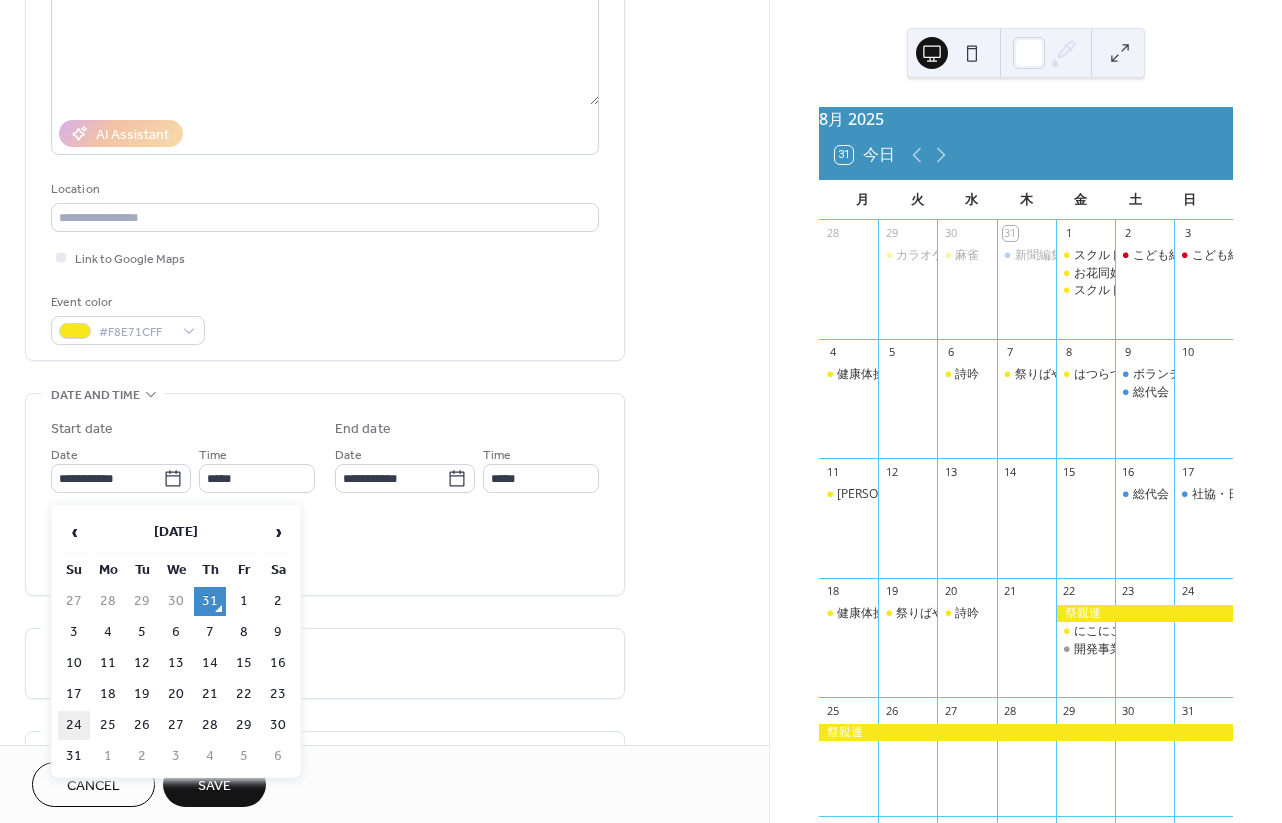 click on "24" at bounding box center [74, 725] 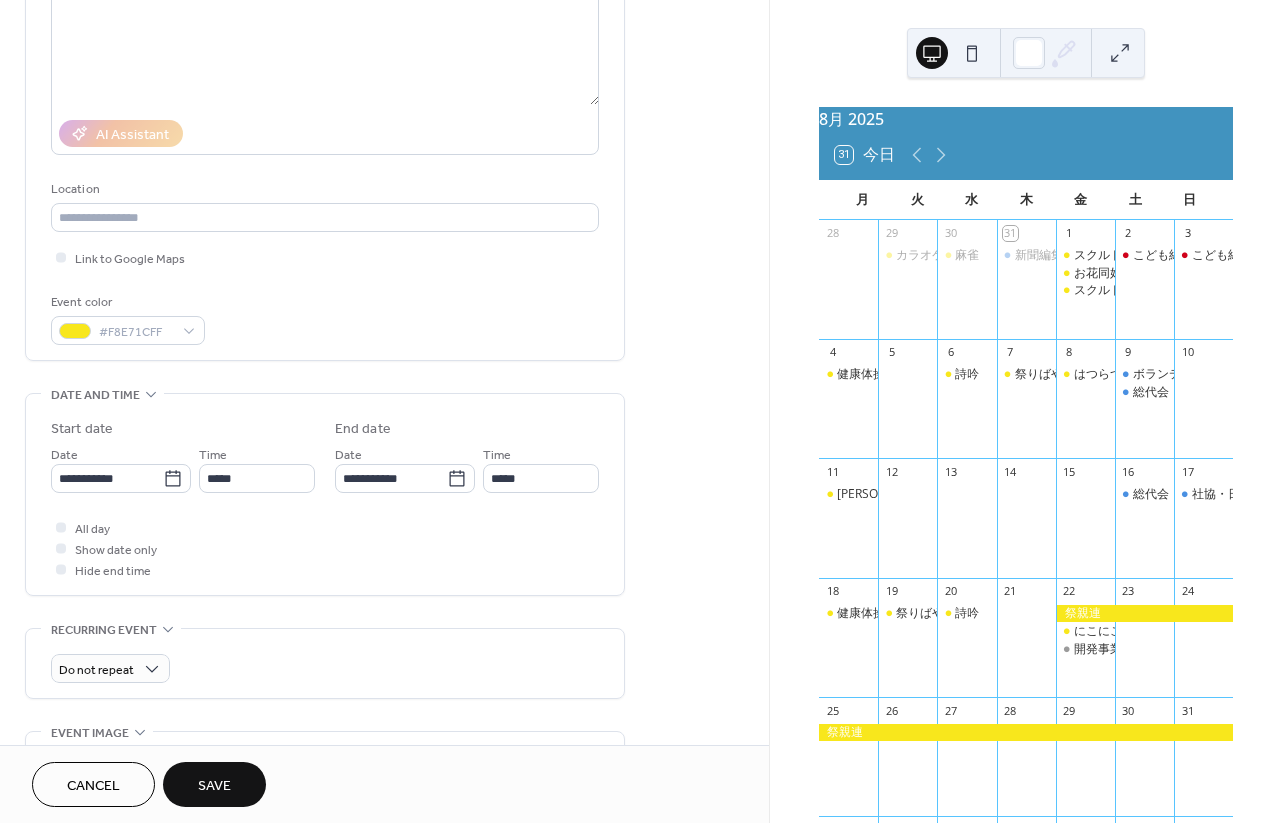 type on "**********" 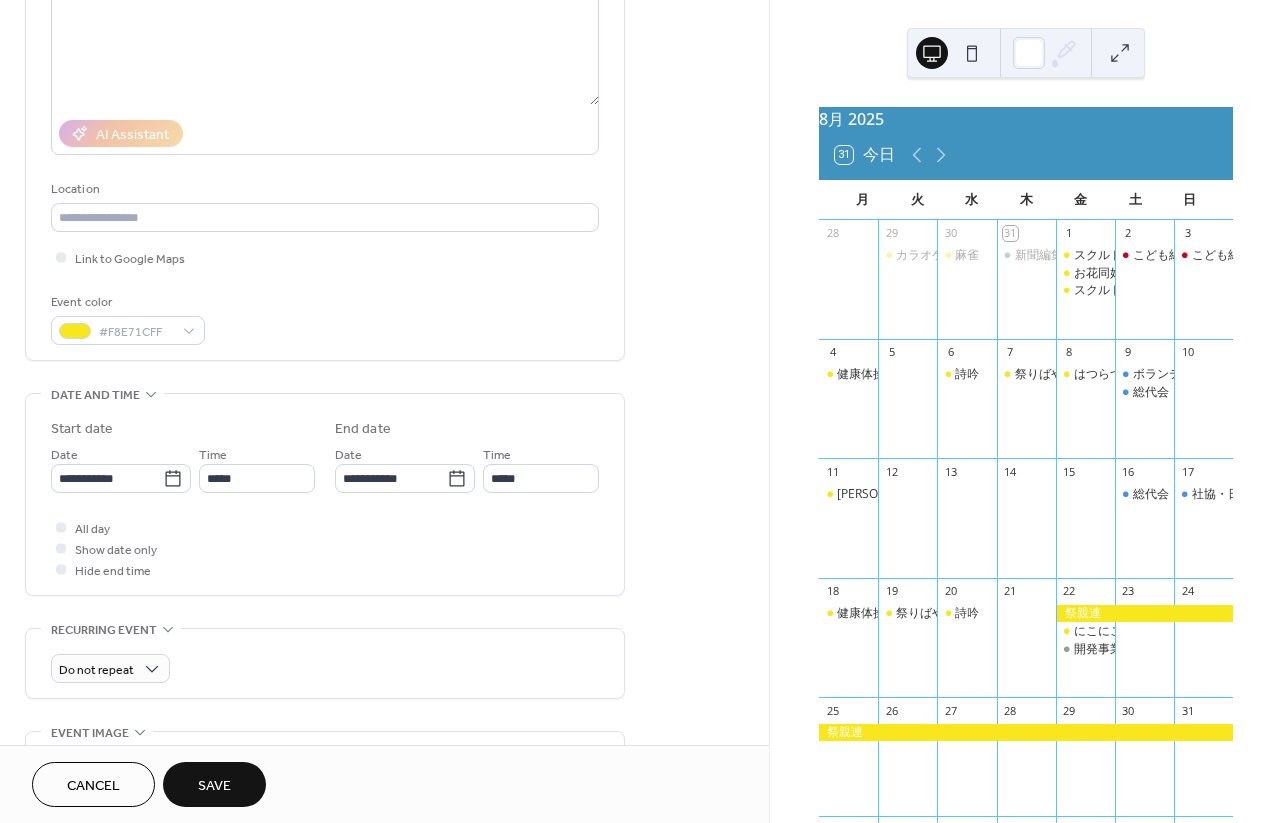 type on "**********" 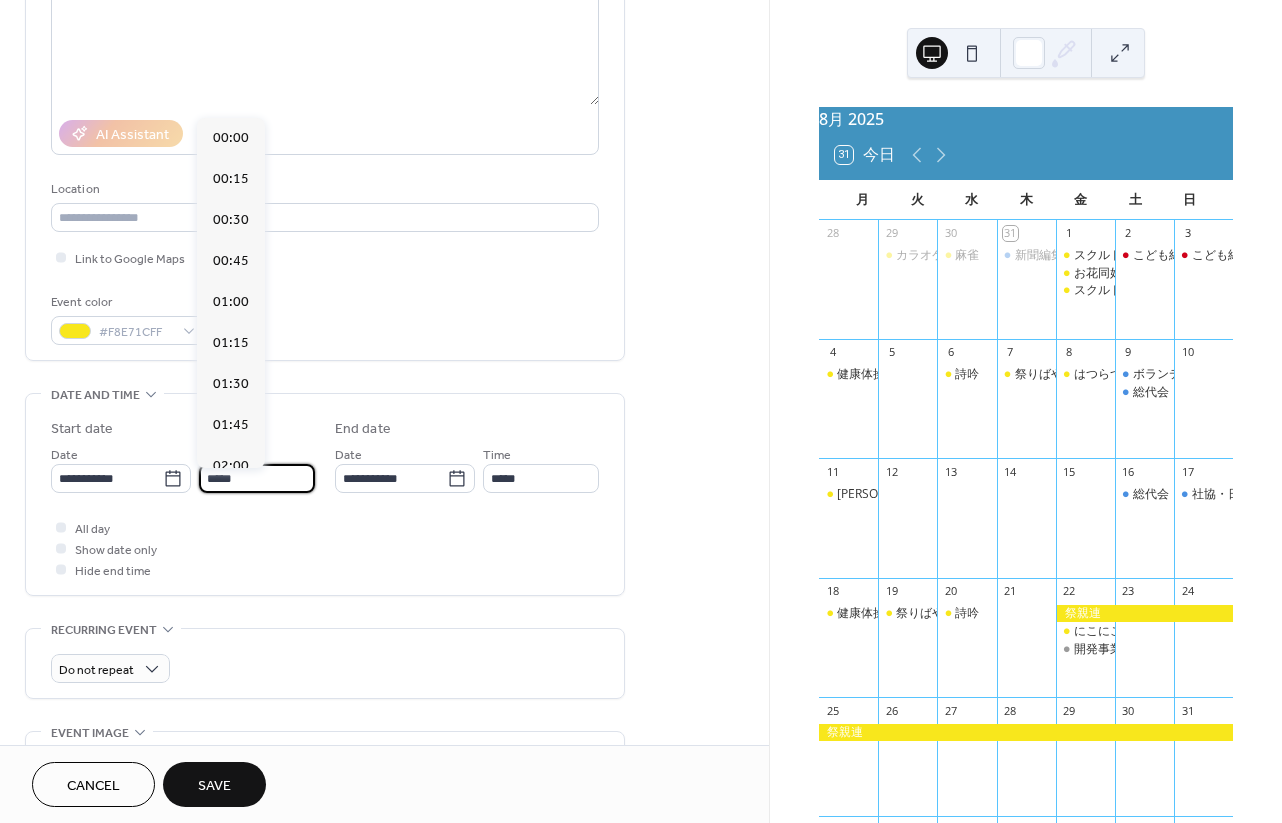 click on "*****" at bounding box center (257, 478) 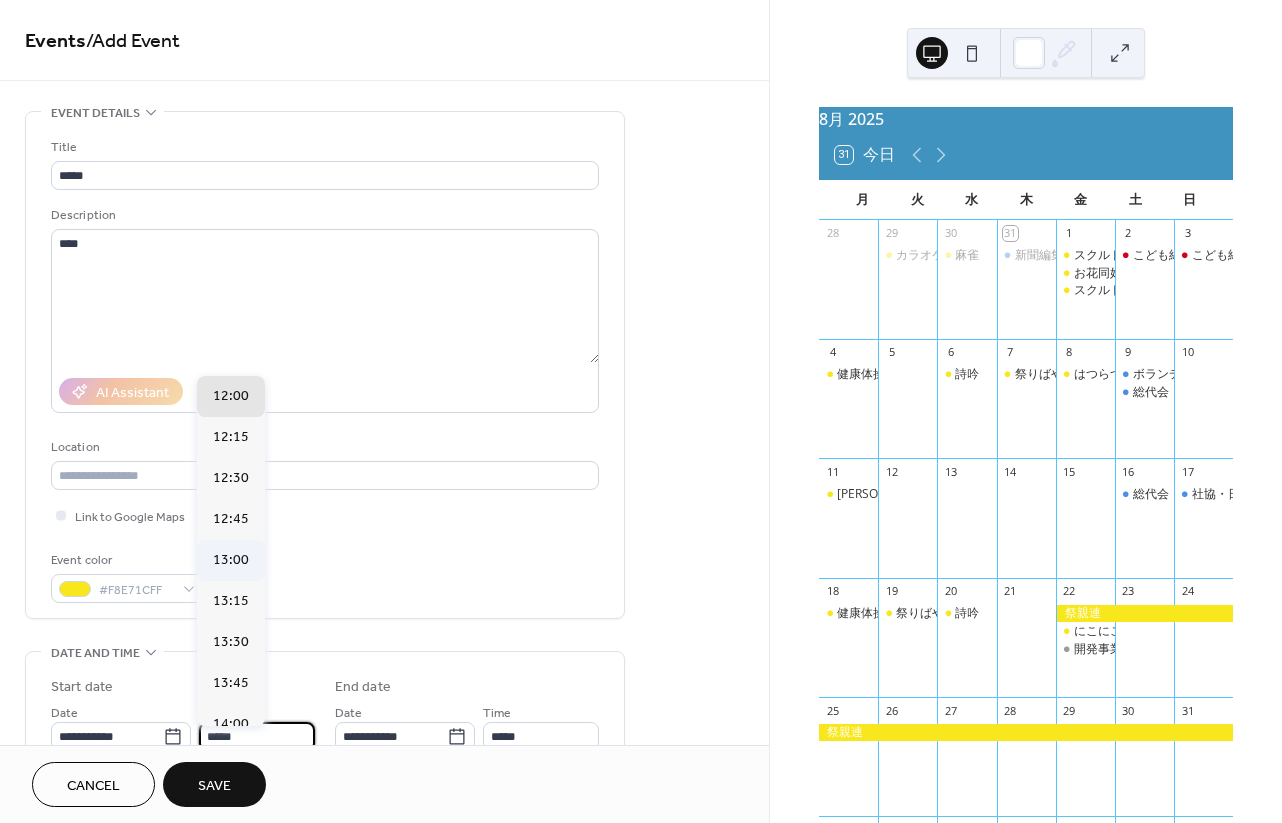 scroll, scrollTop: 0, scrollLeft: 0, axis: both 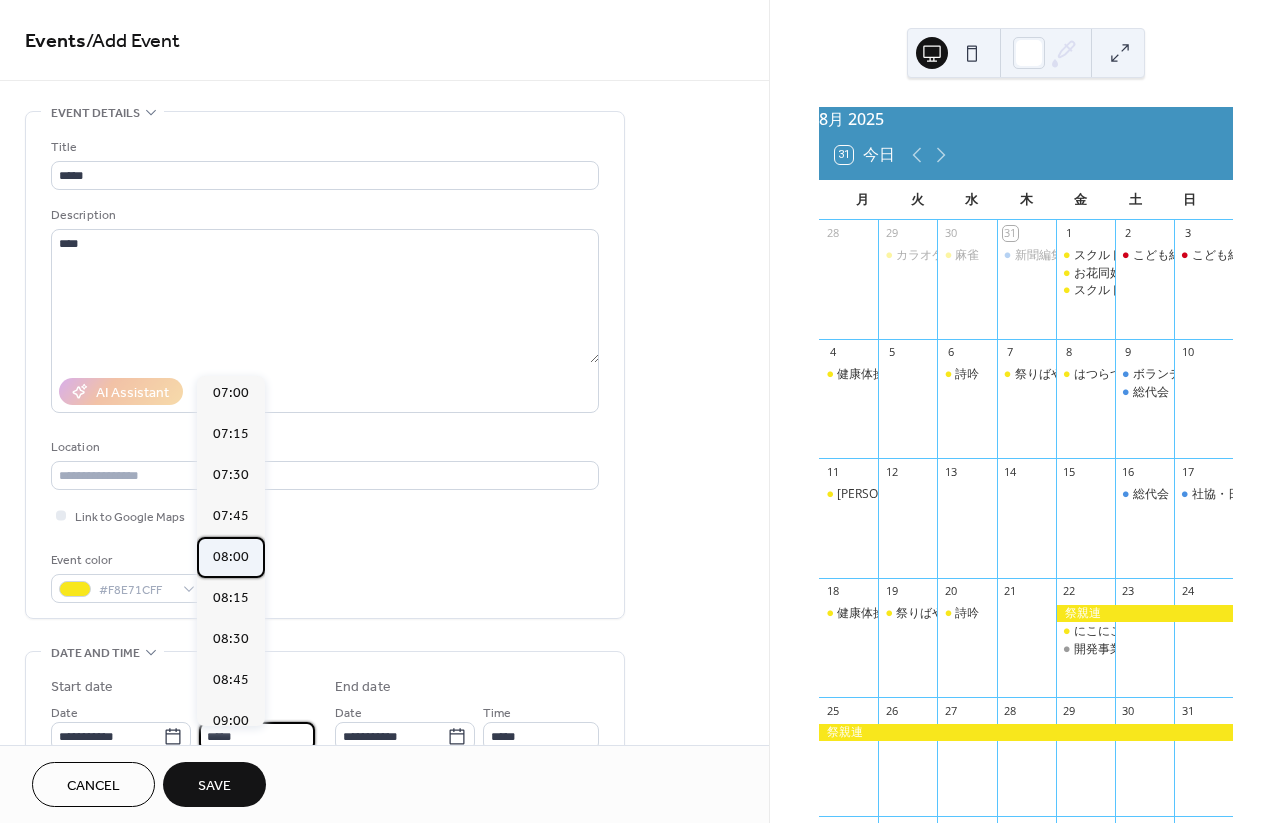 click on "08:00" at bounding box center [231, 557] 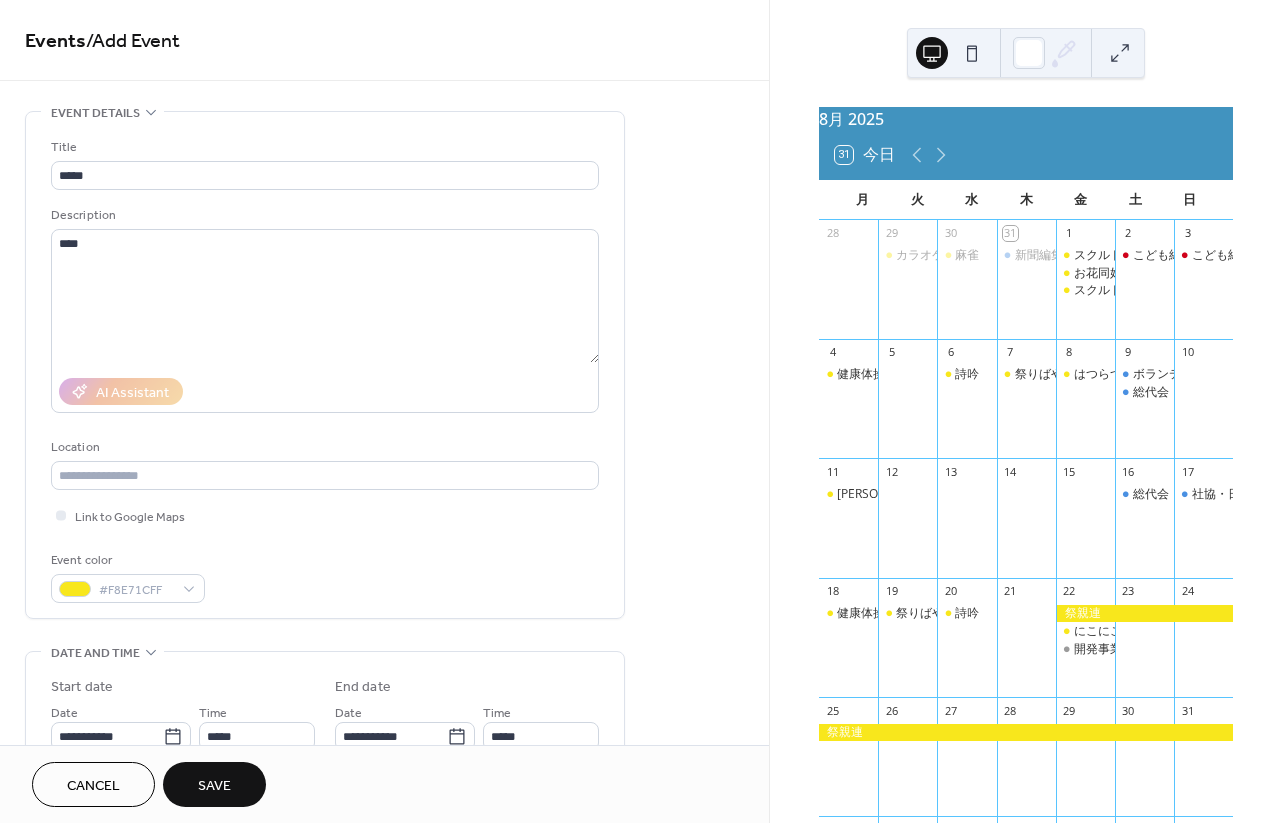 type on "*****" 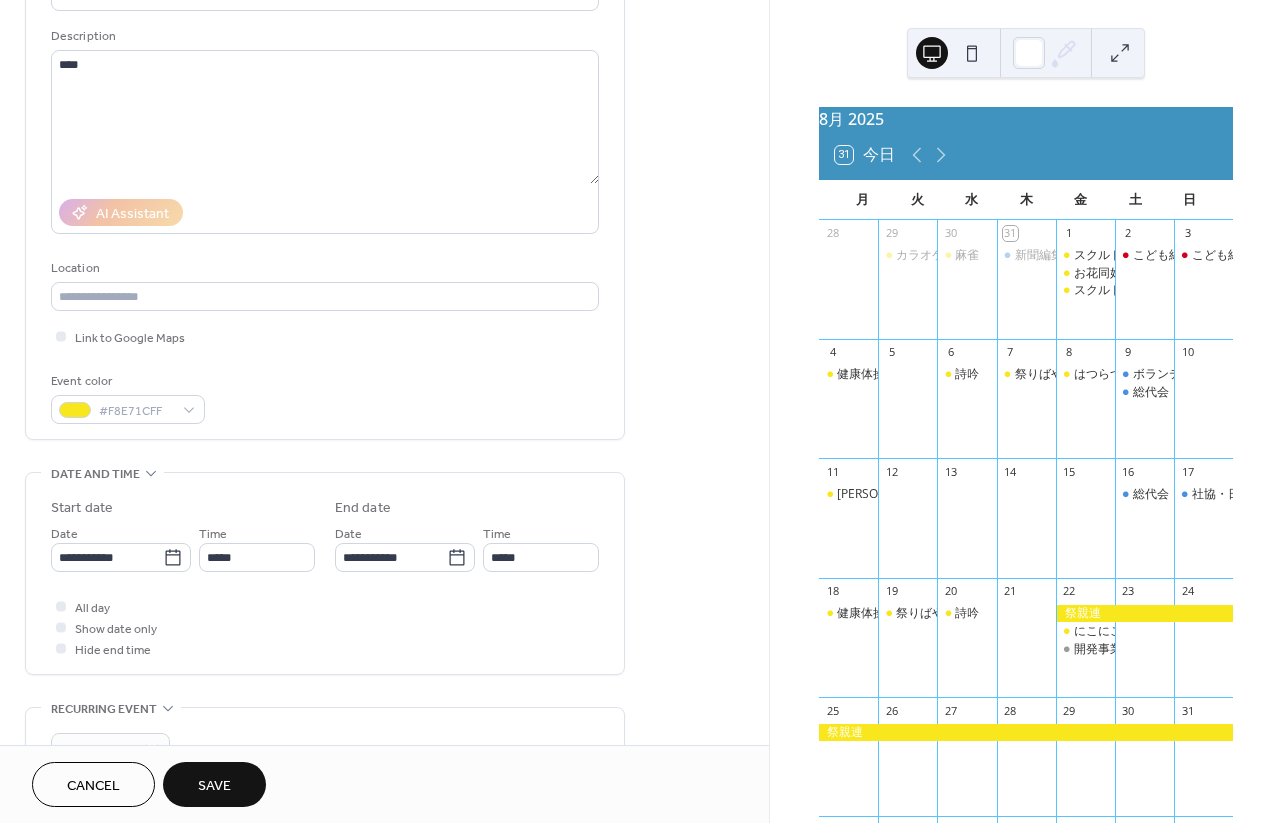 scroll, scrollTop: 204, scrollLeft: 0, axis: vertical 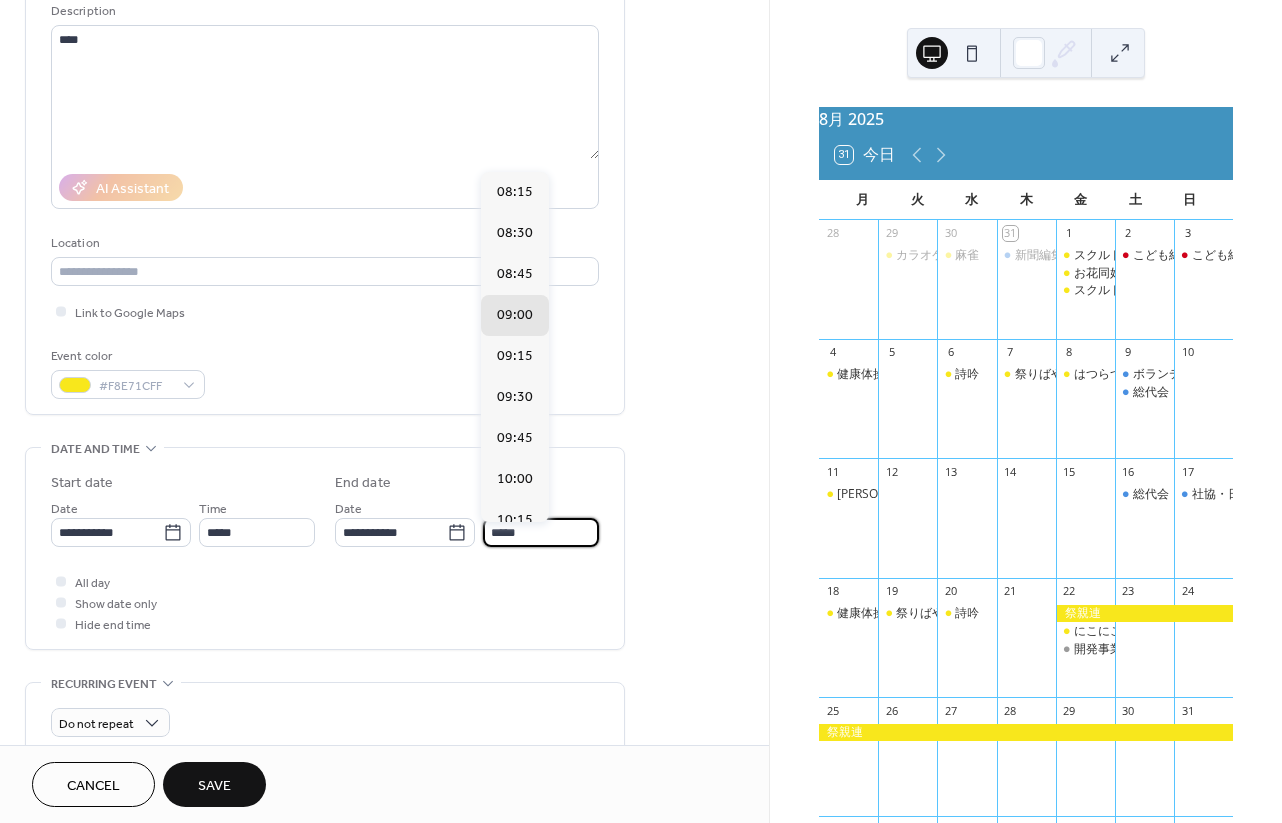 click on "*****" at bounding box center (541, 532) 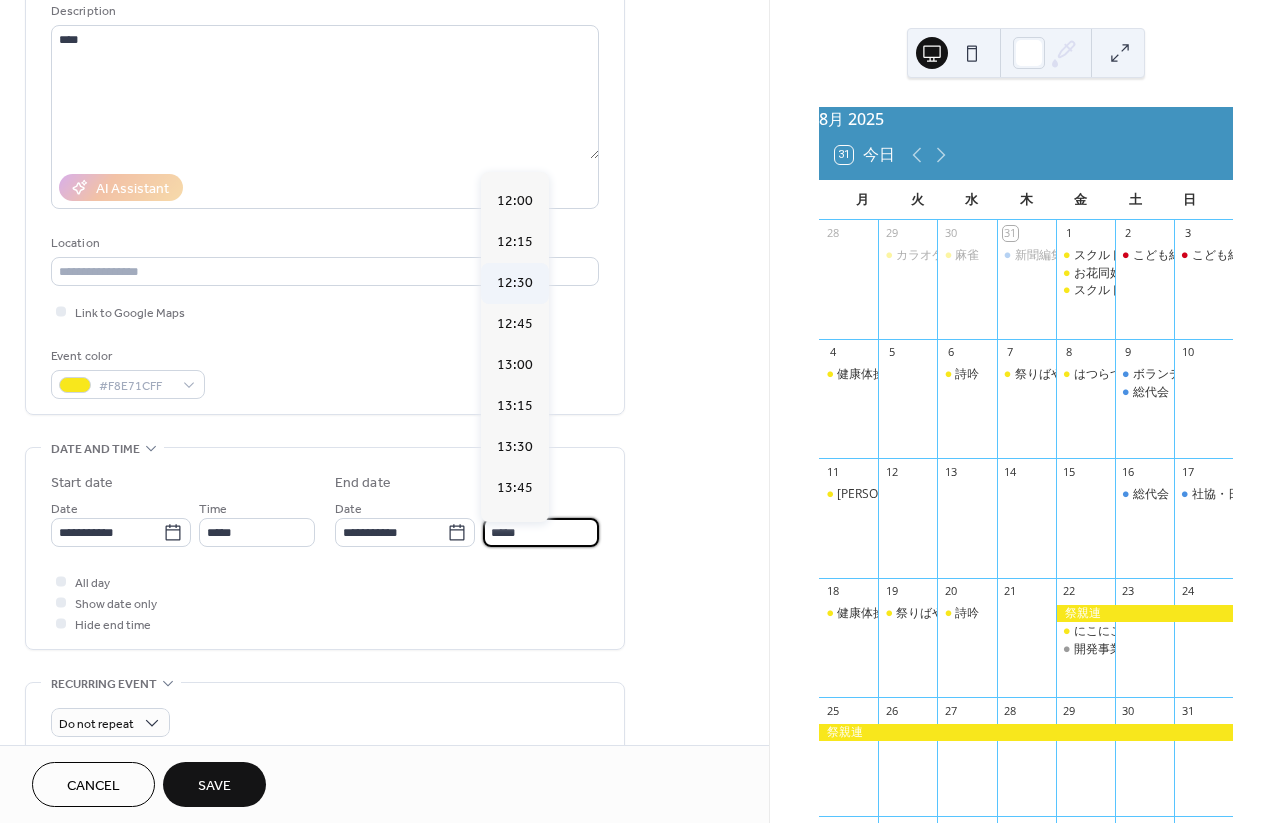 scroll, scrollTop: 640, scrollLeft: 0, axis: vertical 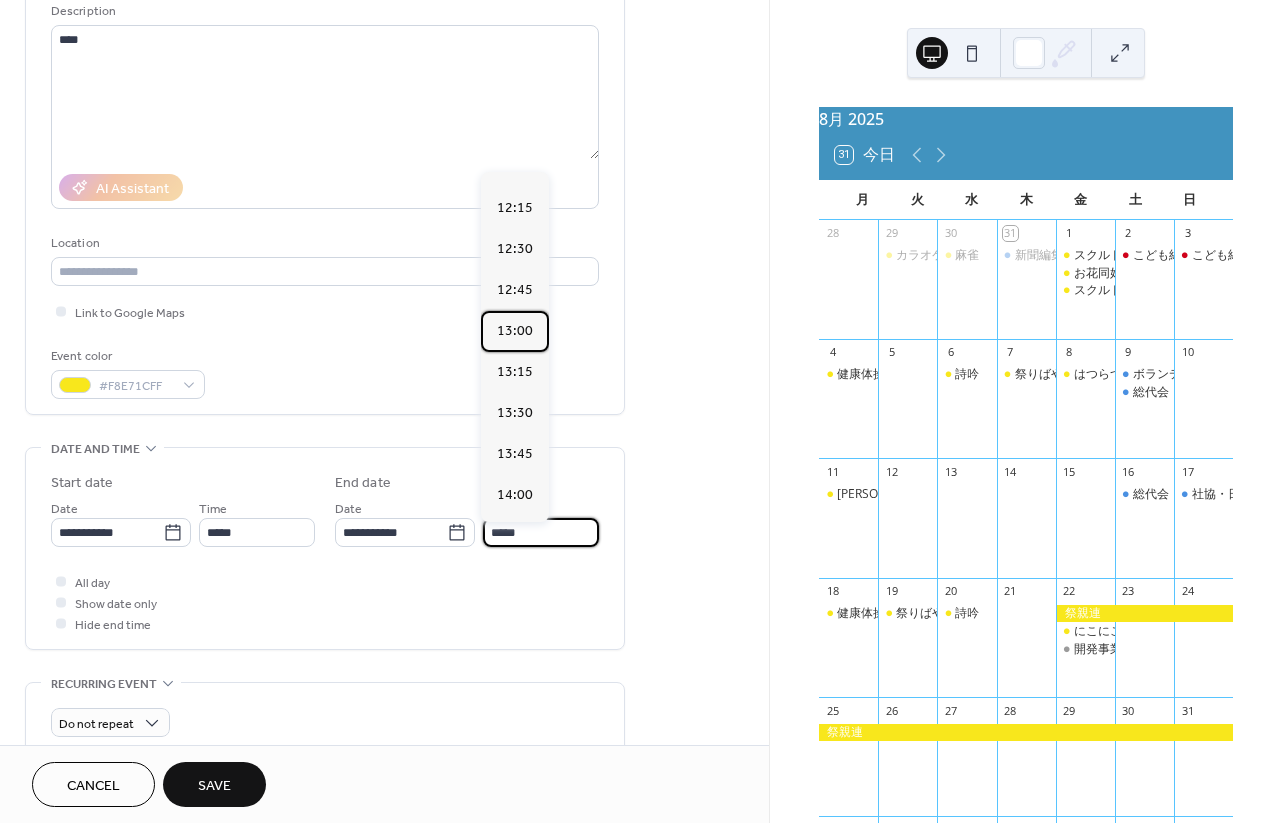 drag, startPoint x: 518, startPoint y: 331, endPoint x: 500, endPoint y: 380, distance: 52.201534 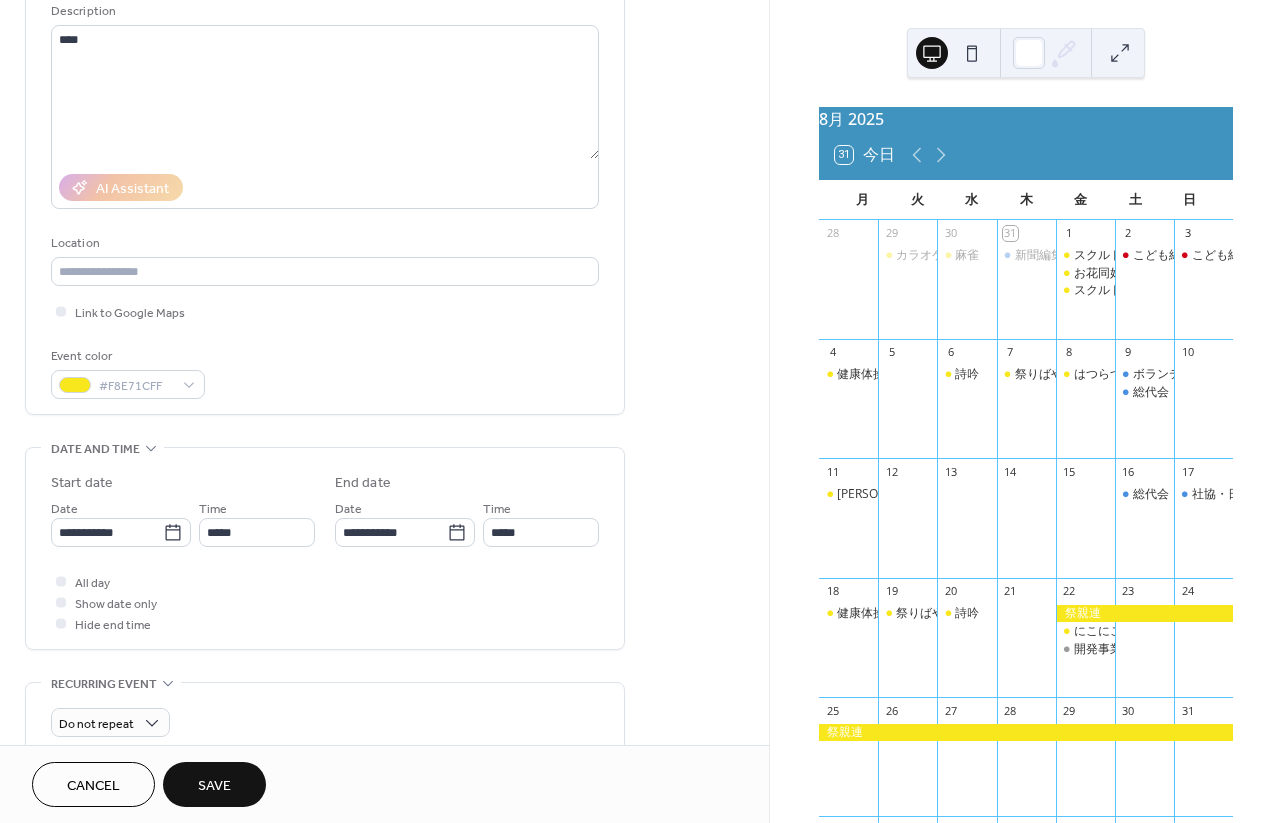 type on "*****" 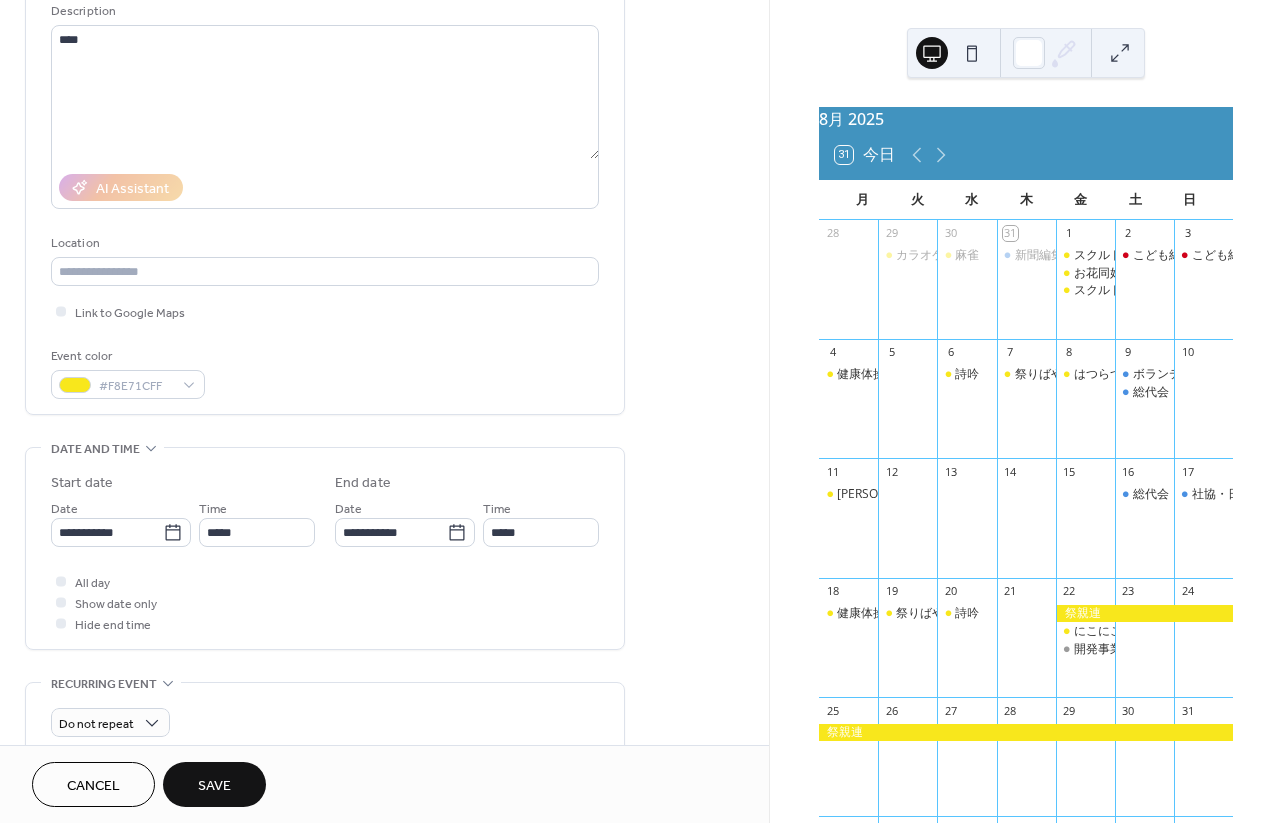 click on "Save" at bounding box center (214, 786) 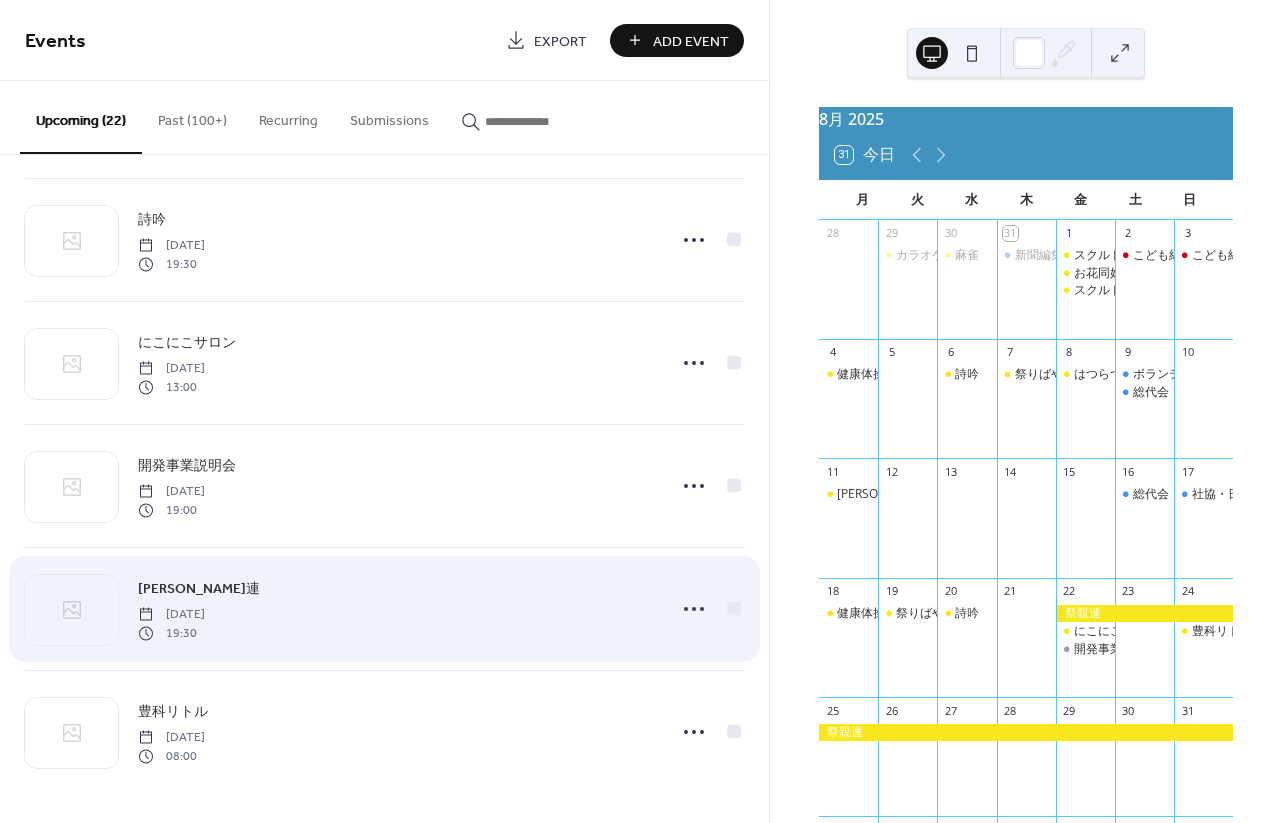 scroll, scrollTop: 2097, scrollLeft: 0, axis: vertical 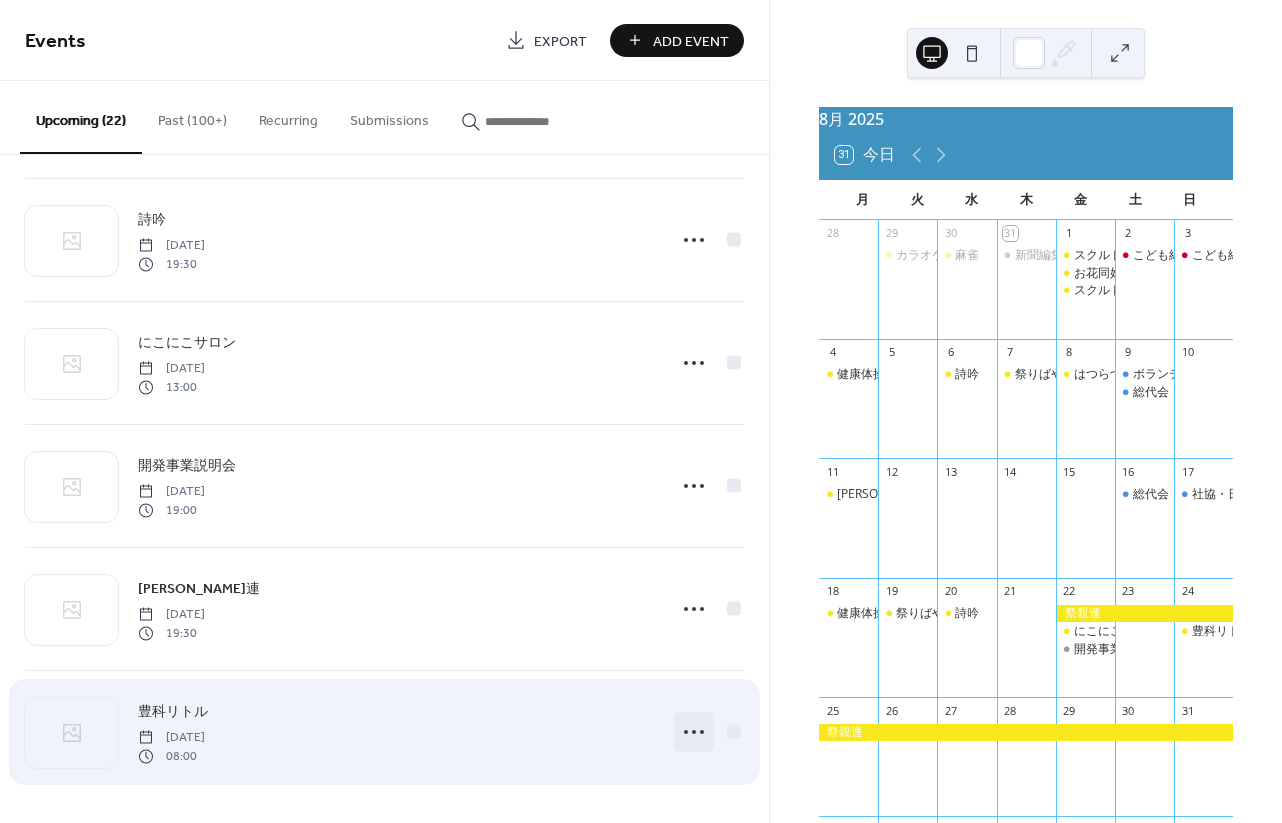 click 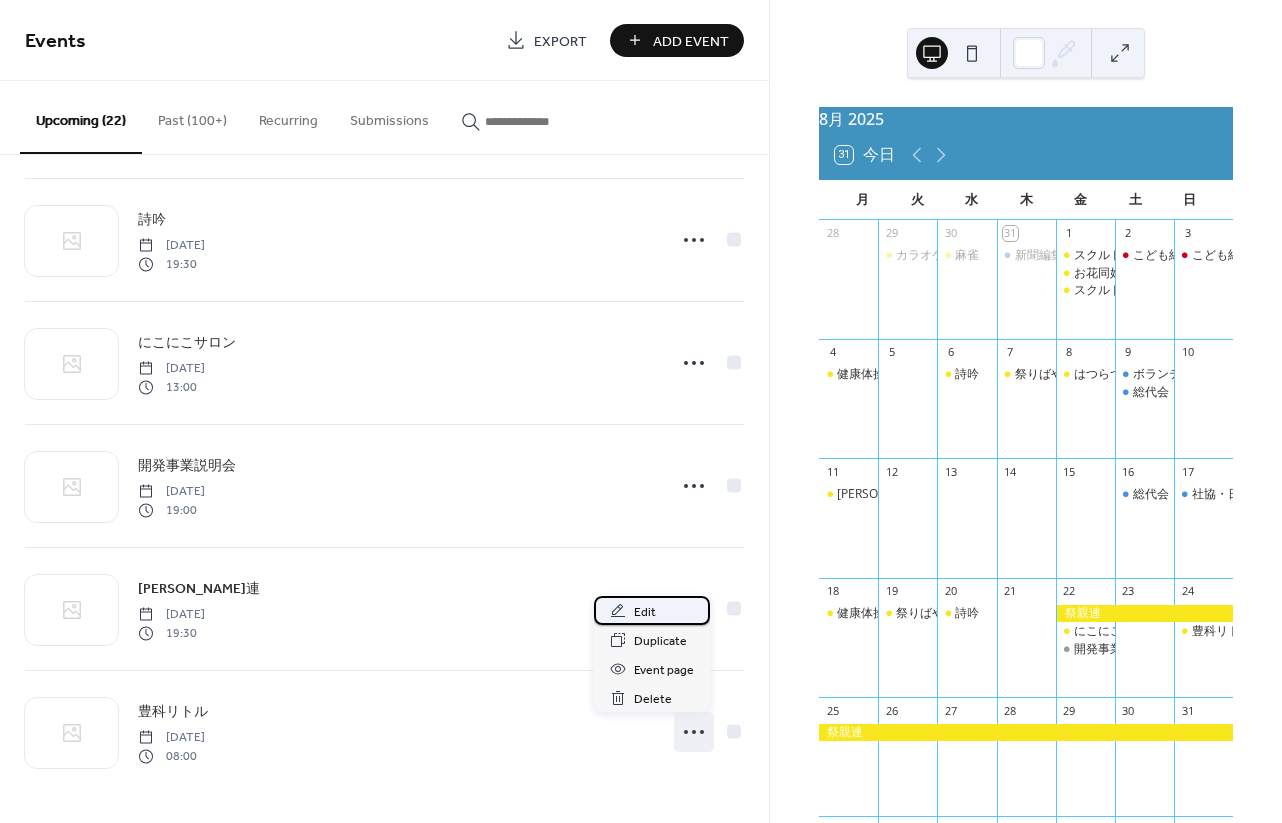 click on "Edit" at bounding box center (652, 610) 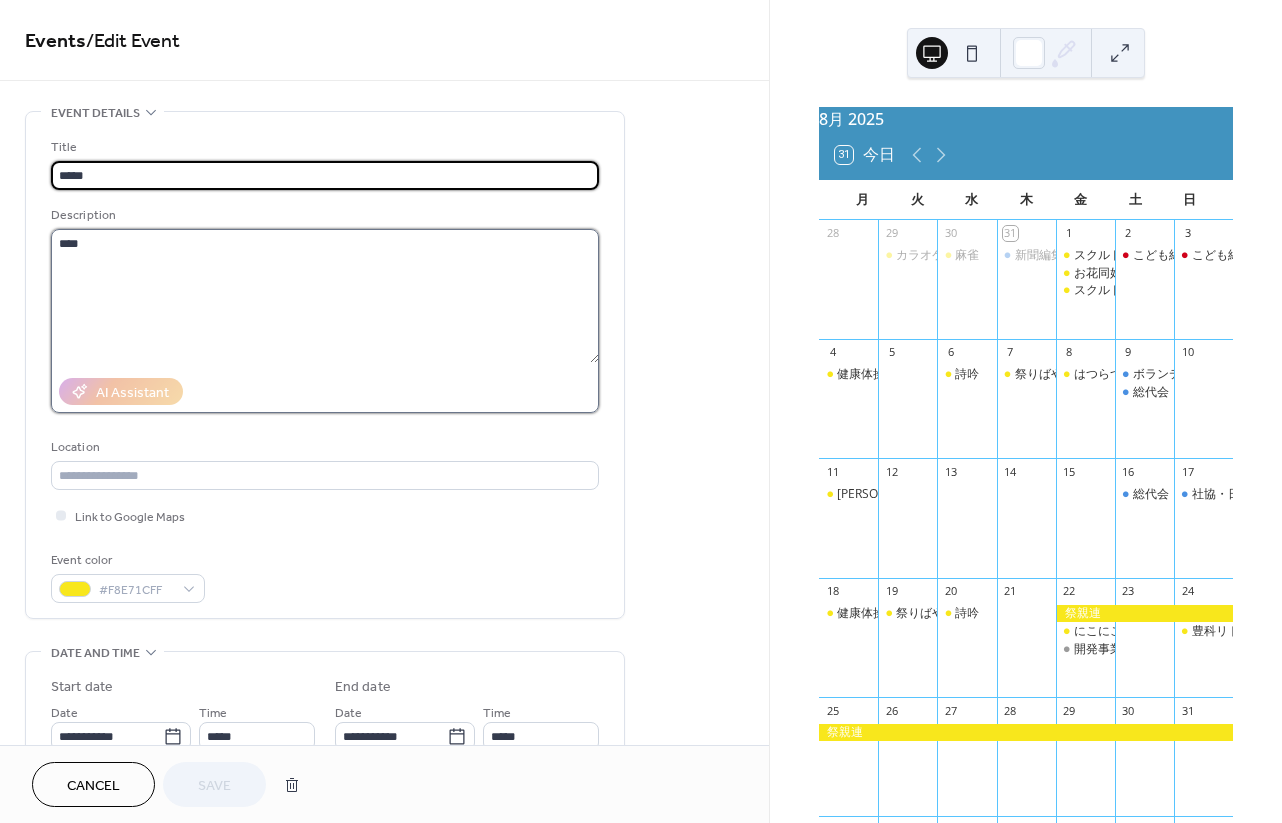 click on "****" at bounding box center (325, 296) 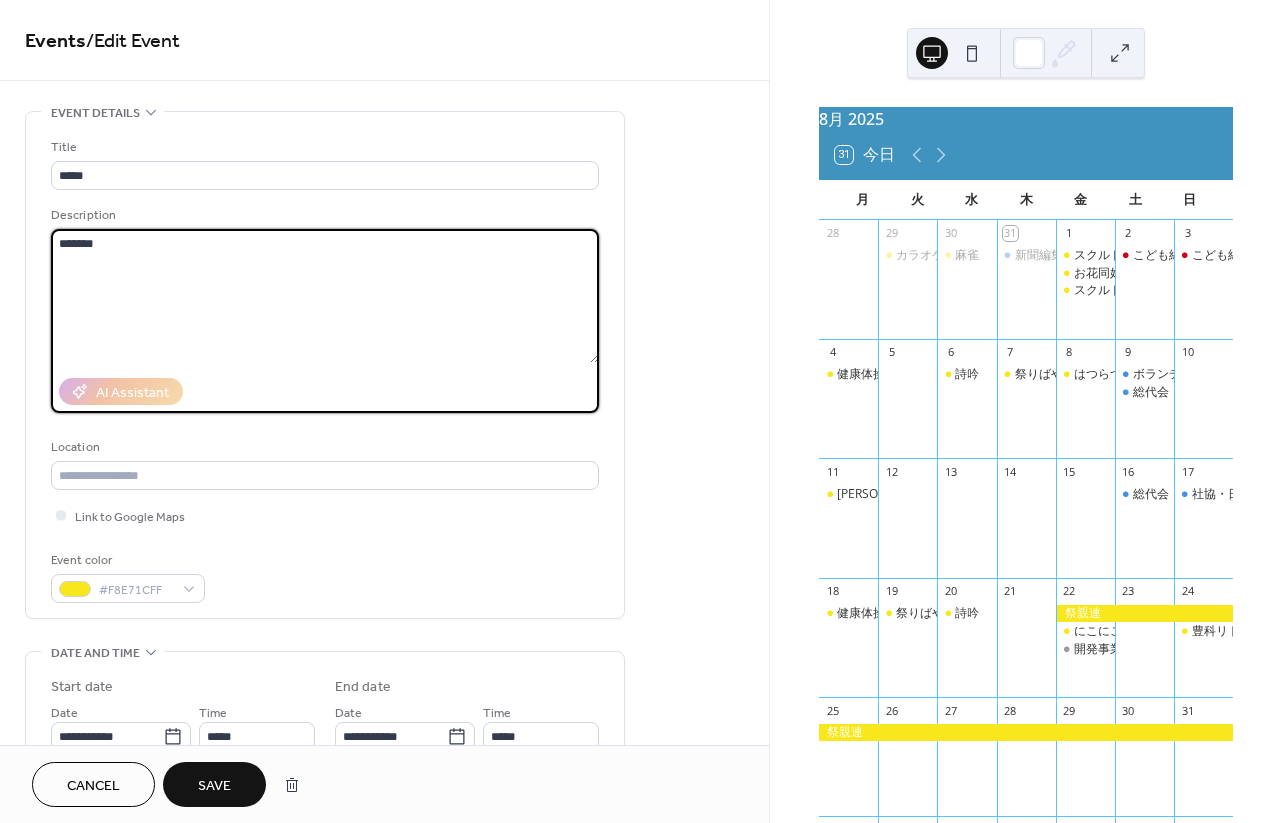 type on "*******" 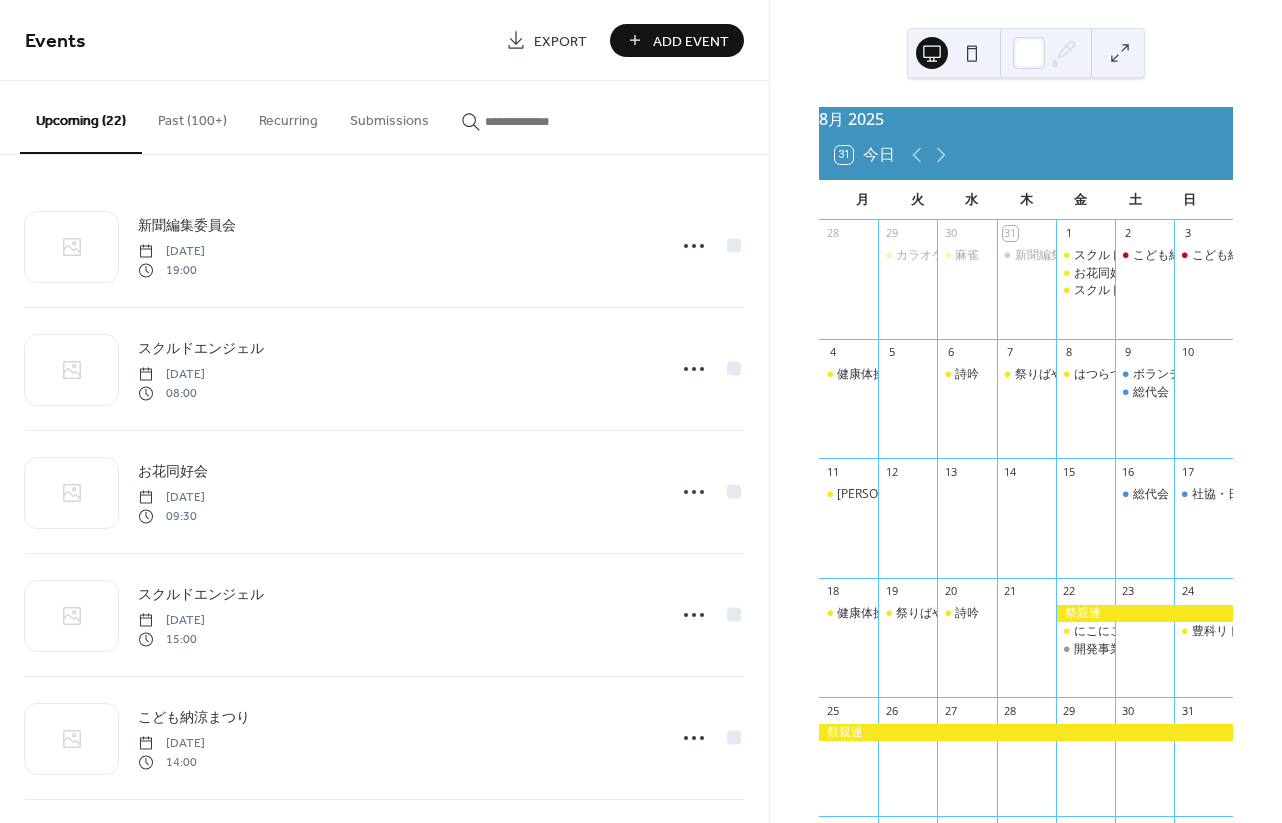 click on "Past (100+)" at bounding box center [192, 116] 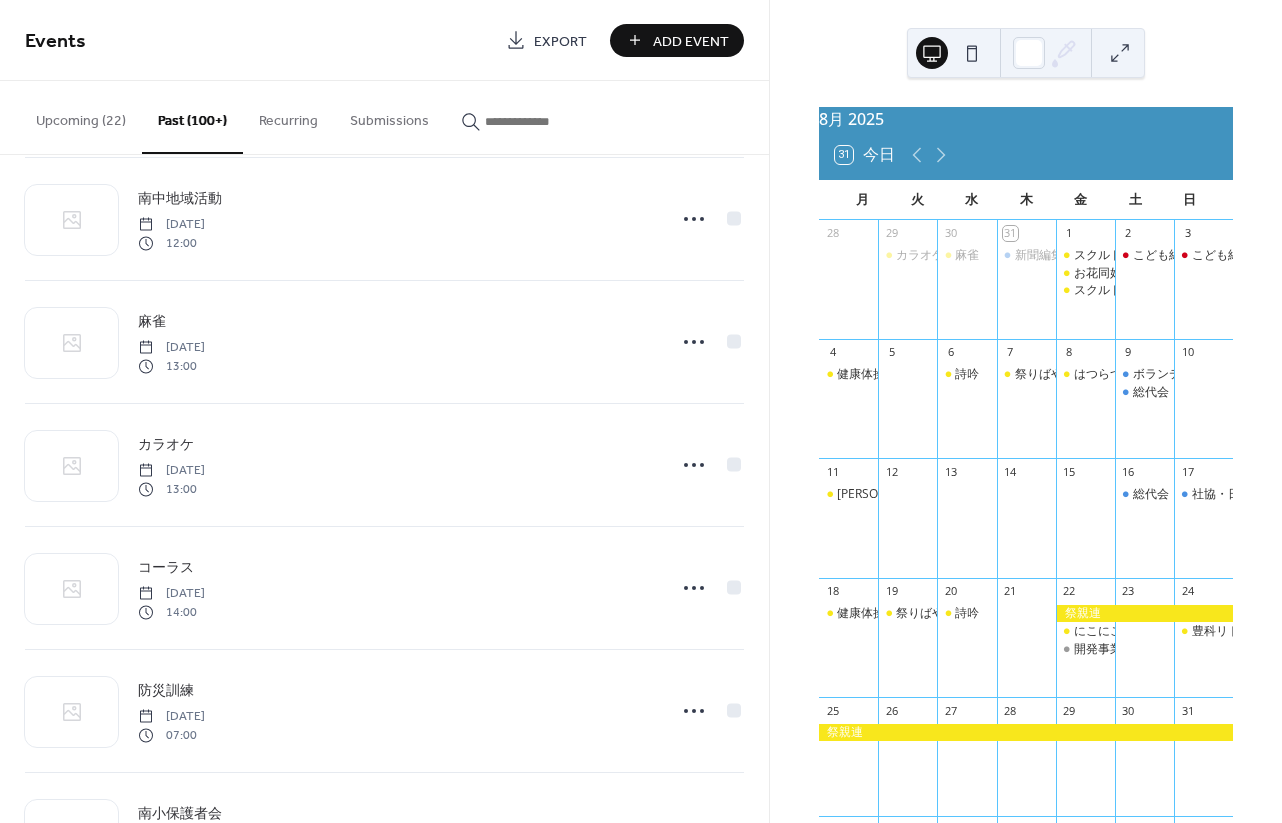 scroll, scrollTop: 1821, scrollLeft: 0, axis: vertical 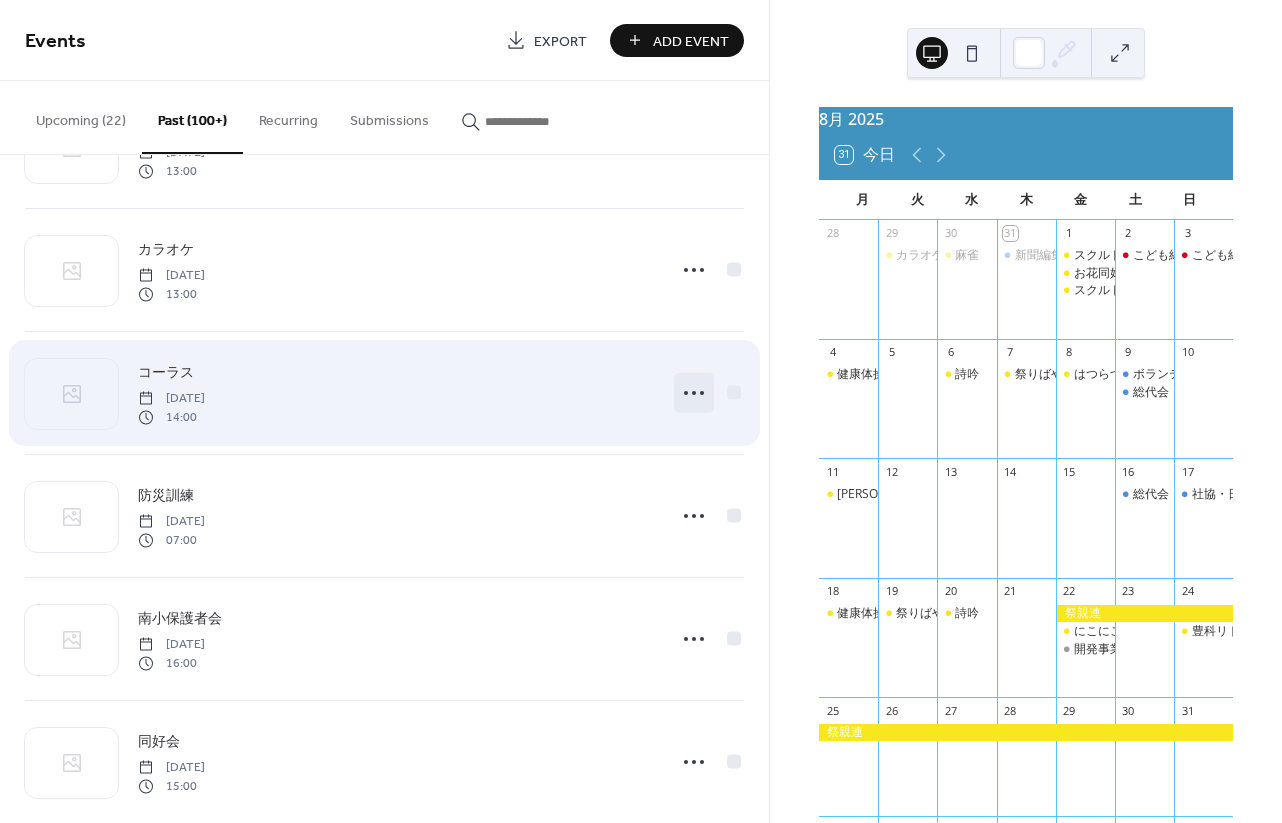 click 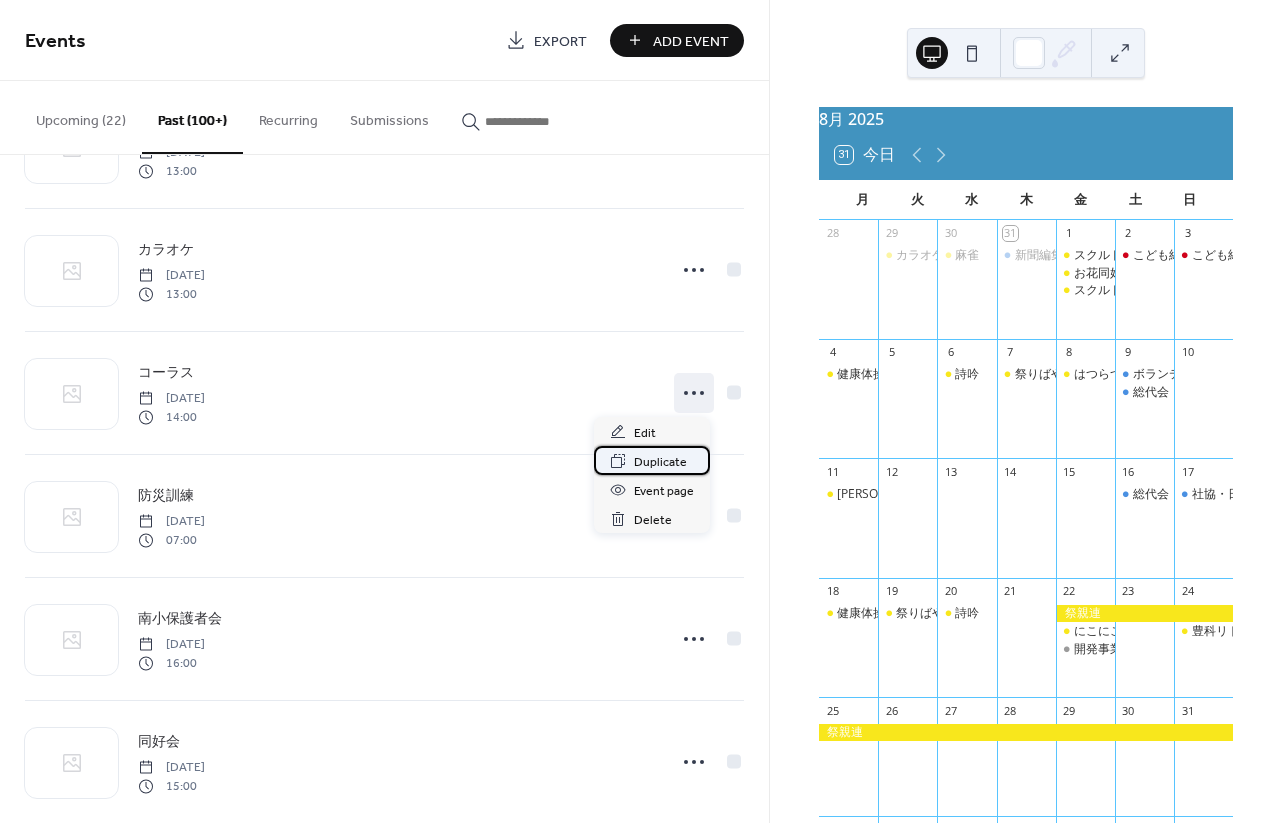 click on "Duplicate" at bounding box center [660, 462] 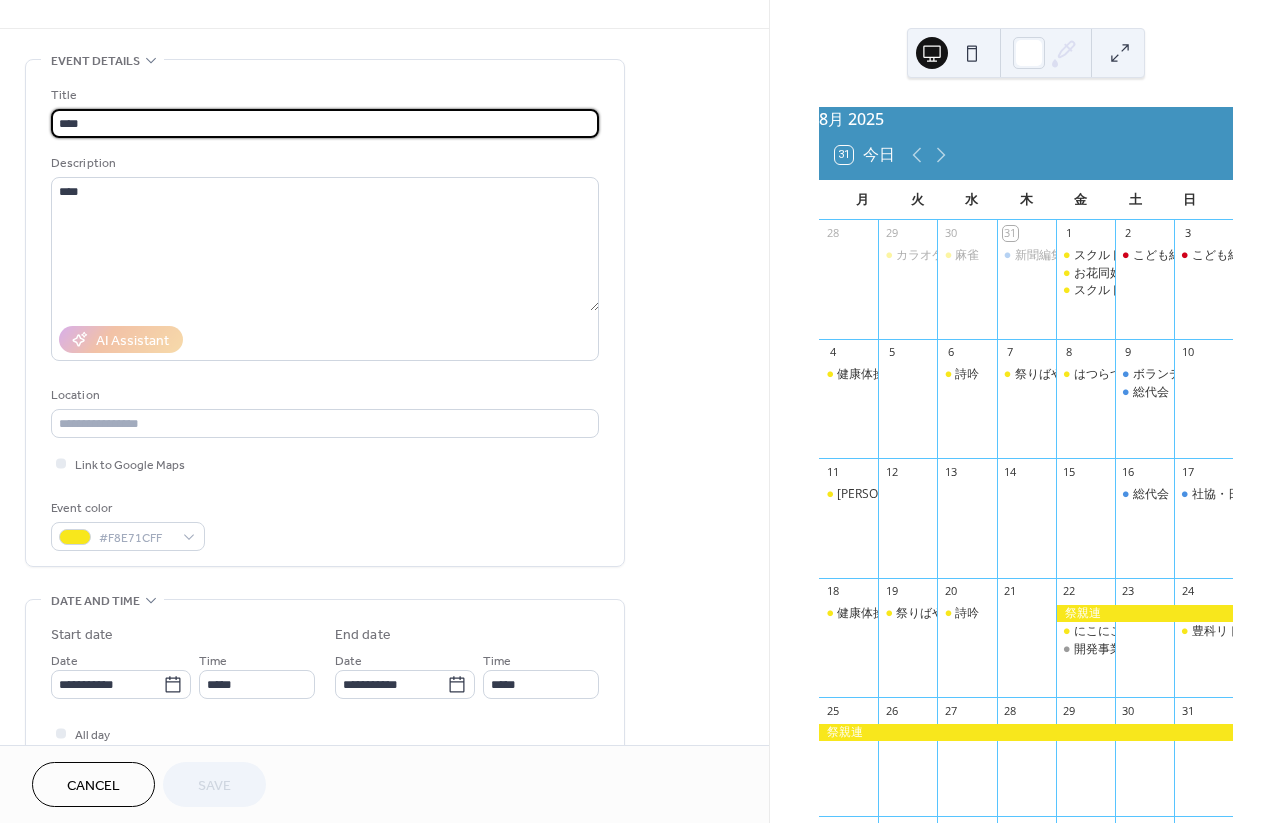 scroll, scrollTop: 68, scrollLeft: 0, axis: vertical 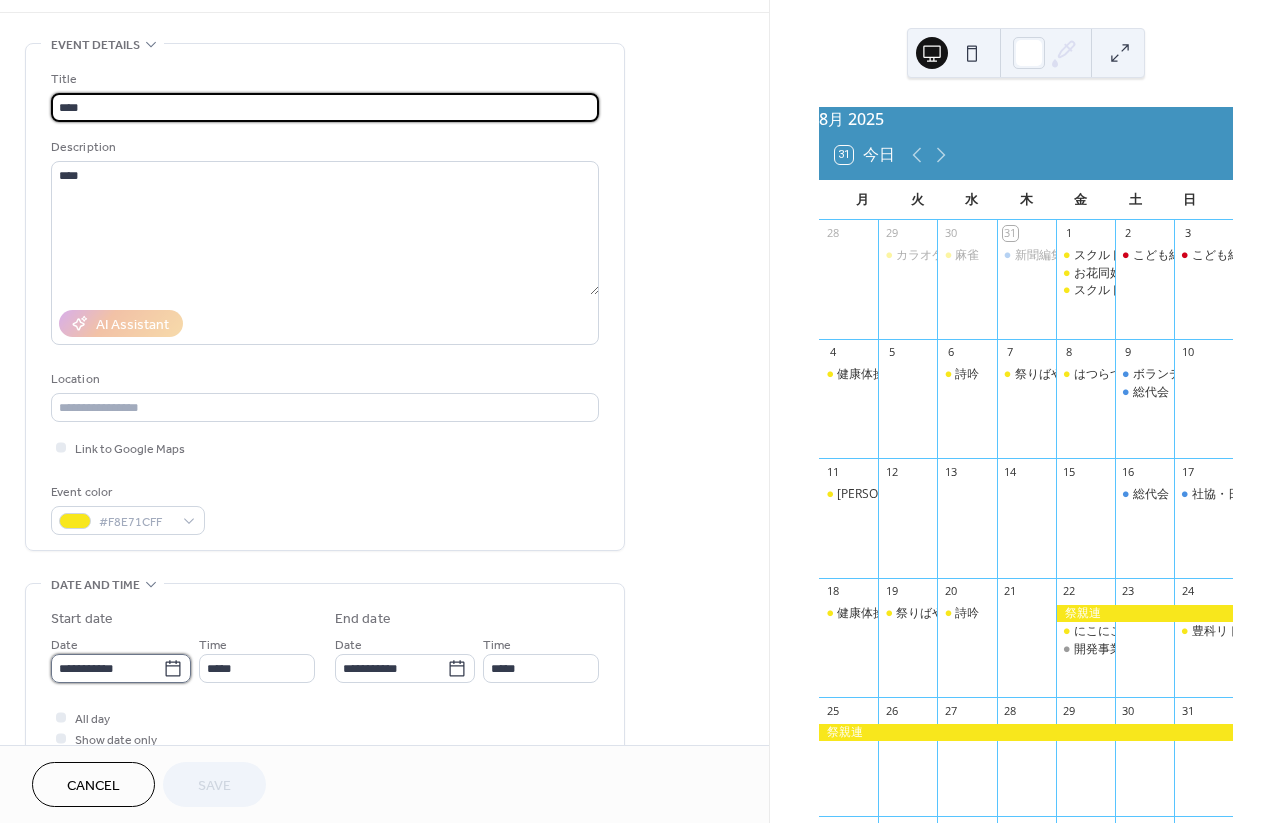 click on "**********" at bounding box center (107, 668) 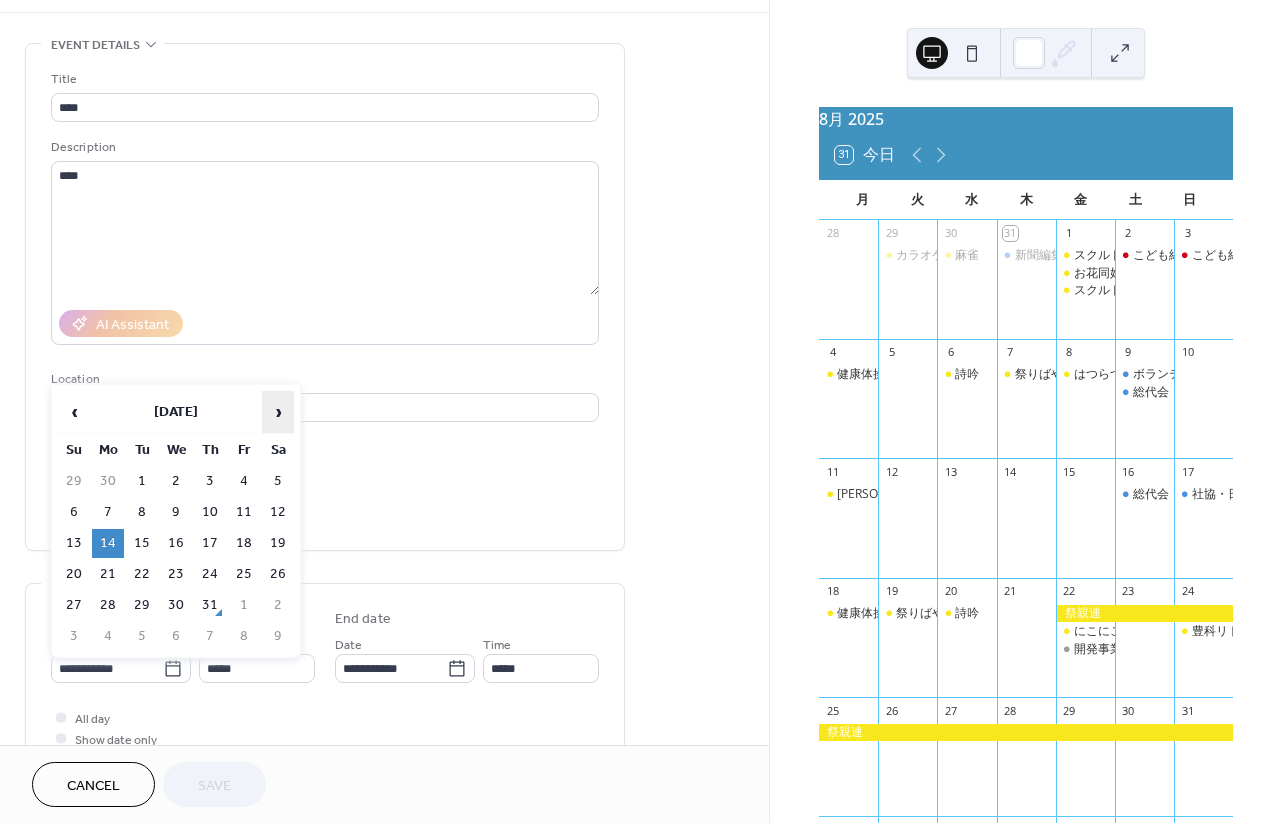 click on "›" at bounding box center (278, 412) 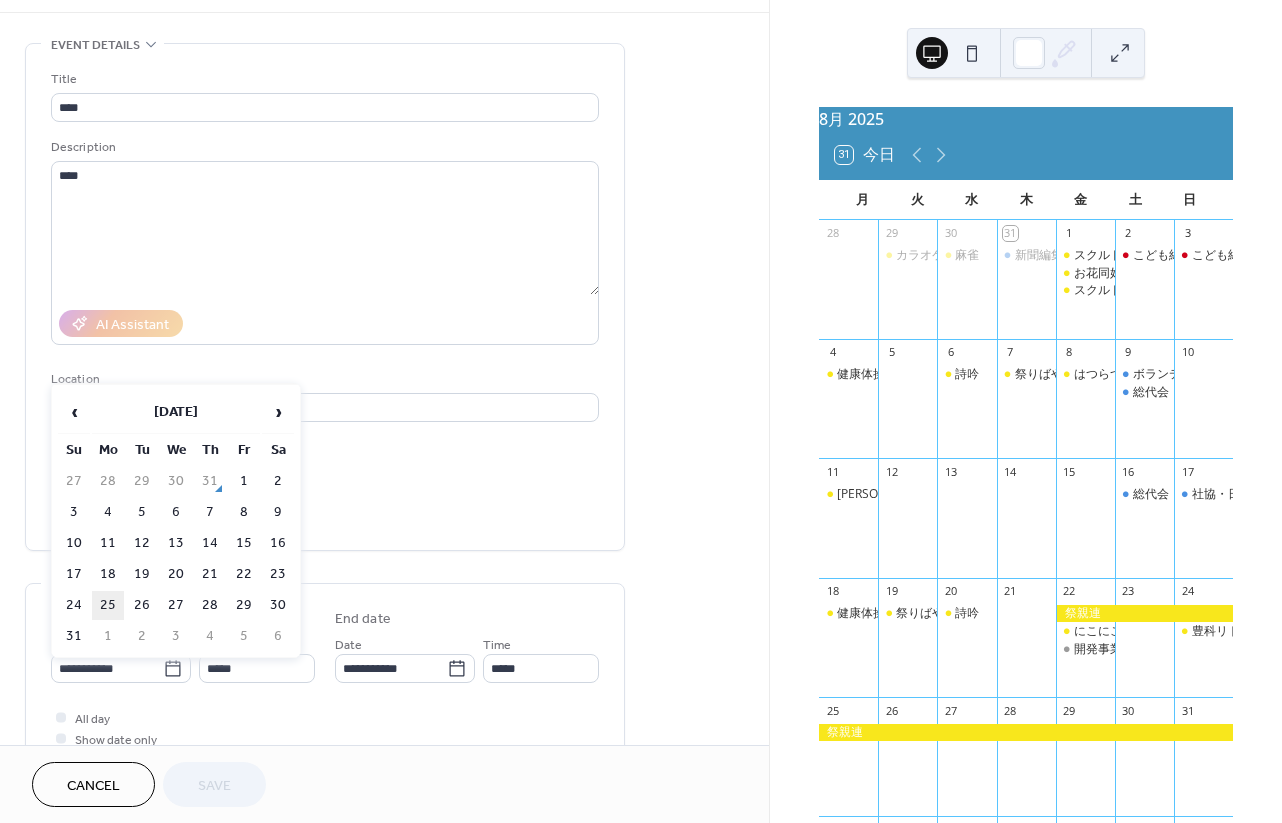 click on "25" at bounding box center (108, 605) 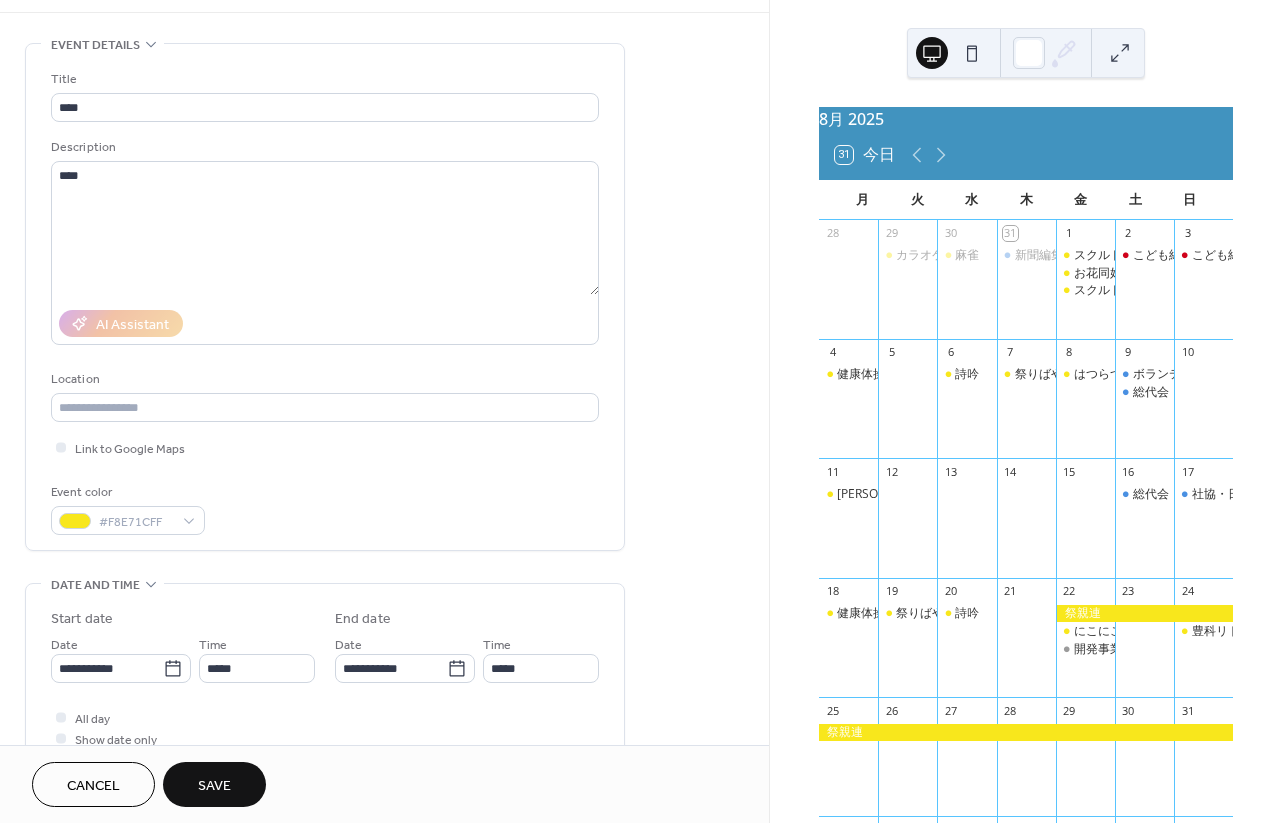 click on "Save" at bounding box center [214, 786] 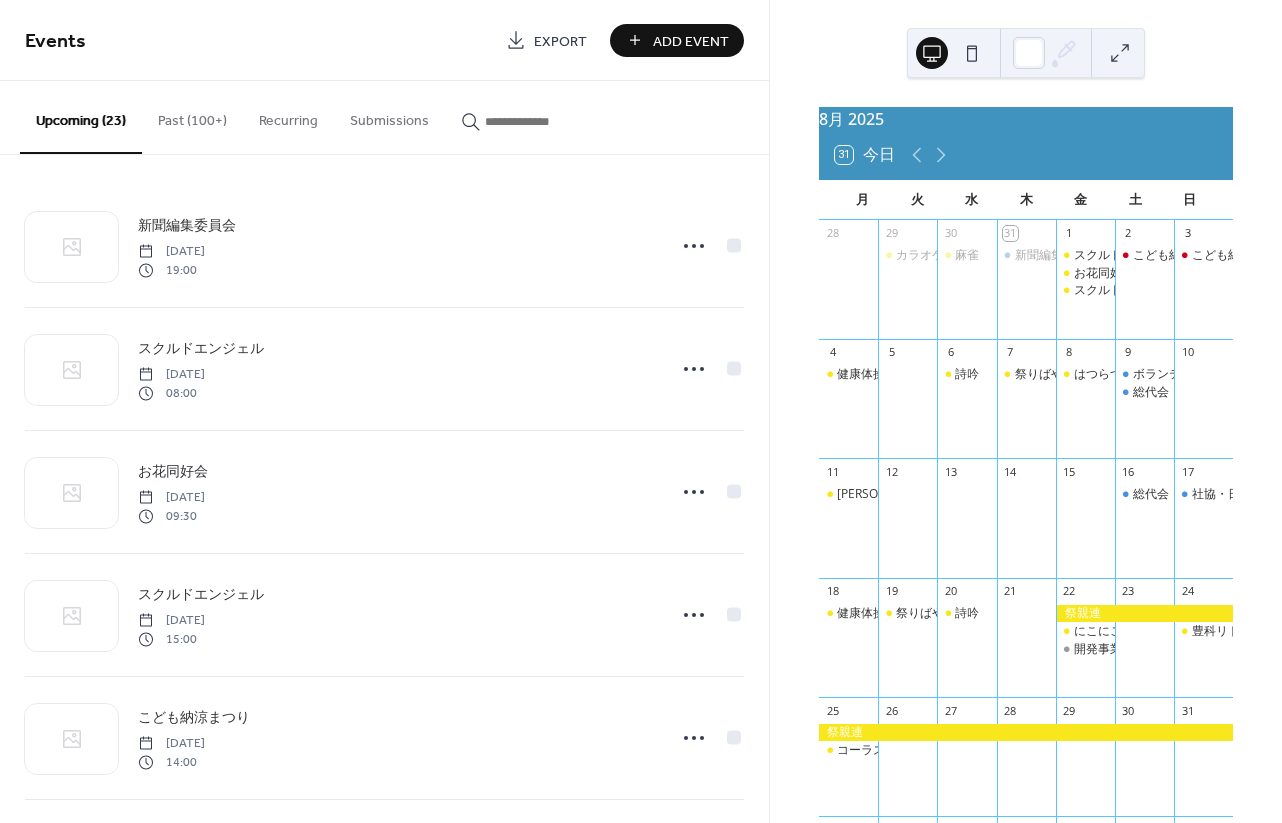 click on "Add Event" at bounding box center [691, 41] 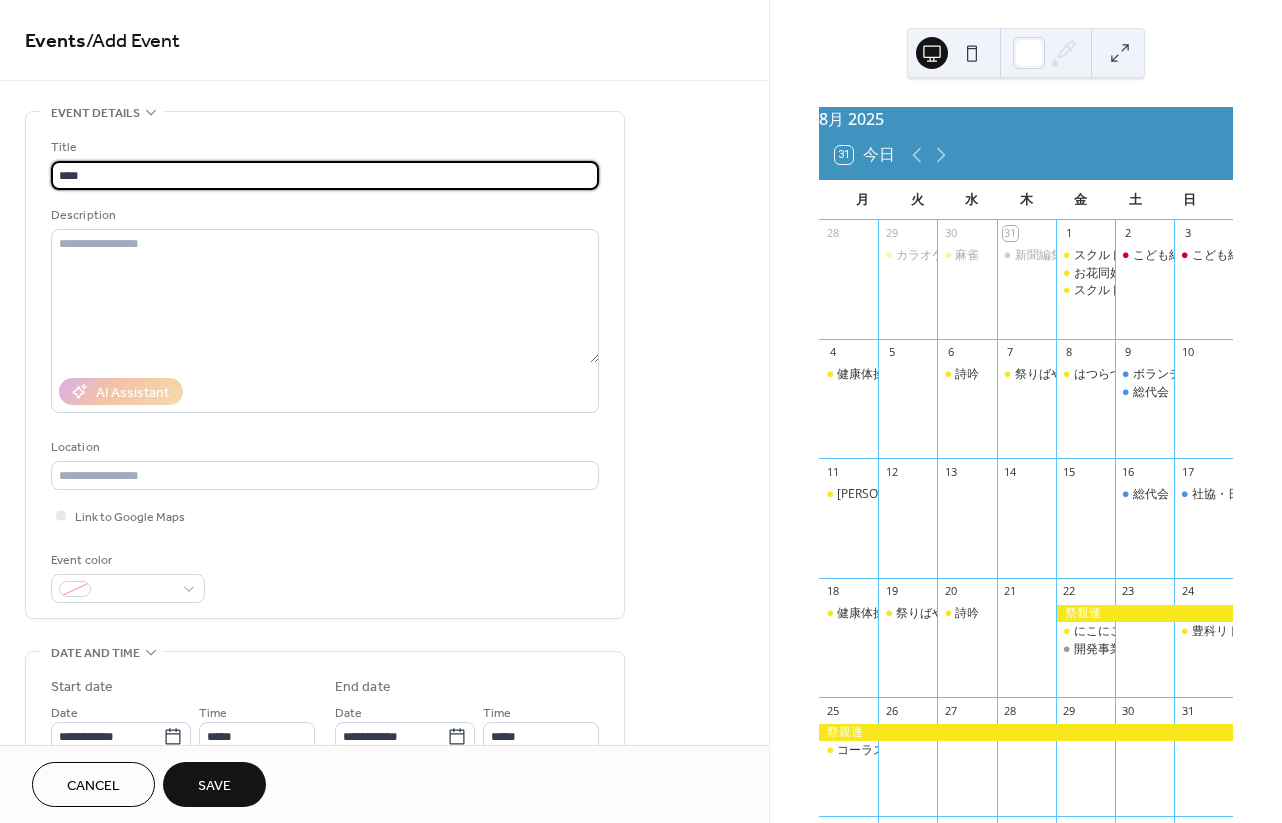 type on "****" 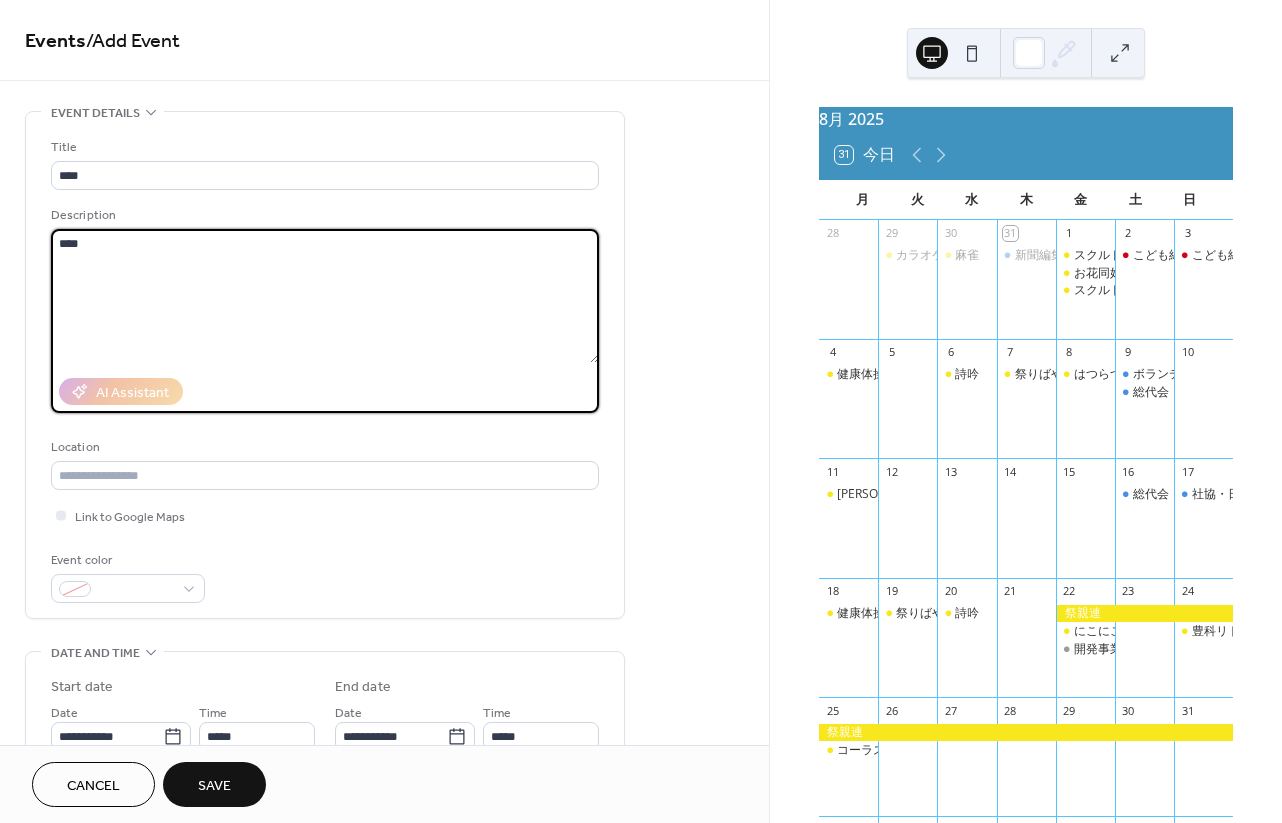 scroll, scrollTop: 71, scrollLeft: 0, axis: vertical 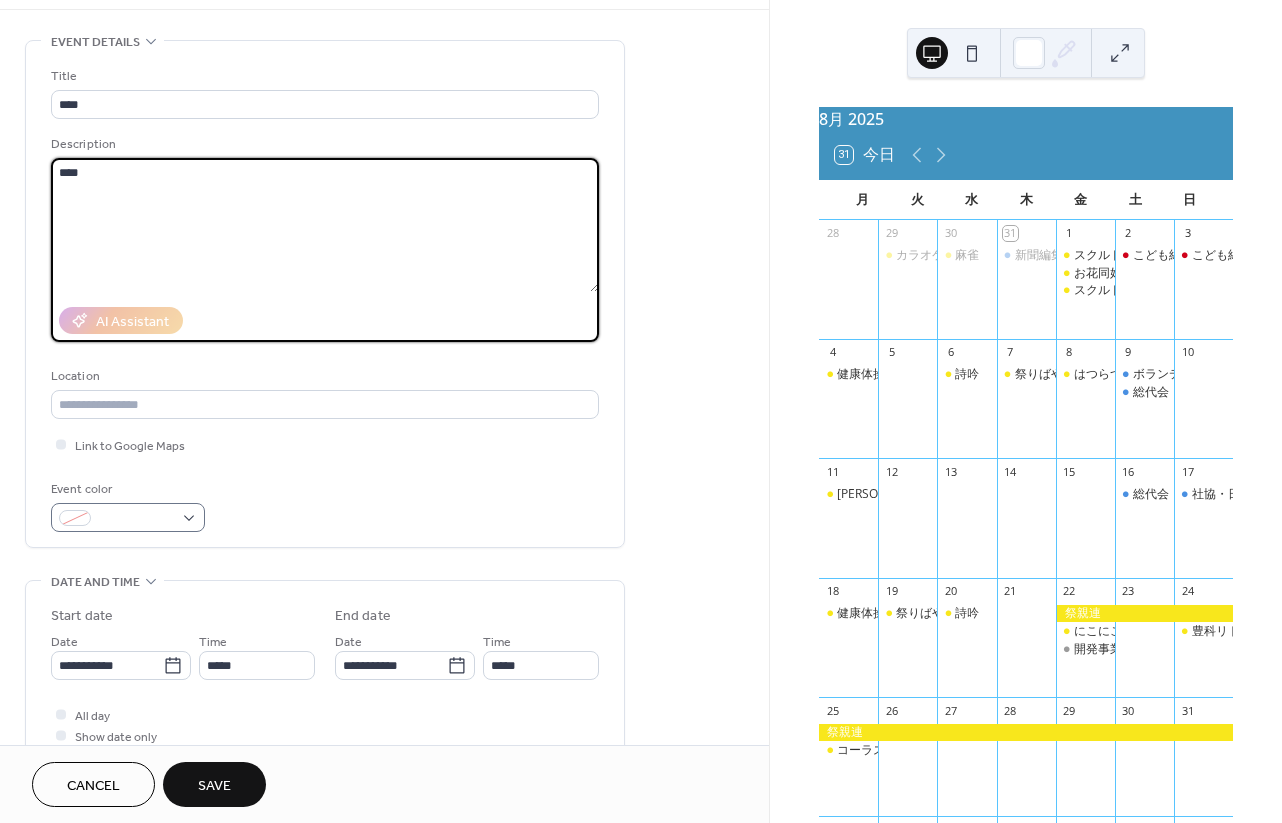 type on "****" 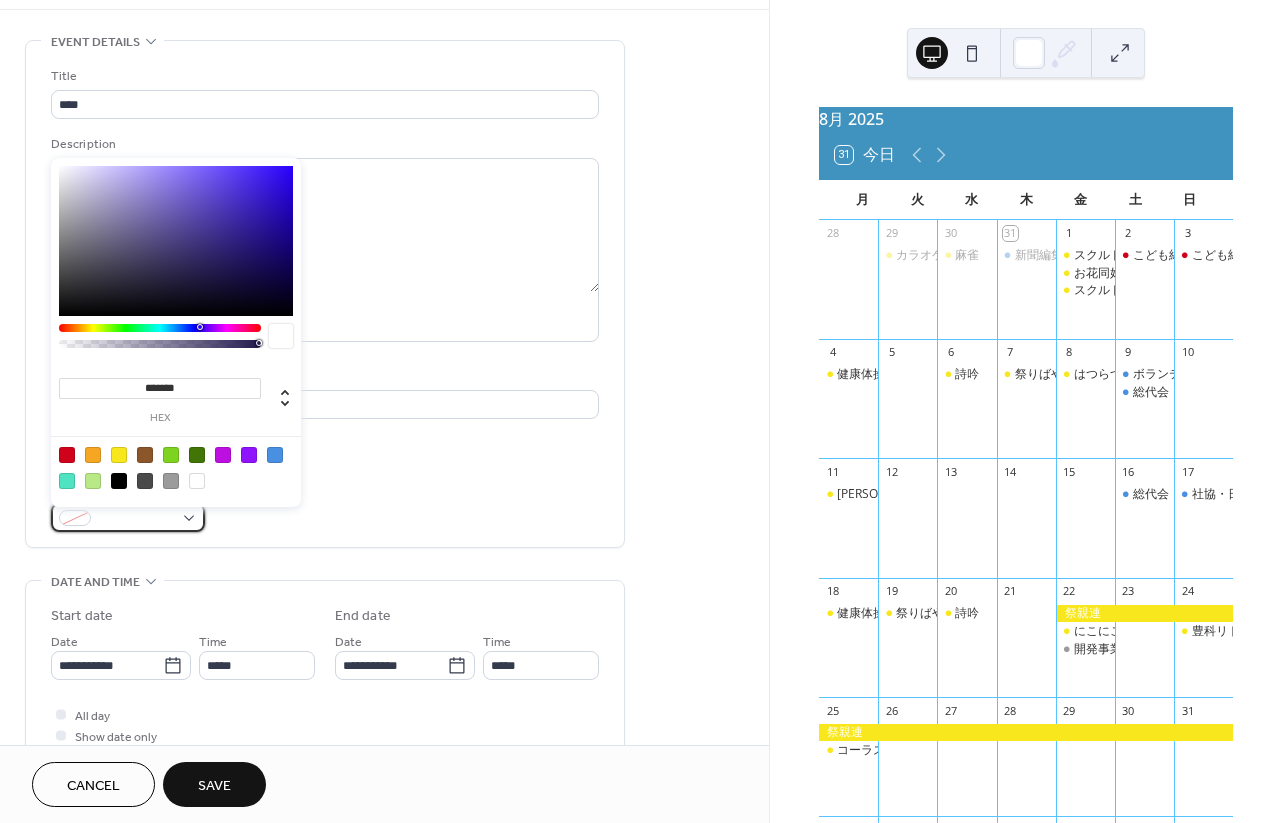 click at bounding box center (128, 517) 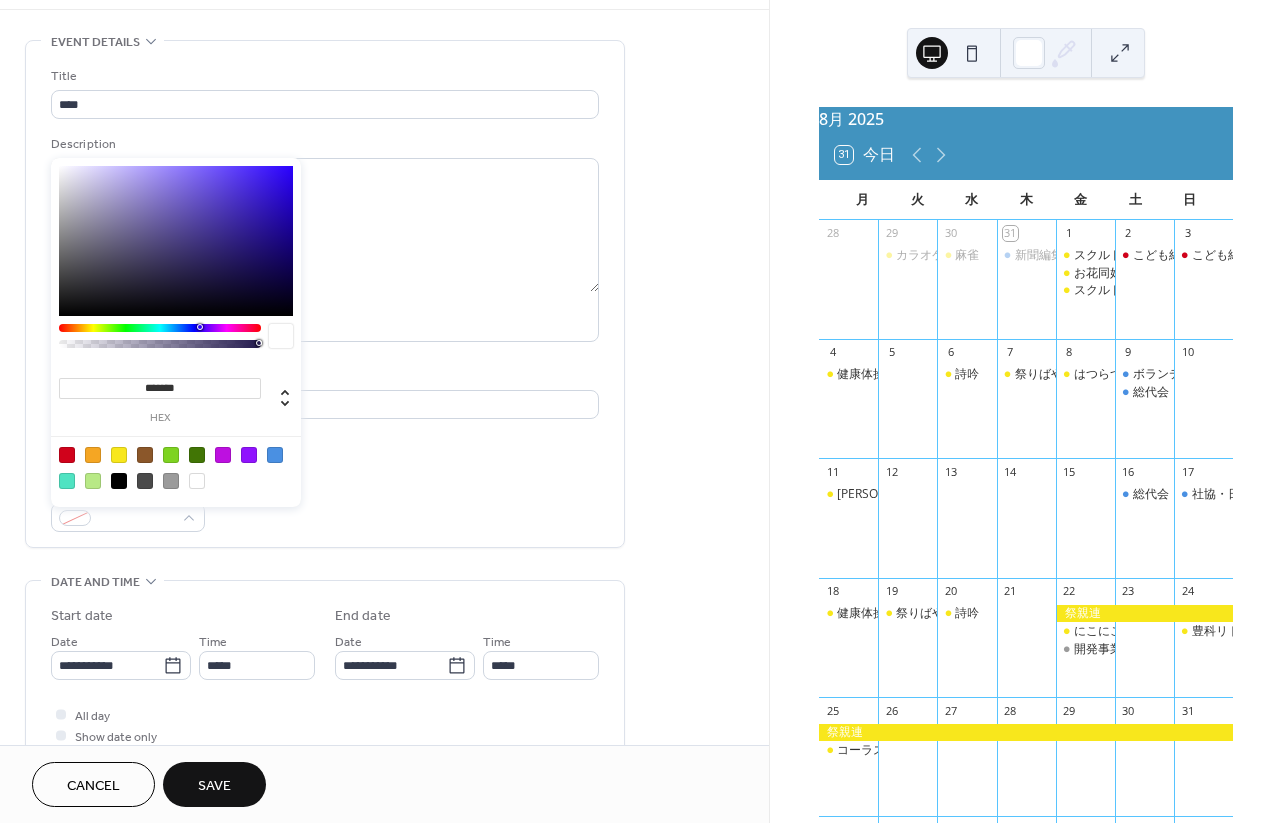 drag, startPoint x: 120, startPoint y: 453, endPoint x: 260, endPoint y: 470, distance: 141.02837 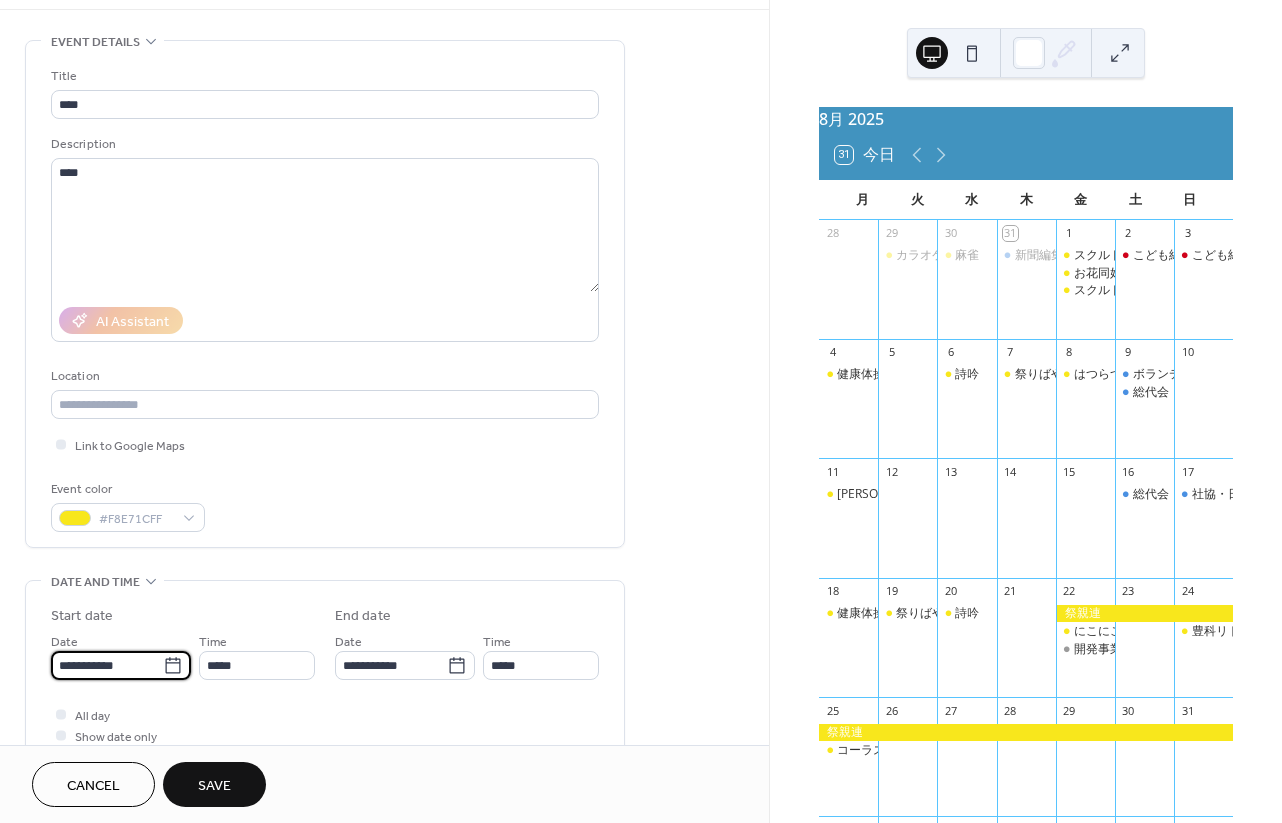 click on "**********" at bounding box center (107, 665) 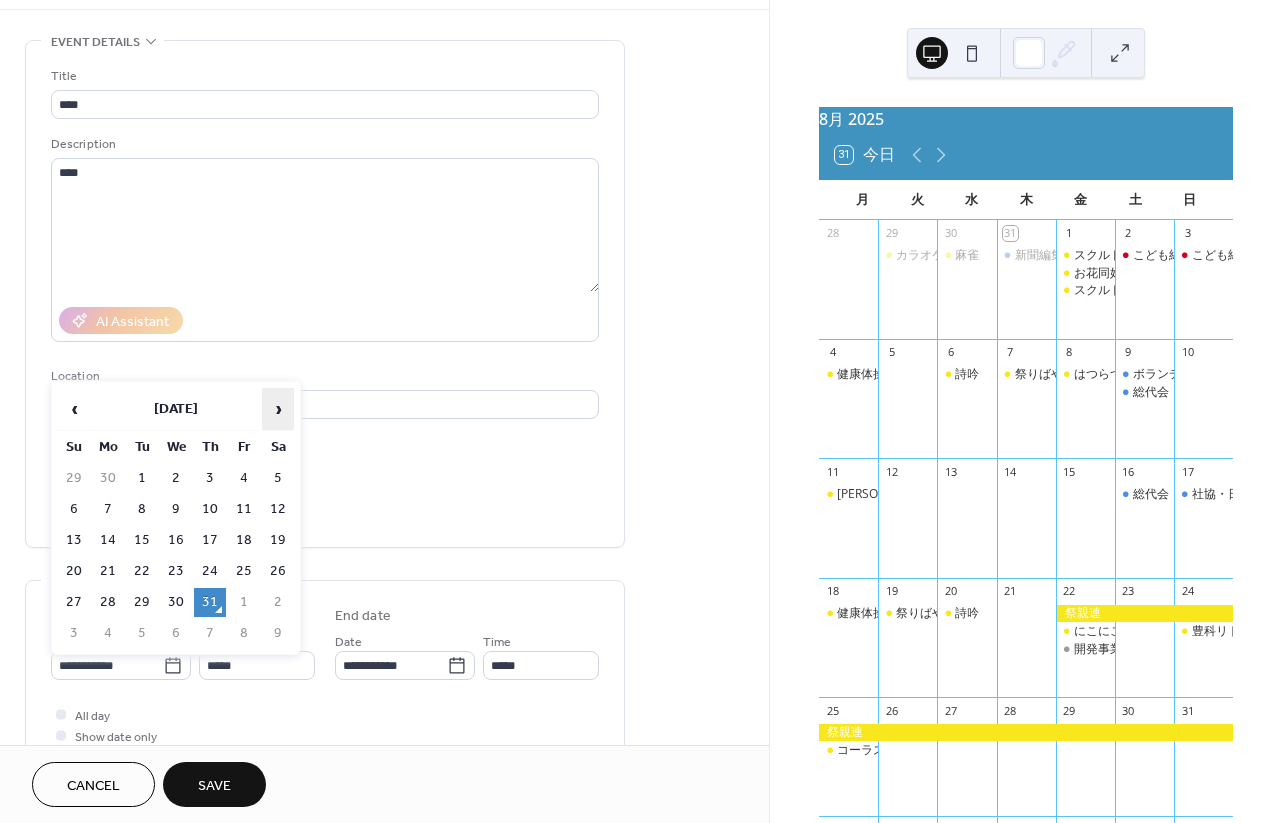 click on "›" at bounding box center (278, 409) 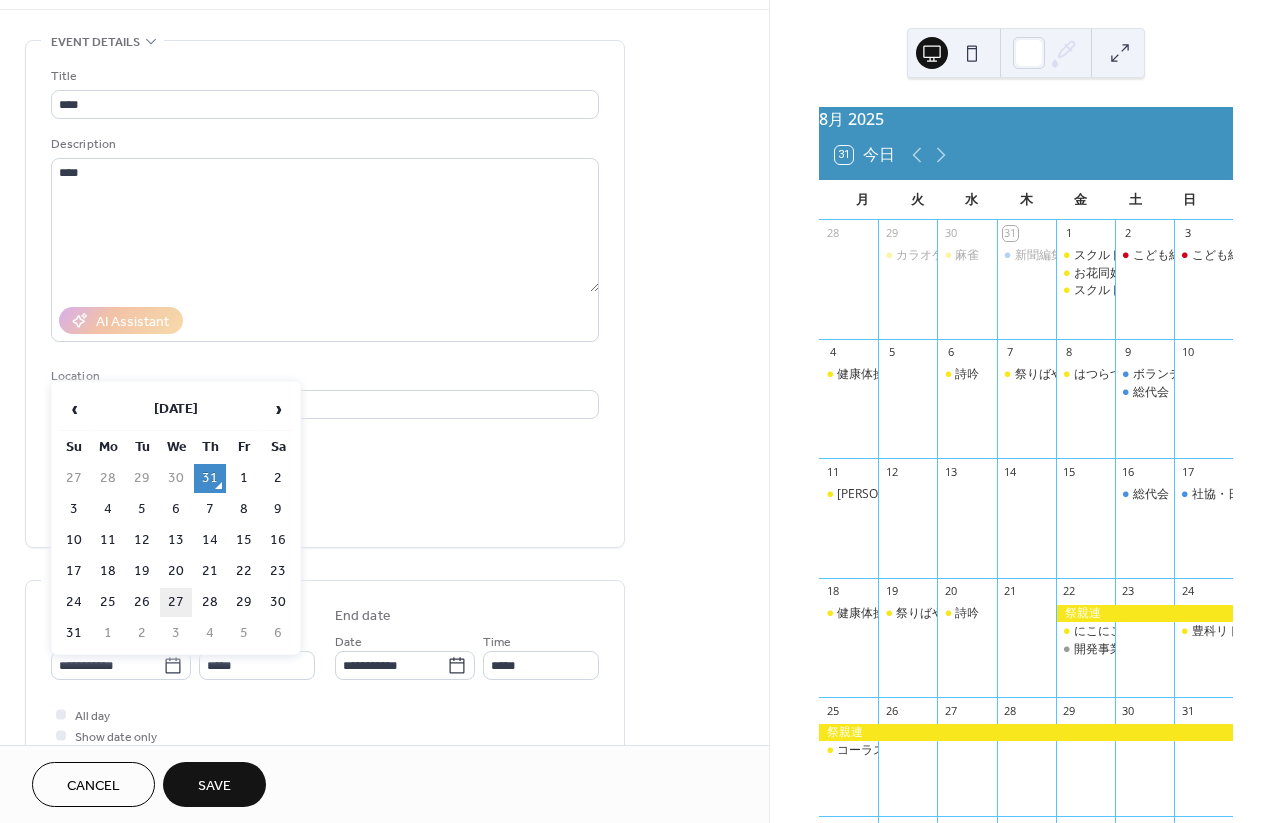 click on "27" at bounding box center (176, 602) 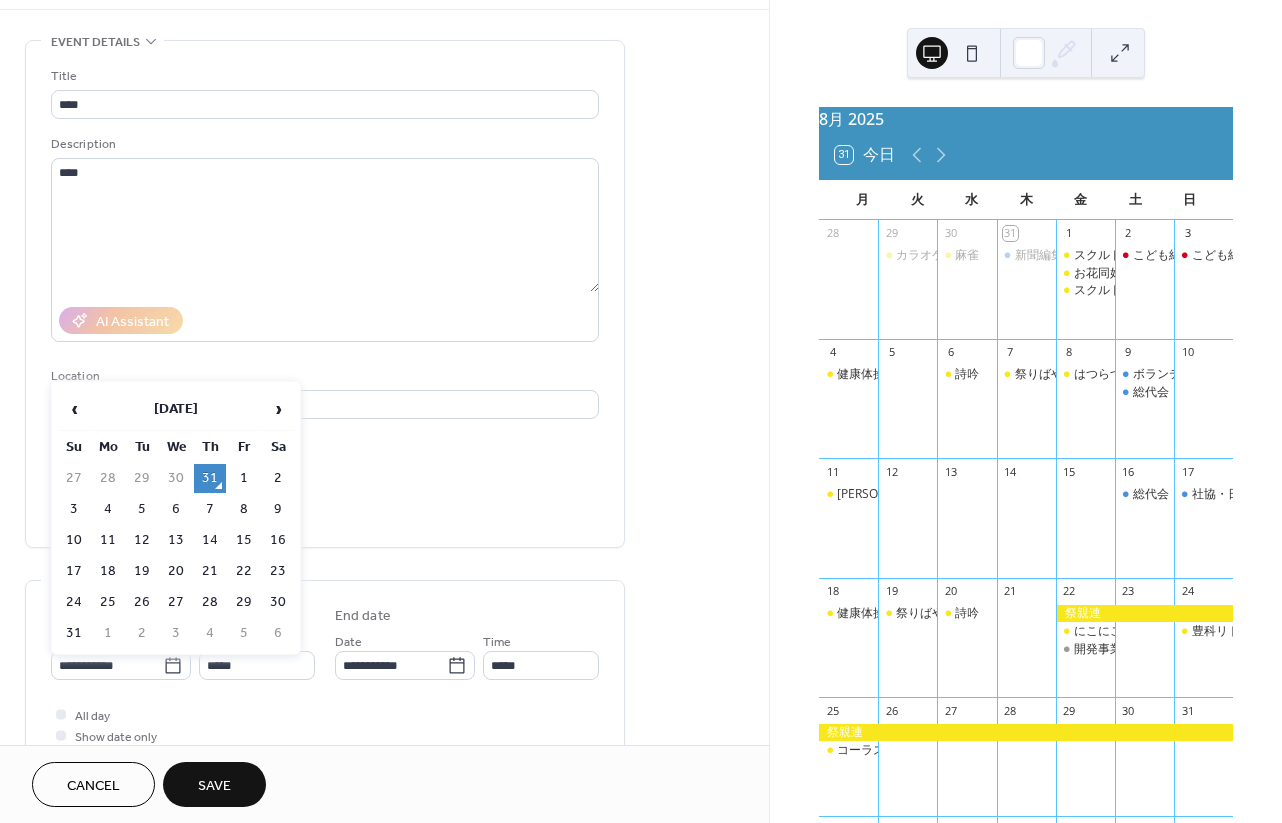type on "**********" 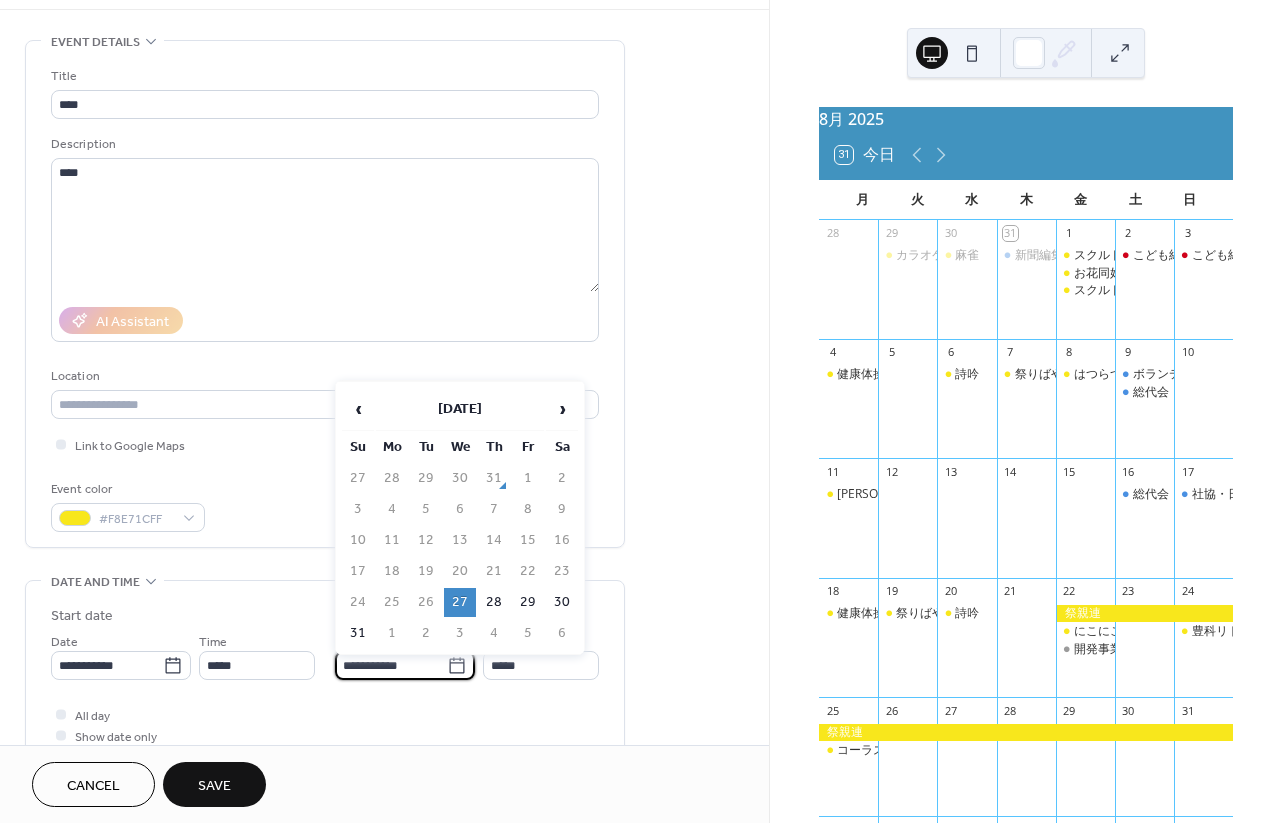 click on "**********" at bounding box center [391, 665] 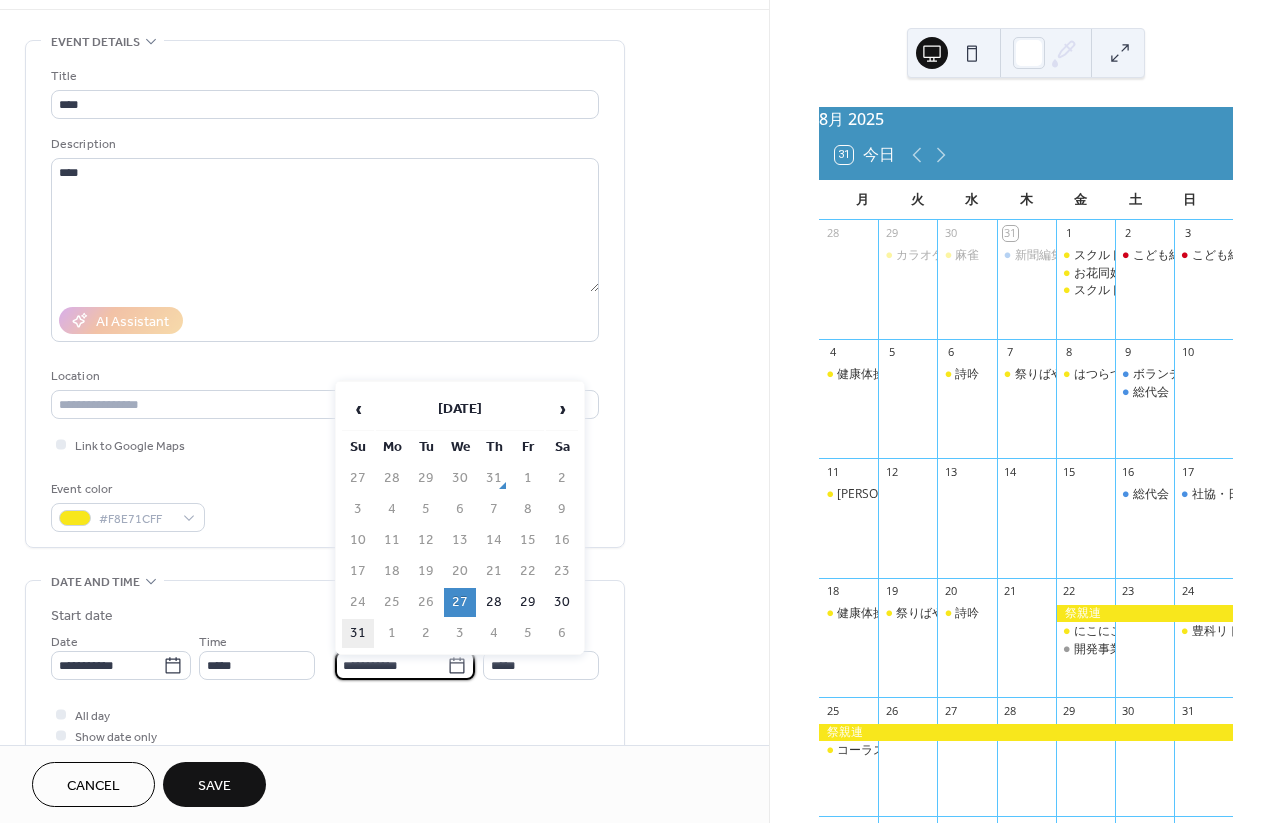 click on "31" at bounding box center [358, 633] 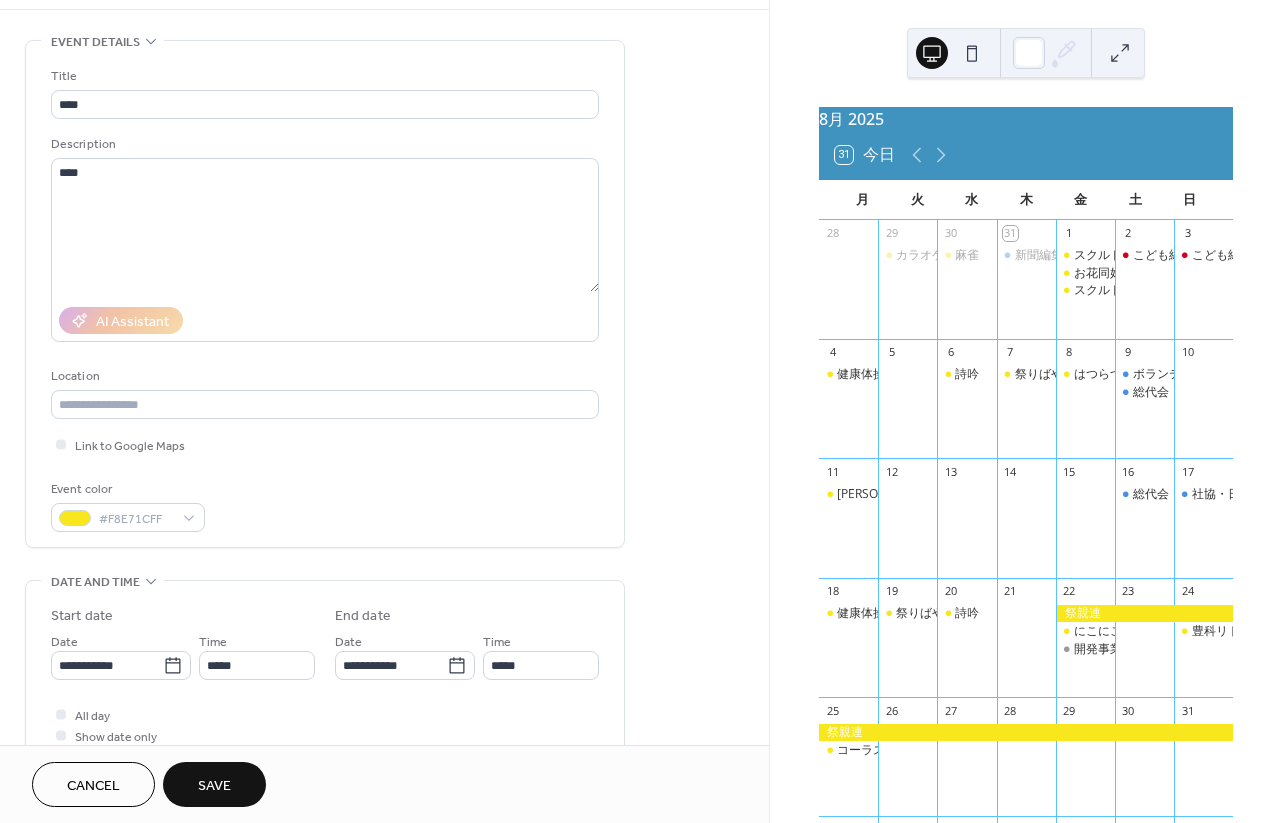 type on "**********" 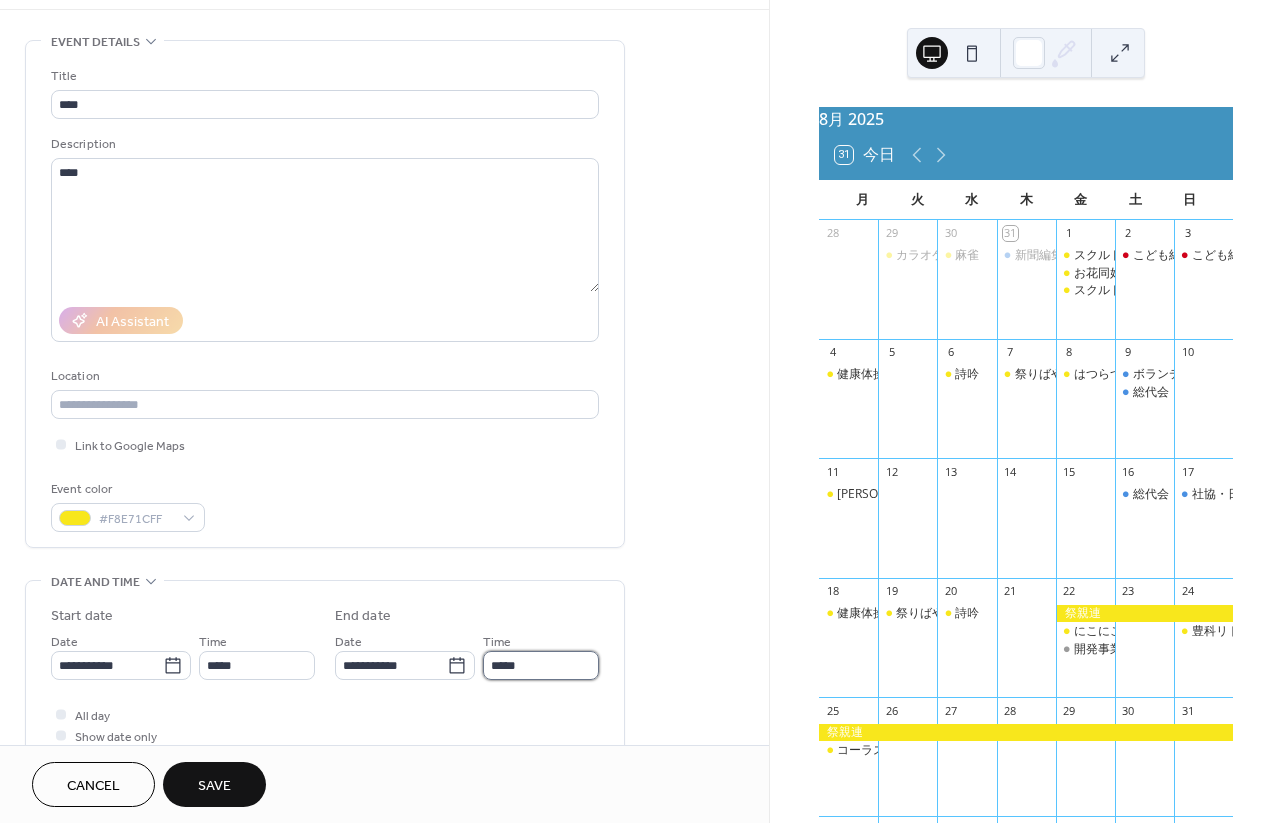 click on "*****" at bounding box center [541, 665] 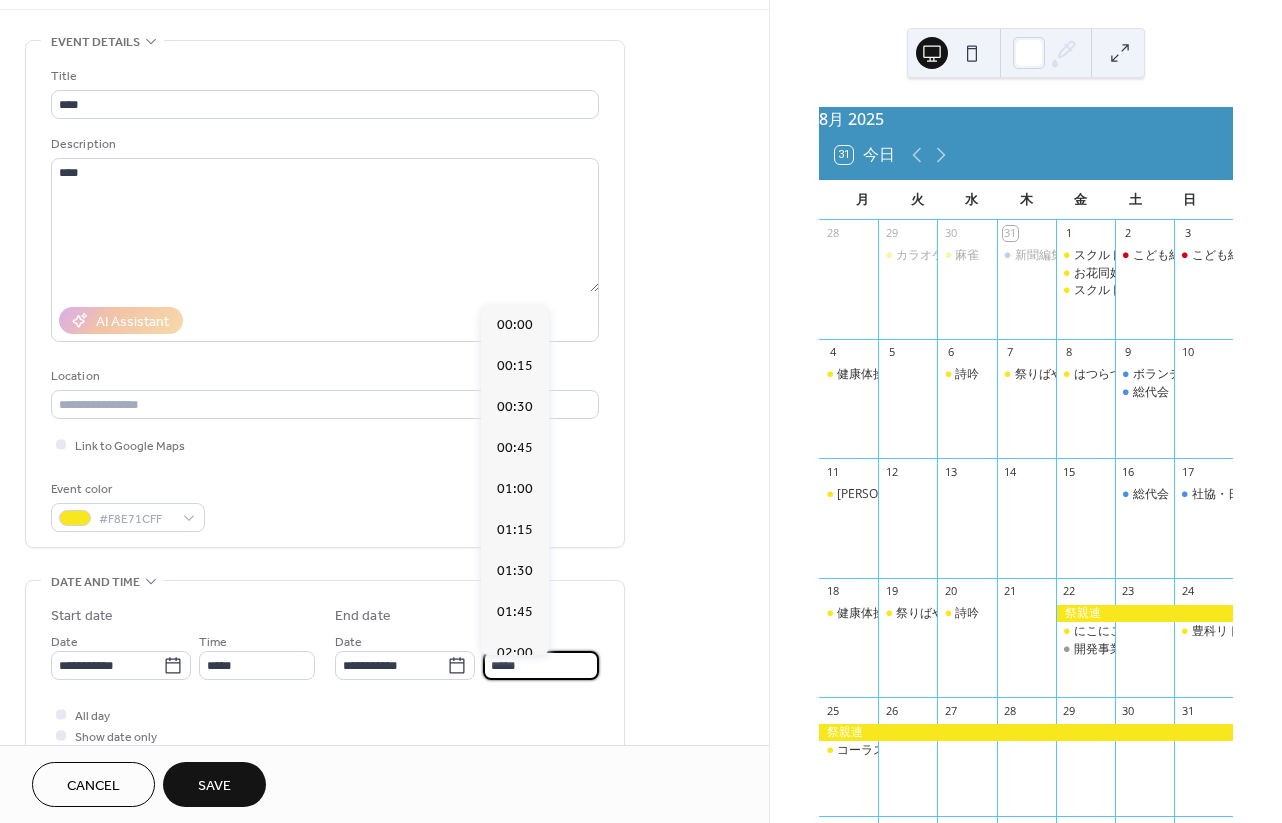 scroll, scrollTop: 2132, scrollLeft: 0, axis: vertical 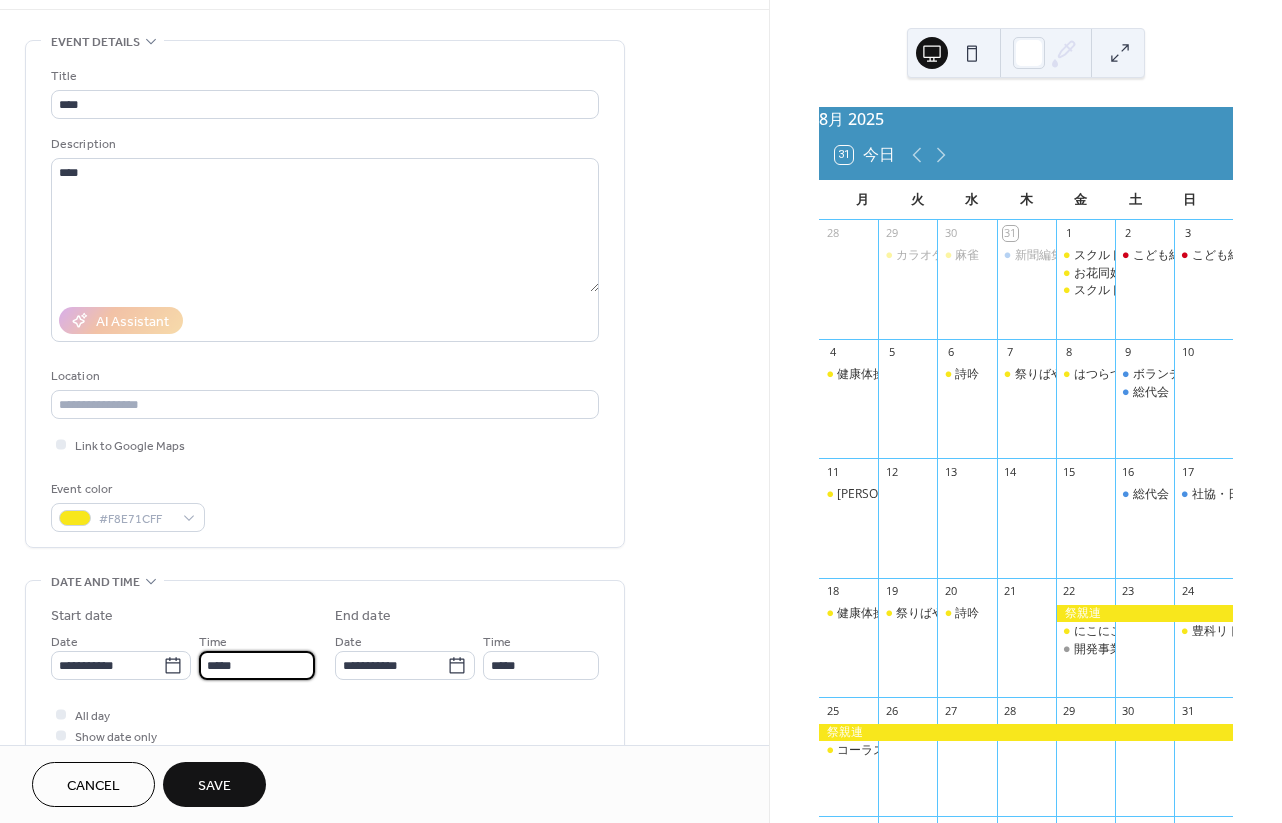 click on "*****" at bounding box center [257, 665] 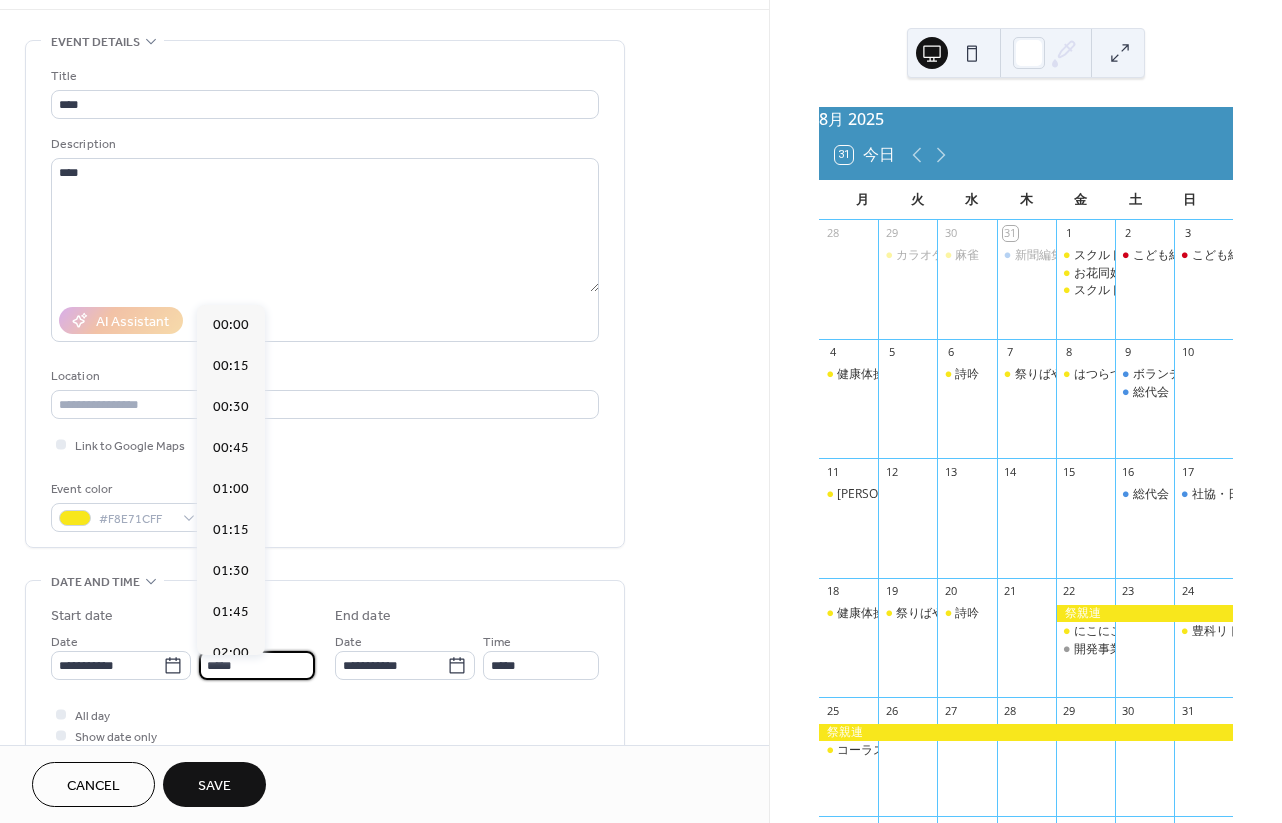 scroll, scrollTop: 1968, scrollLeft: 0, axis: vertical 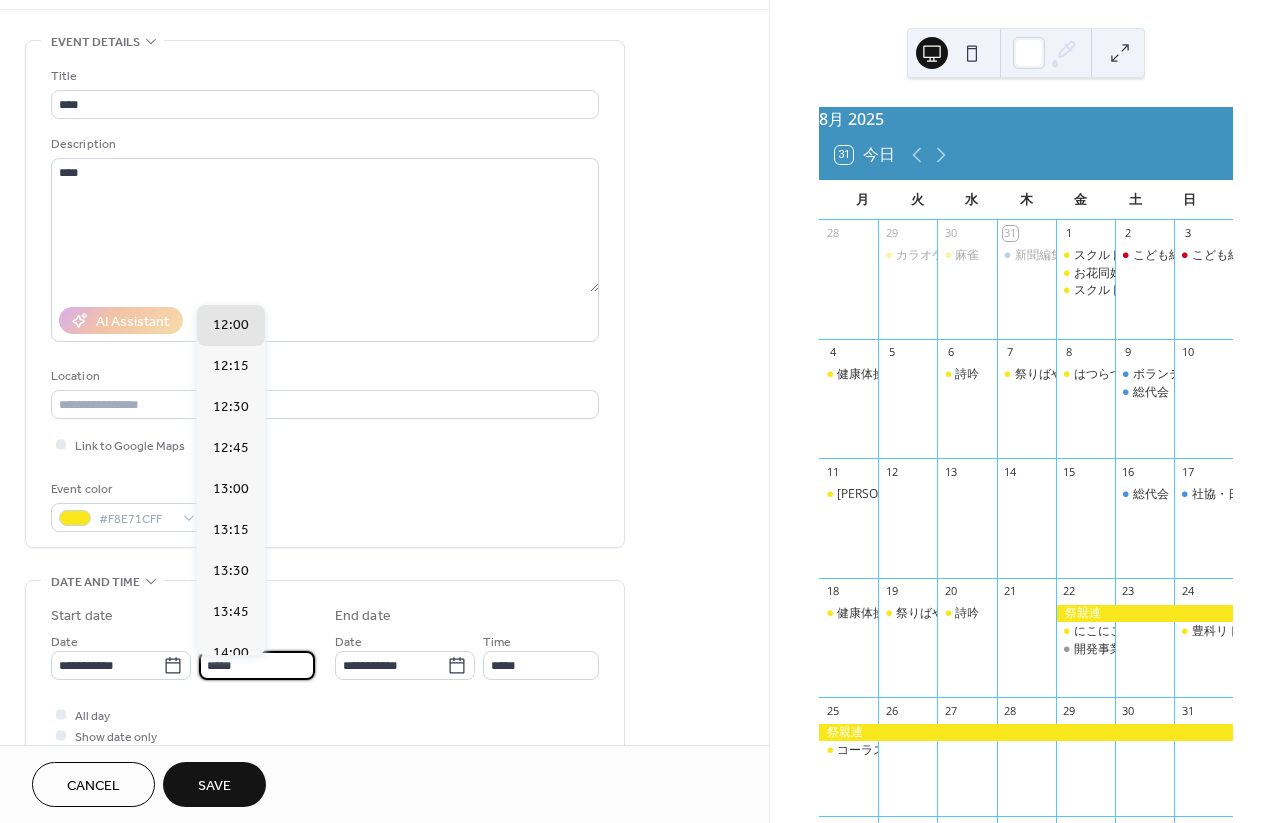 click on "*****" at bounding box center (257, 665) 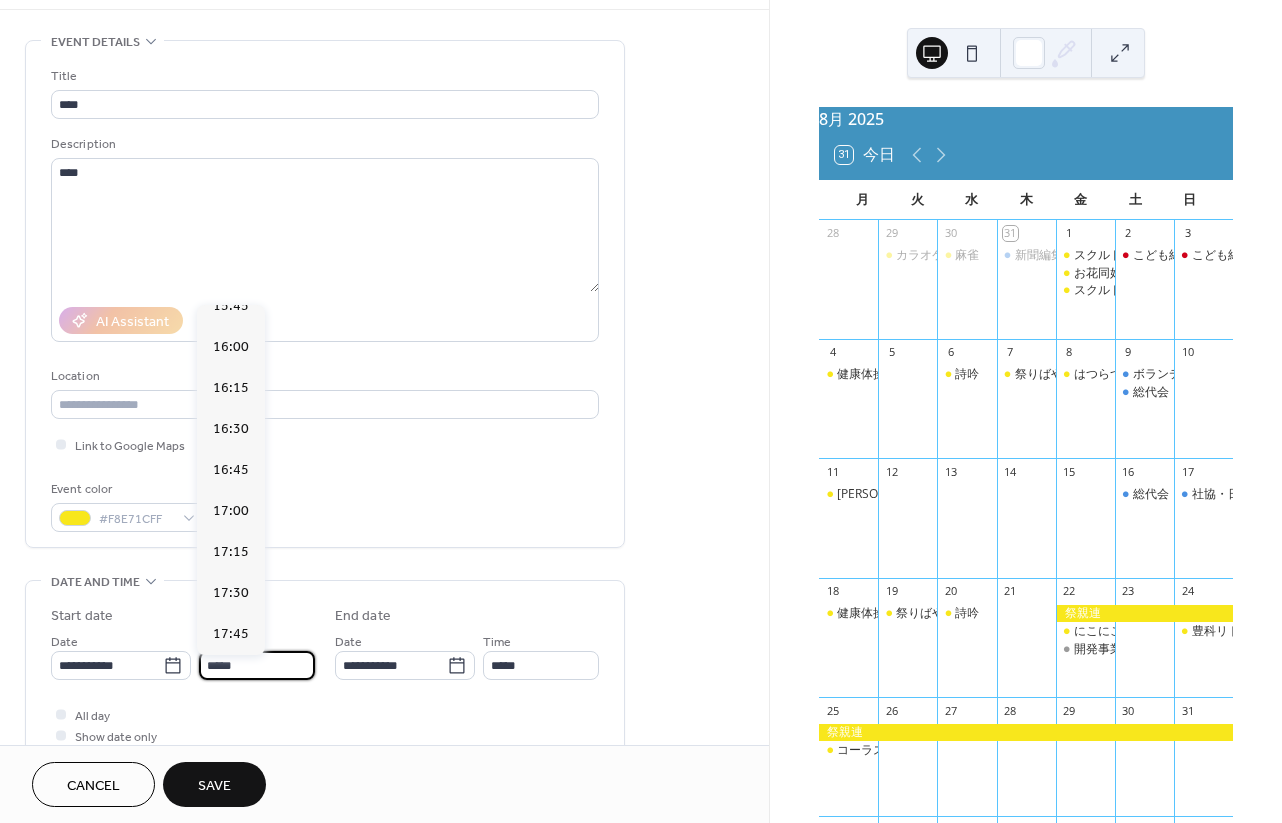 scroll, scrollTop: 2715, scrollLeft: 0, axis: vertical 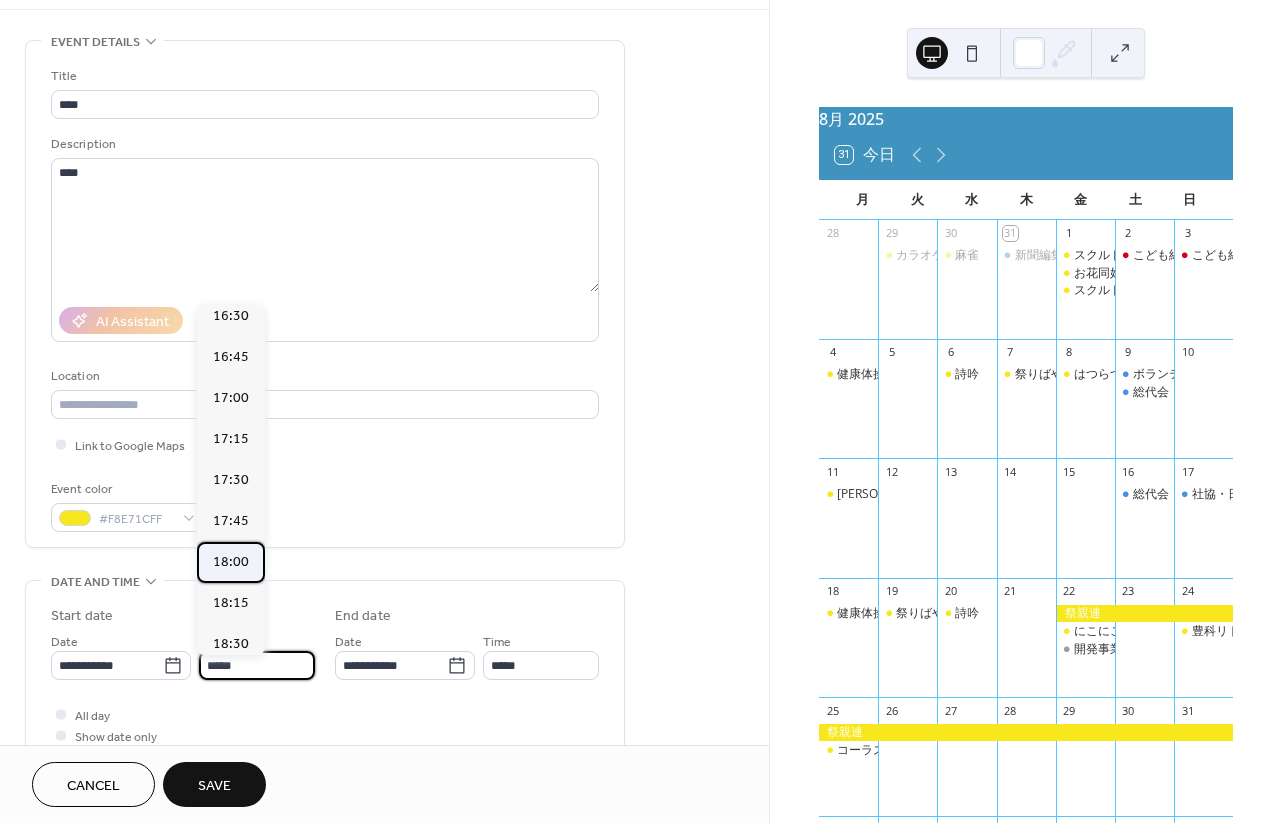 click on "18:00" at bounding box center [231, 562] 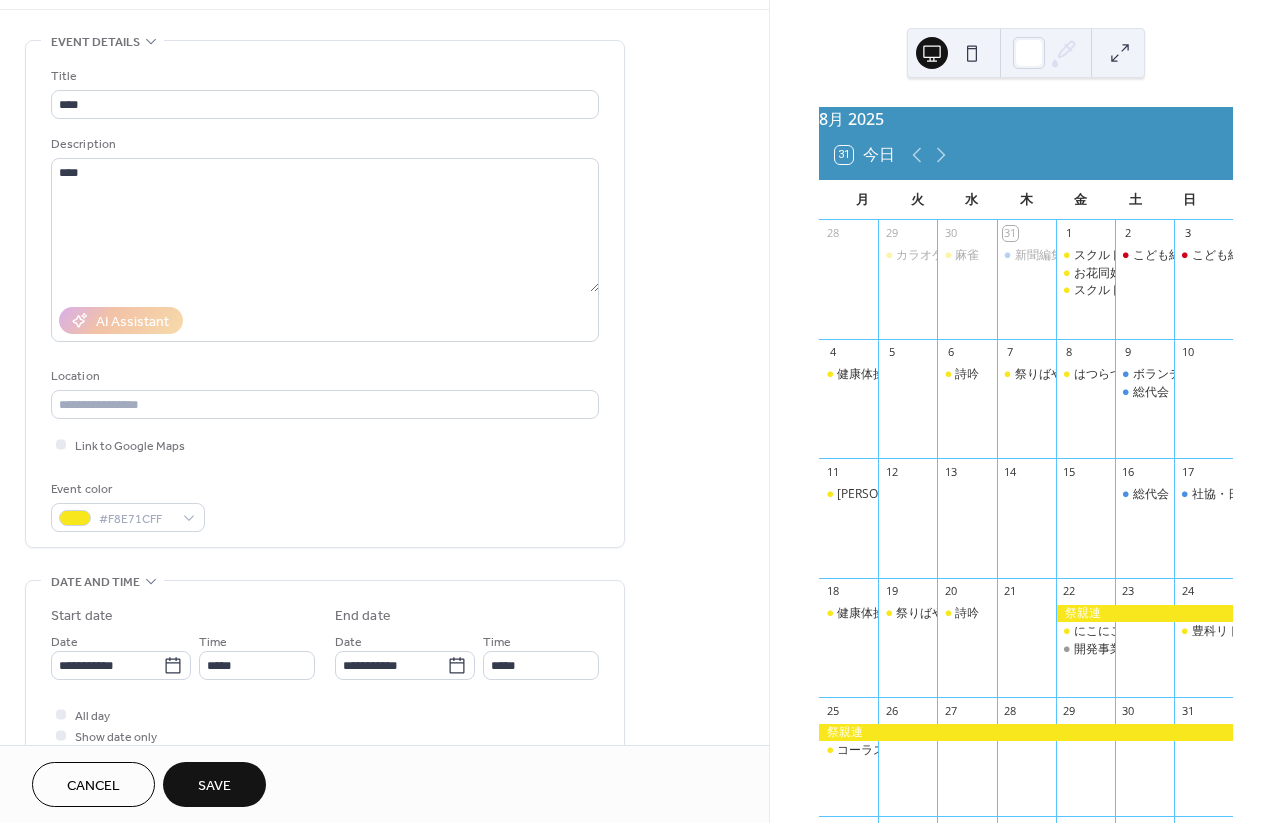 type on "*****" 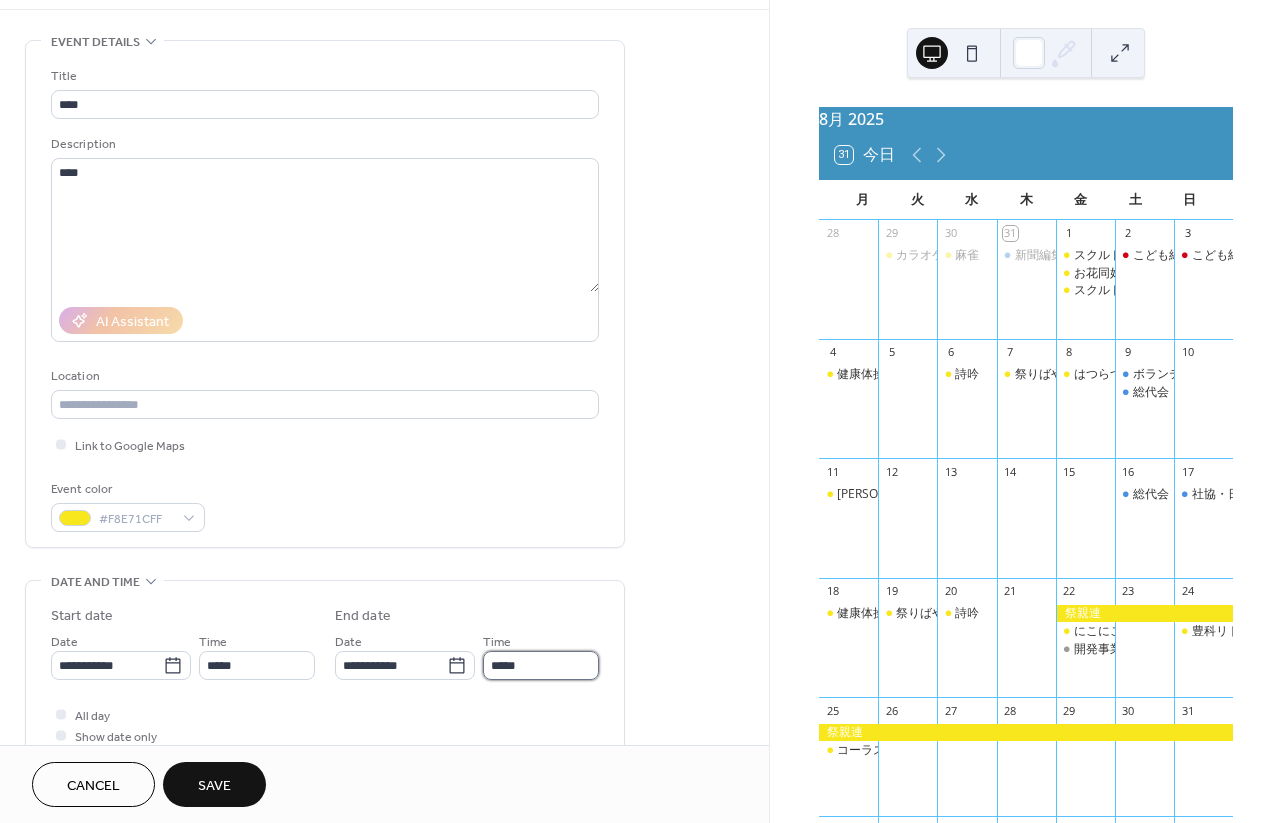 click on "*****" at bounding box center [541, 665] 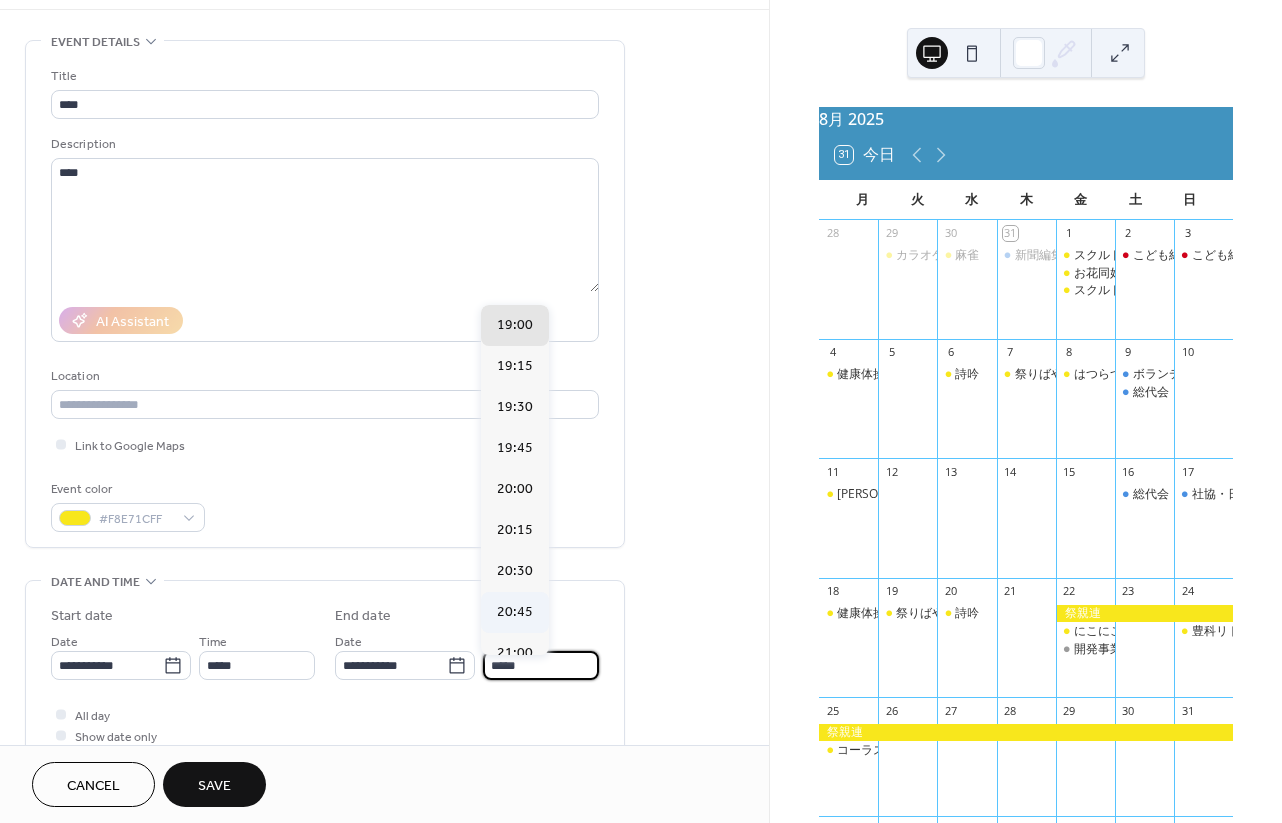 scroll, scrollTop: 3132, scrollLeft: 0, axis: vertical 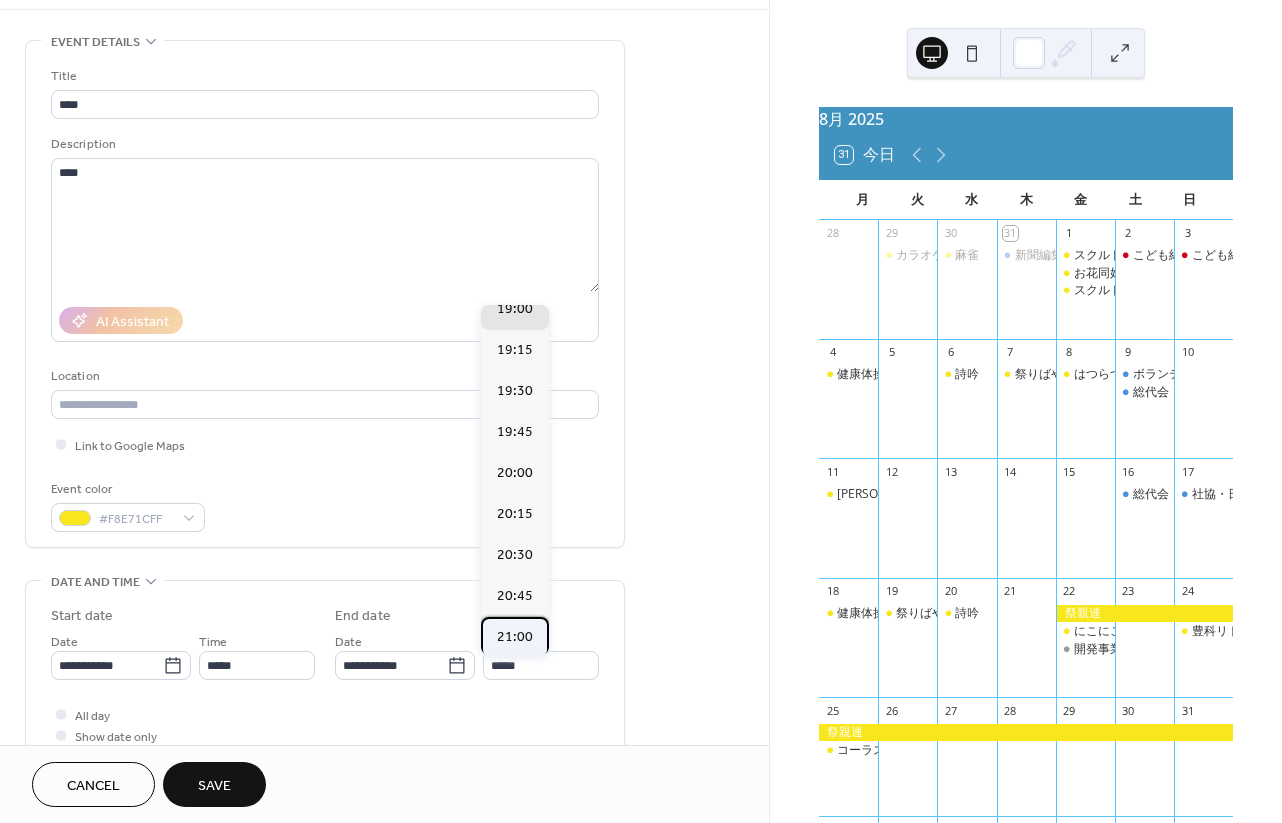 click on "21:00" at bounding box center (515, 637) 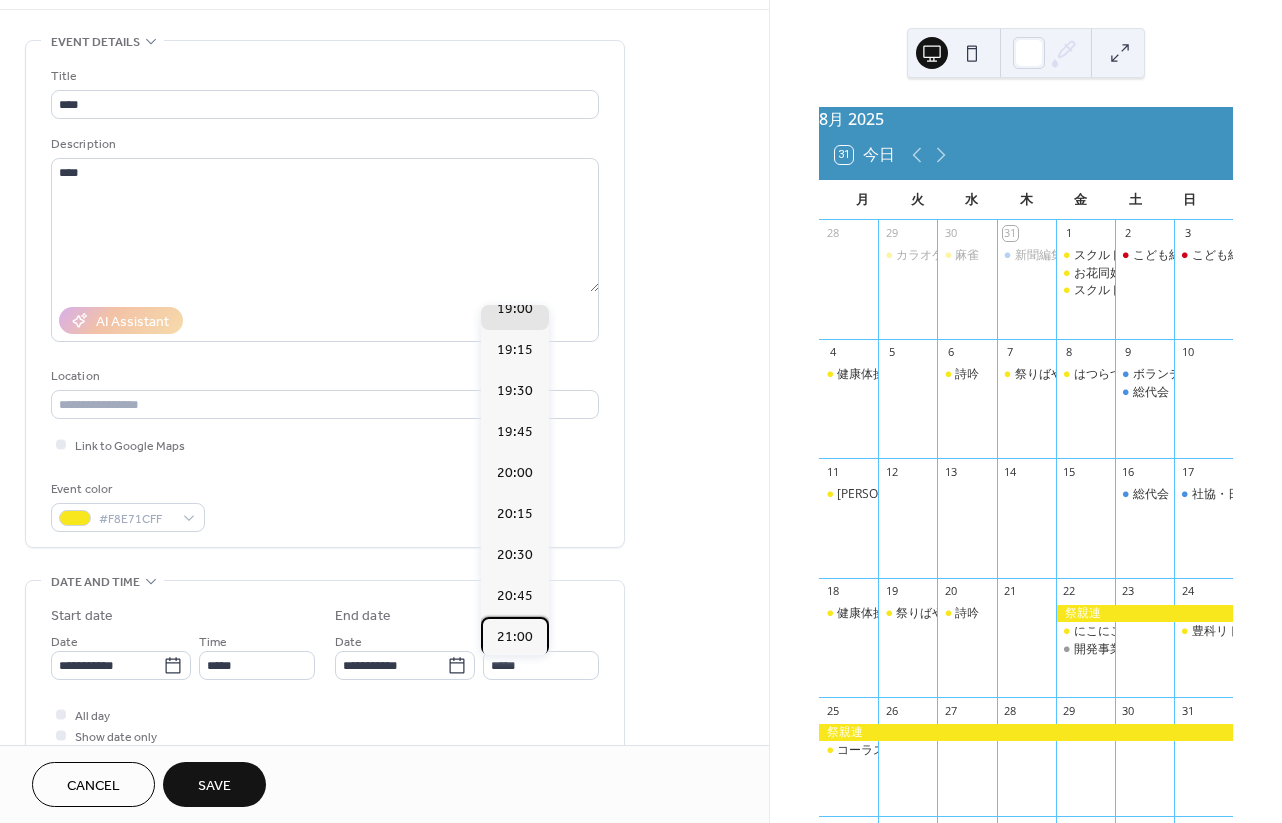 type on "*****" 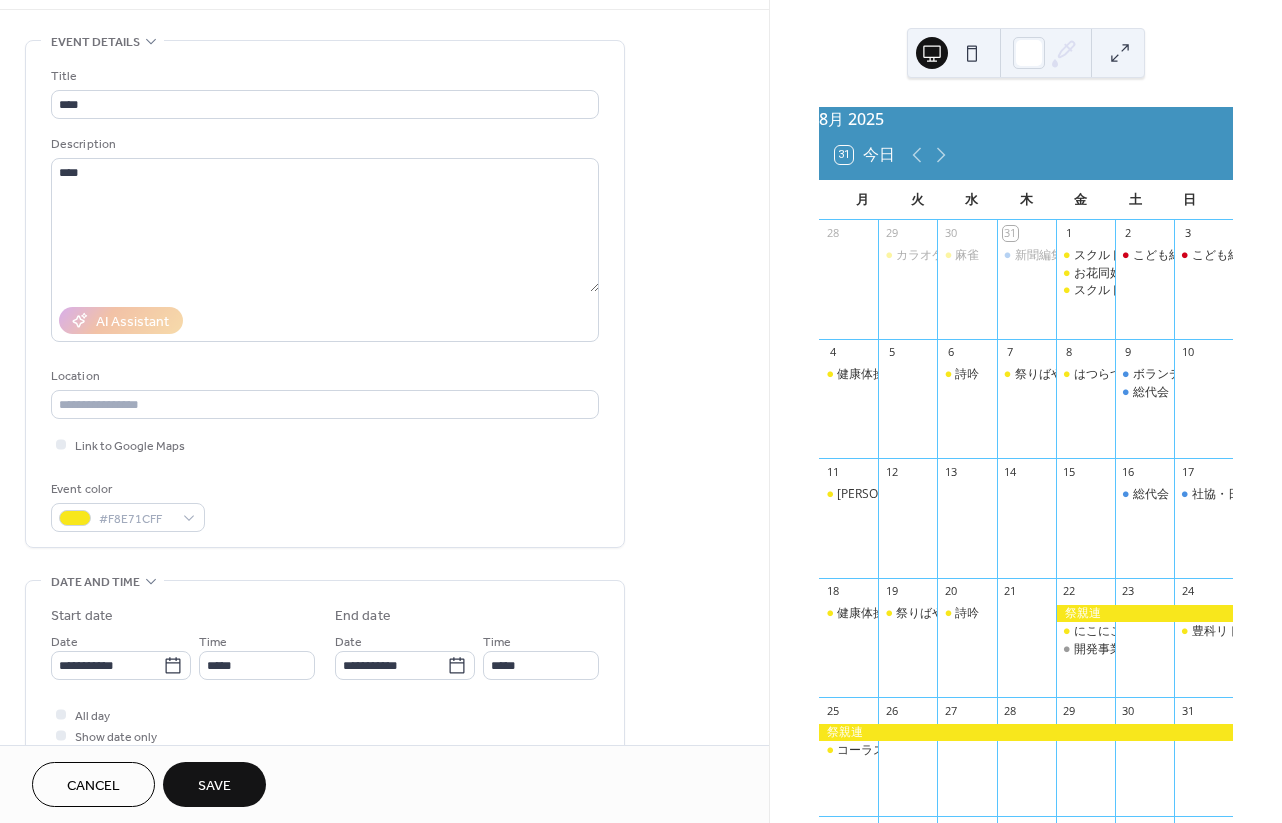 click on "Save" at bounding box center [214, 786] 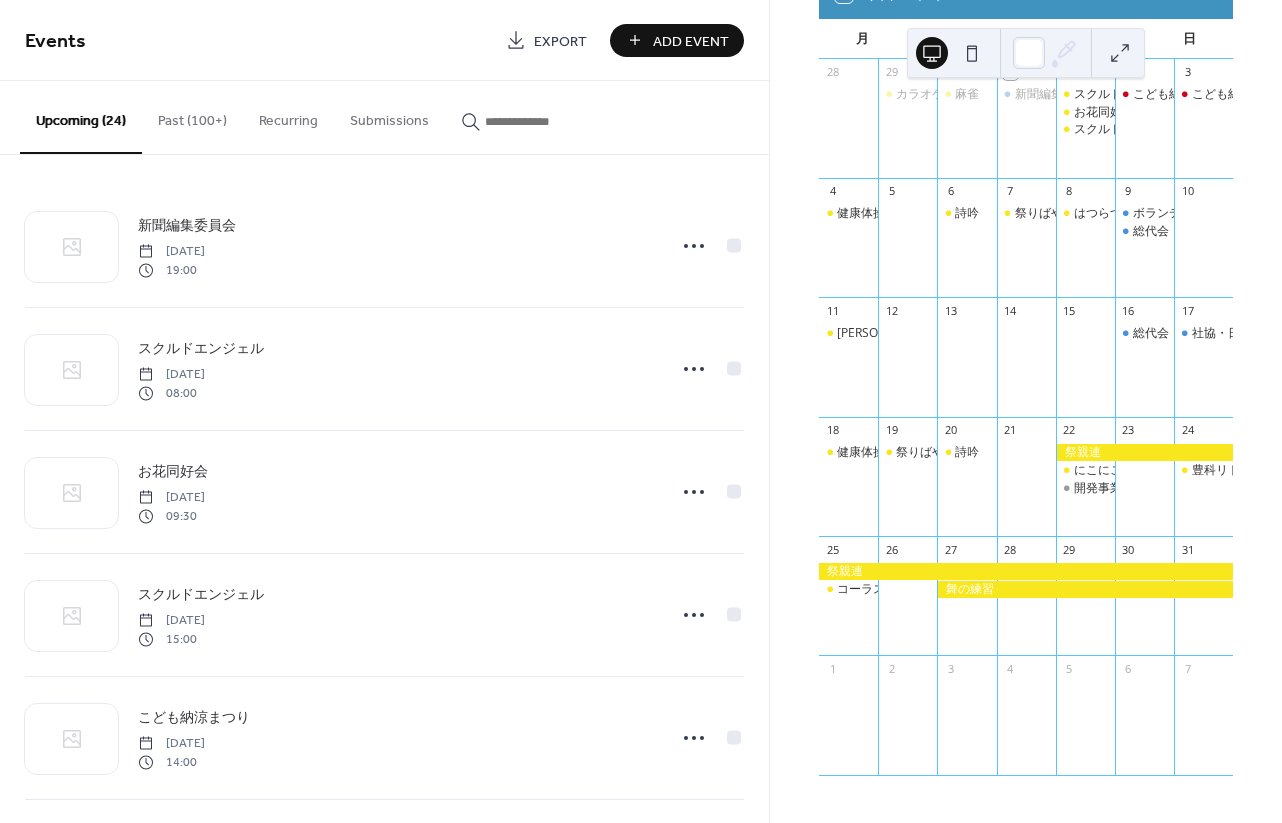 scroll, scrollTop: 172, scrollLeft: 0, axis: vertical 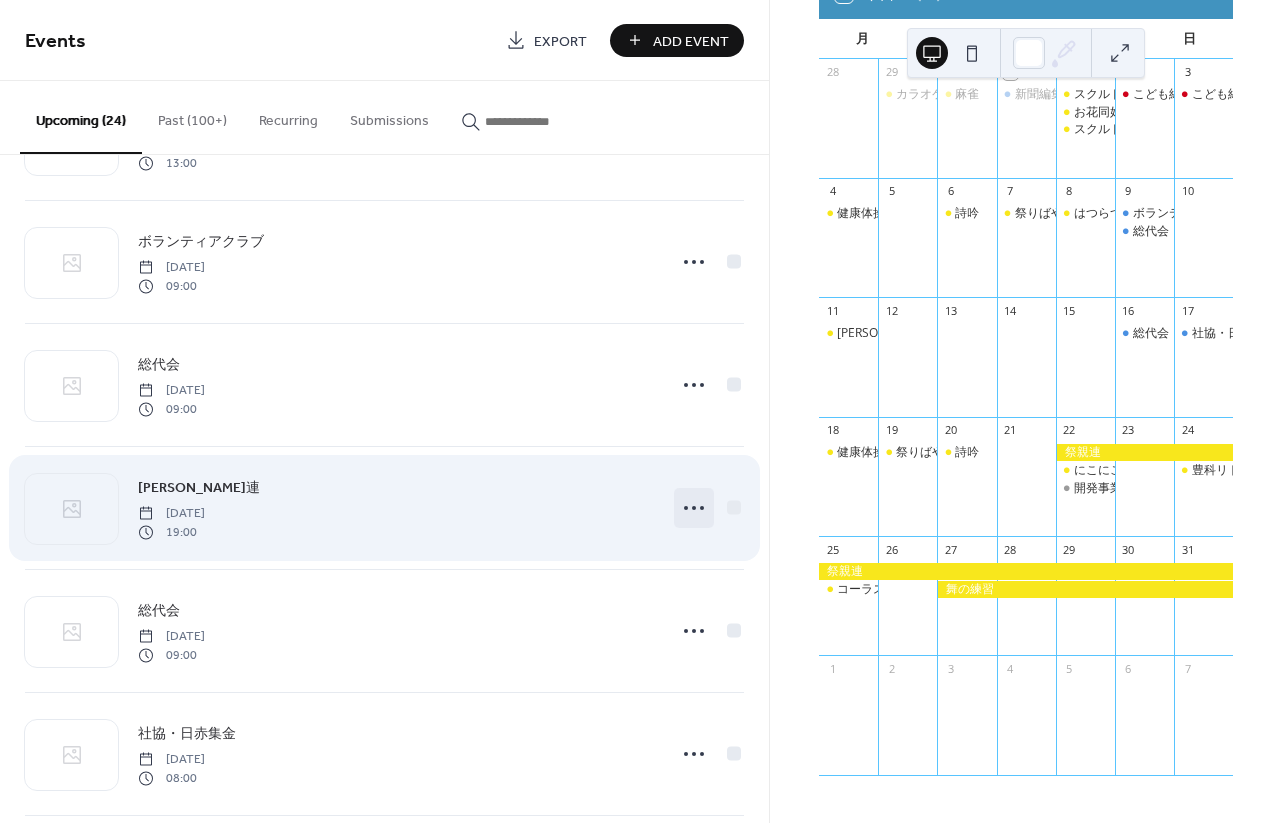 click 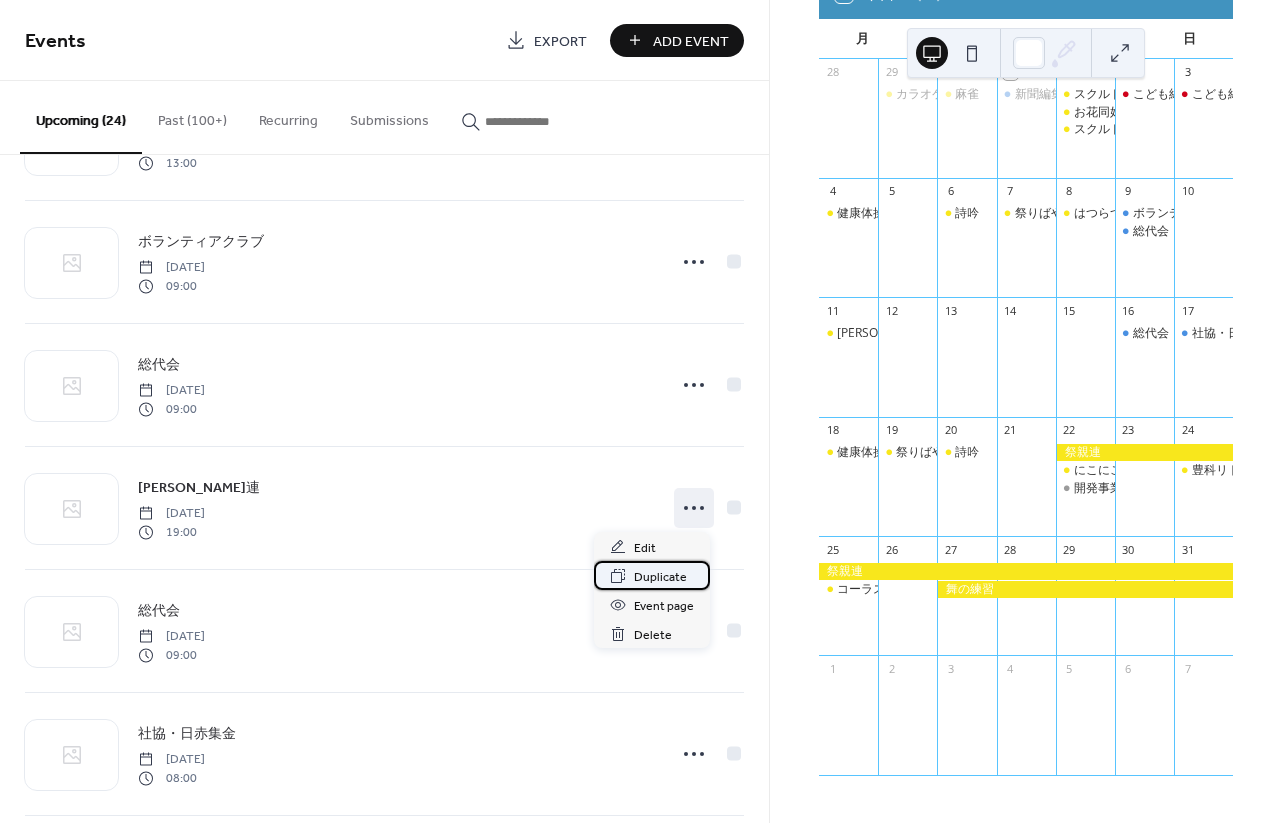 click on "Duplicate" at bounding box center [660, 577] 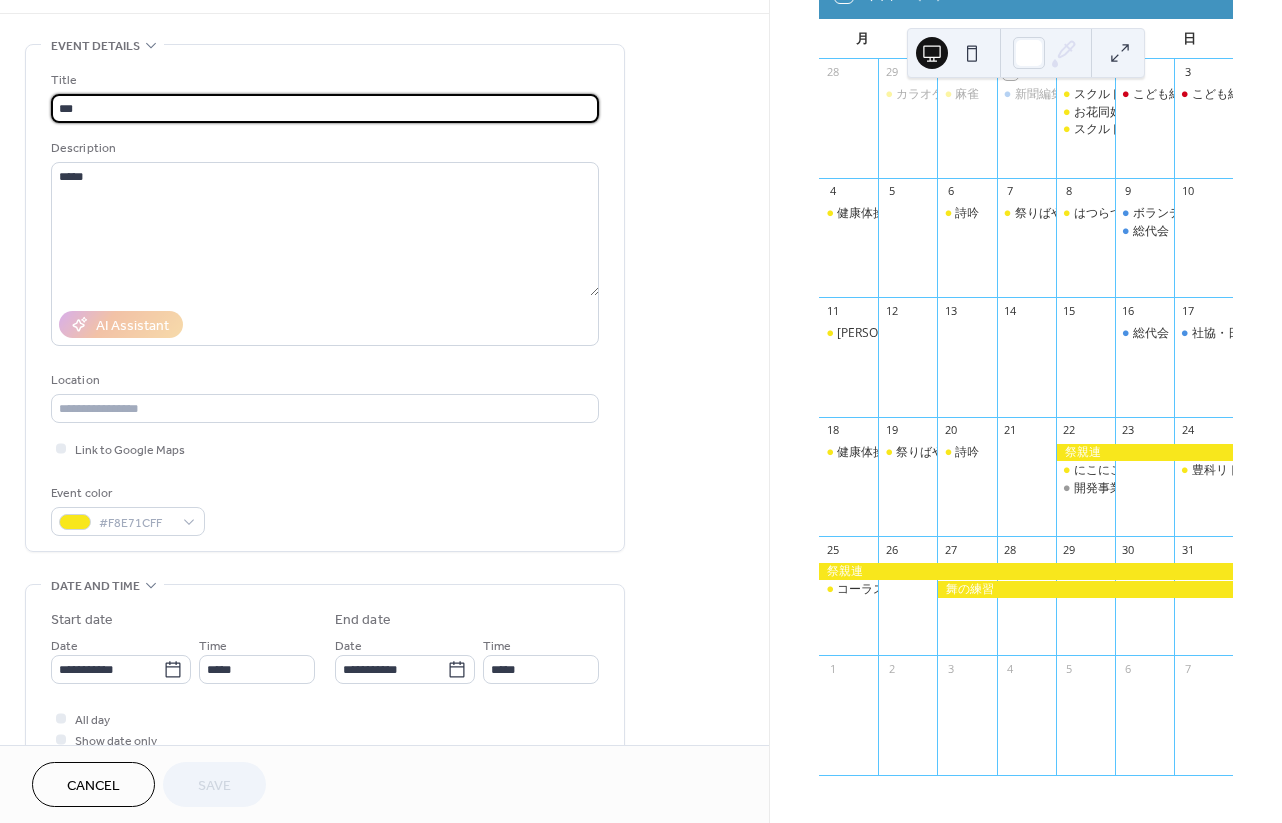 scroll, scrollTop: 158, scrollLeft: 0, axis: vertical 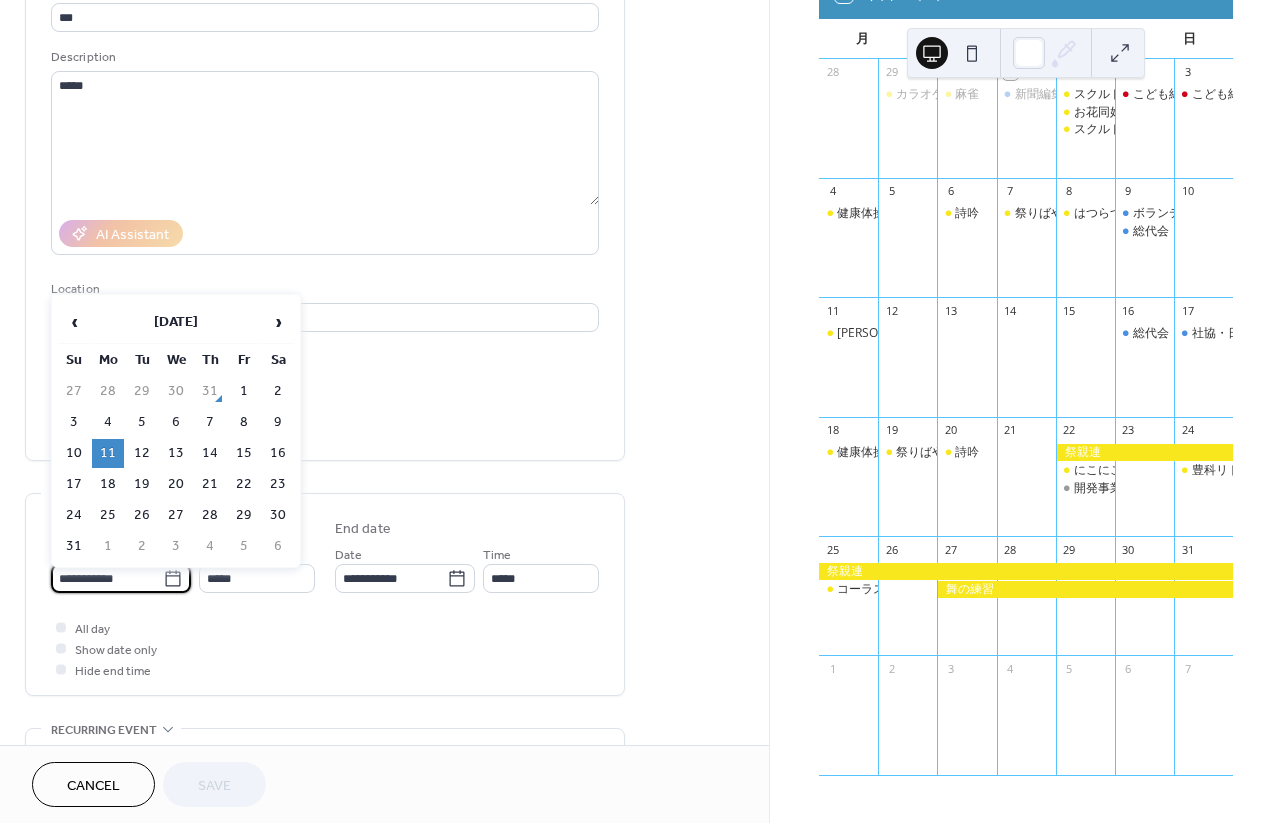 click on "**********" at bounding box center (107, 578) 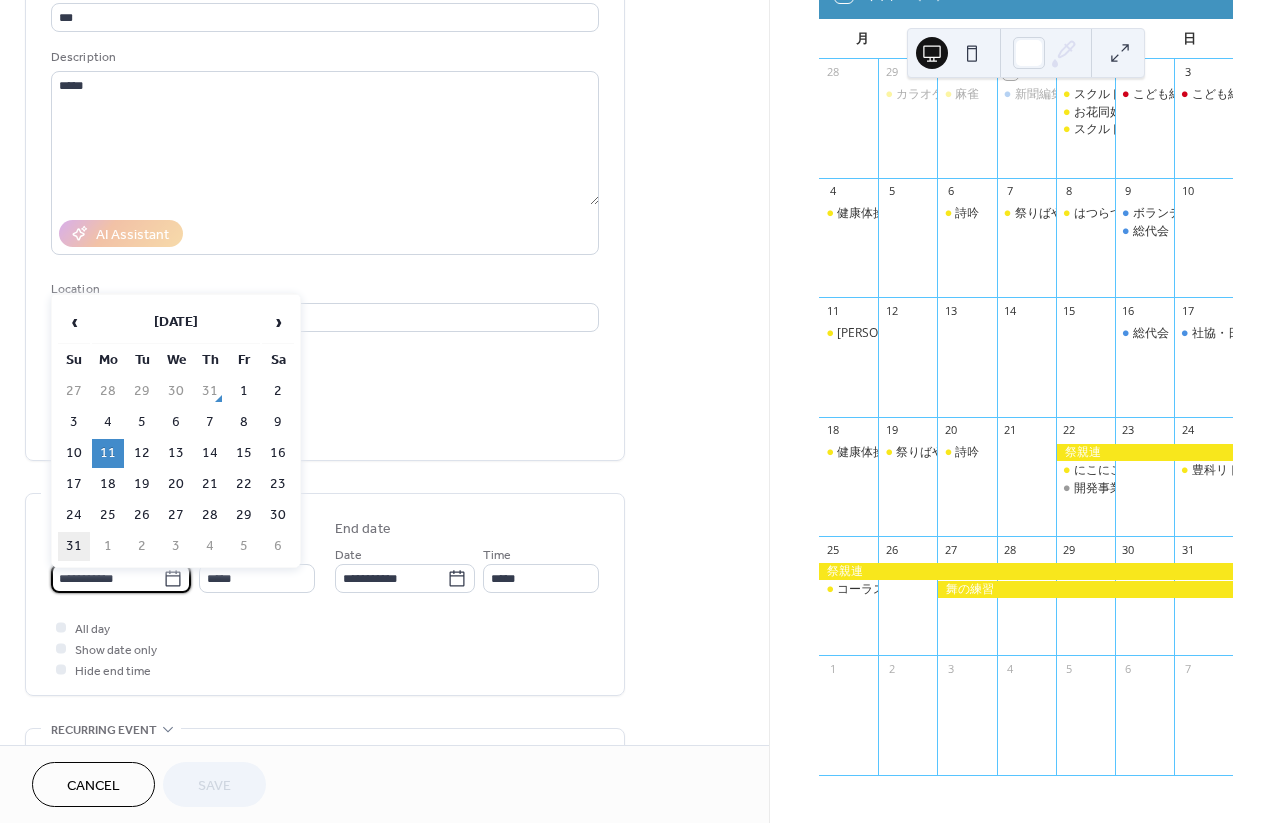 click on "31" at bounding box center [74, 546] 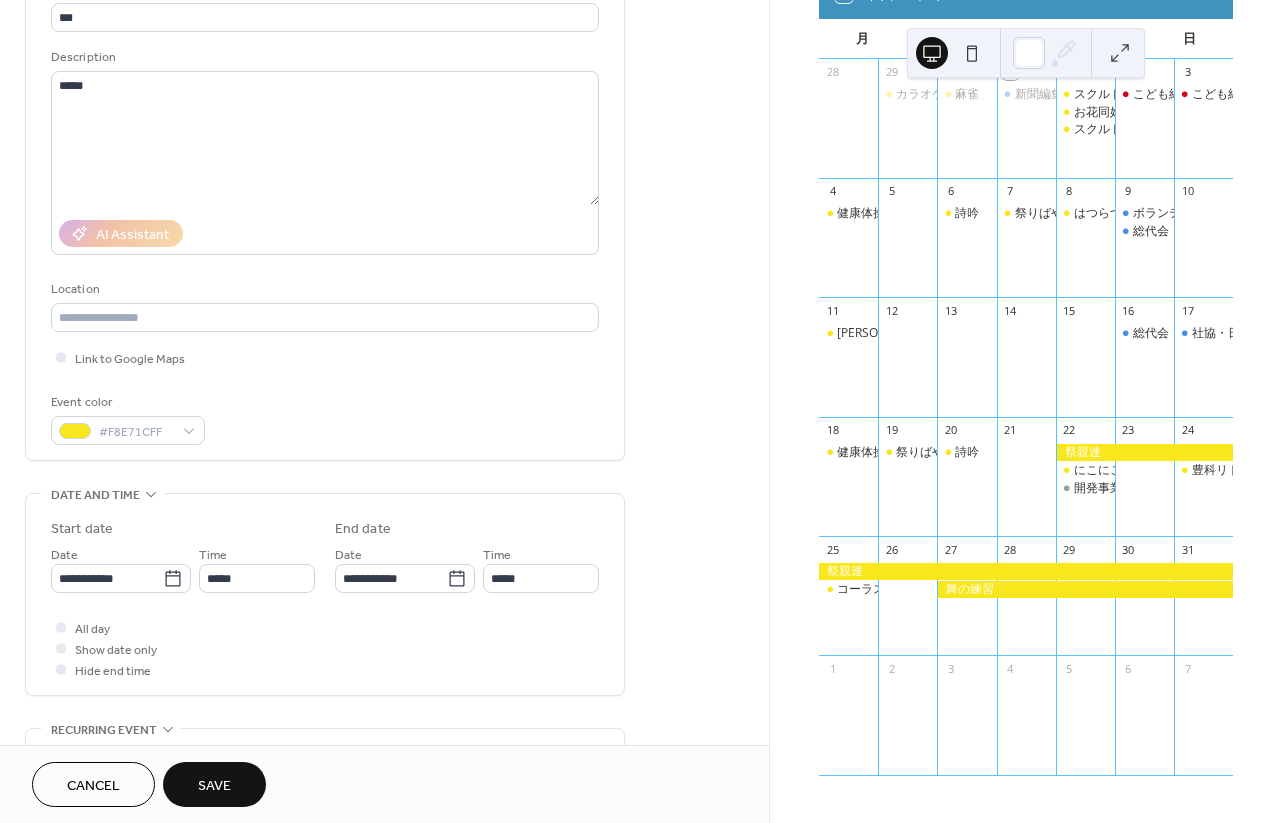 type on "**********" 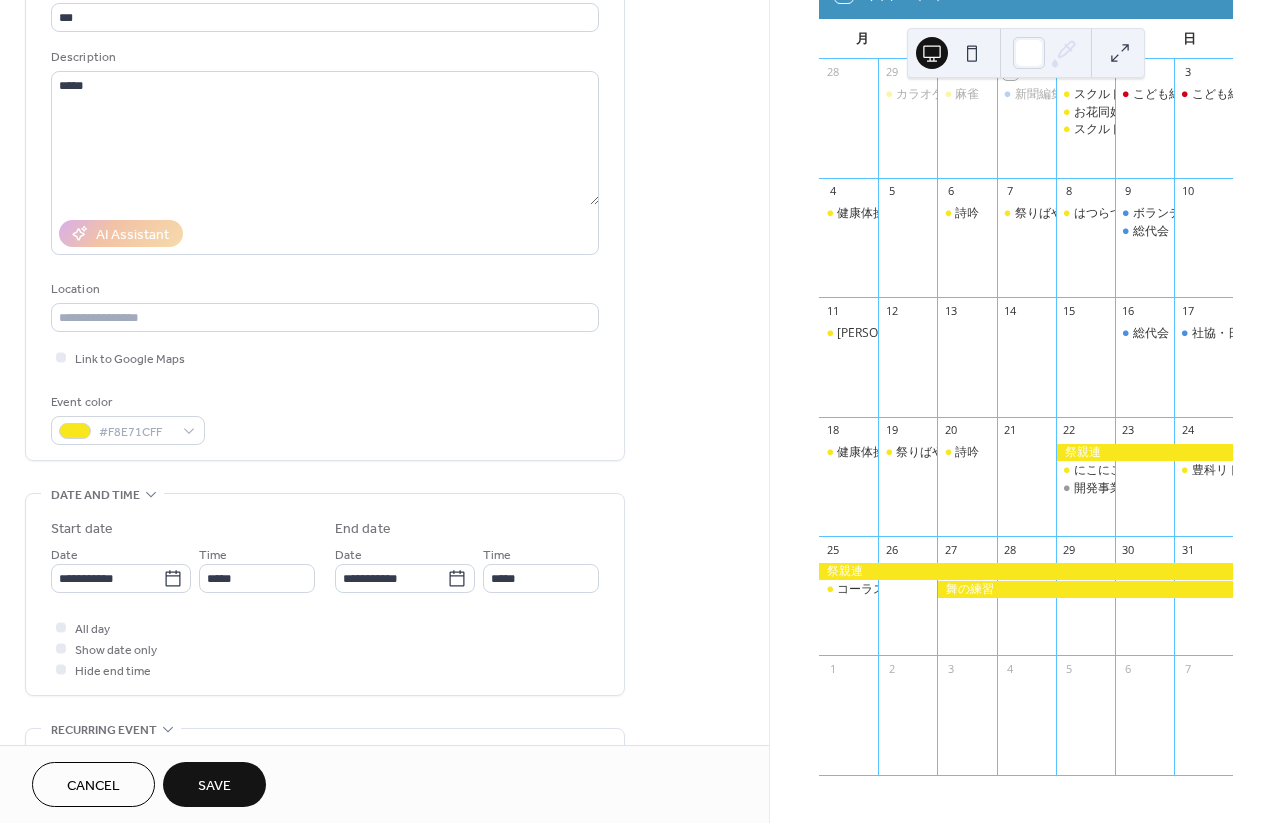 type on "**********" 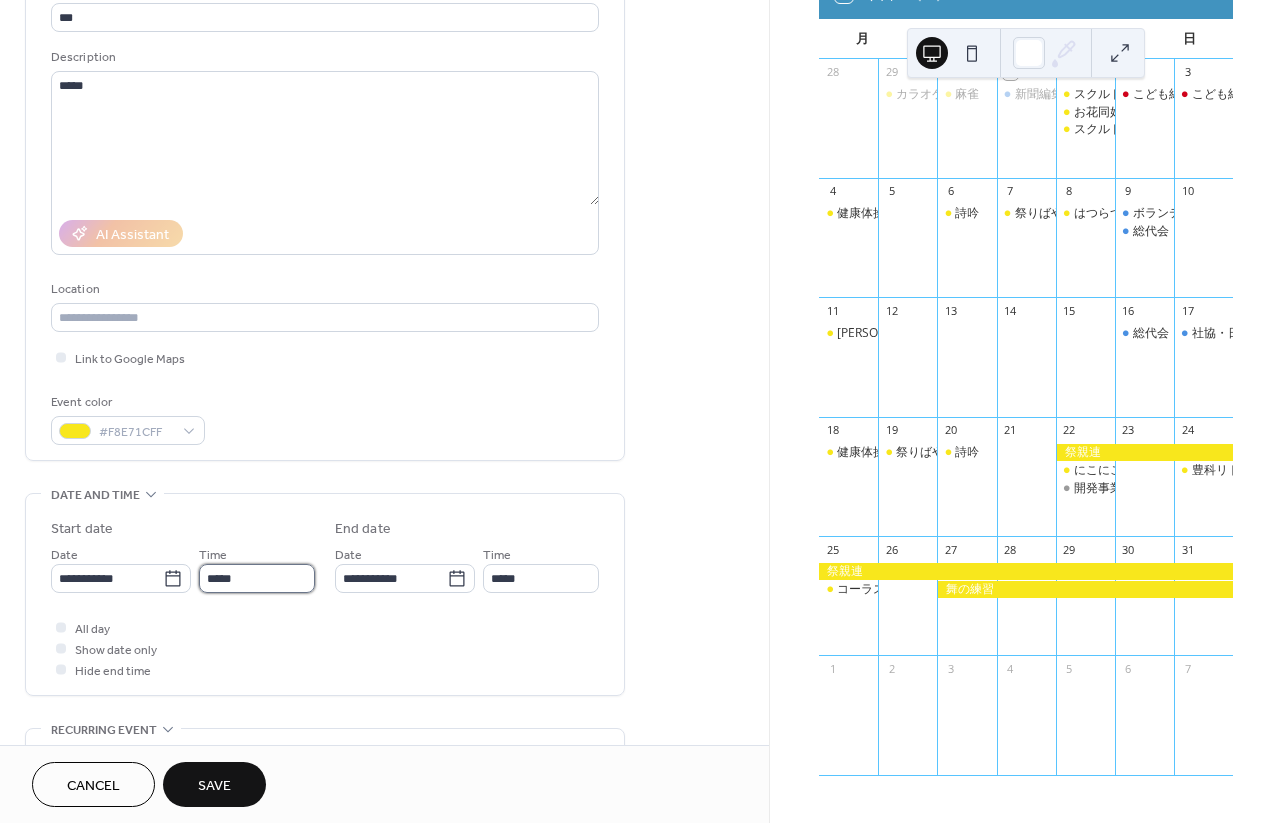 click on "*****" at bounding box center (257, 578) 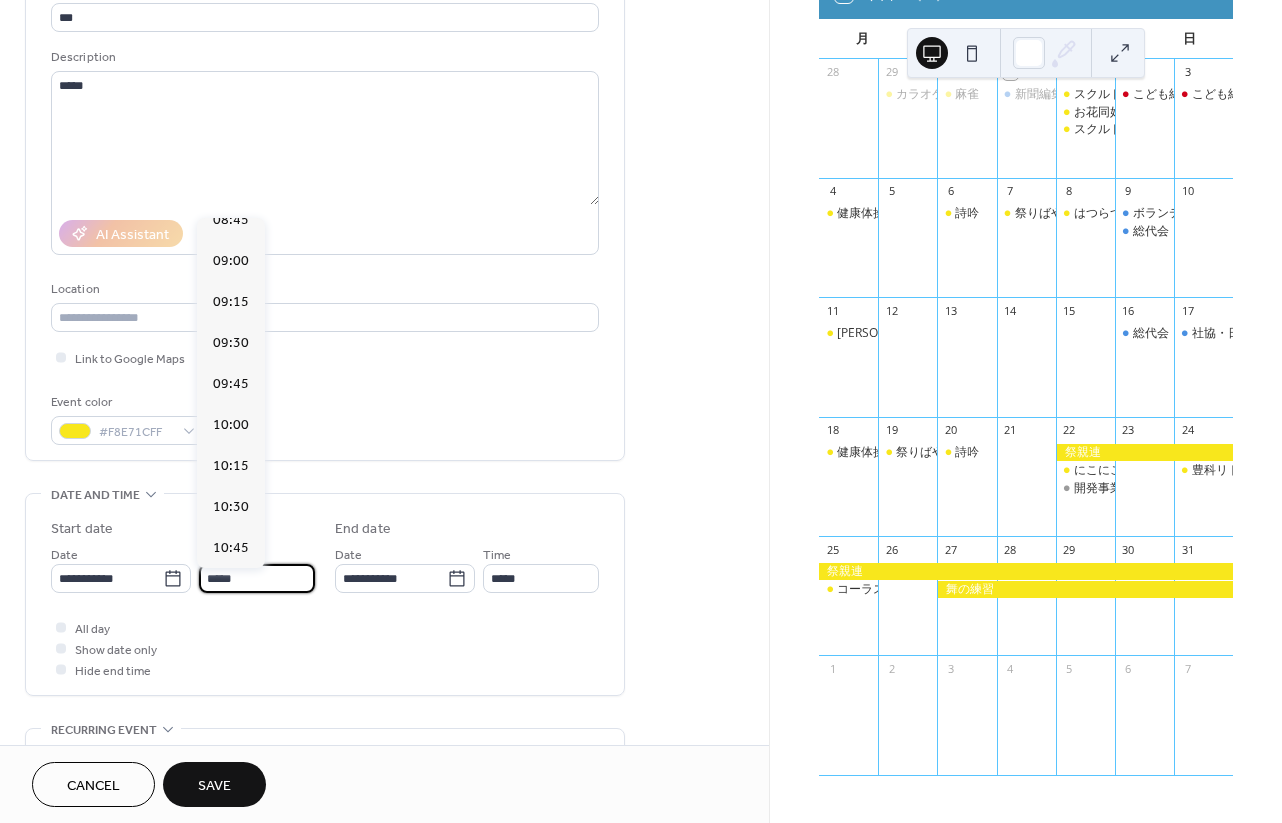 scroll, scrollTop: 1471, scrollLeft: 0, axis: vertical 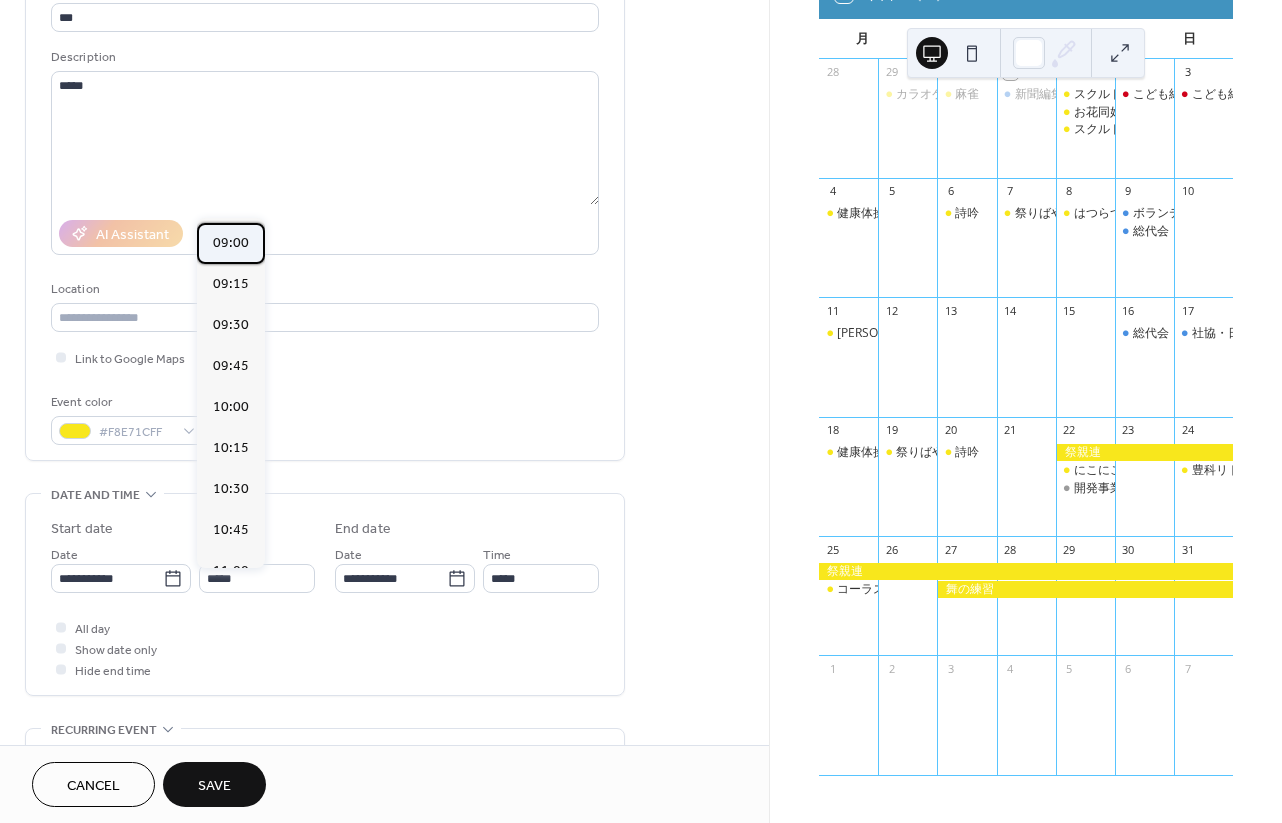 click on "09:00" at bounding box center [231, 243] 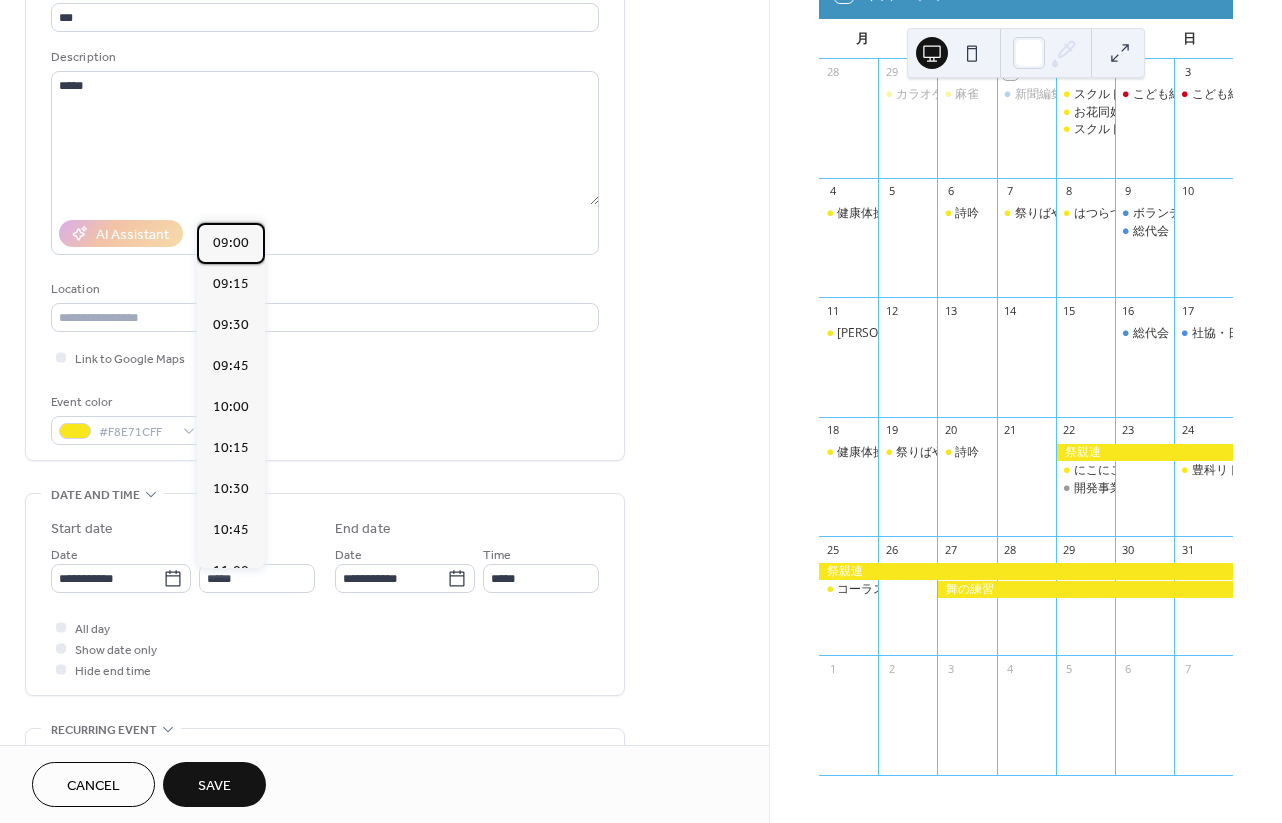 type on "*****" 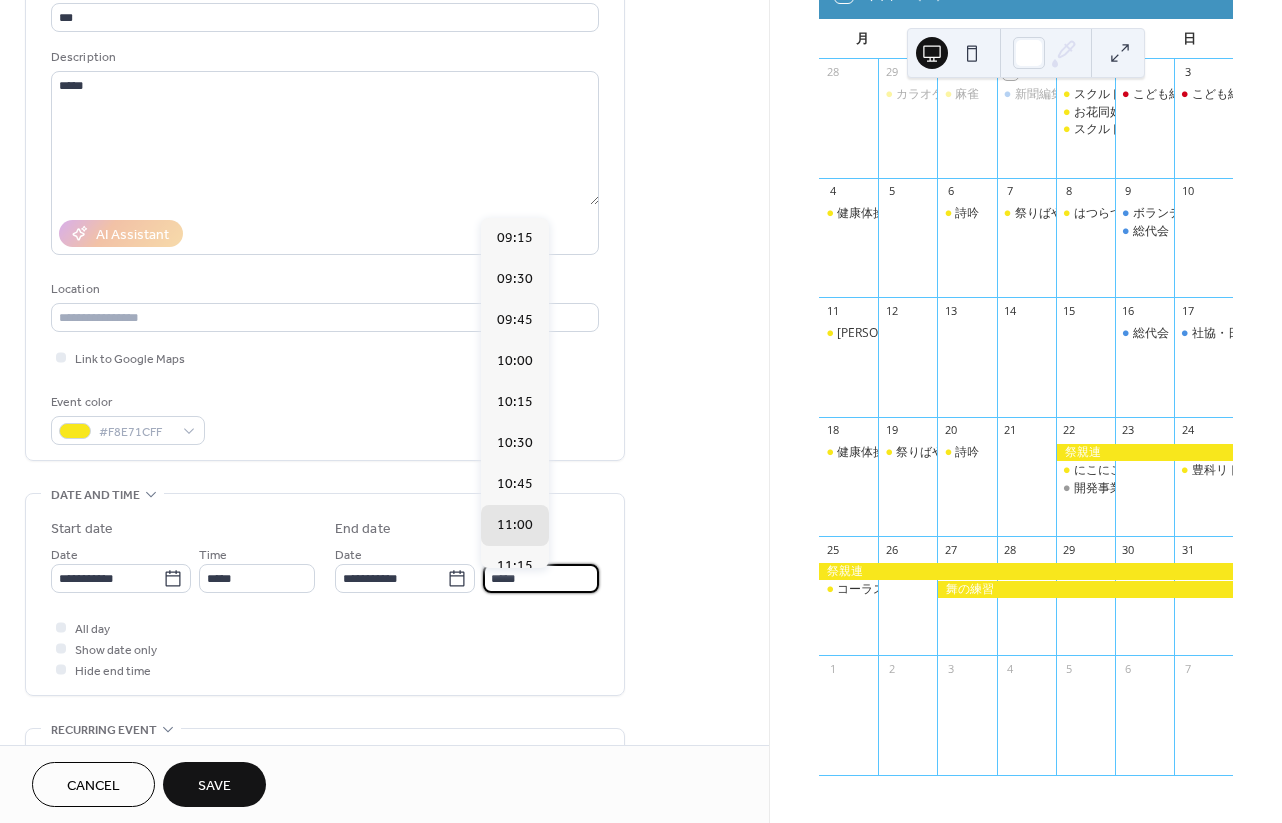 click on "*****" at bounding box center (541, 578) 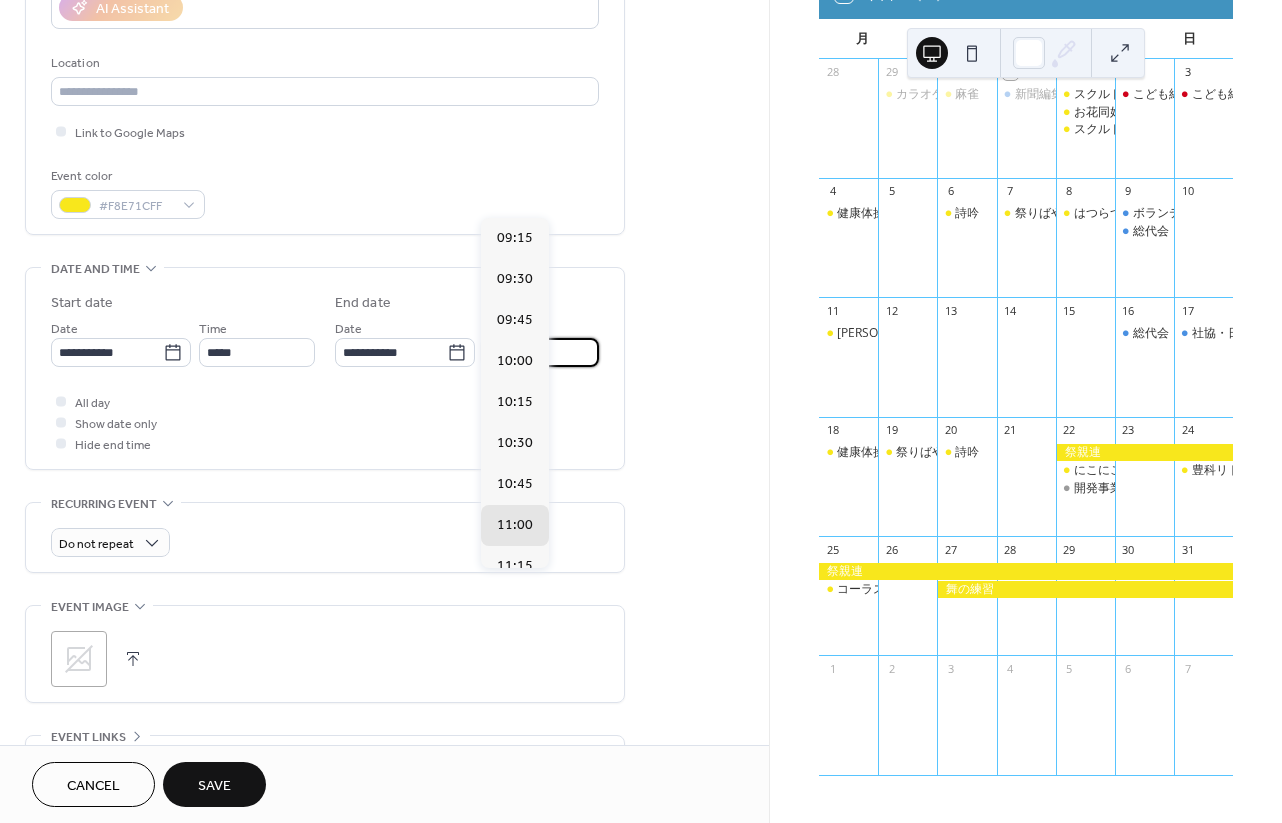 scroll, scrollTop: 436, scrollLeft: 0, axis: vertical 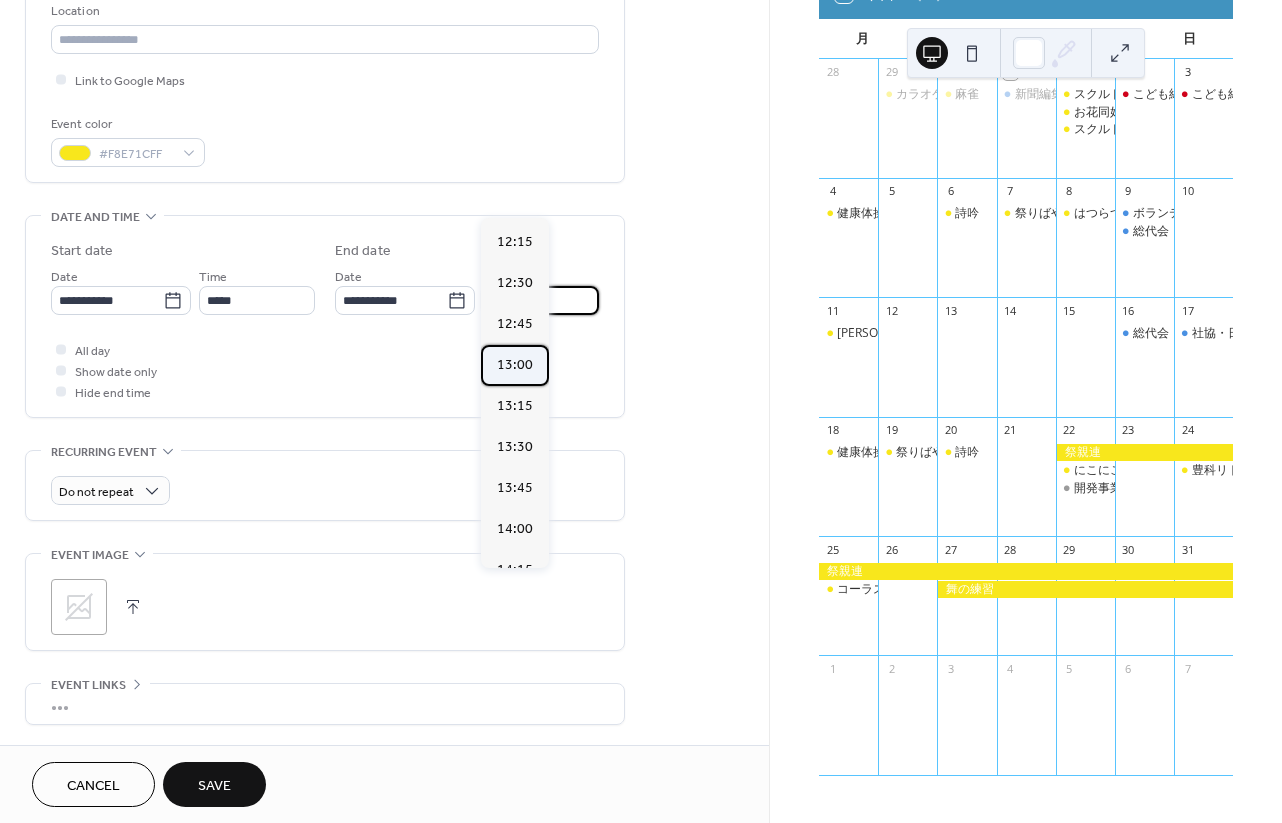click on "13:00" at bounding box center (515, 365) 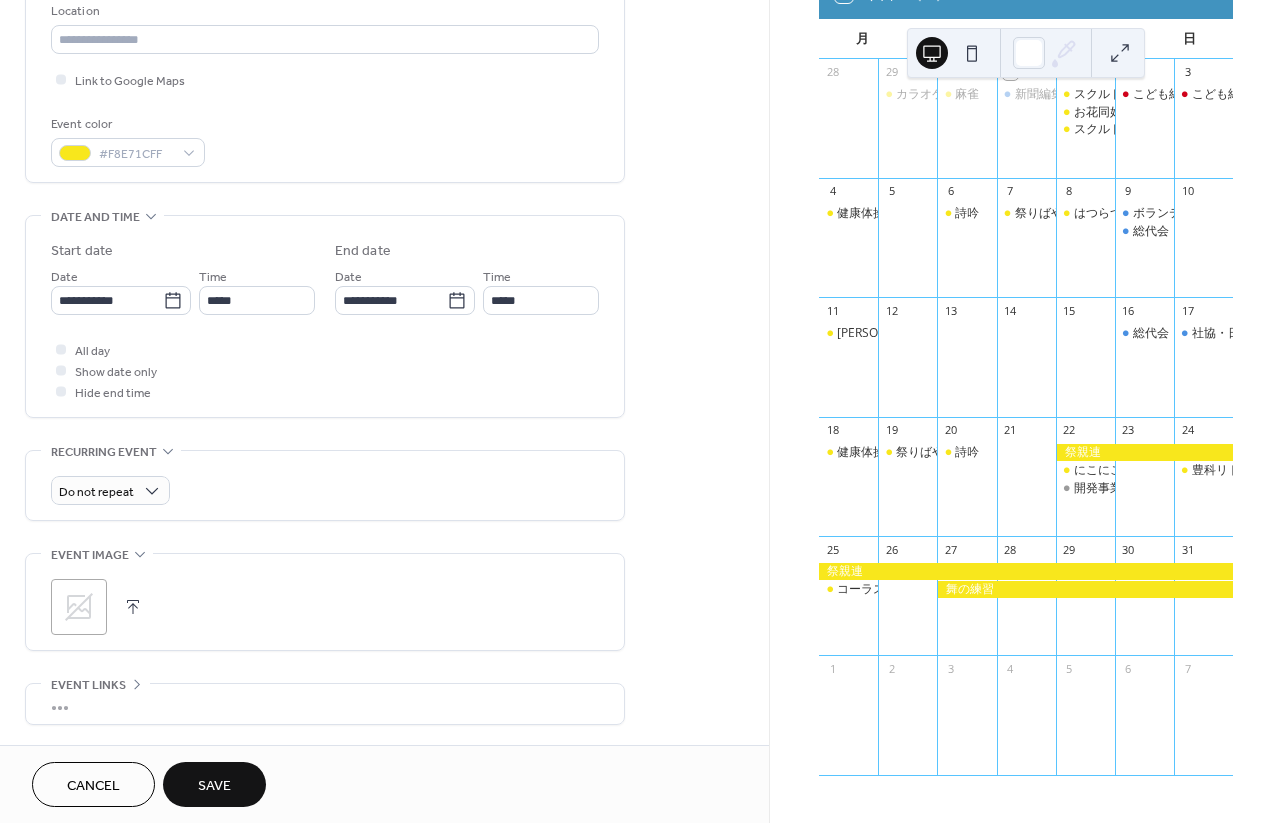type on "*****" 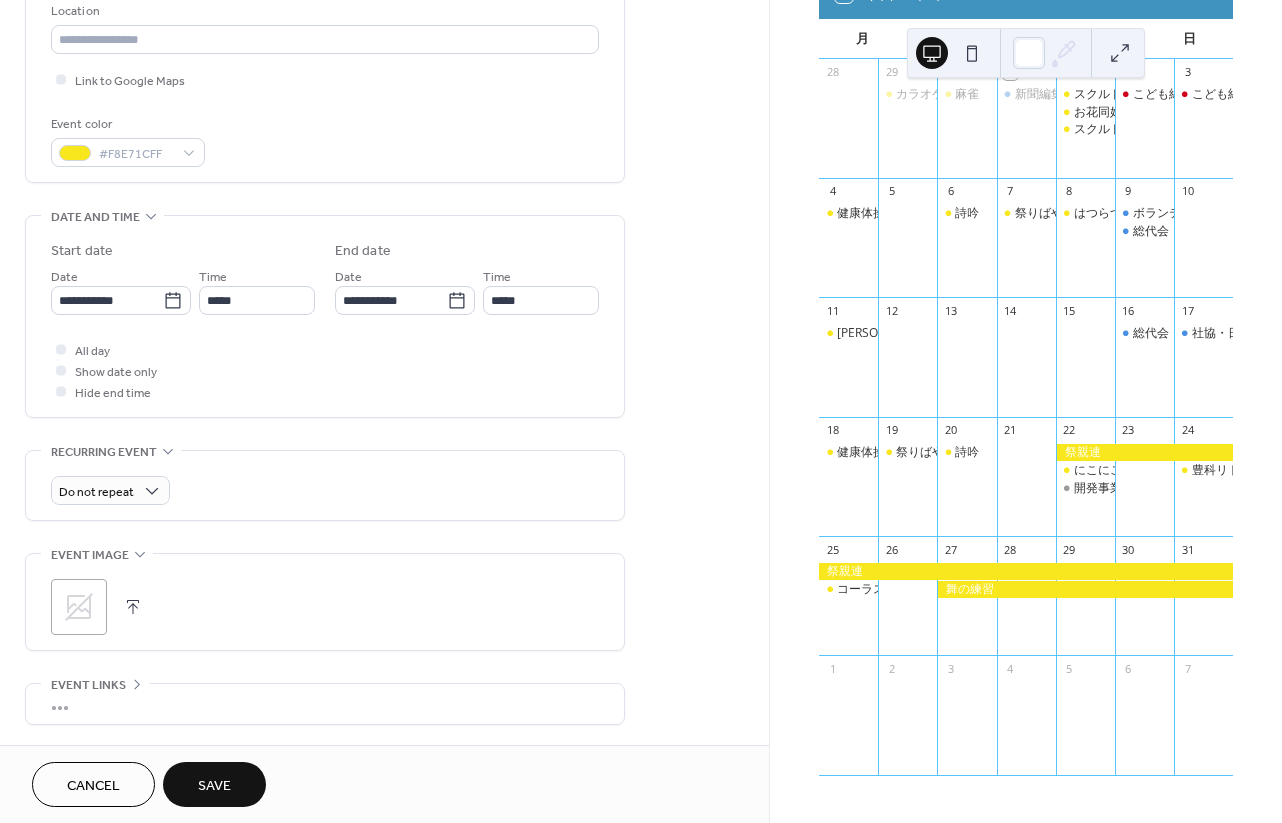 click on "Save" at bounding box center [214, 786] 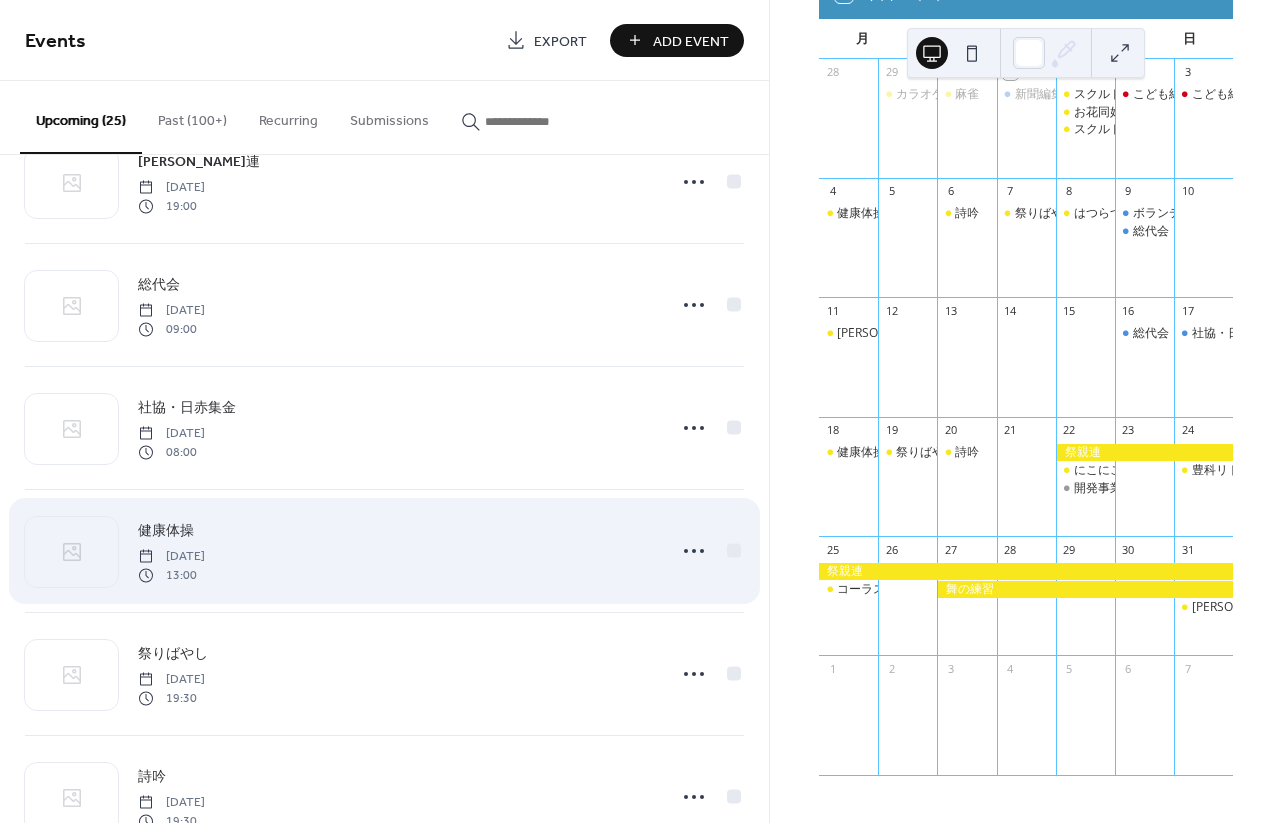 scroll, scrollTop: 1533, scrollLeft: 0, axis: vertical 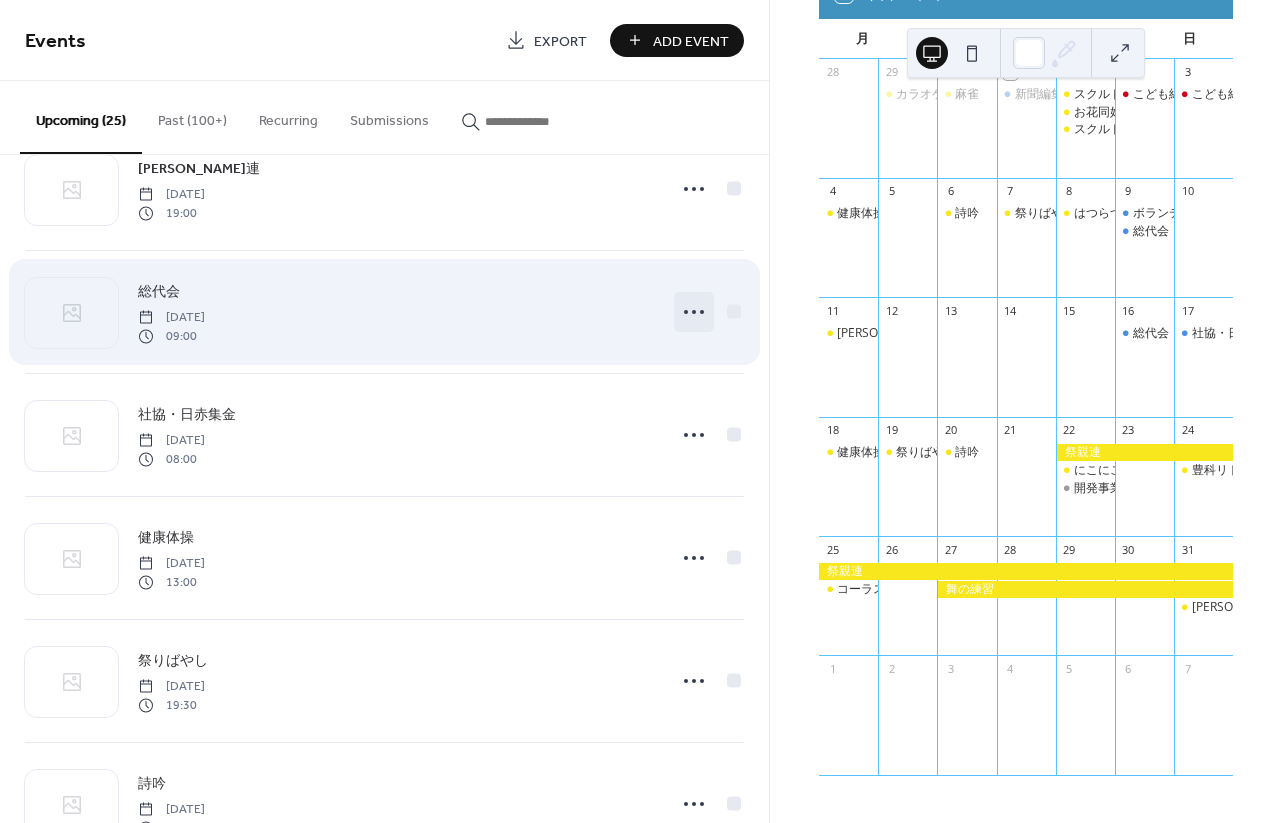 click 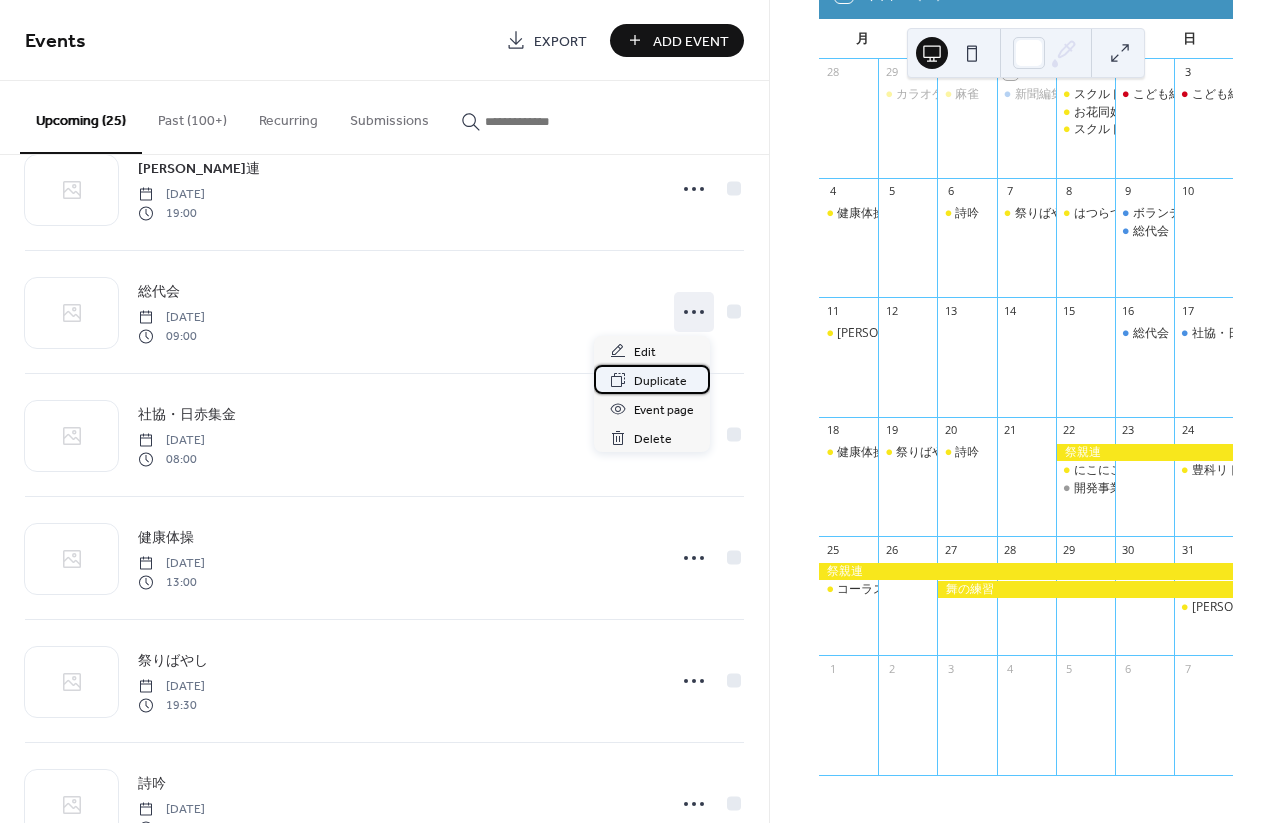 click on "Duplicate" at bounding box center (660, 381) 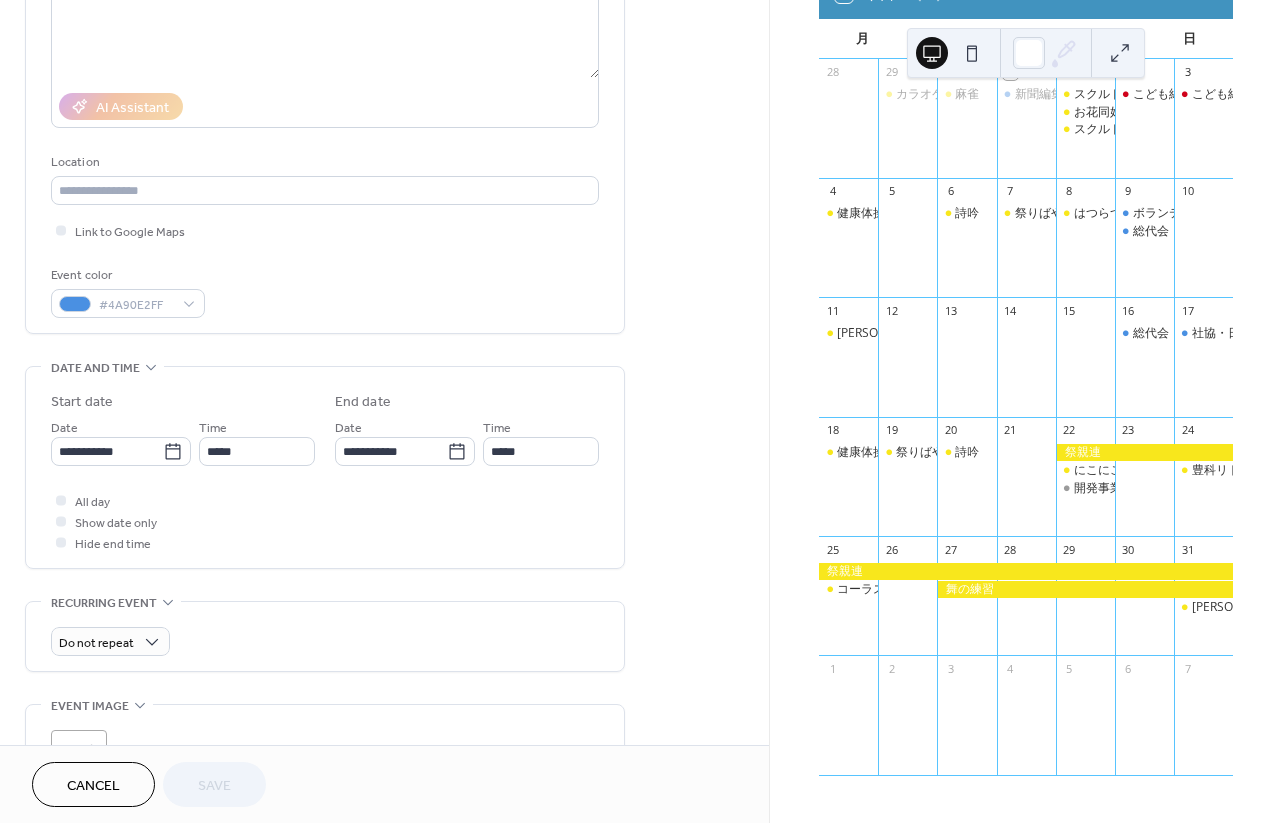 scroll, scrollTop: 329, scrollLeft: 0, axis: vertical 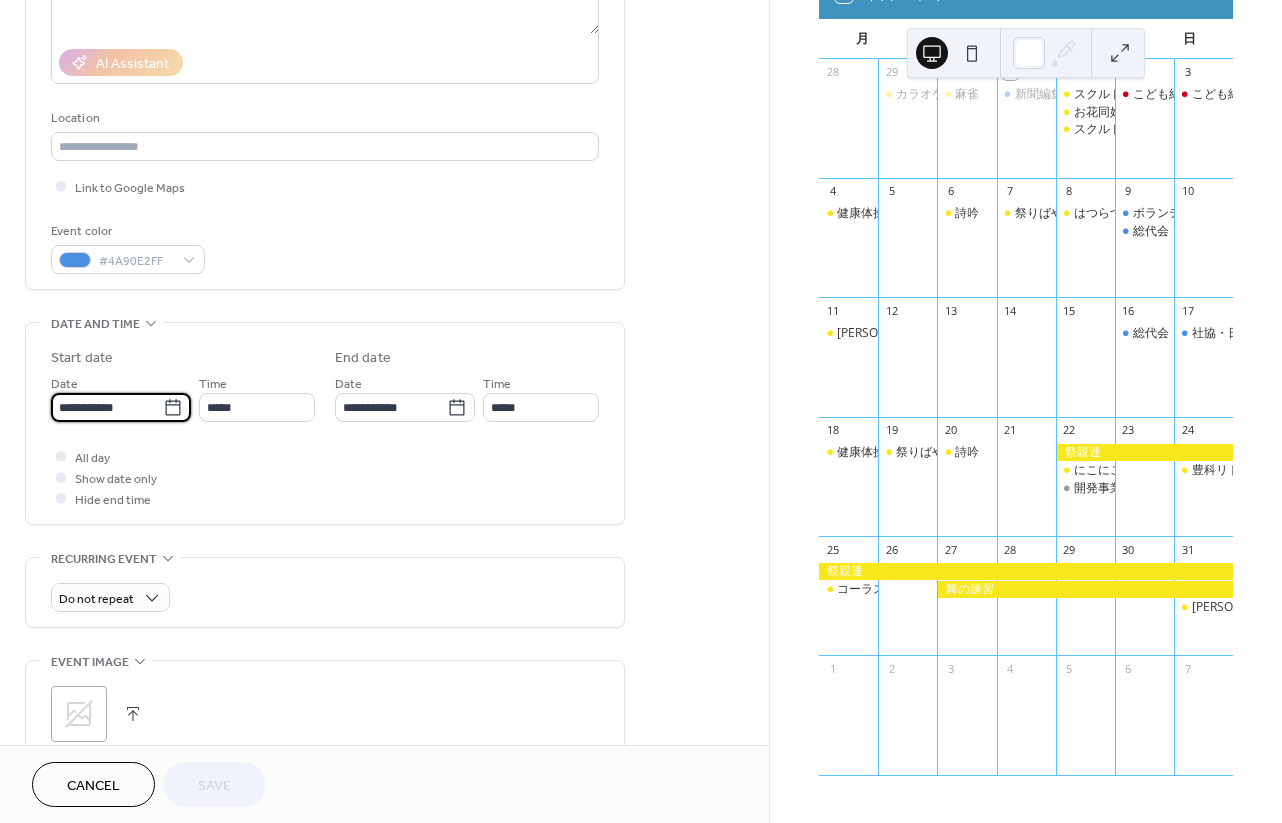 click on "**********" at bounding box center [107, 407] 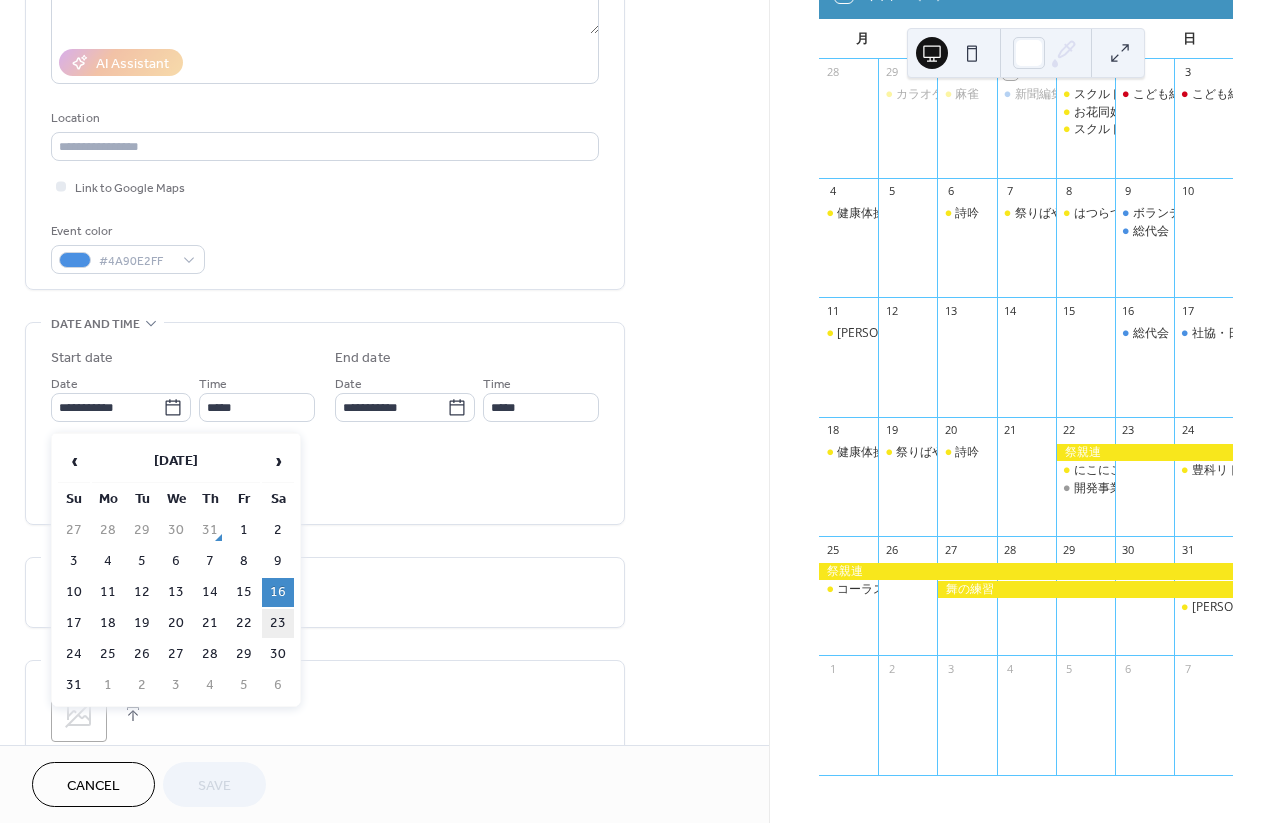 click on "23" at bounding box center (278, 623) 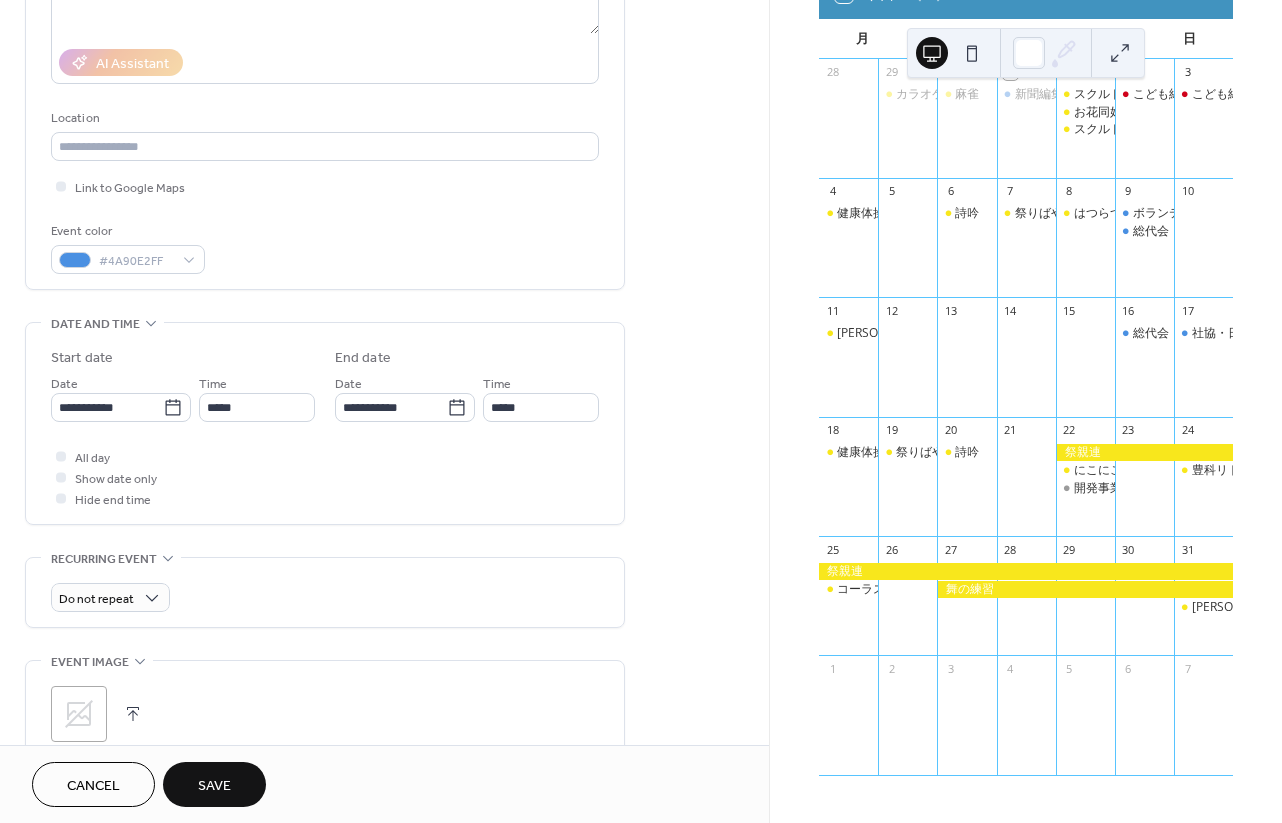 type on "**********" 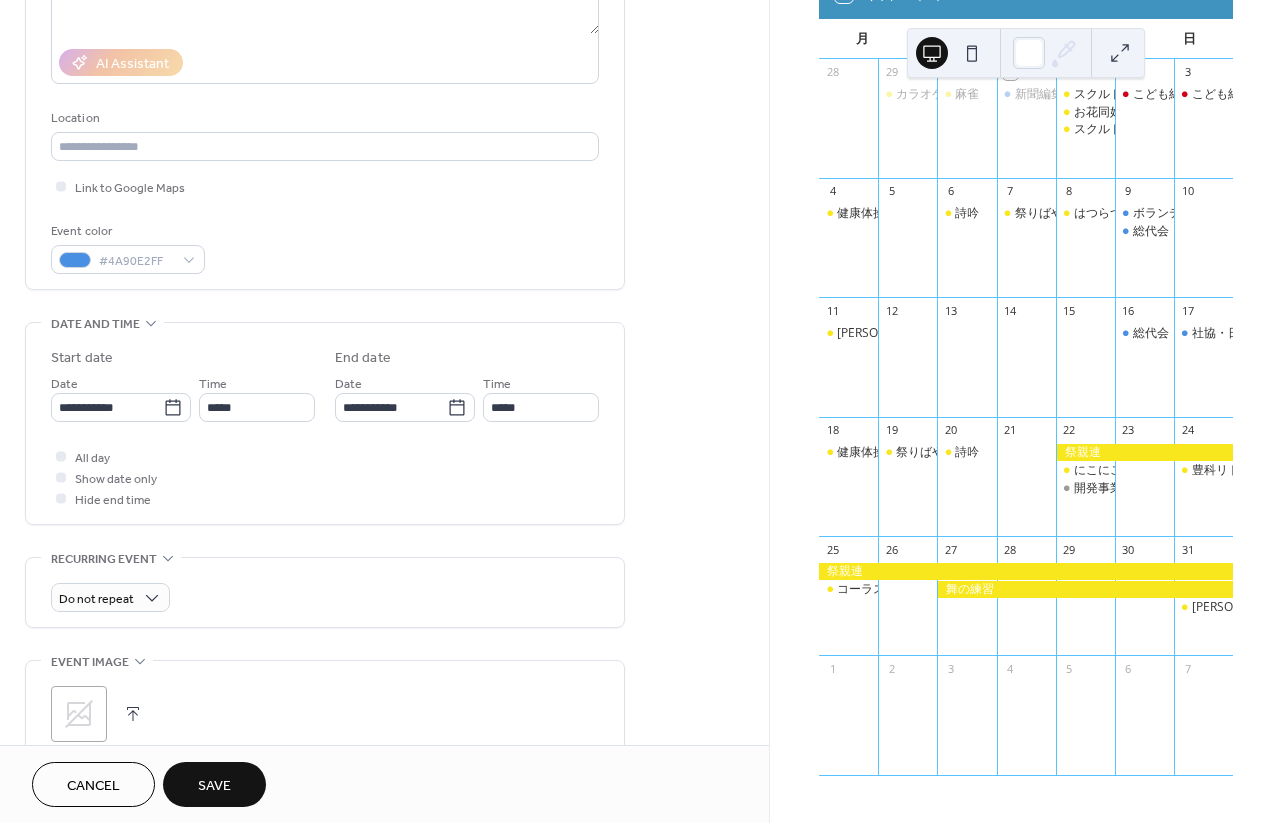 type on "**********" 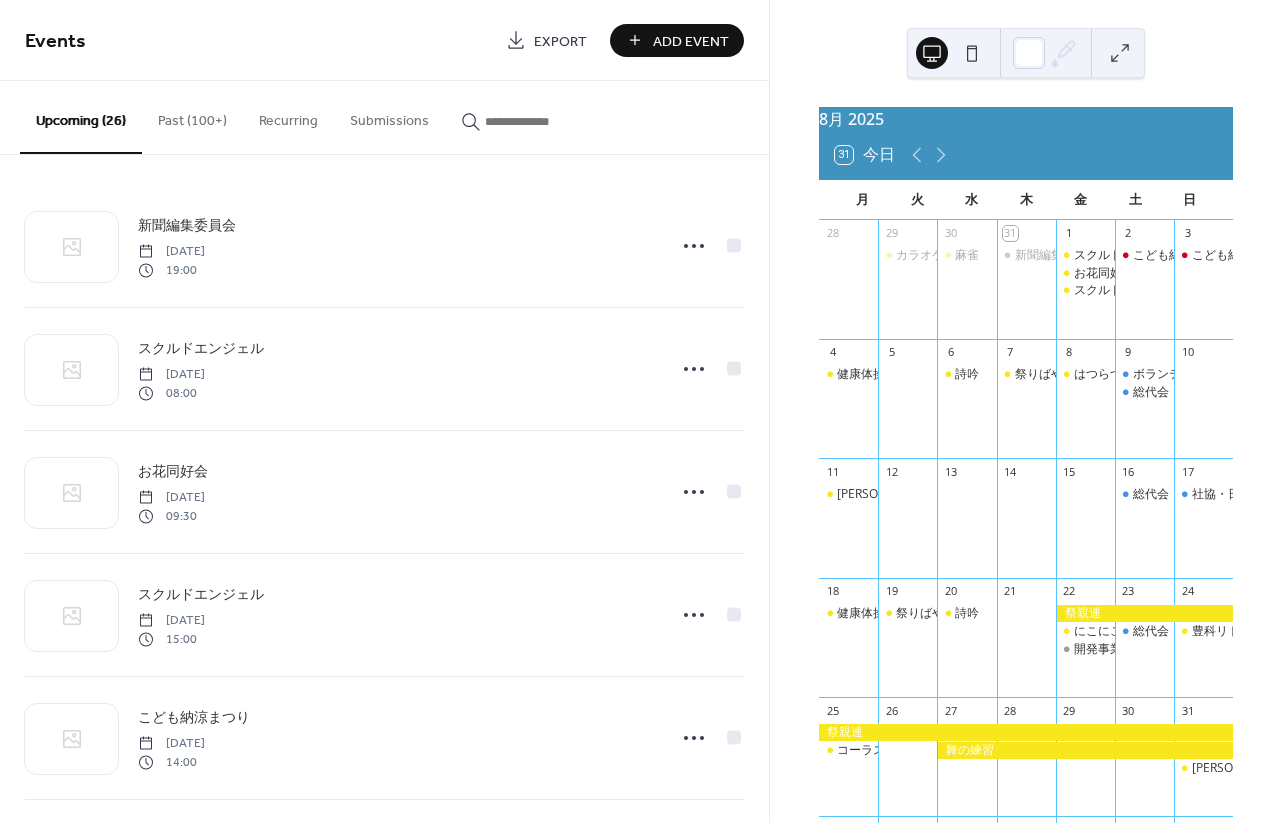 scroll, scrollTop: 0, scrollLeft: 0, axis: both 